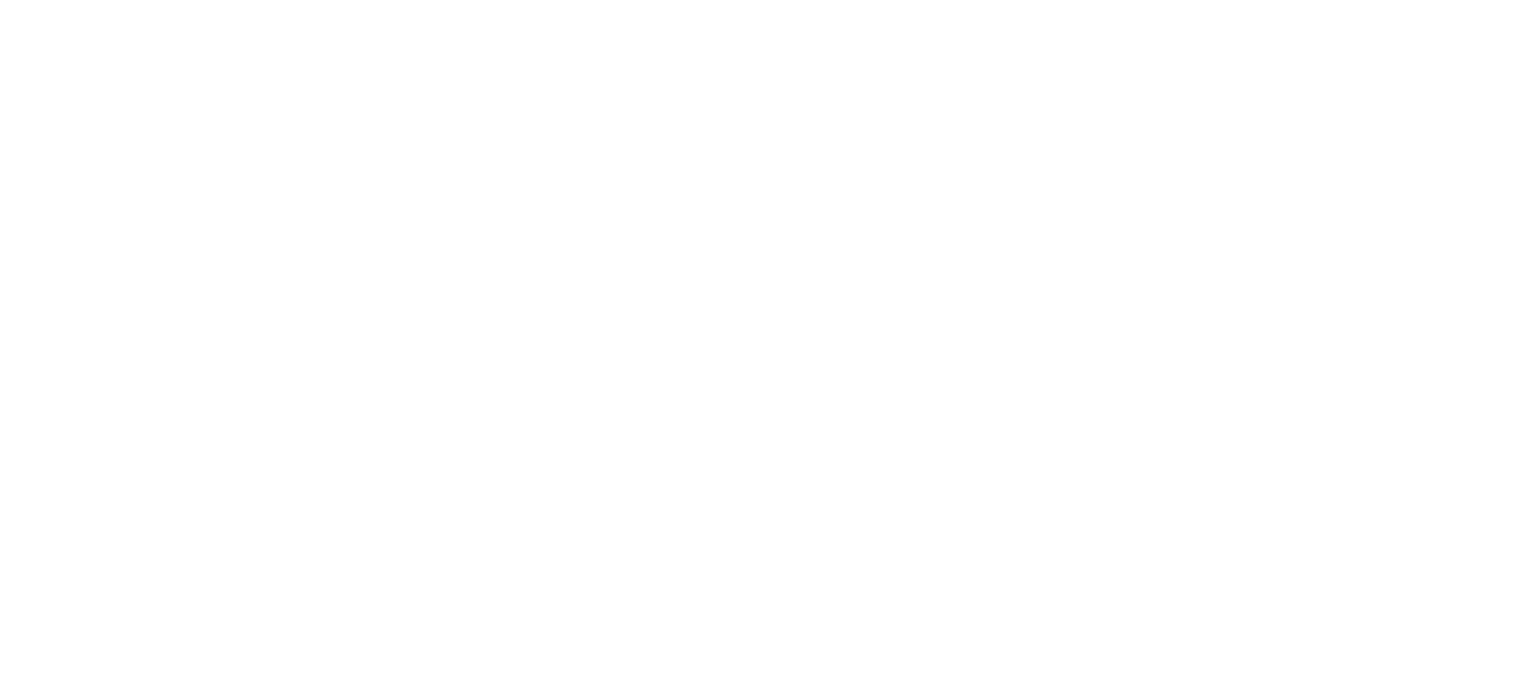 scroll, scrollTop: 0, scrollLeft: 0, axis: both 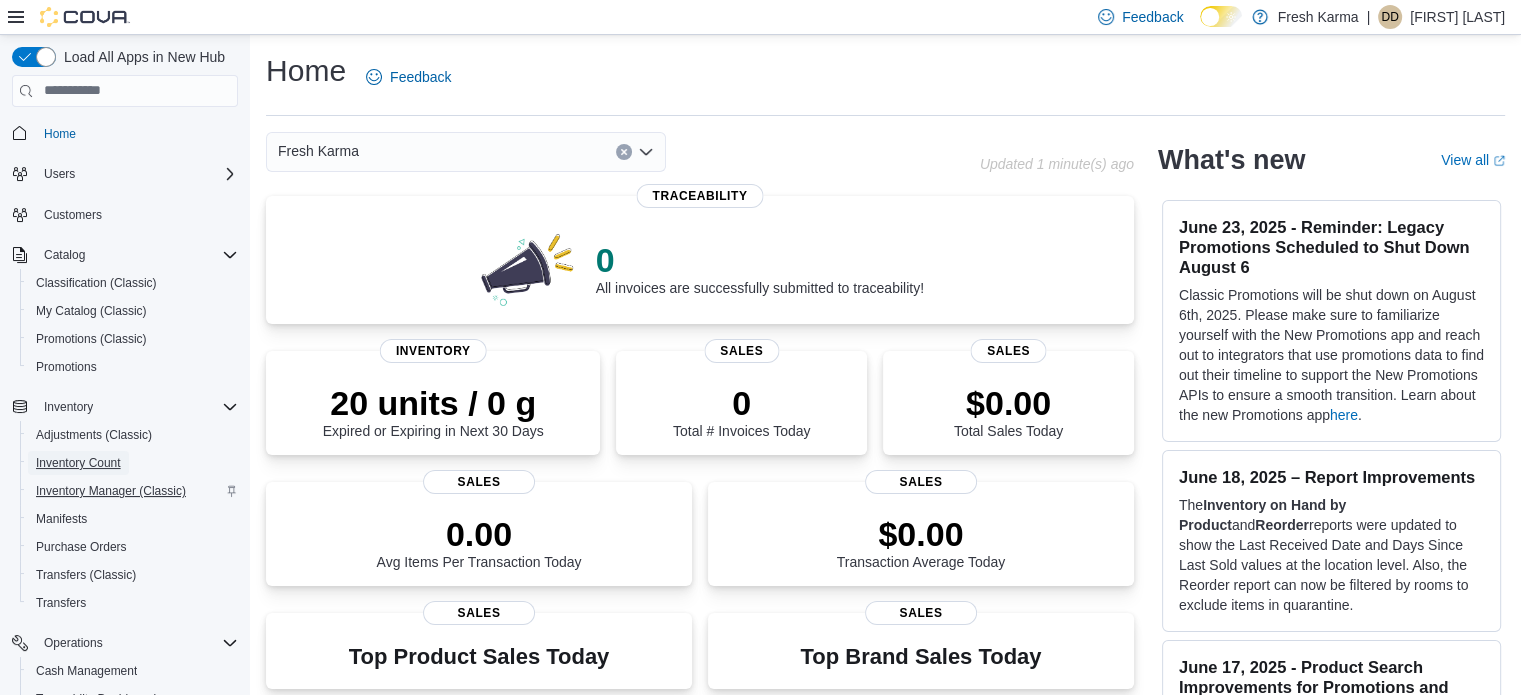 drag, startPoint x: 88, startPoint y: 459, endPoint x: 147, endPoint y: 483, distance: 63.694584 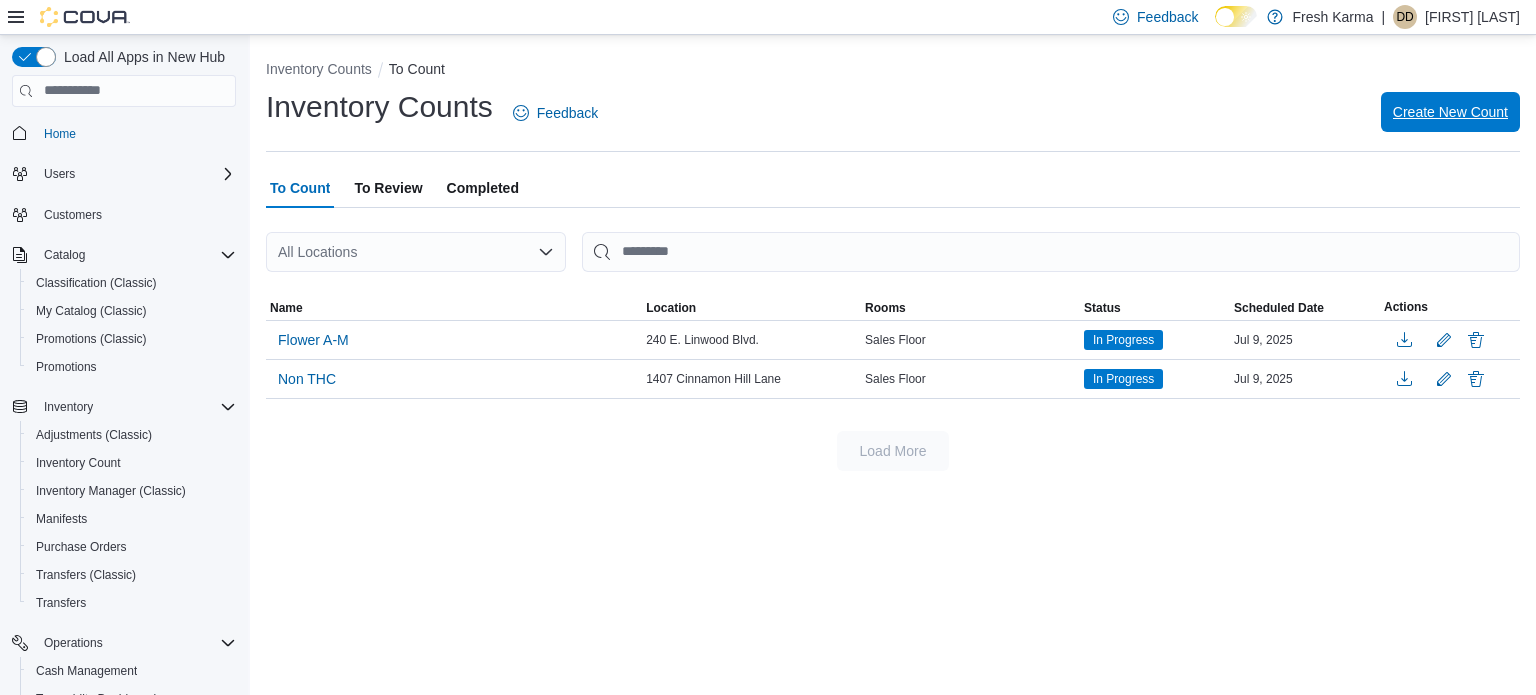 click on "Create New Count" at bounding box center [1450, 112] 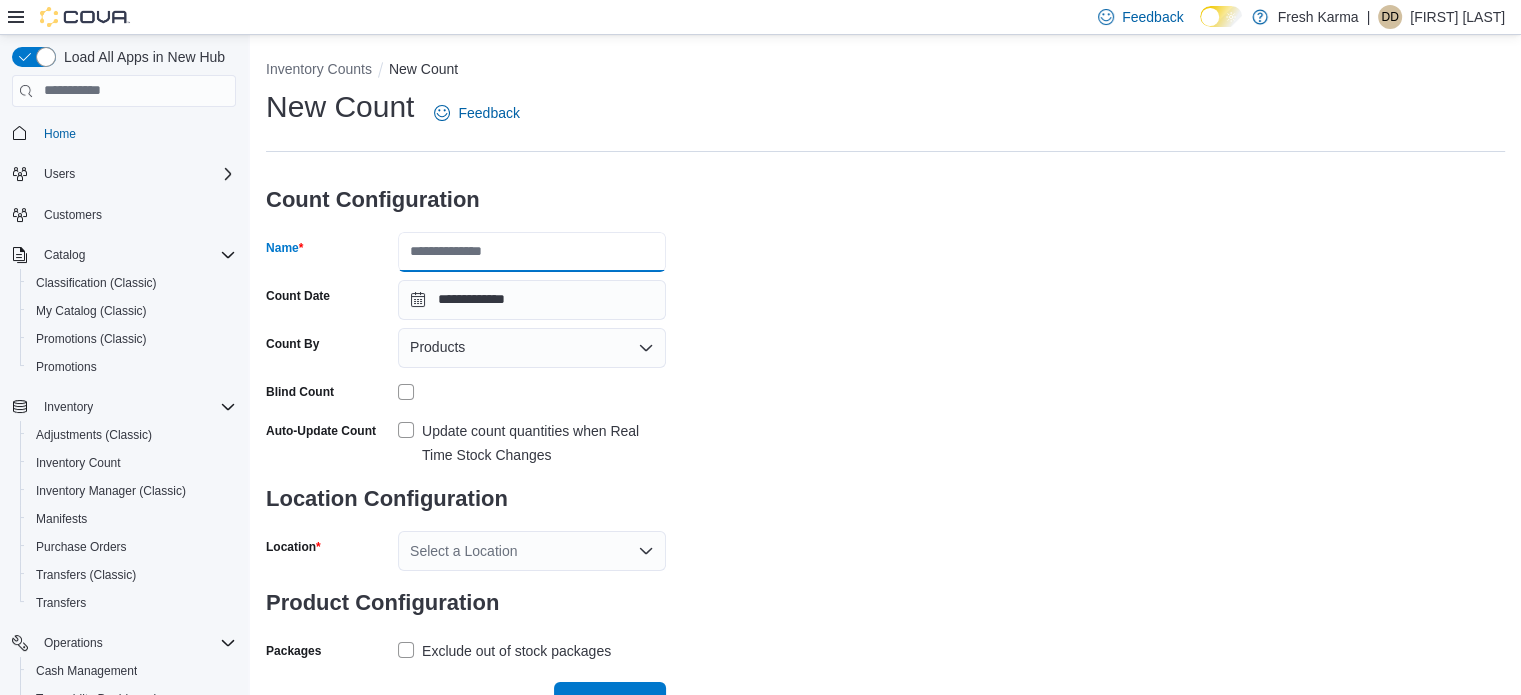 drag, startPoint x: 567, startPoint y: 244, endPoint x: 677, endPoint y: 210, distance: 115.134705 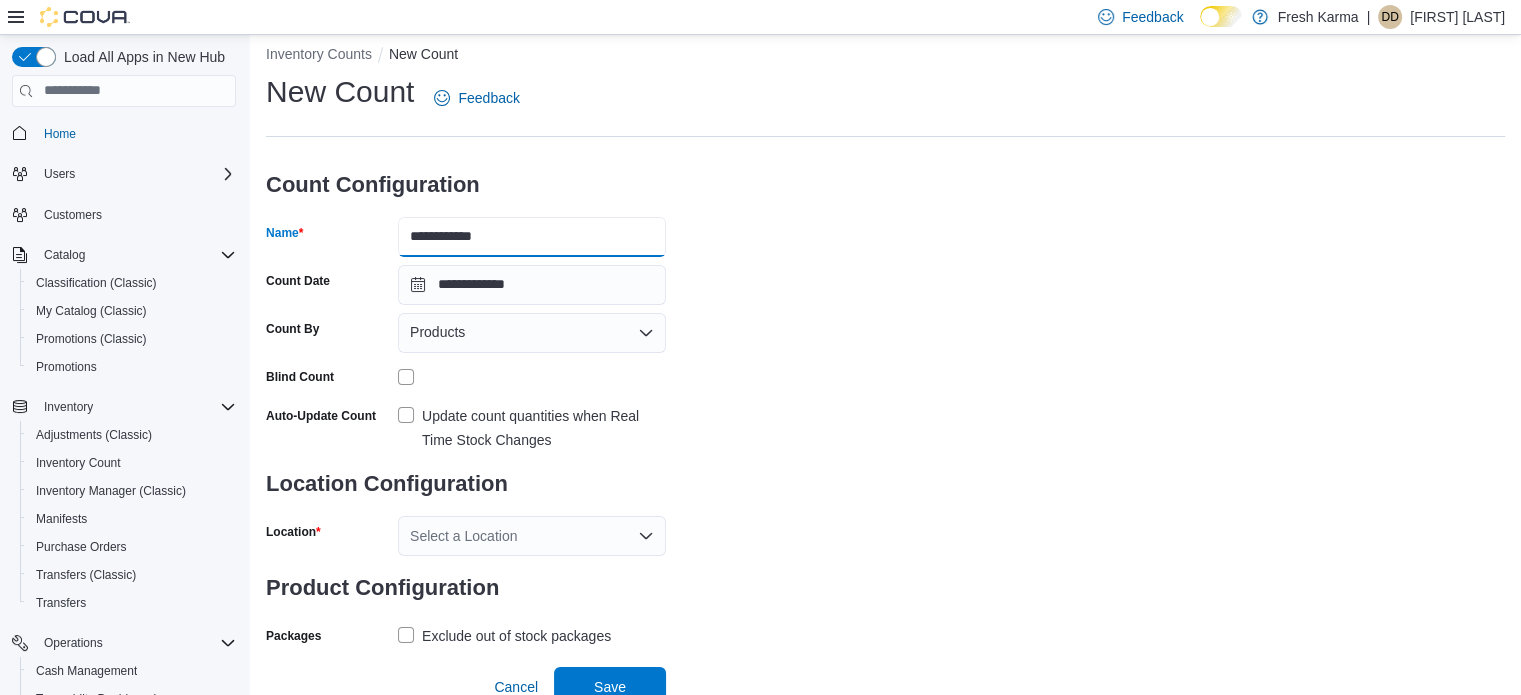 scroll, scrollTop: 26, scrollLeft: 0, axis: vertical 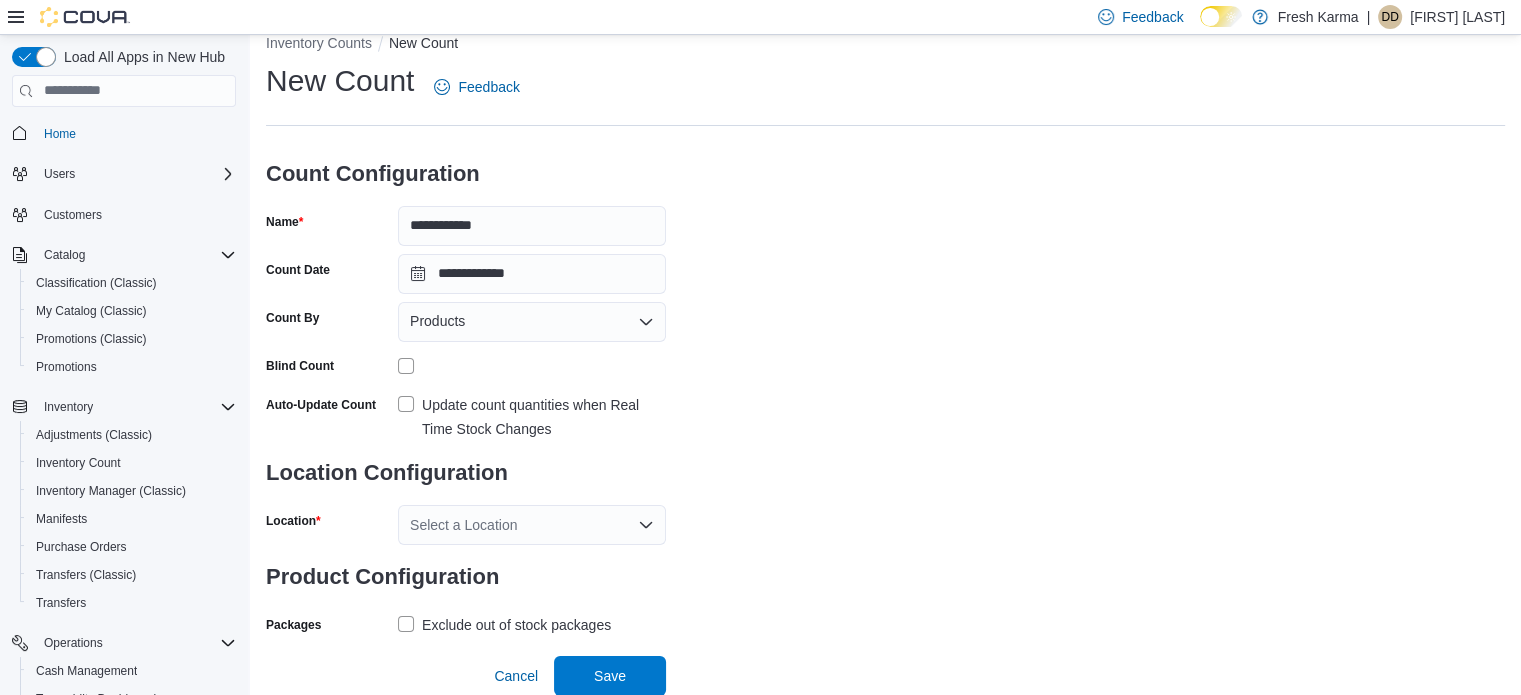 click on "Update count quantities when Real Time Stock Changes" at bounding box center (532, 417) 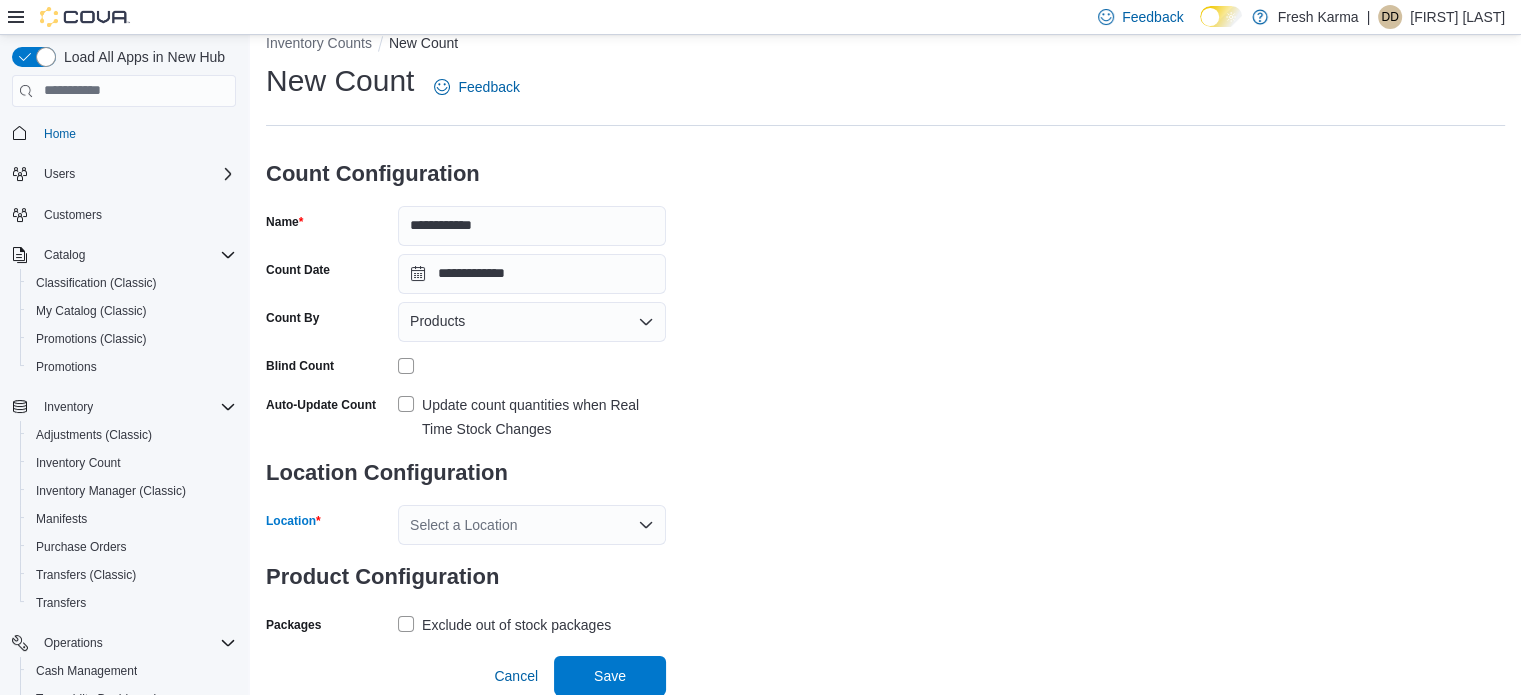 click on "Select a Location" at bounding box center (532, 525) 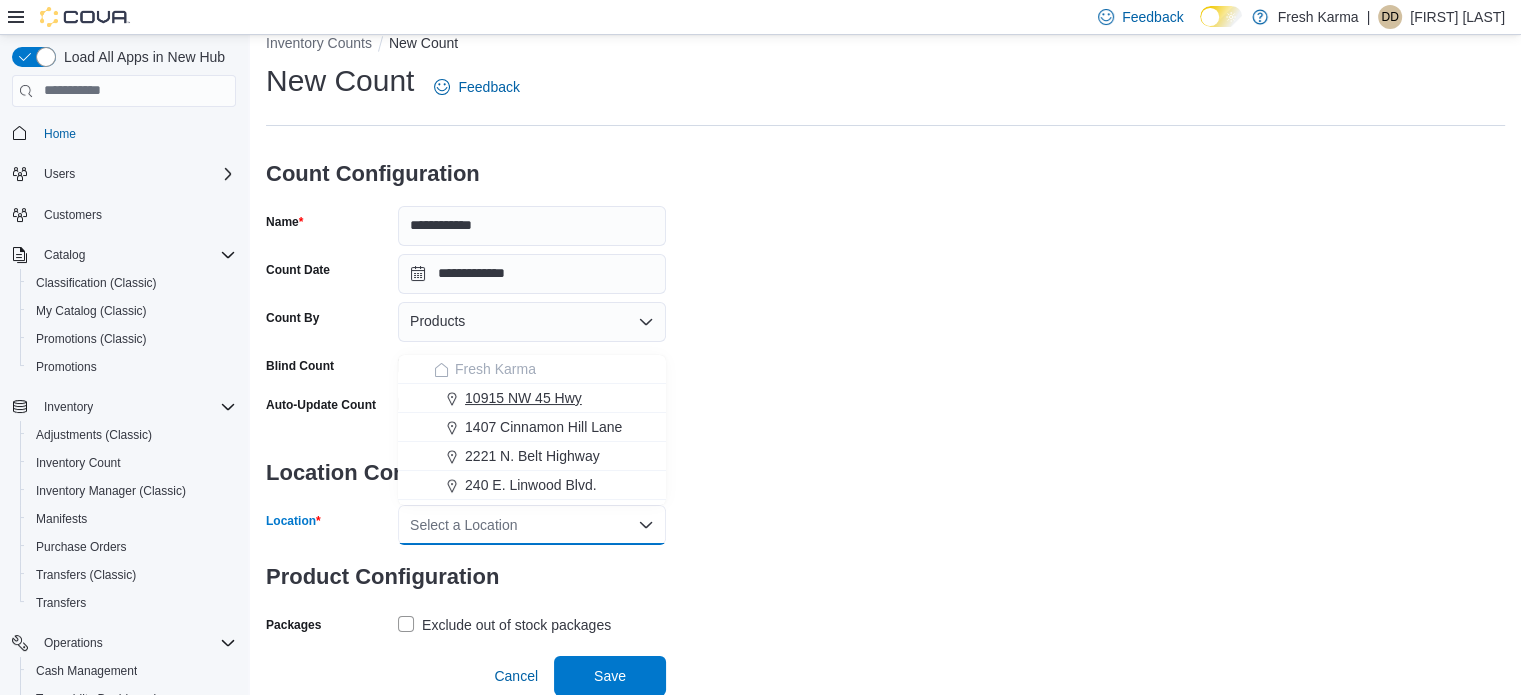 drag, startPoint x: 524, startPoint y: 395, endPoint x: 599, endPoint y: 394, distance: 75.00667 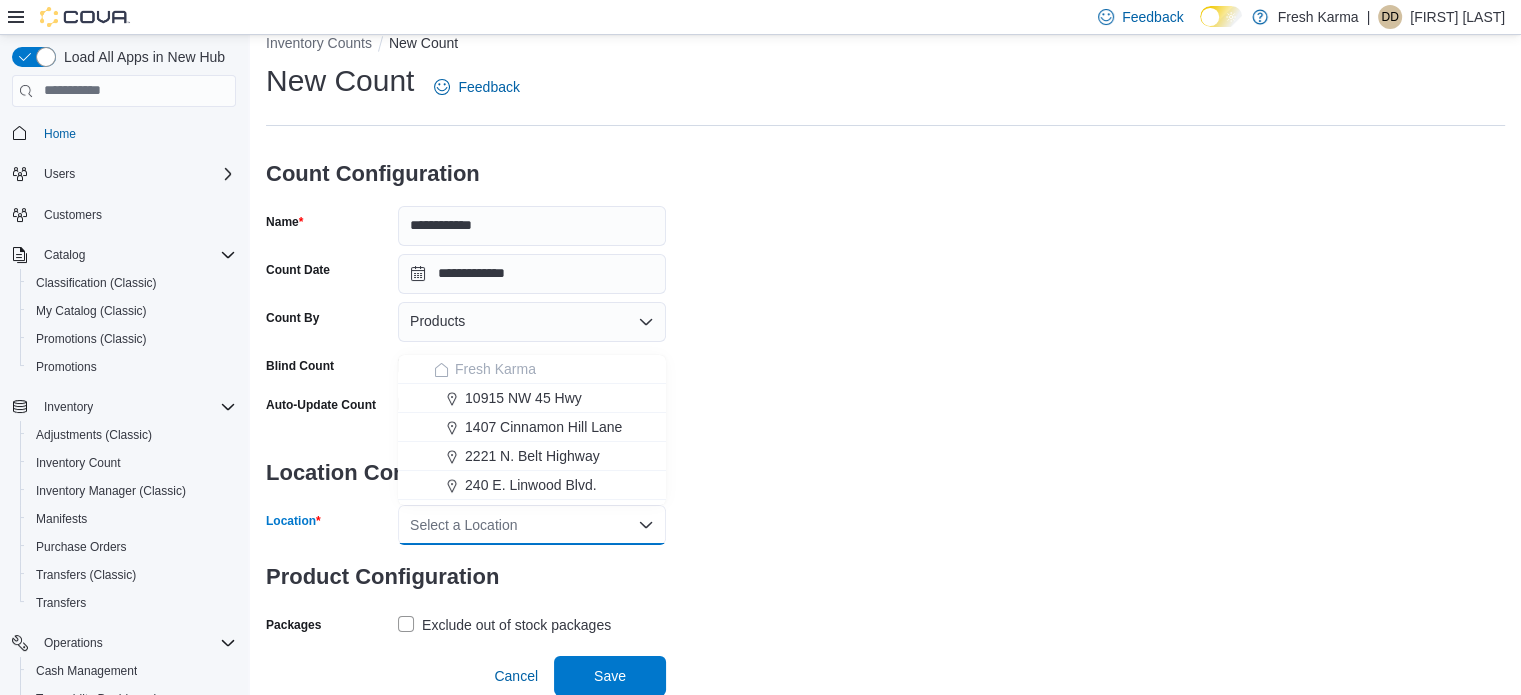 click on "10915 NW 45 Hwy" at bounding box center (523, 398) 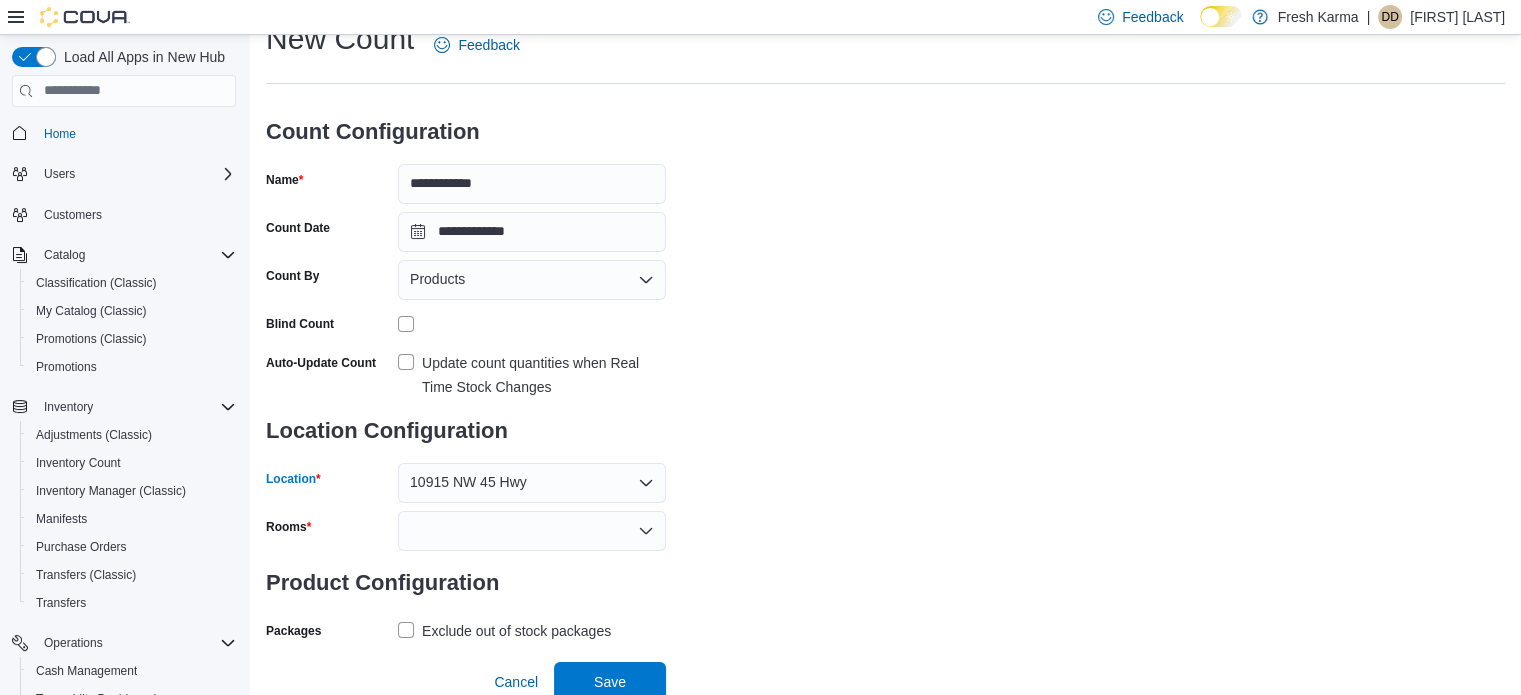 scroll, scrollTop: 74, scrollLeft: 0, axis: vertical 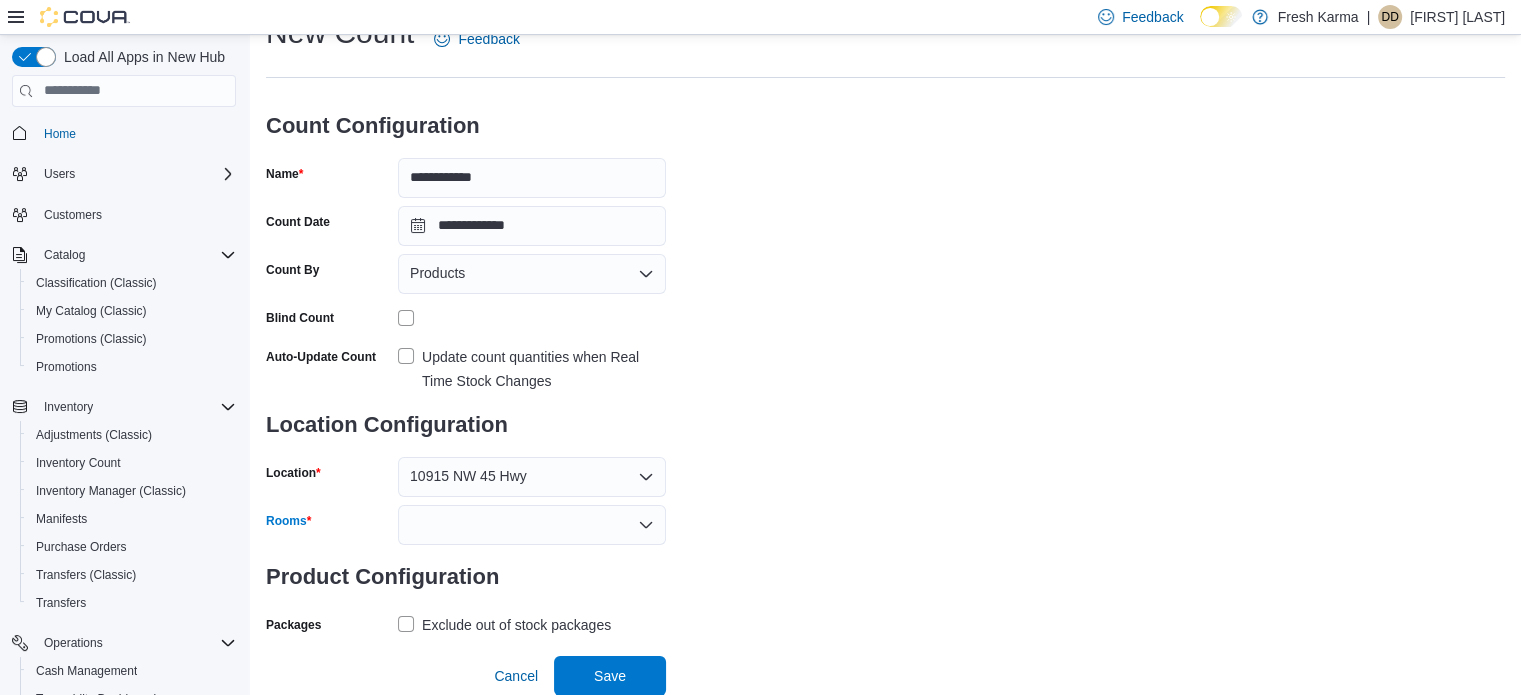 click 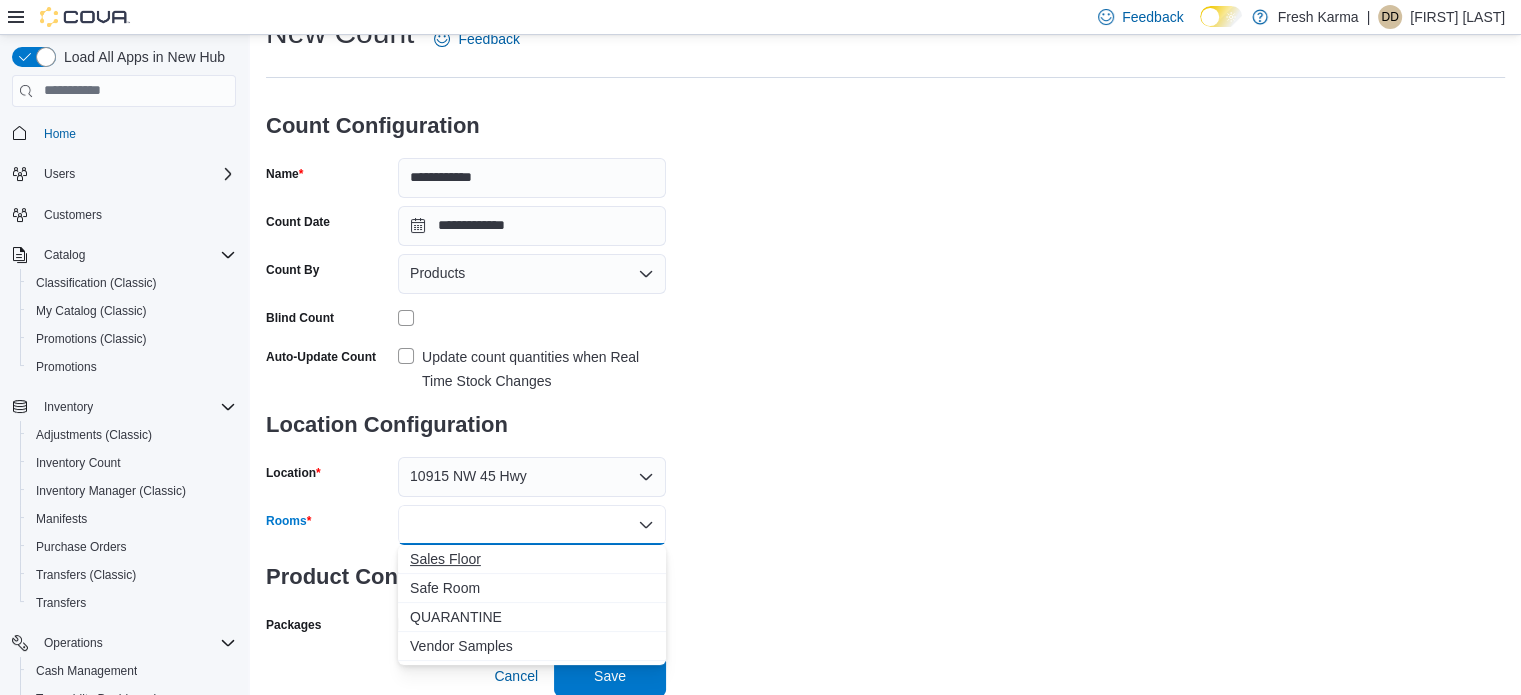 click on "Sales Floor" at bounding box center (532, 559) 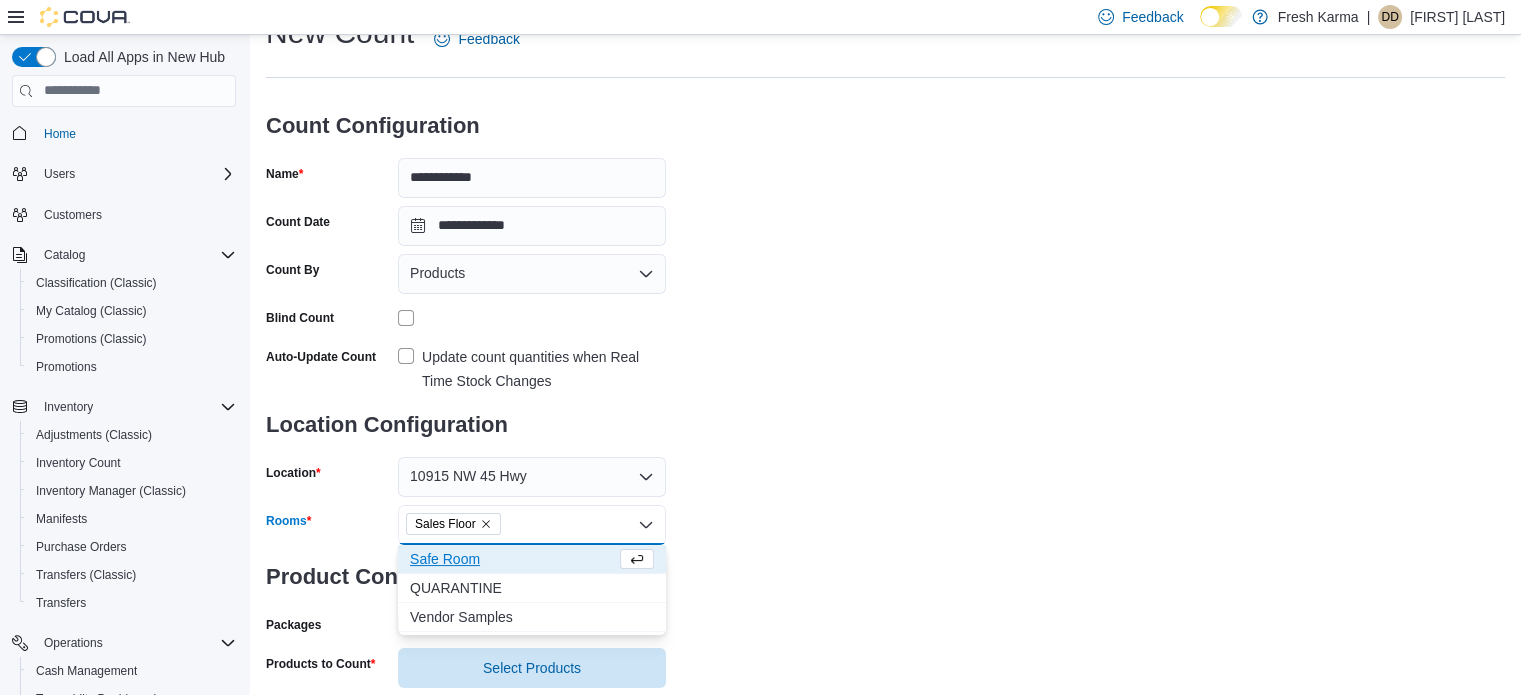 click on "**********" at bounding box center (885, 350) 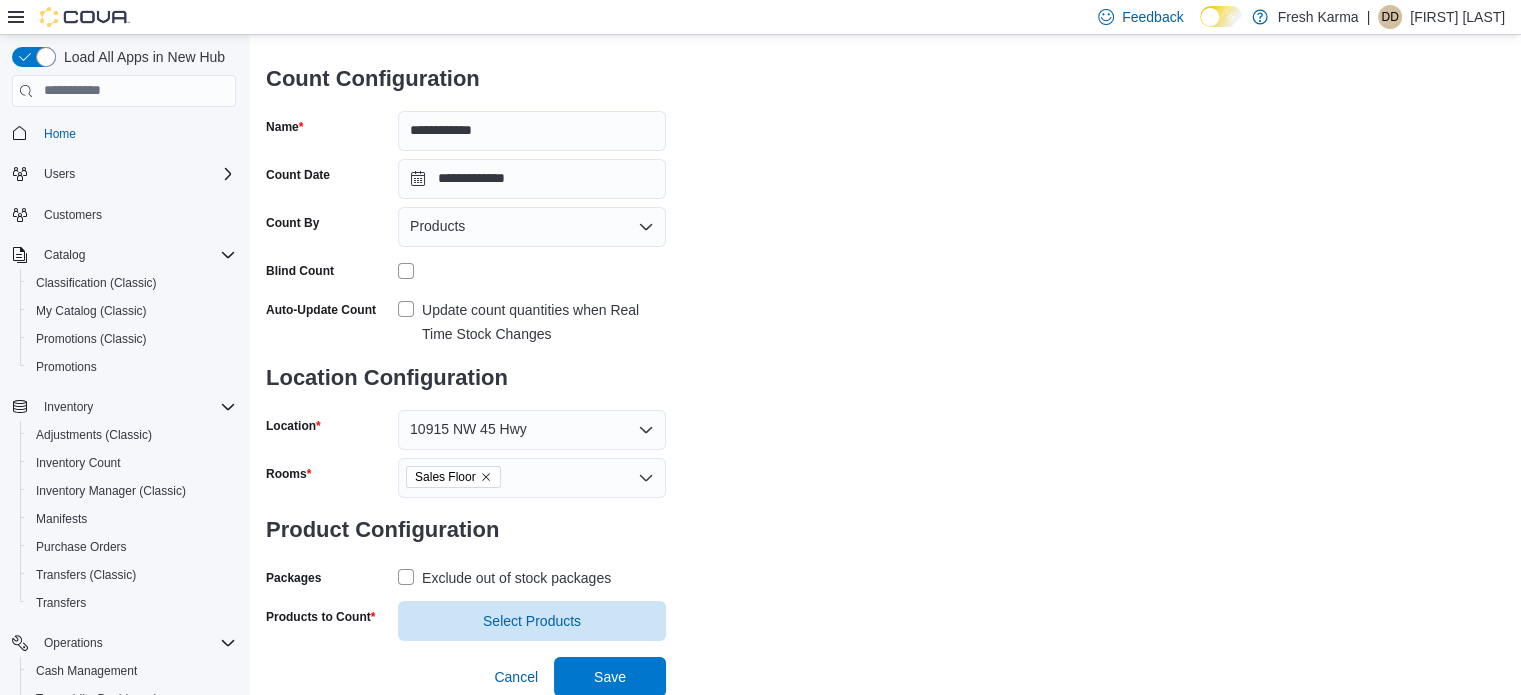 scroll, scrollTop: 122, scrollLeft: 0, axis: vertical 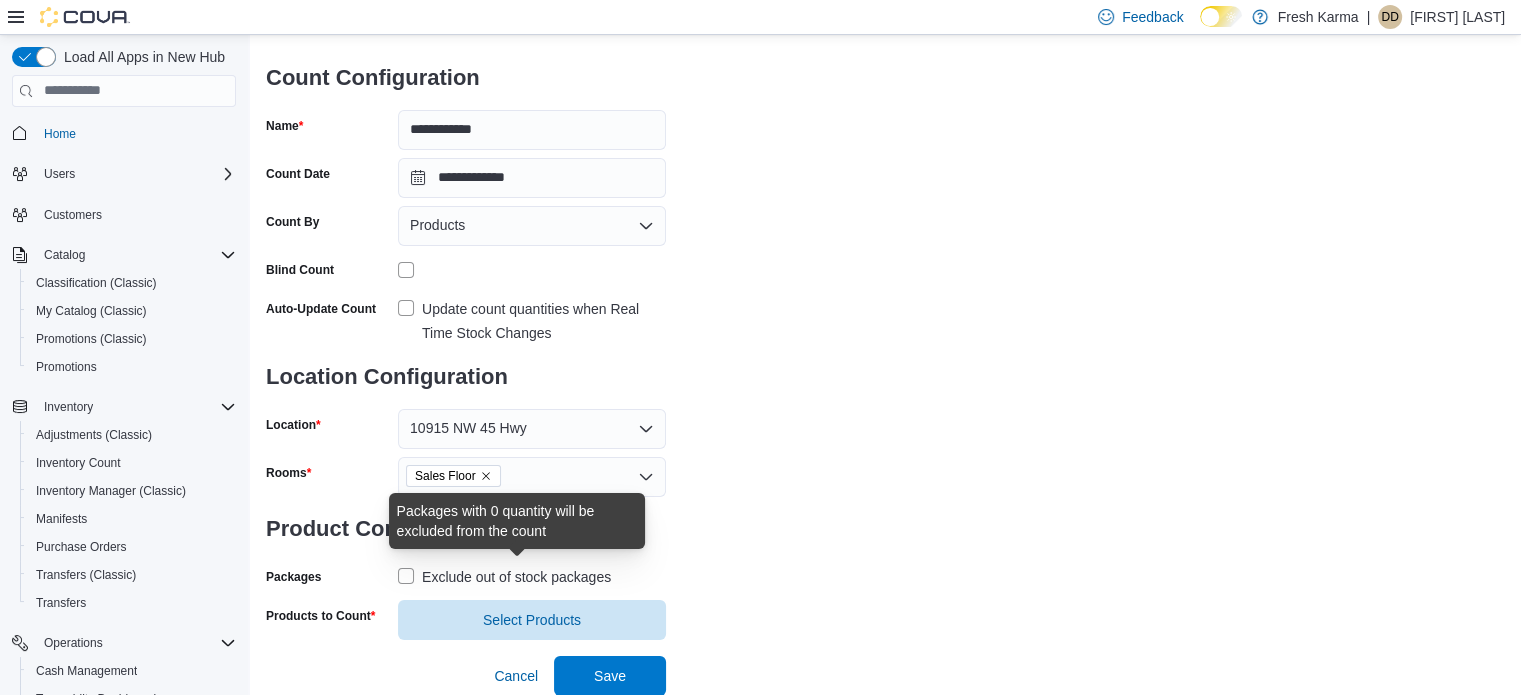 click on "Exclude out of stock packages" at bounding box center [516, 577] 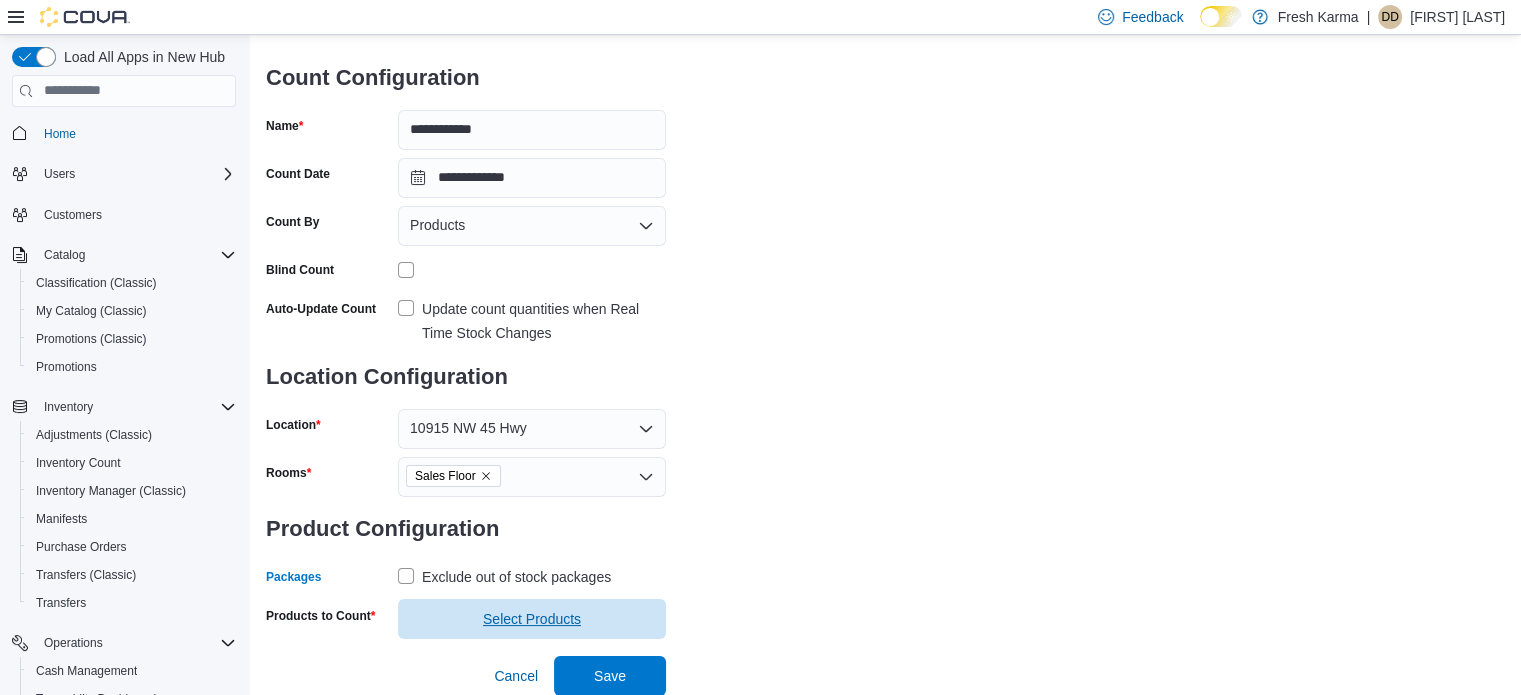 click on "Select Products" at bounding box center [532, 619] 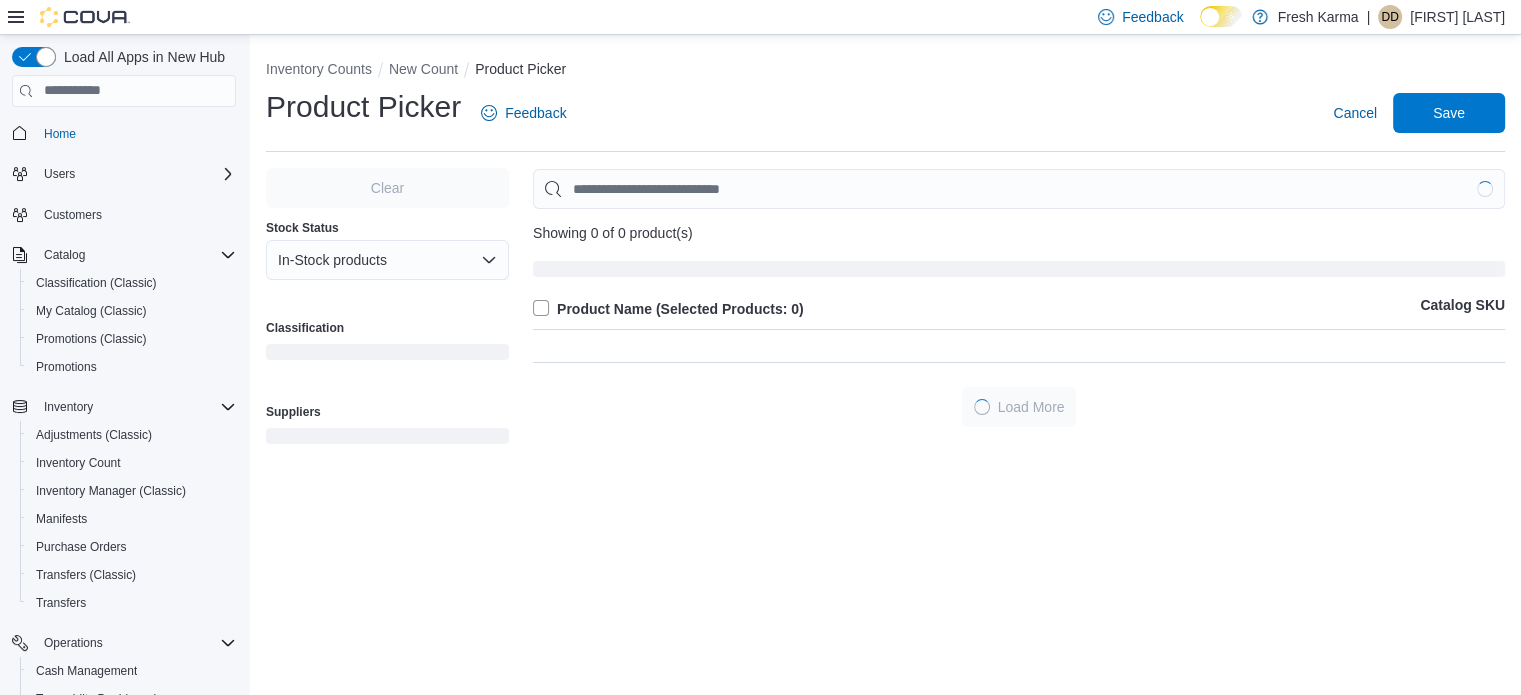 scroll, scrollTop: 0, scrollLeft: 0, axis: both 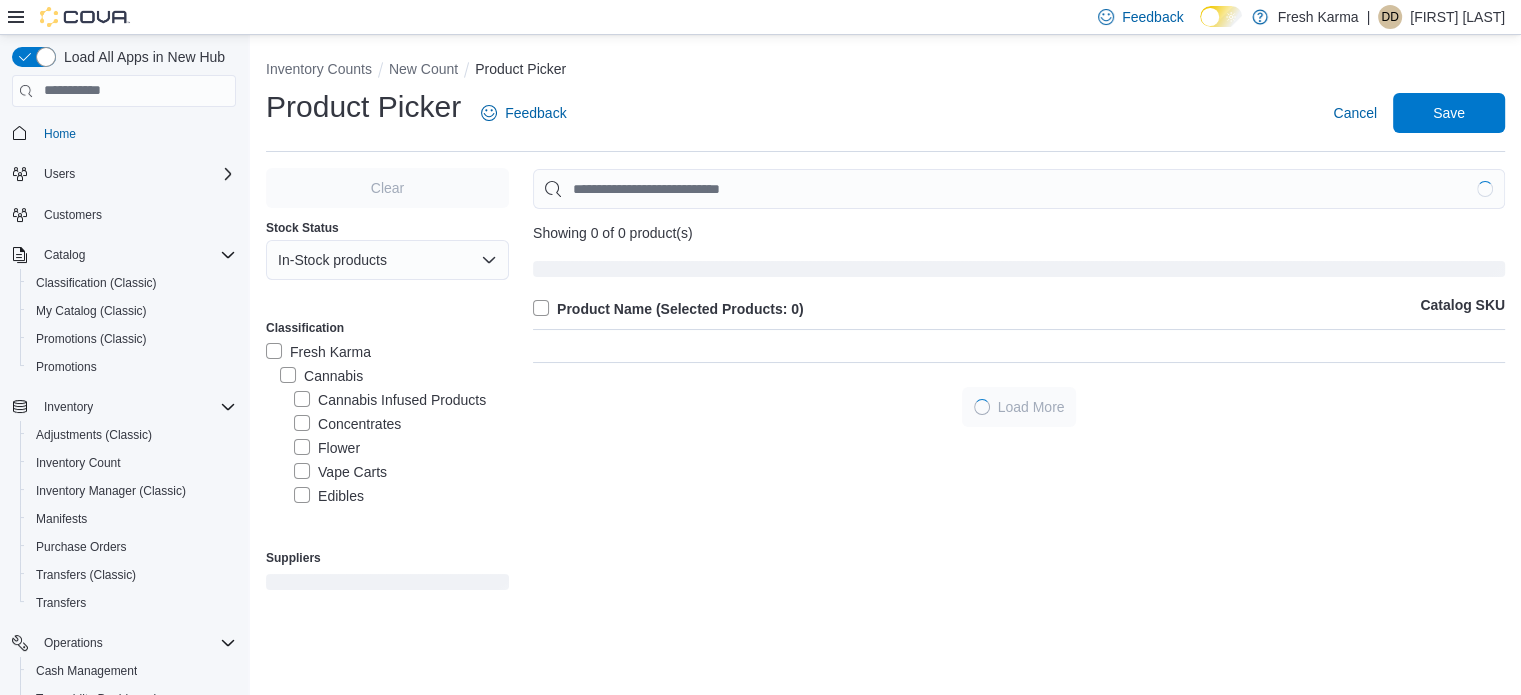 click on "Concentrates" at bounding box center [347, 424] 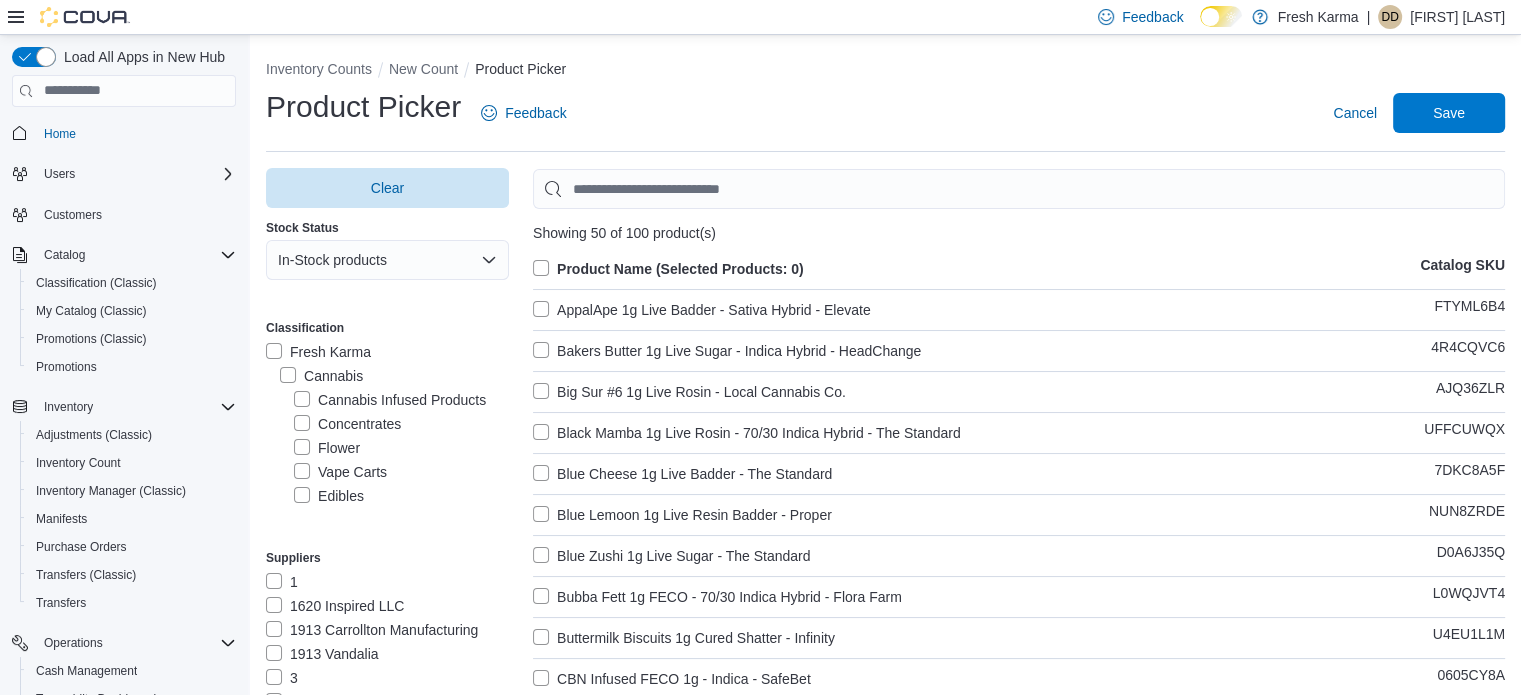 click on "Product Name (Selected Products: 0)" at bounding box center (668, 269) 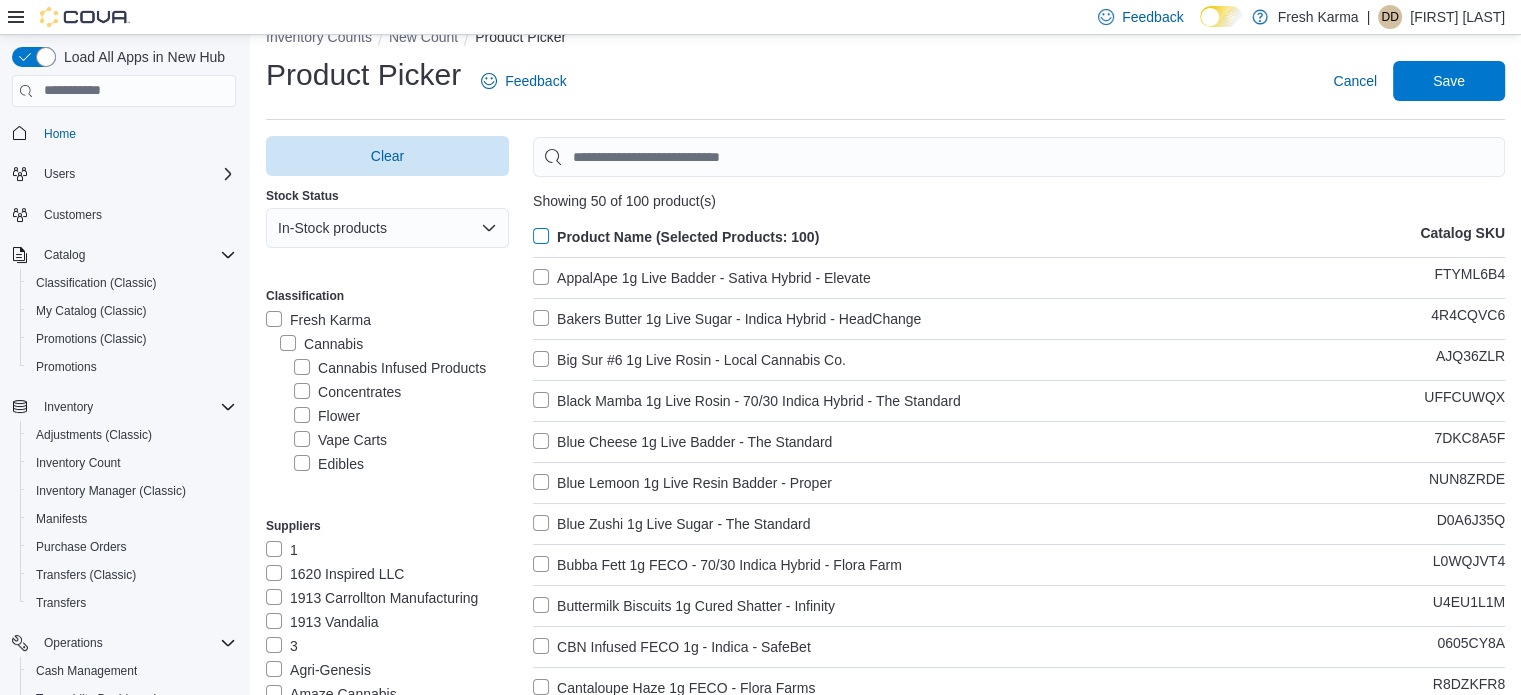 scroll, scrollTop: 0, scrollLeft: 0, axis: both 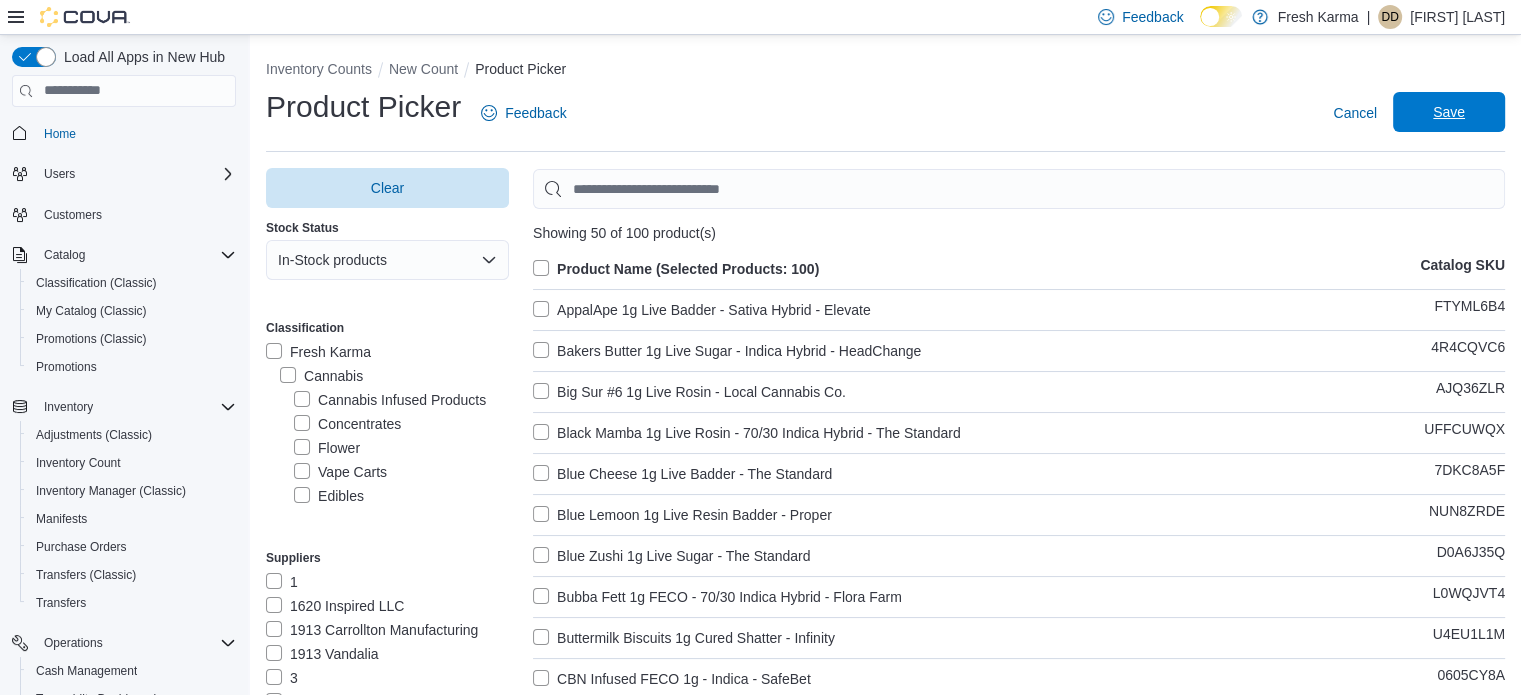 click on "Save" at bounding box center [1449, 112] 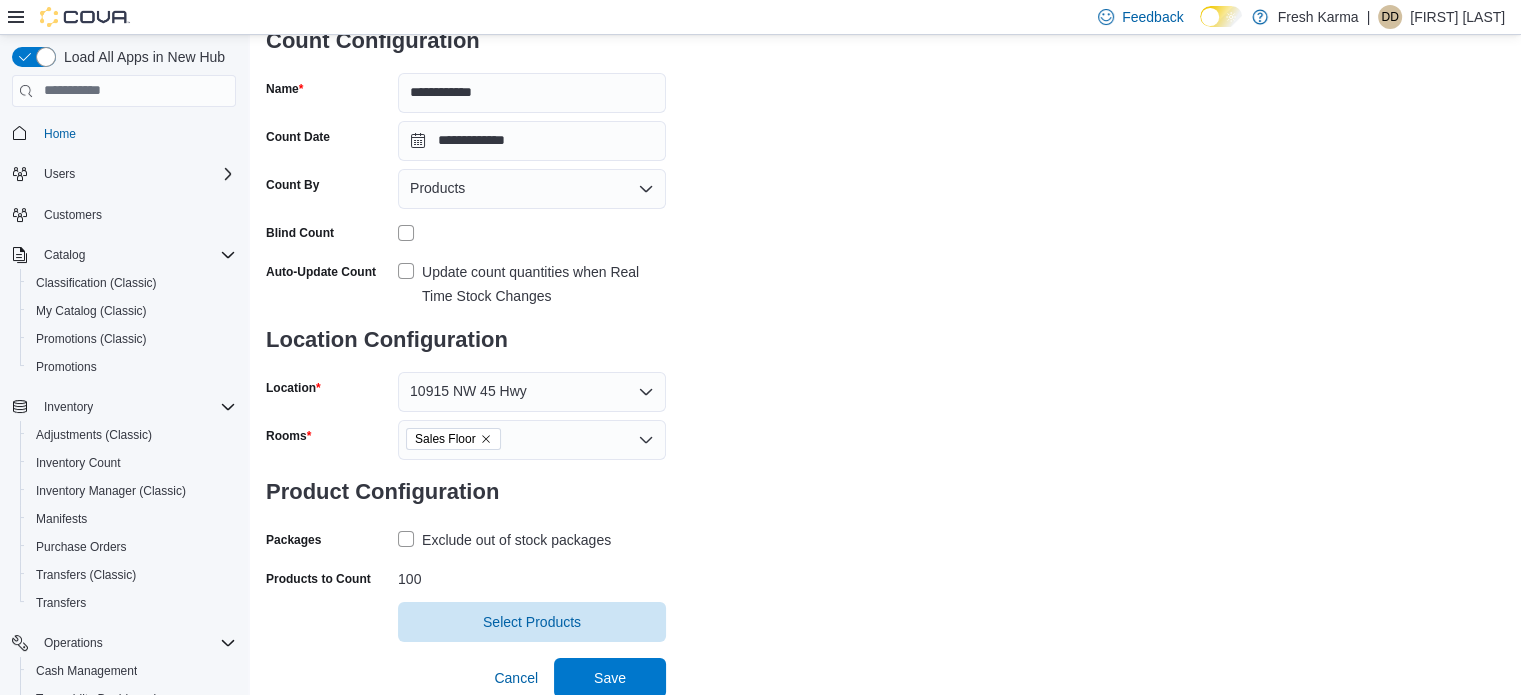 scroll, scrollTop: 161, scrollLeft: 0, axis: vertical 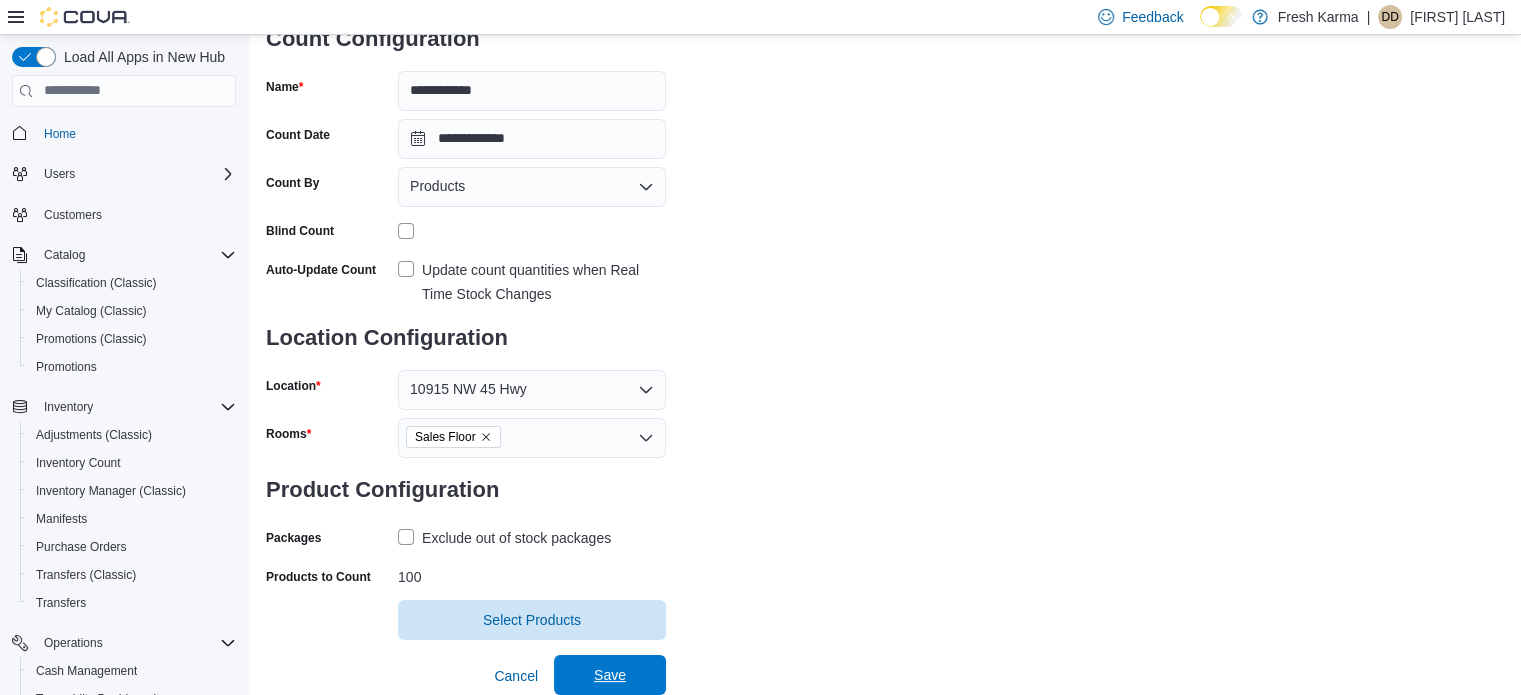 click on "Save" at bounding box center [610, 675] 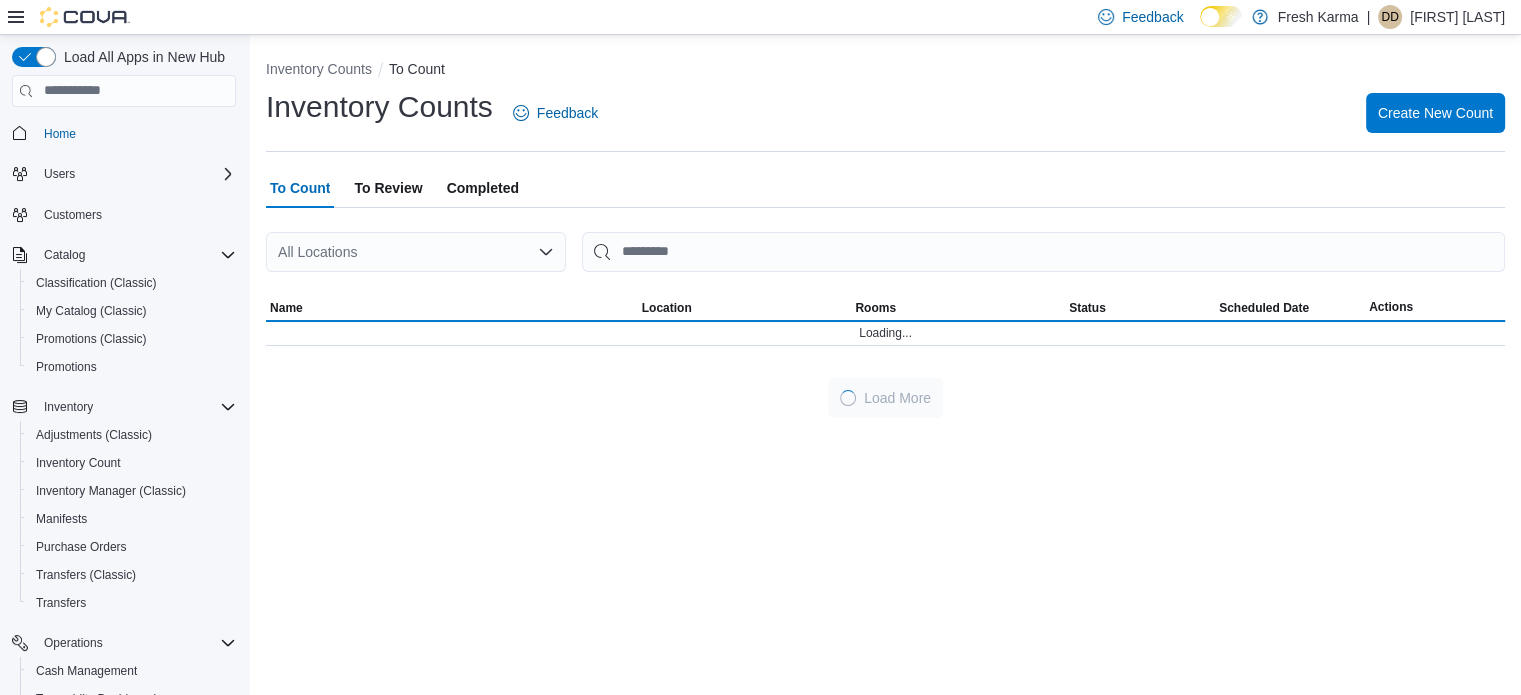 scroll, scrollTop: 0, scrollLeft: 0, axis: both 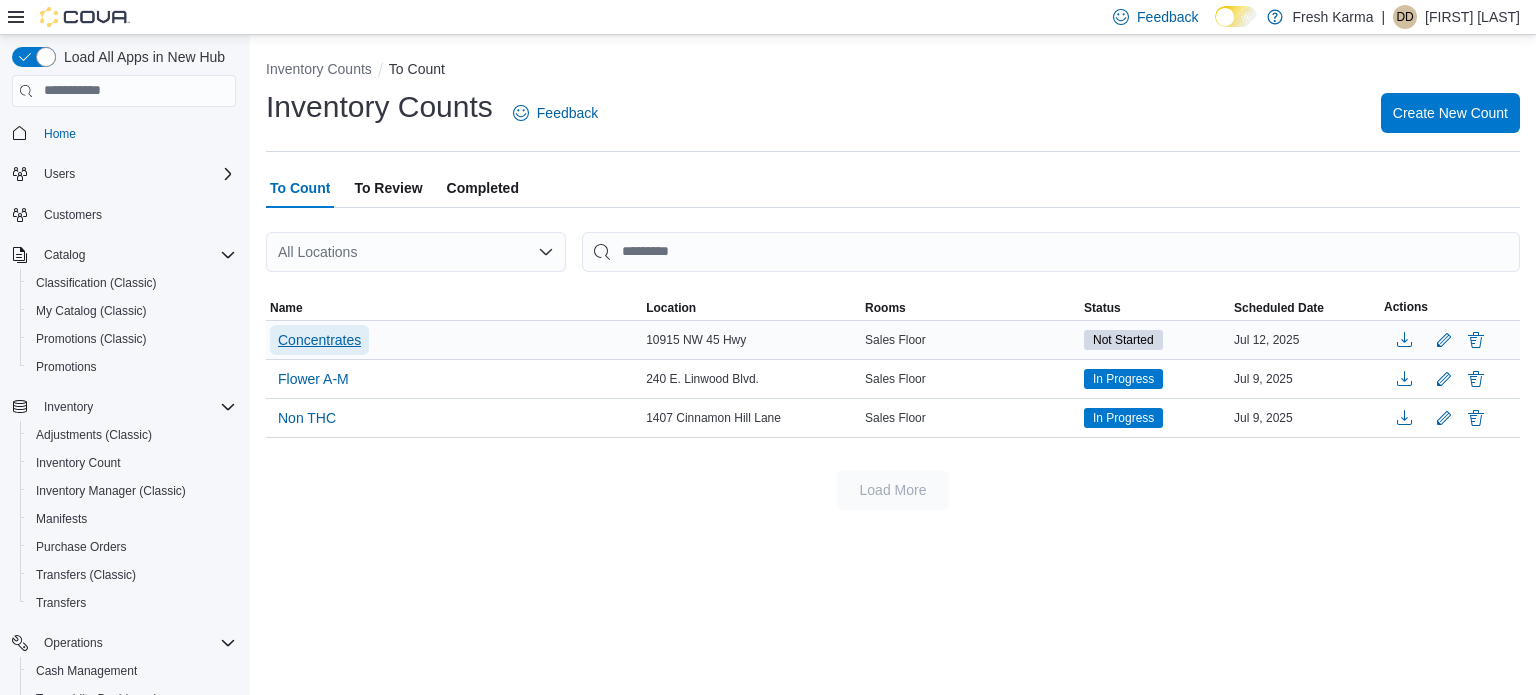 click on "Concentrates" at bounding box center (319, 340) 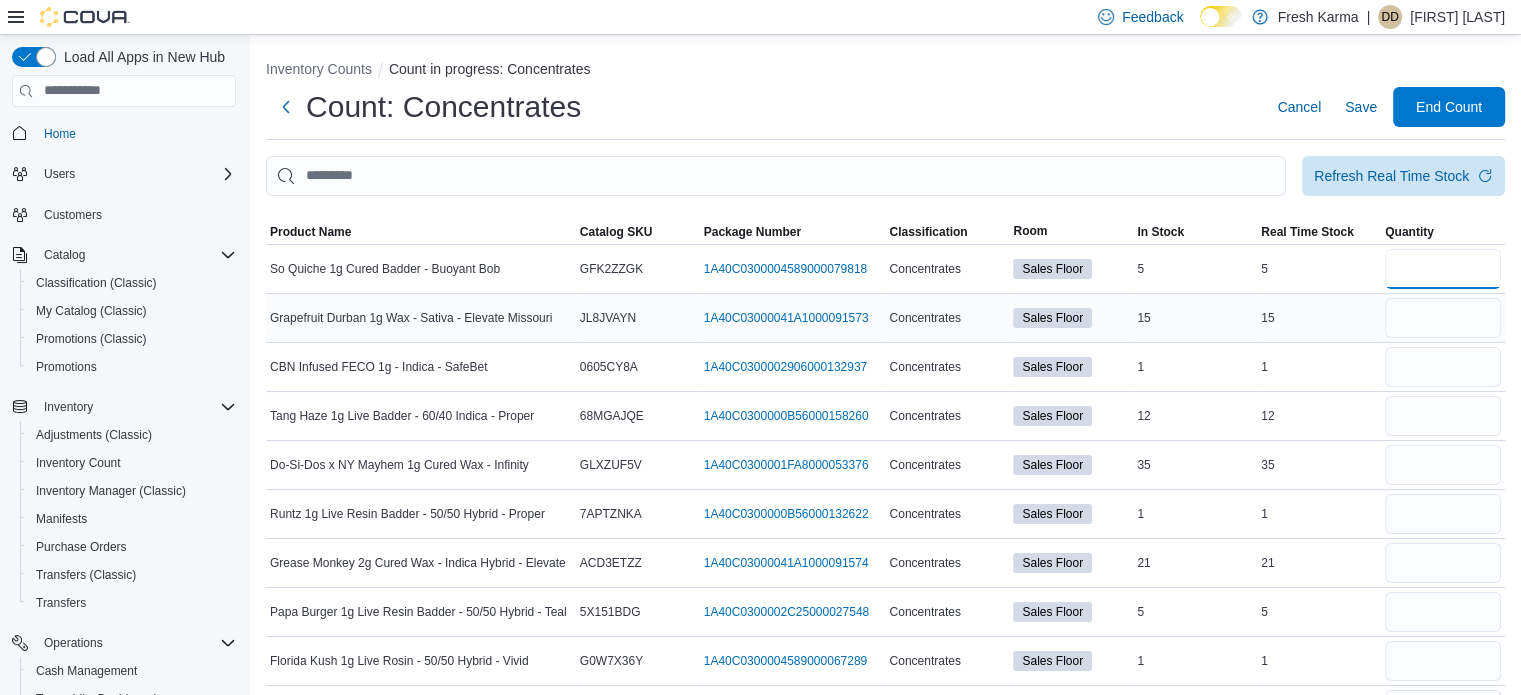 drag, startPoint x: 1424, startPoint y: 278, endPoint x: 1424, endPoint y: 292, distance: 14 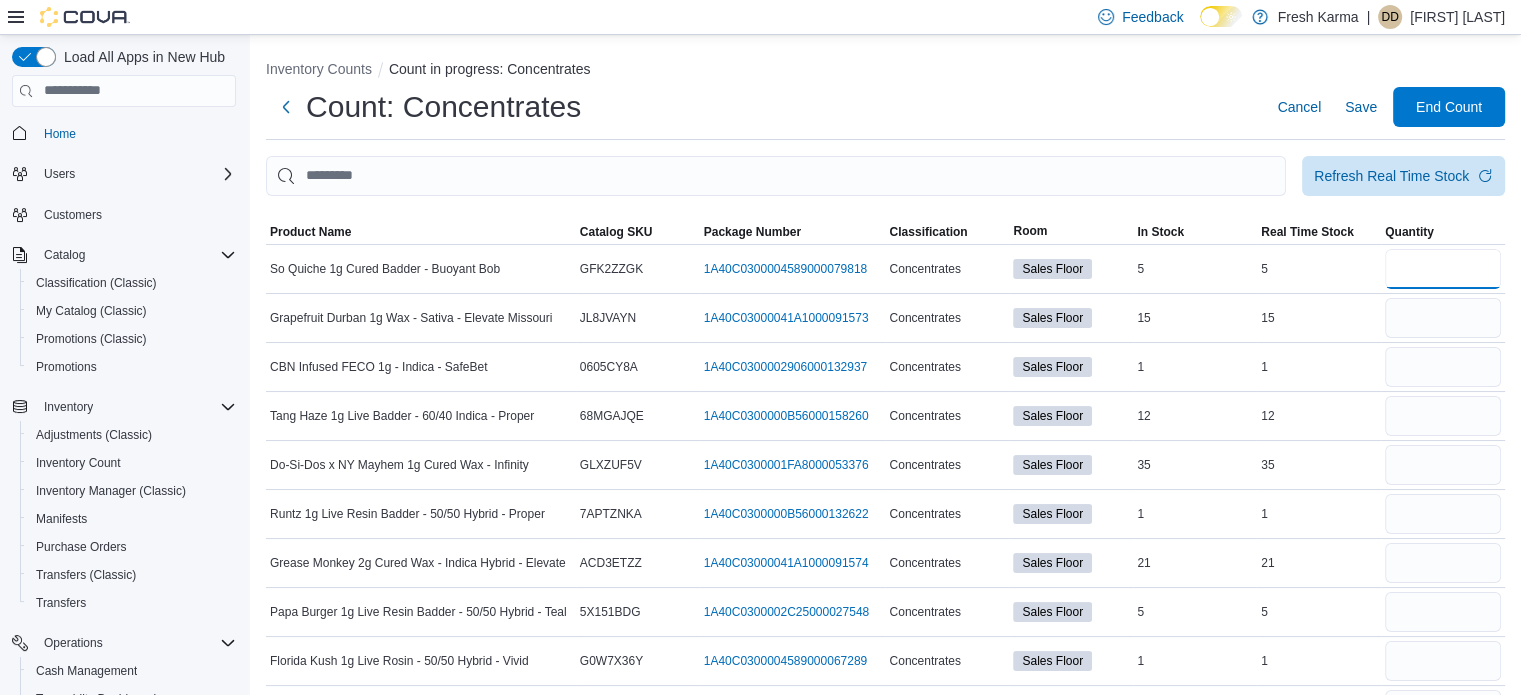 type on "*" 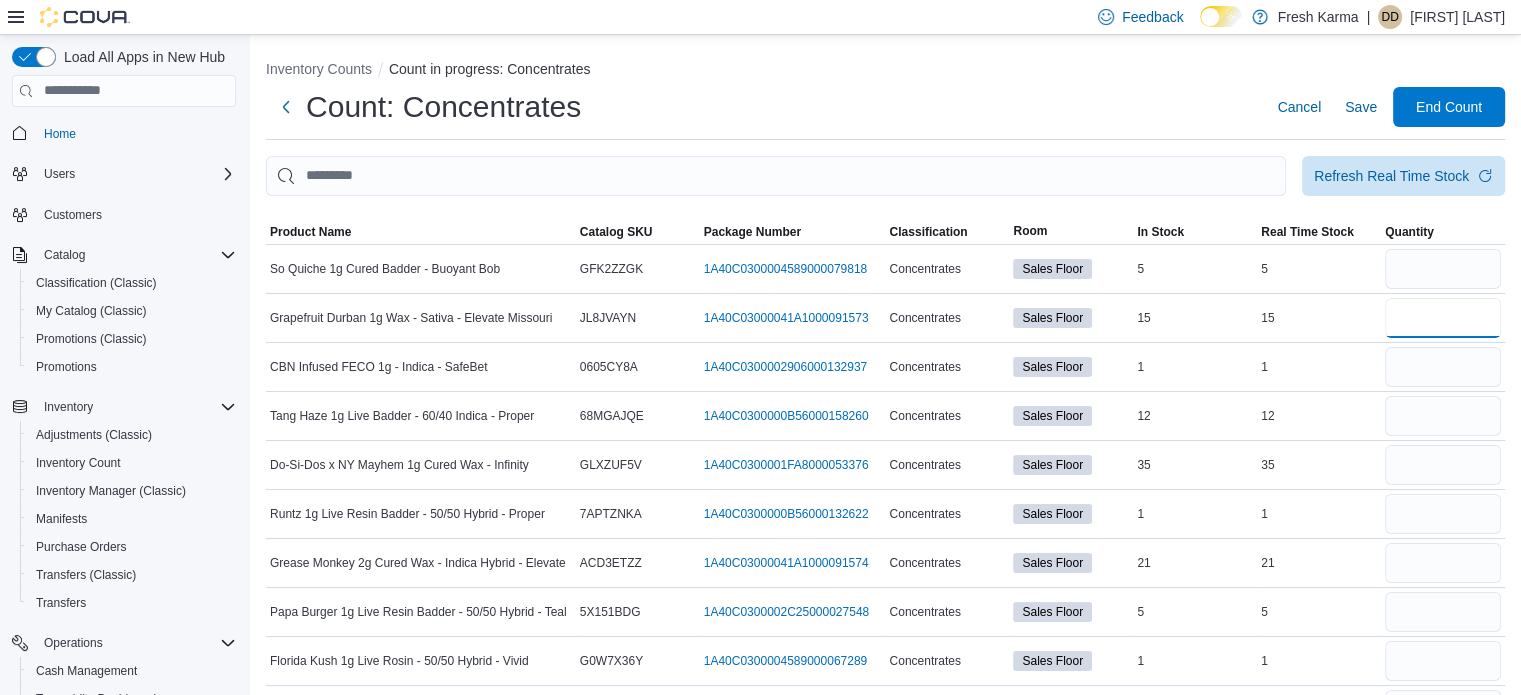 type 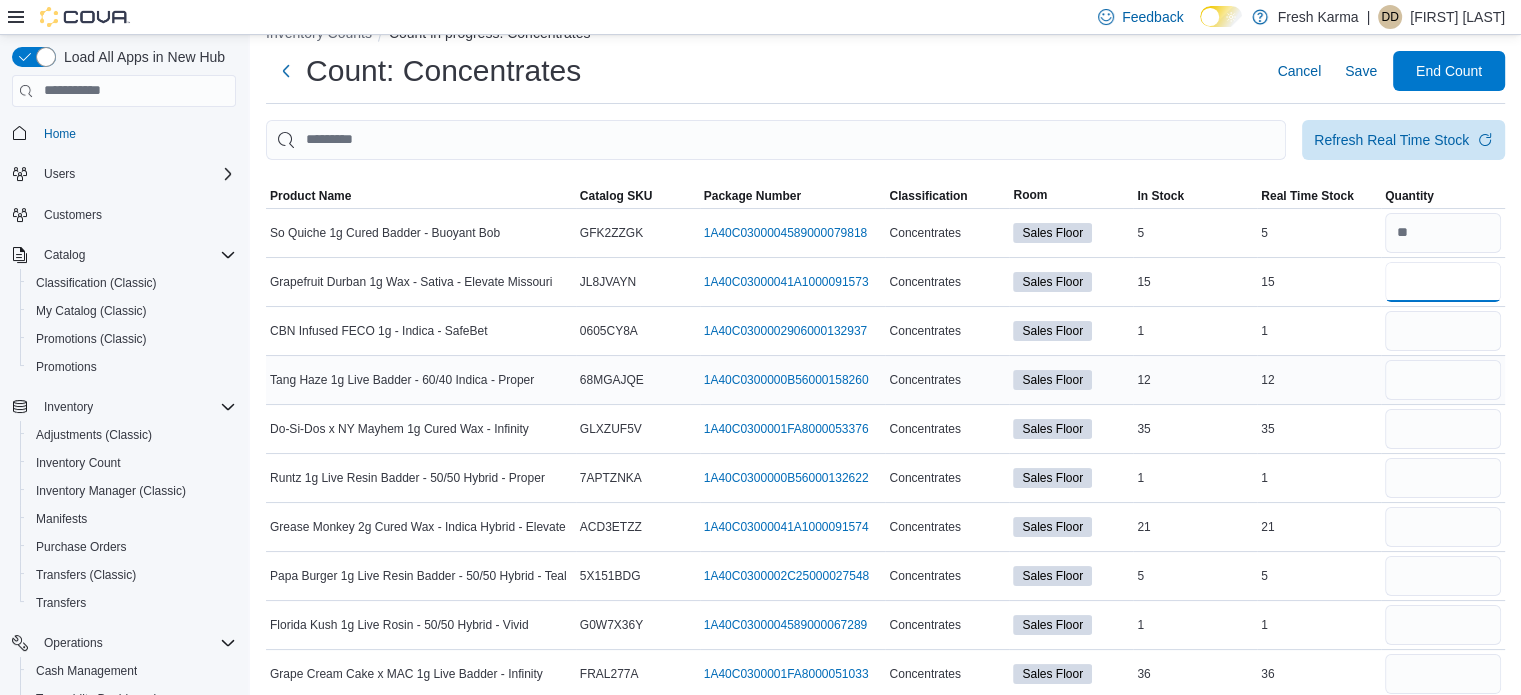 scroll, scrollTop: 0, scrollLeft: 0, axis: both 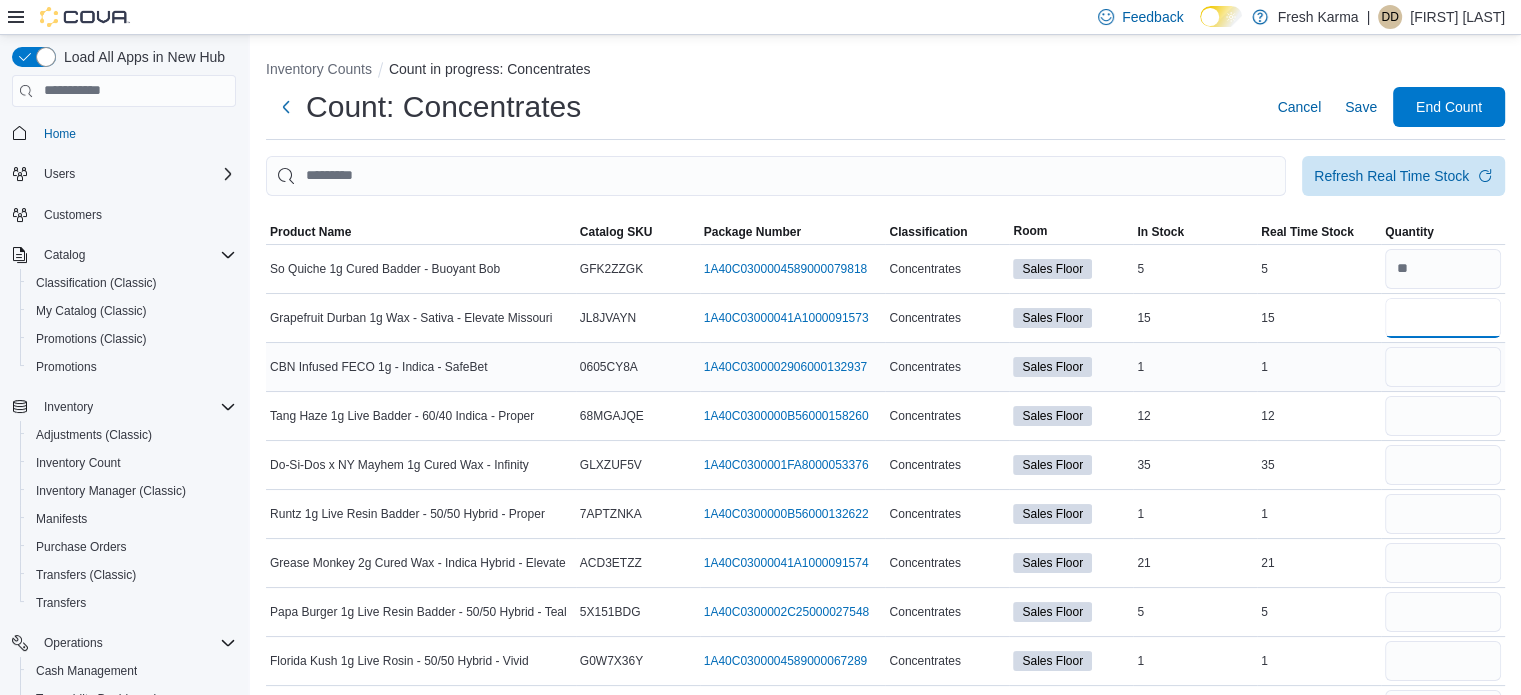 type on "**" 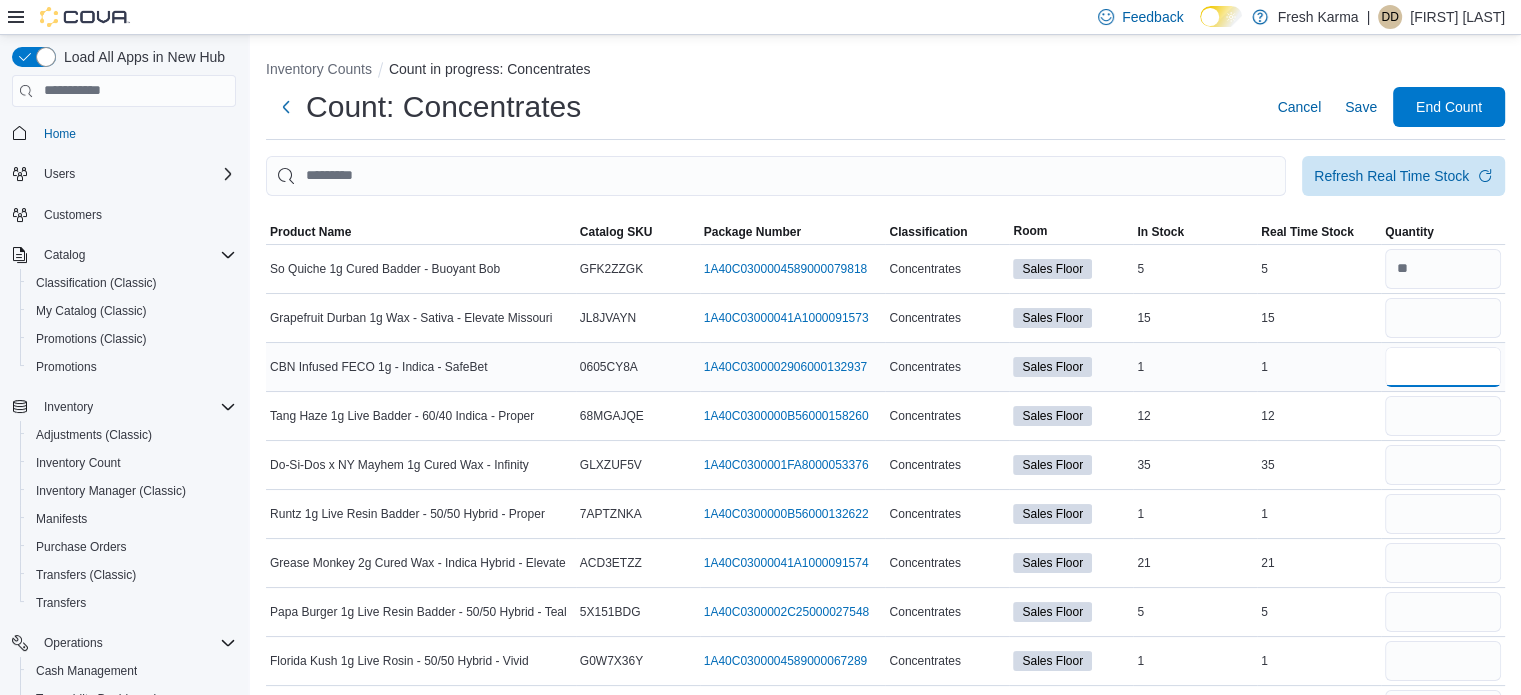 click at bounding box center (1443, 367) 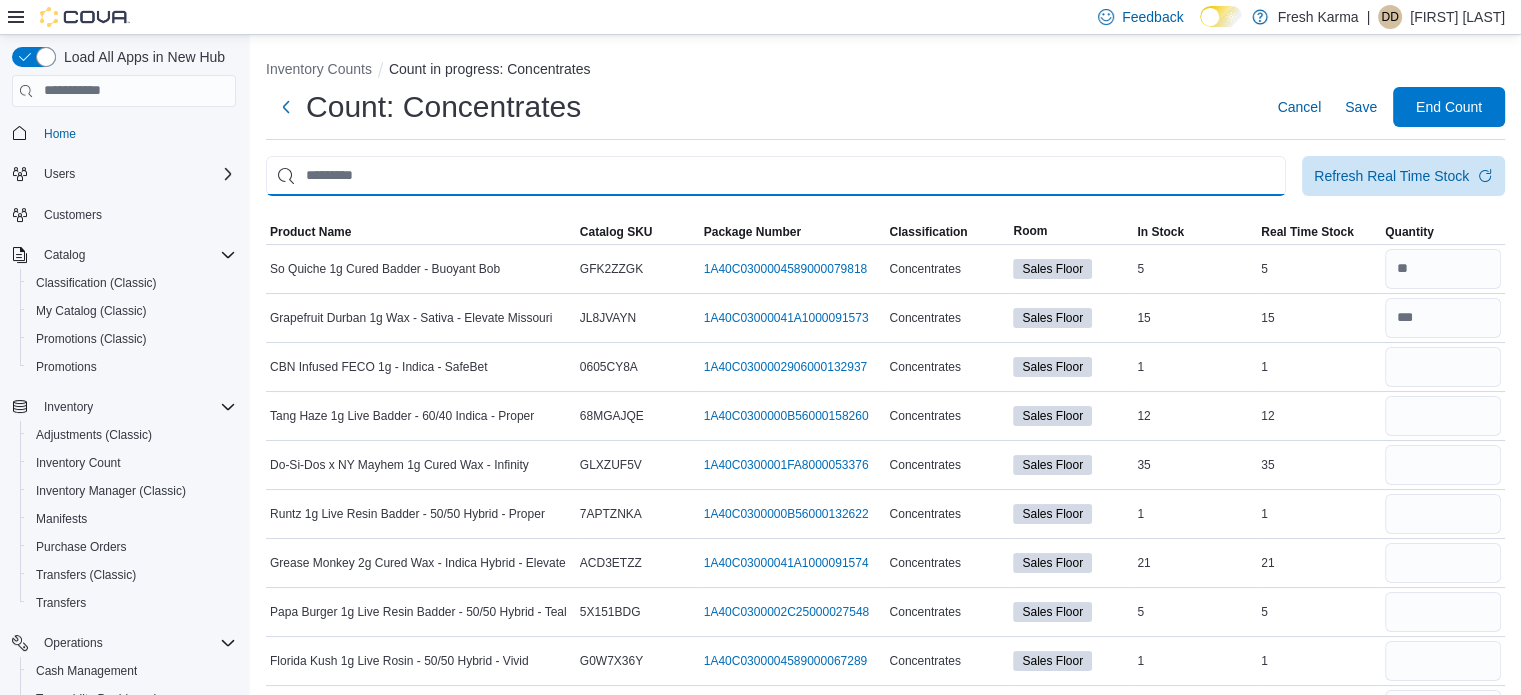 click at bounding box center (776, 176) 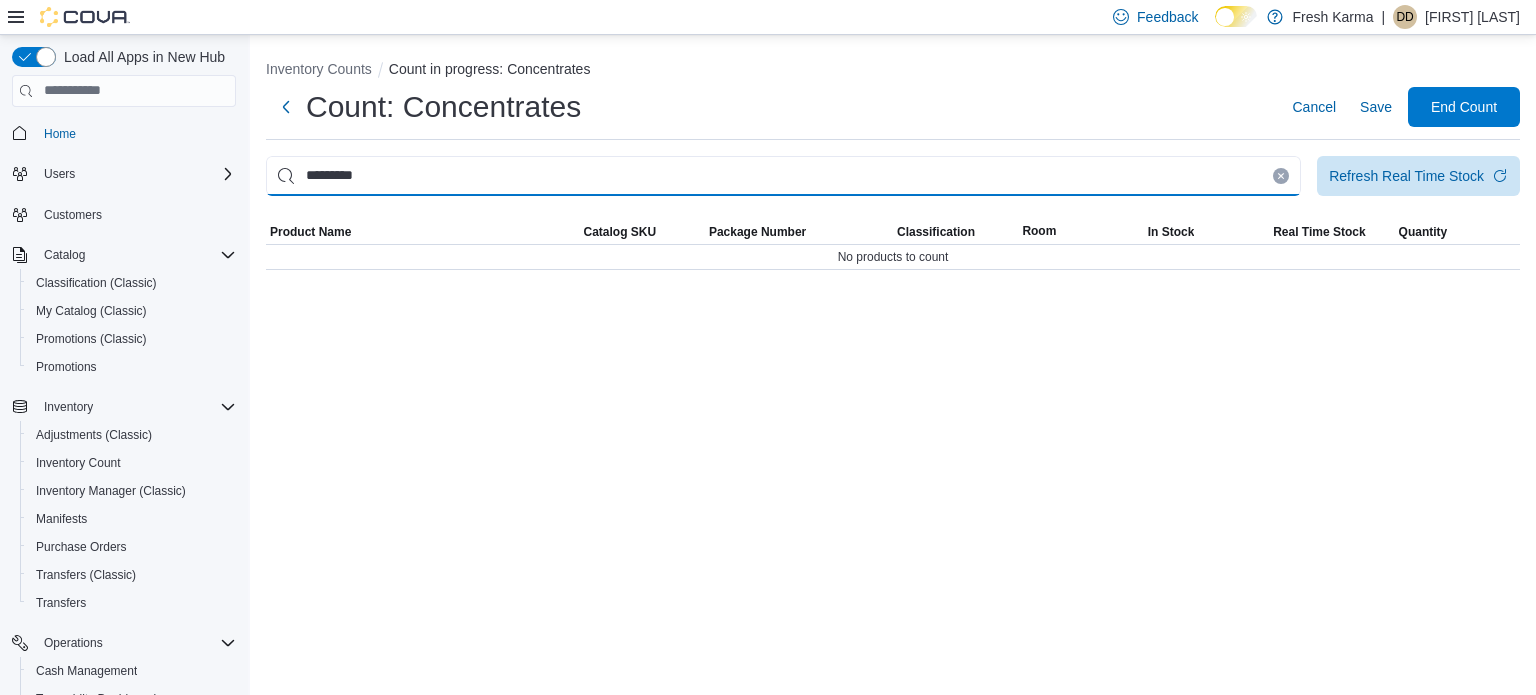 type on "********" 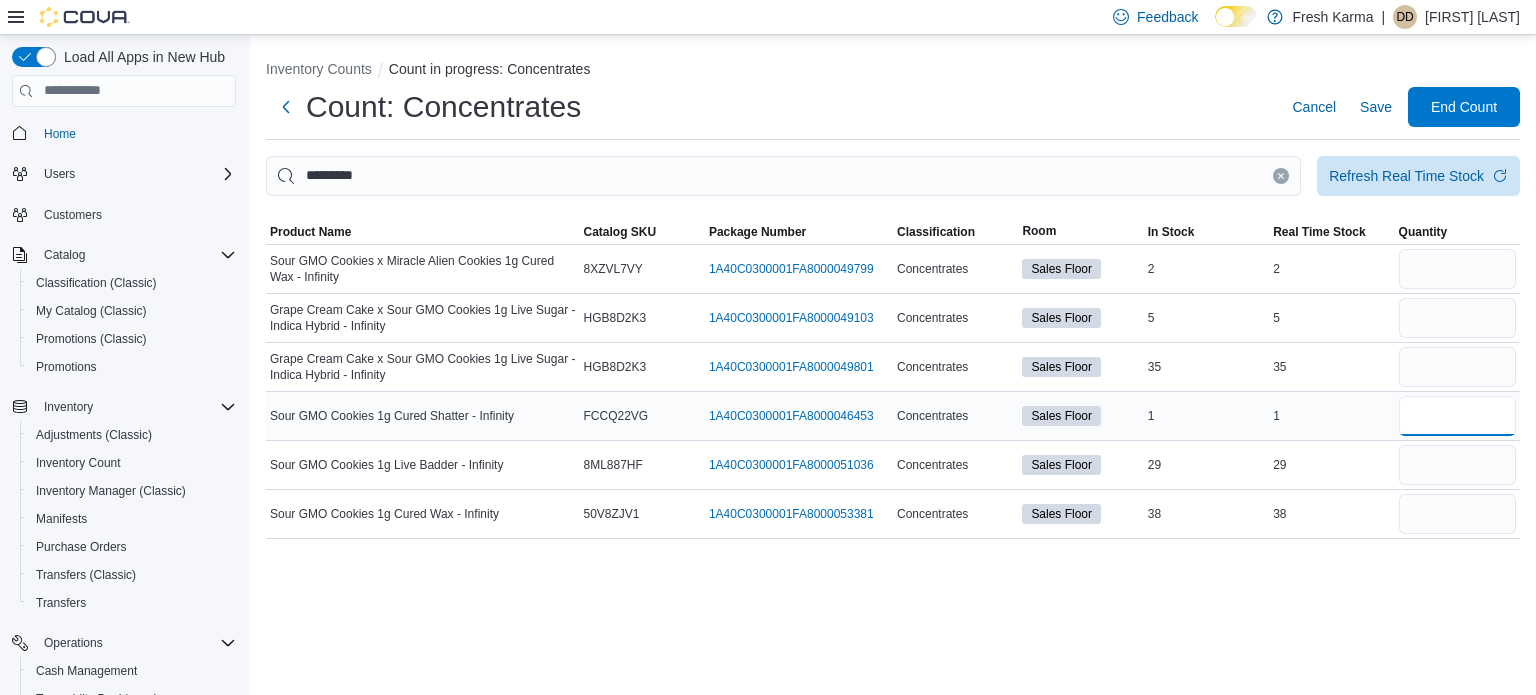 click at bounding box center [1457, 416] 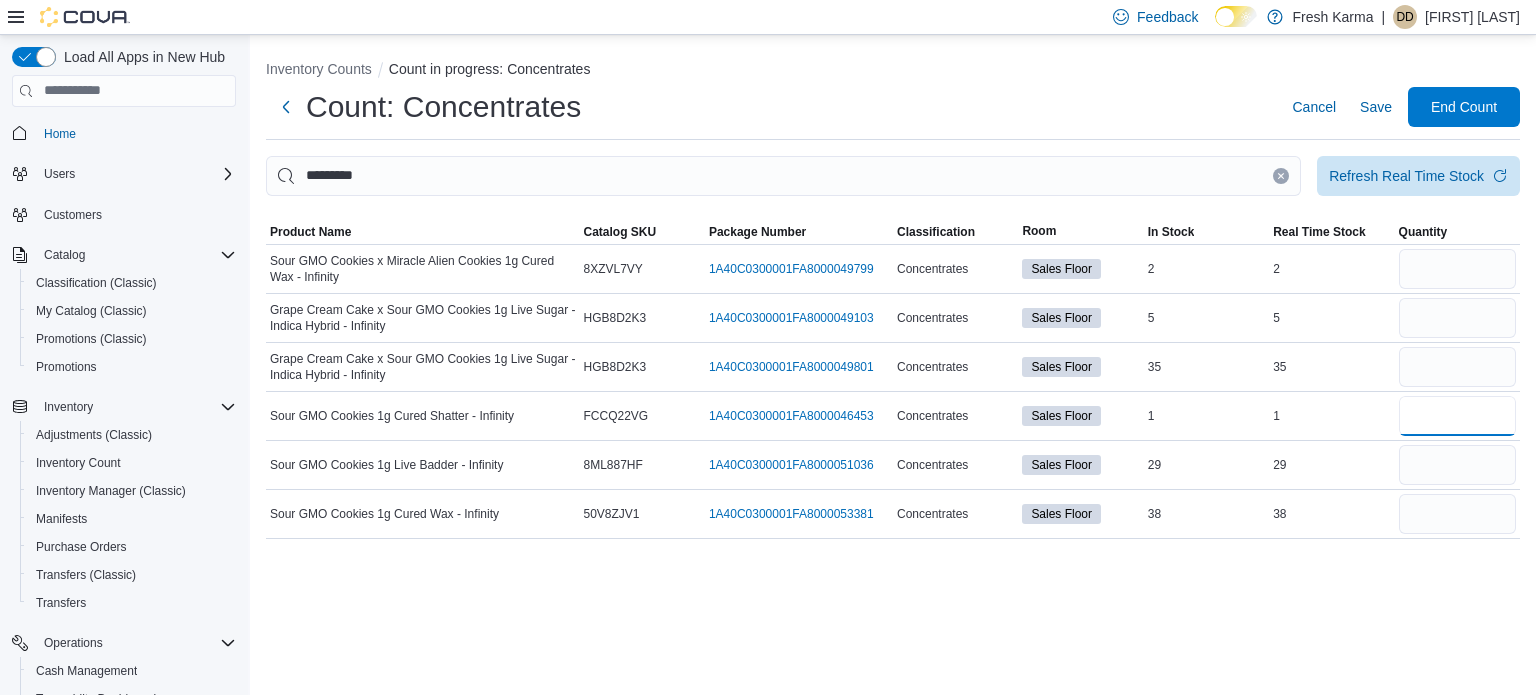 type on "*" 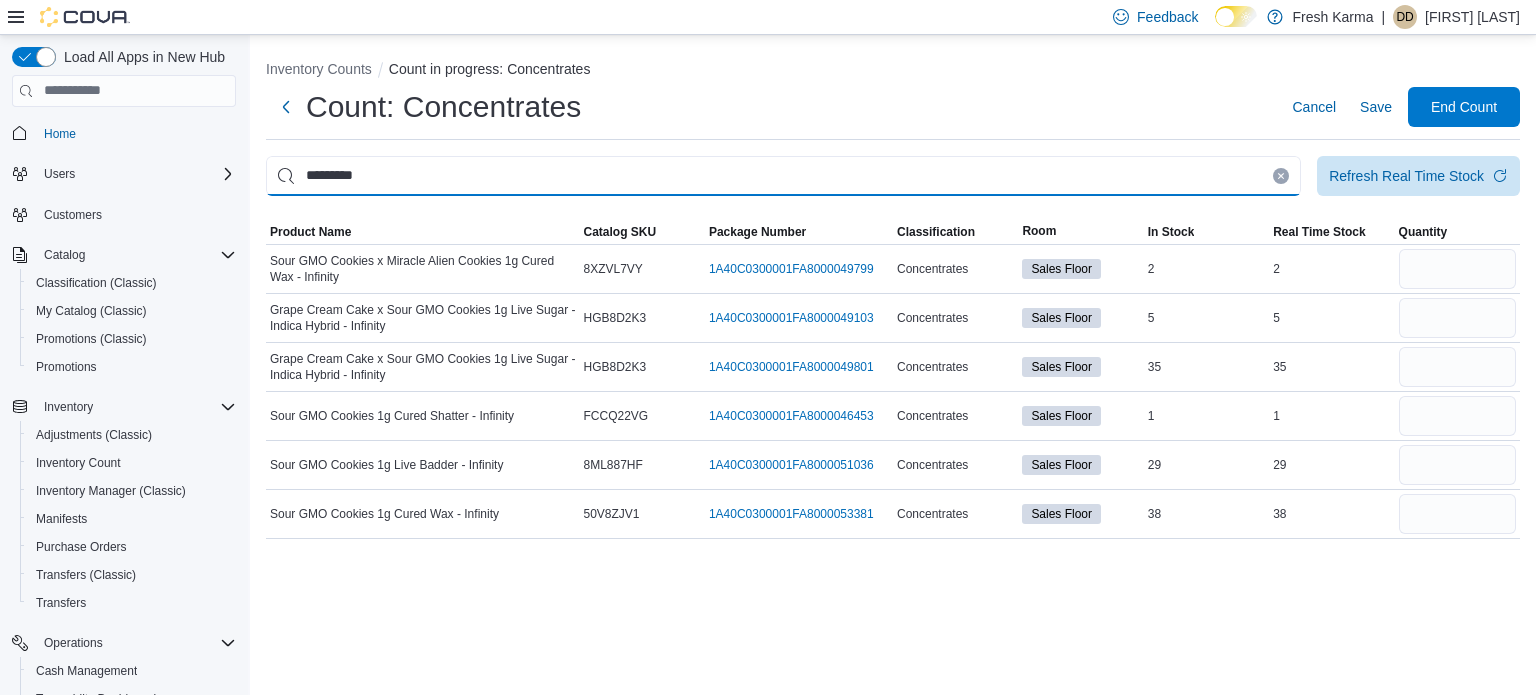 type 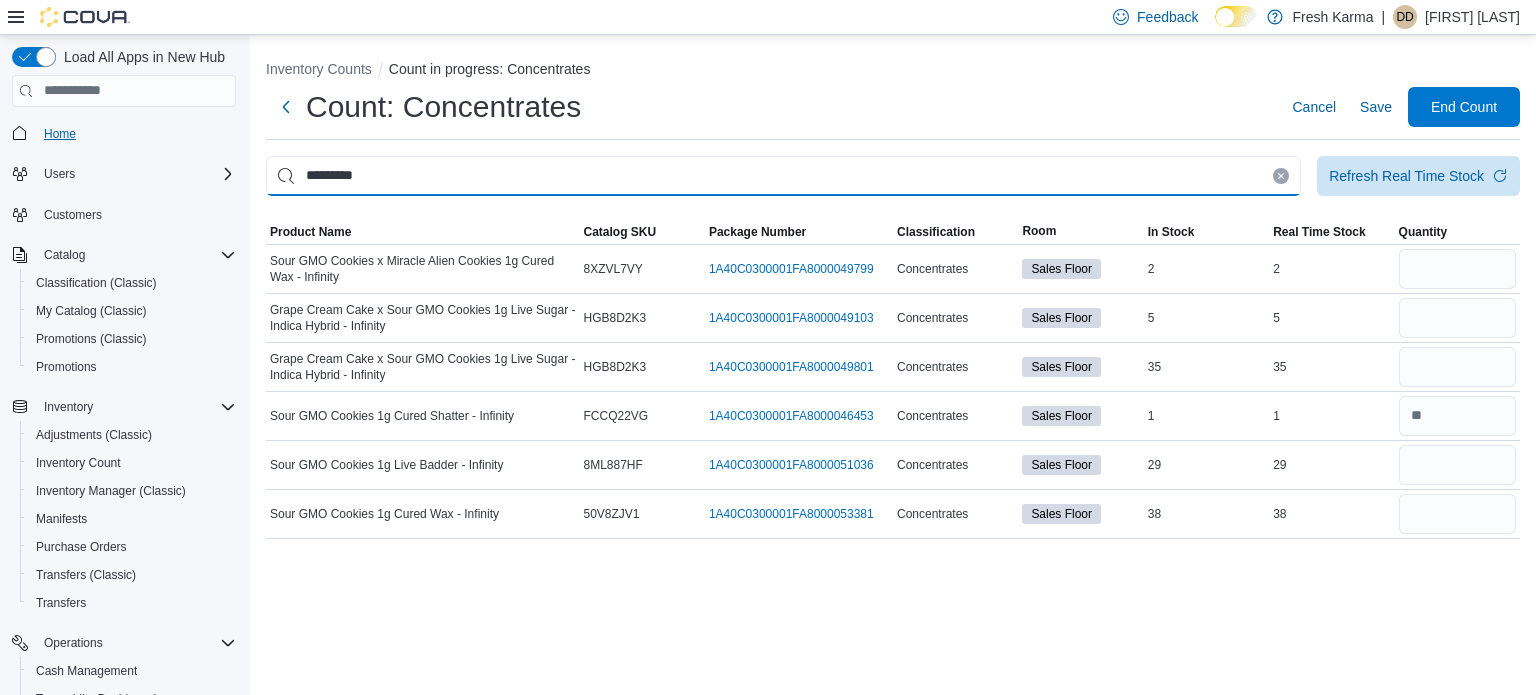 drag, startPoint x: 692, startPoint y: 160, endPoint x: 64, endPoint y: 143, distance: 628.23004 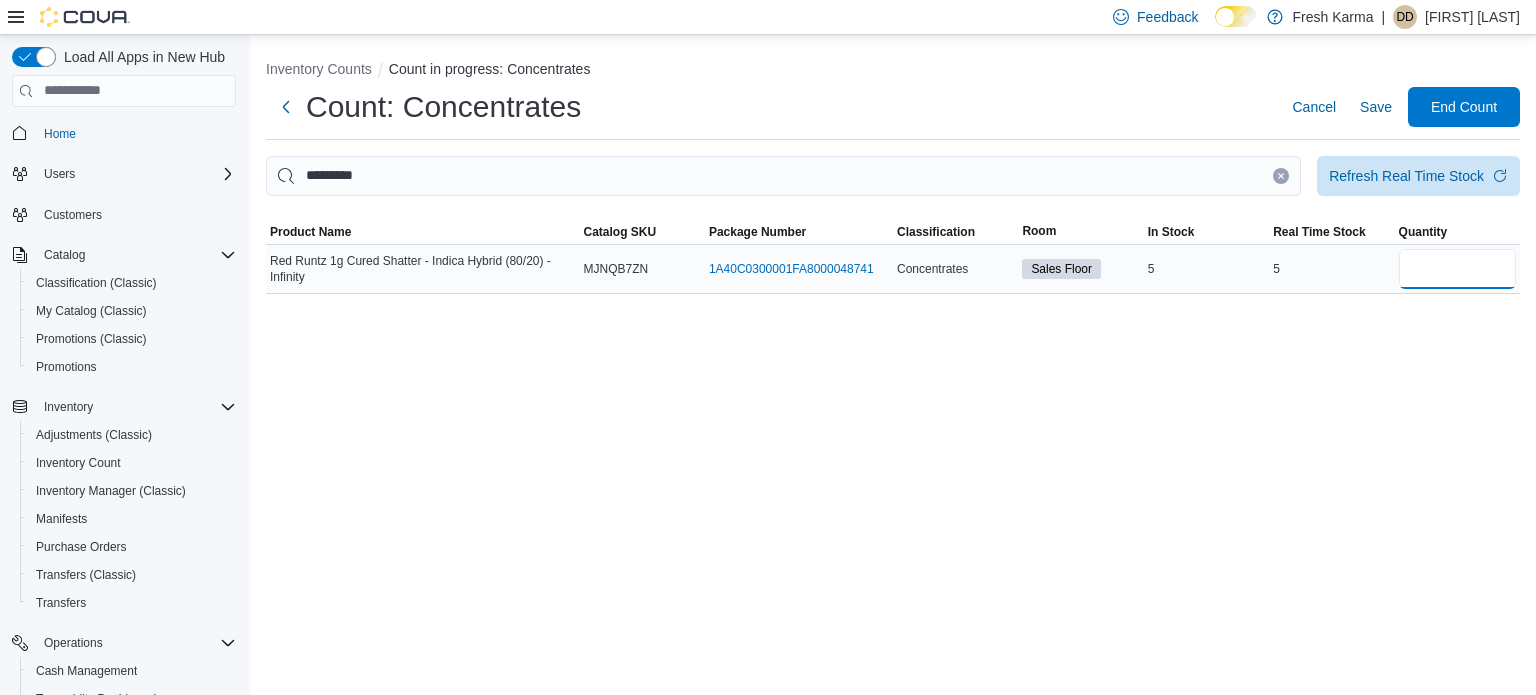 click at bounding box center (1457, 269) 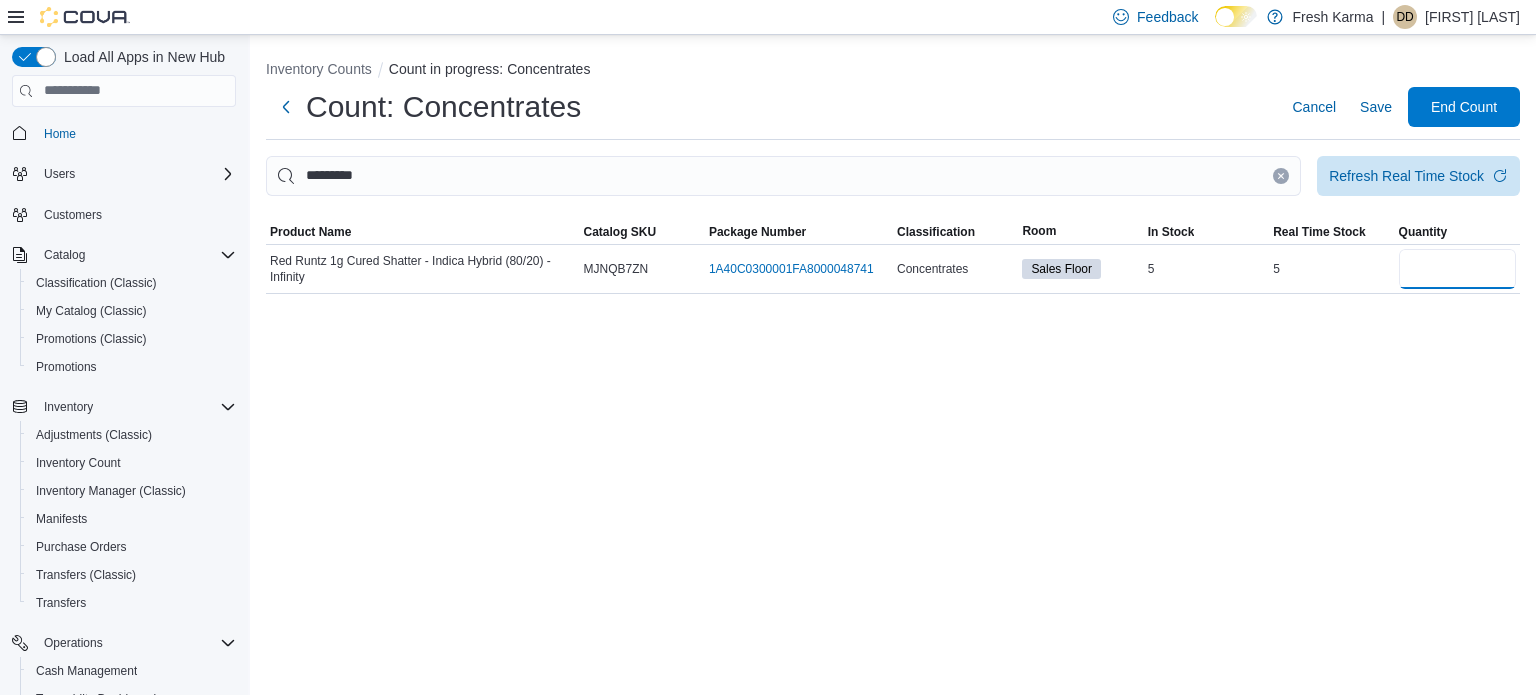 type on "*" 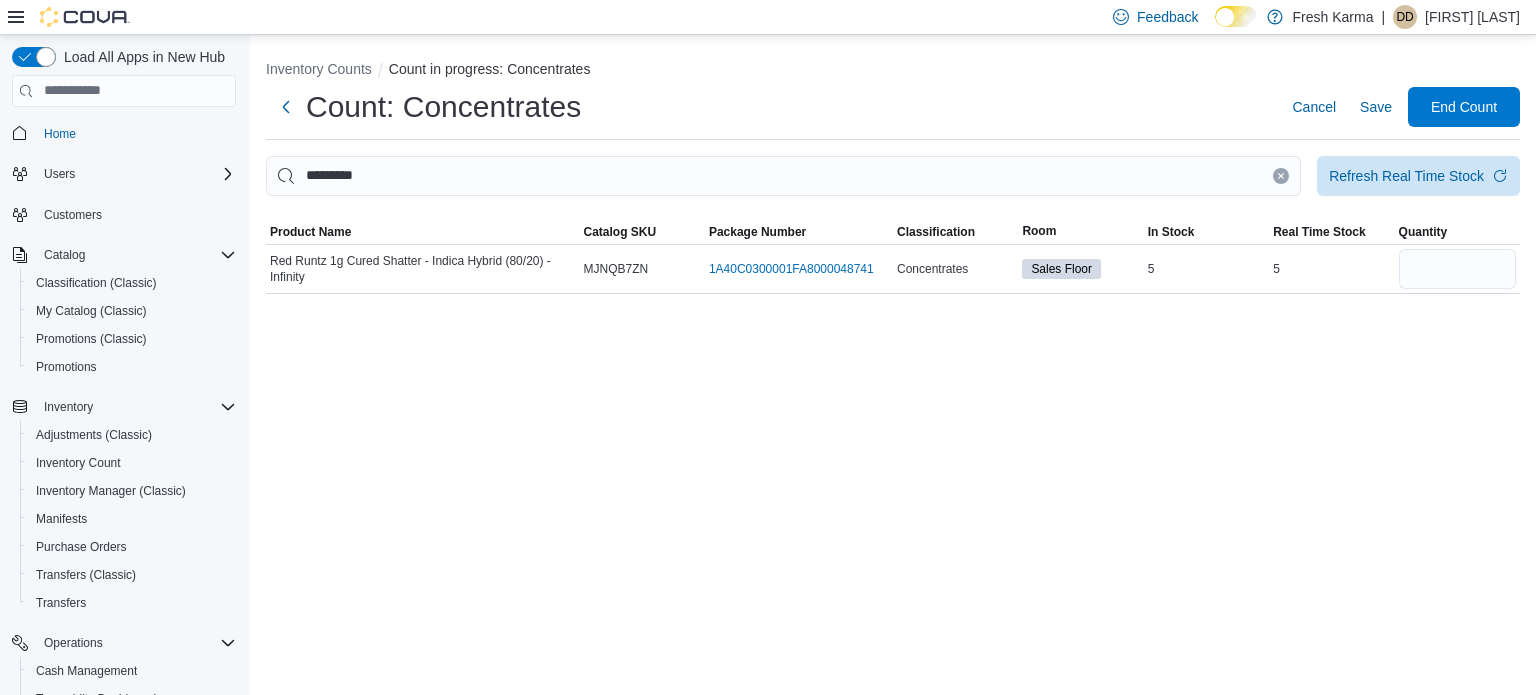 type 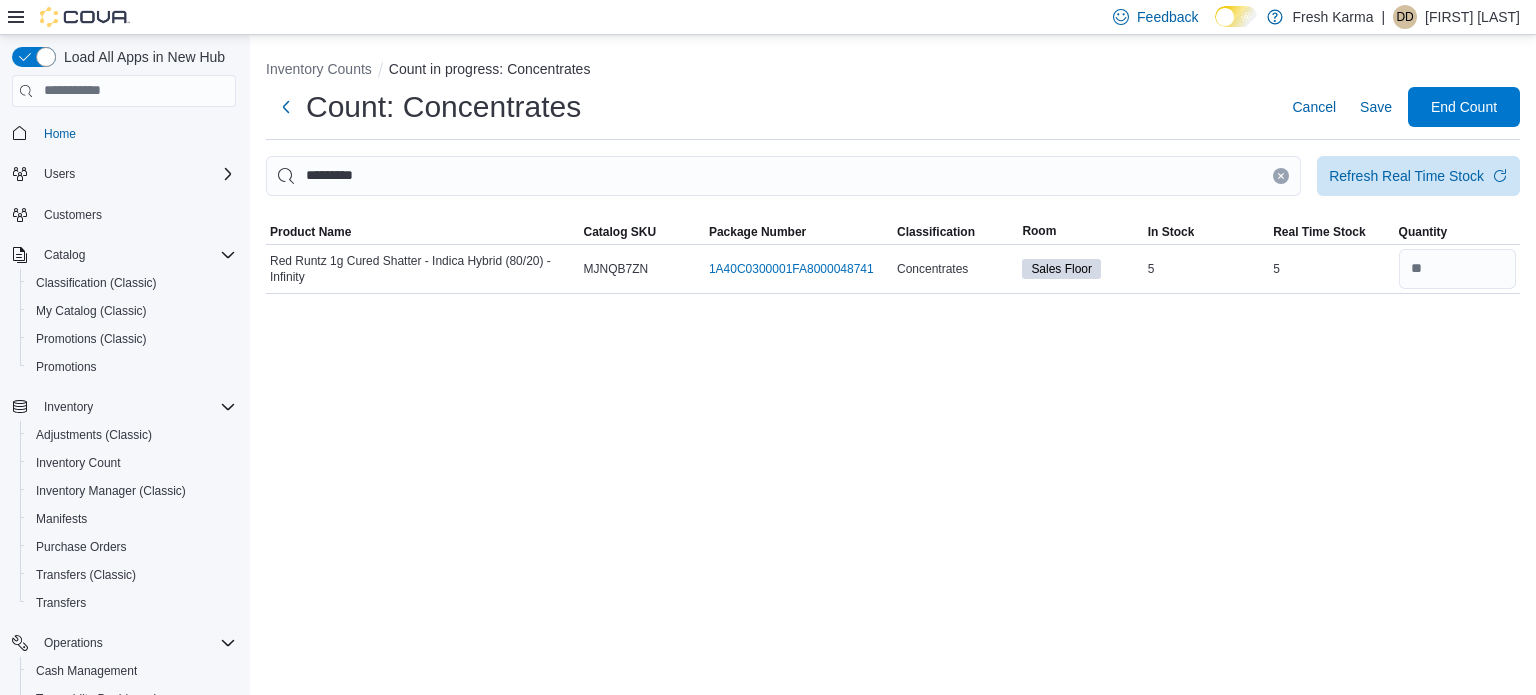 click at bounding box center (1281, 176) 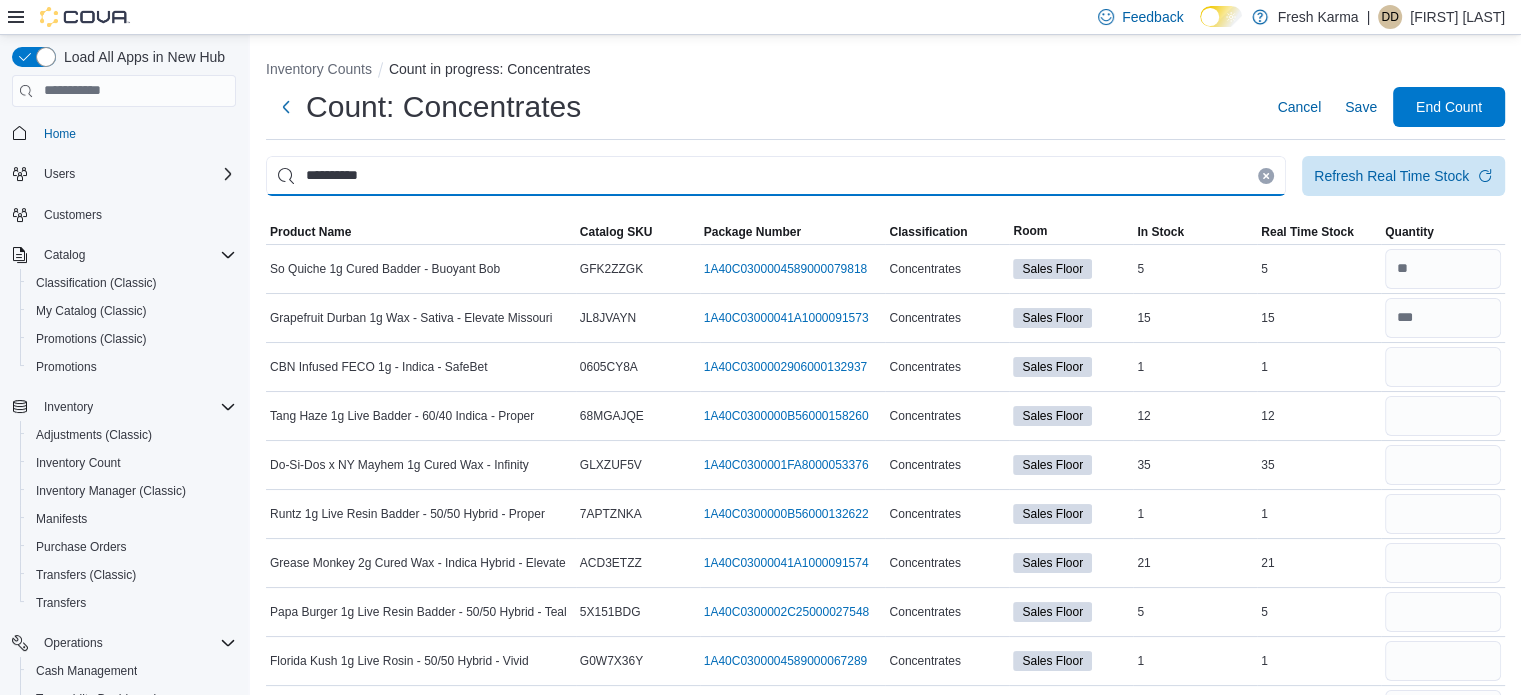 type on "**********" 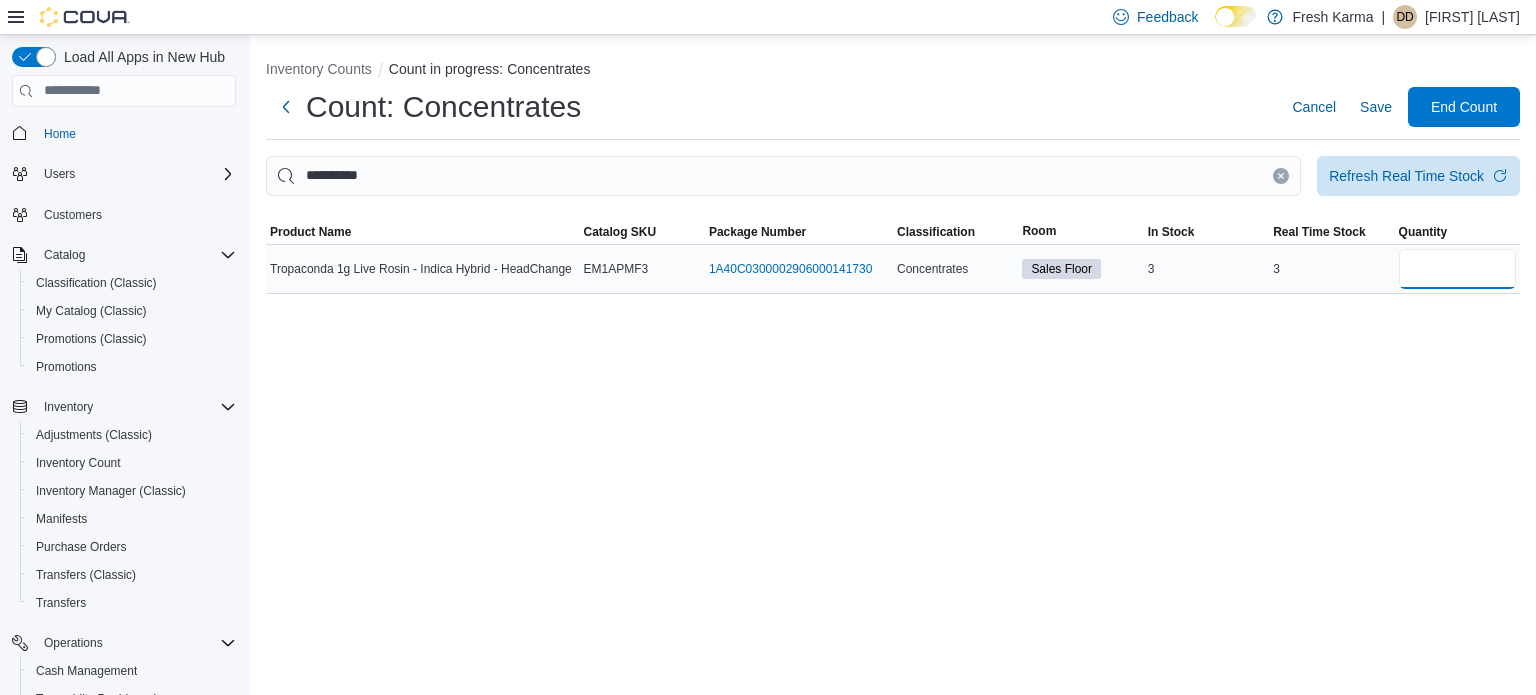 click at bounding box center [1457, 269] 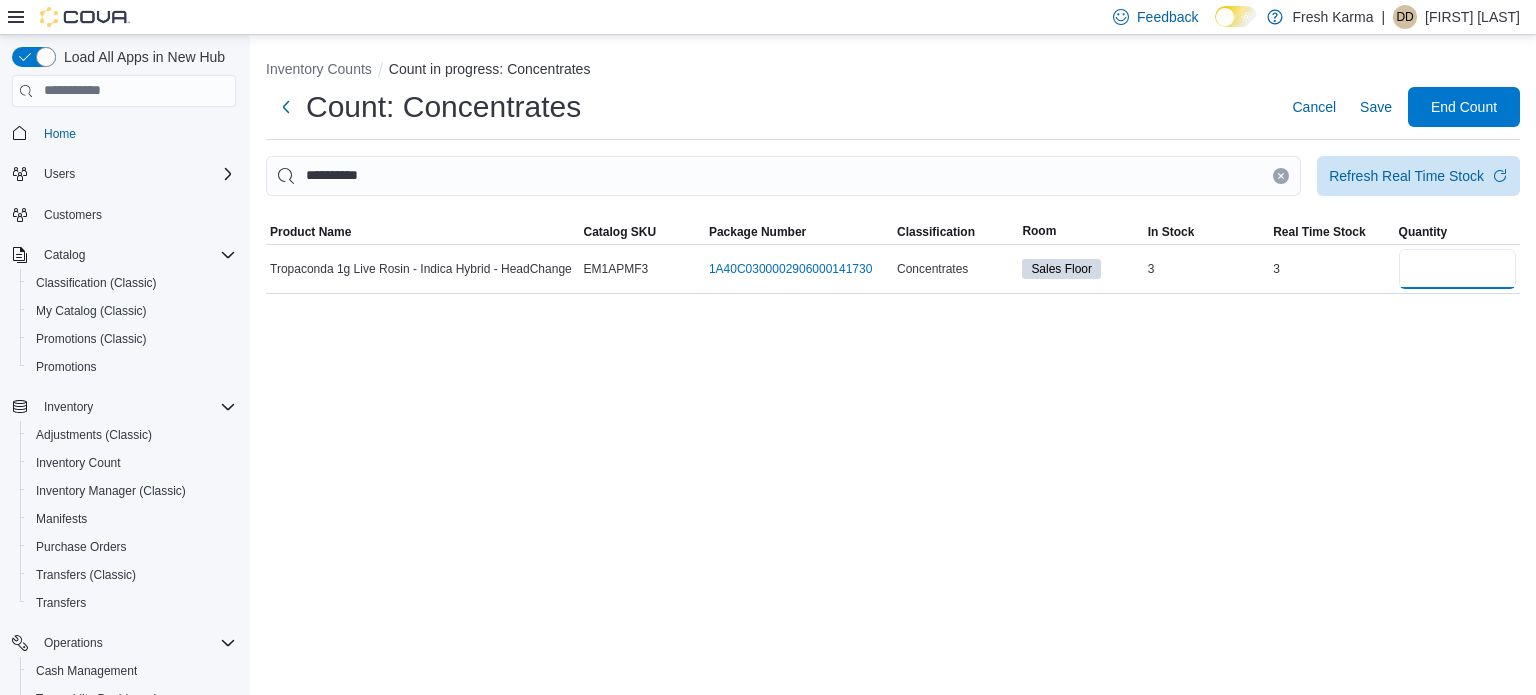 type on "*" 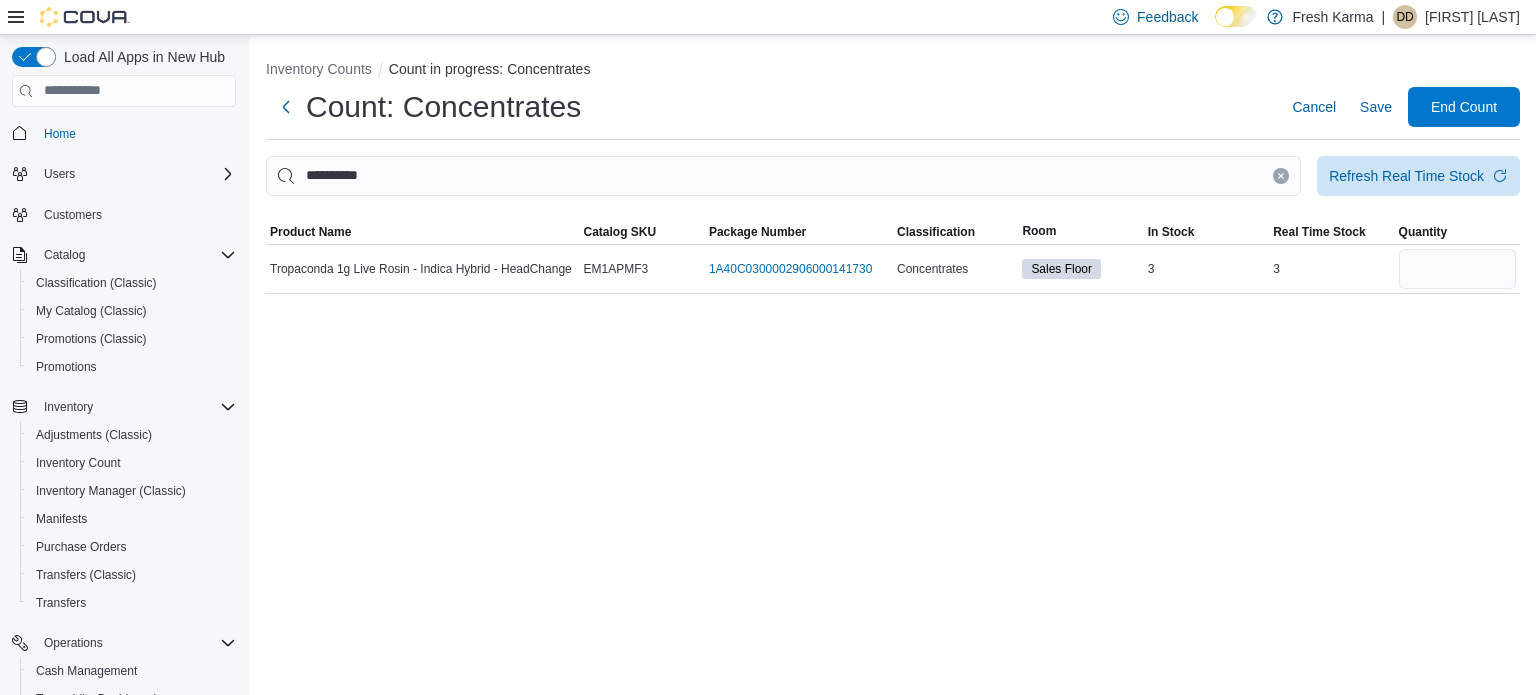 type 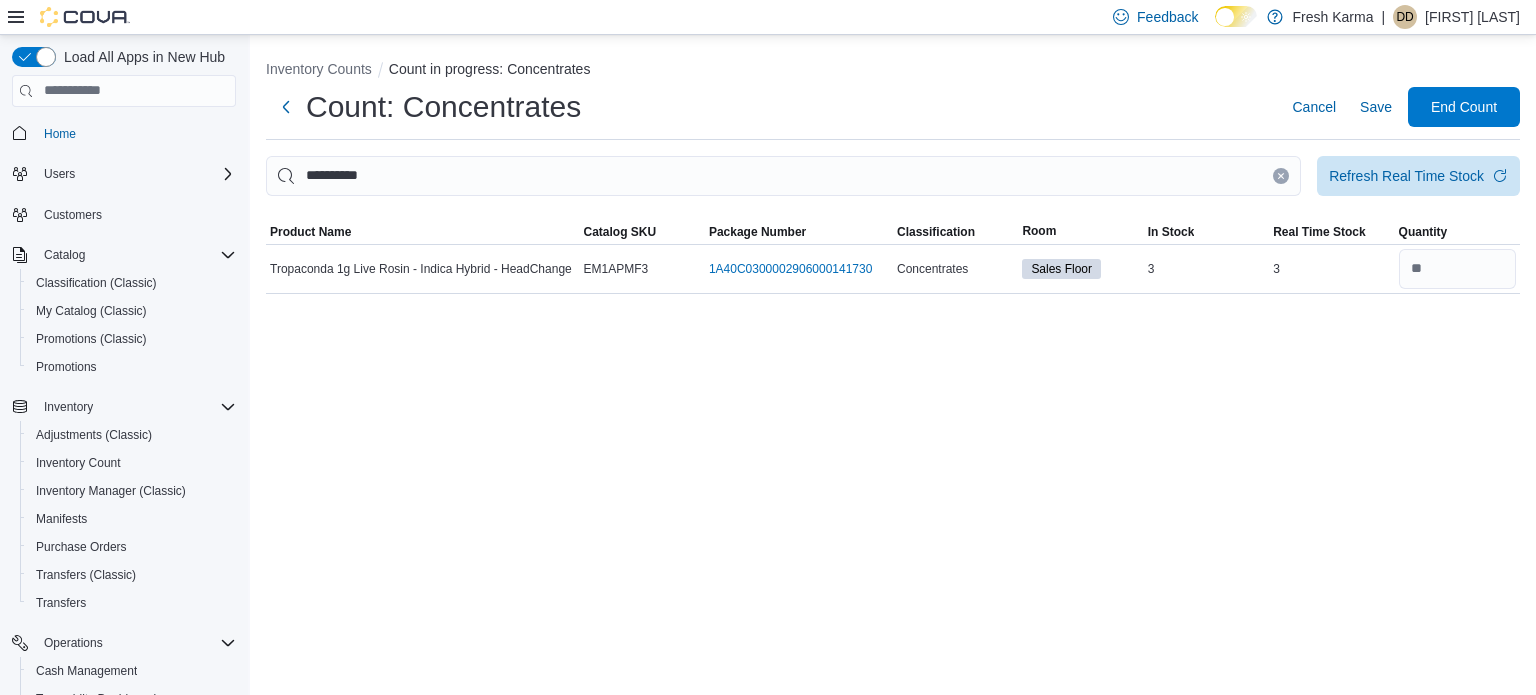 drag, startPoint x: 1275, startPoint y: 171, endPoint x: 1260, endPoint y: 185, distance: 20.518284 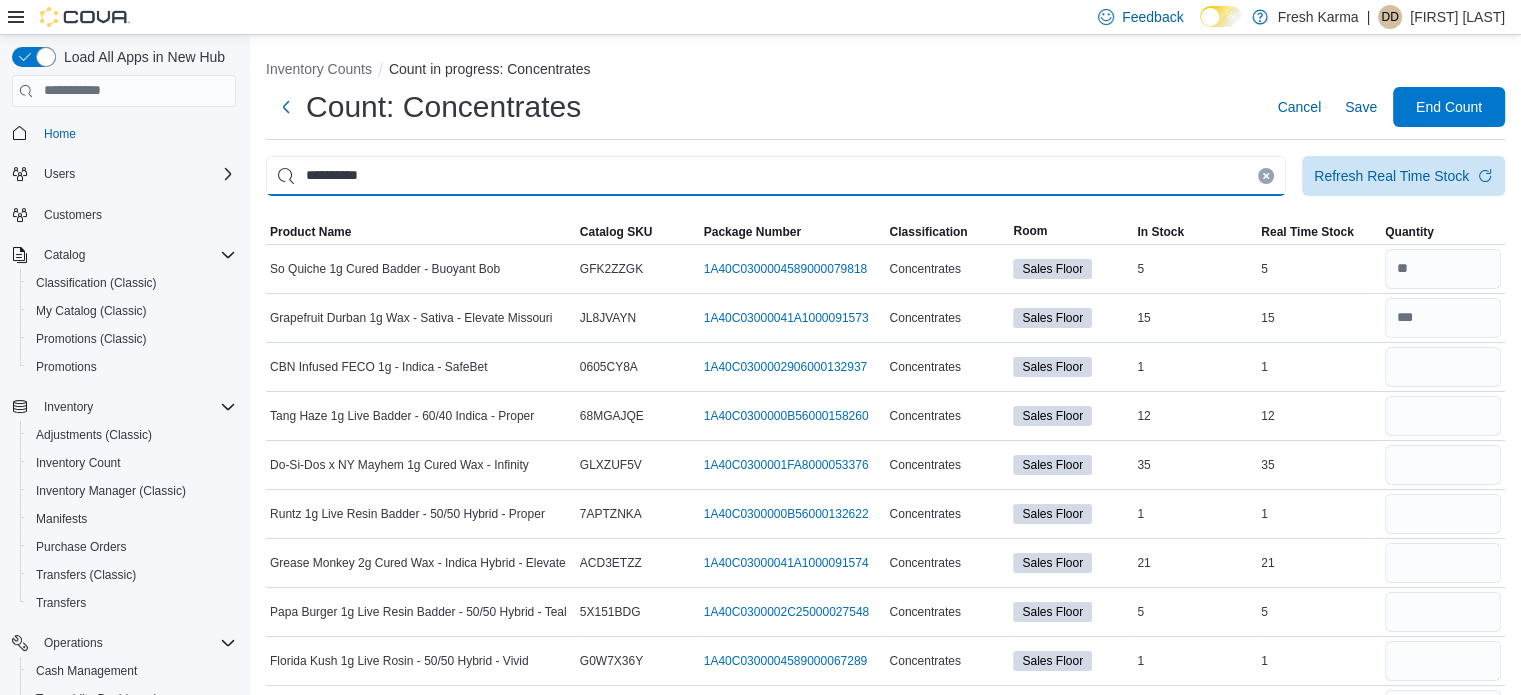 type on "**********" 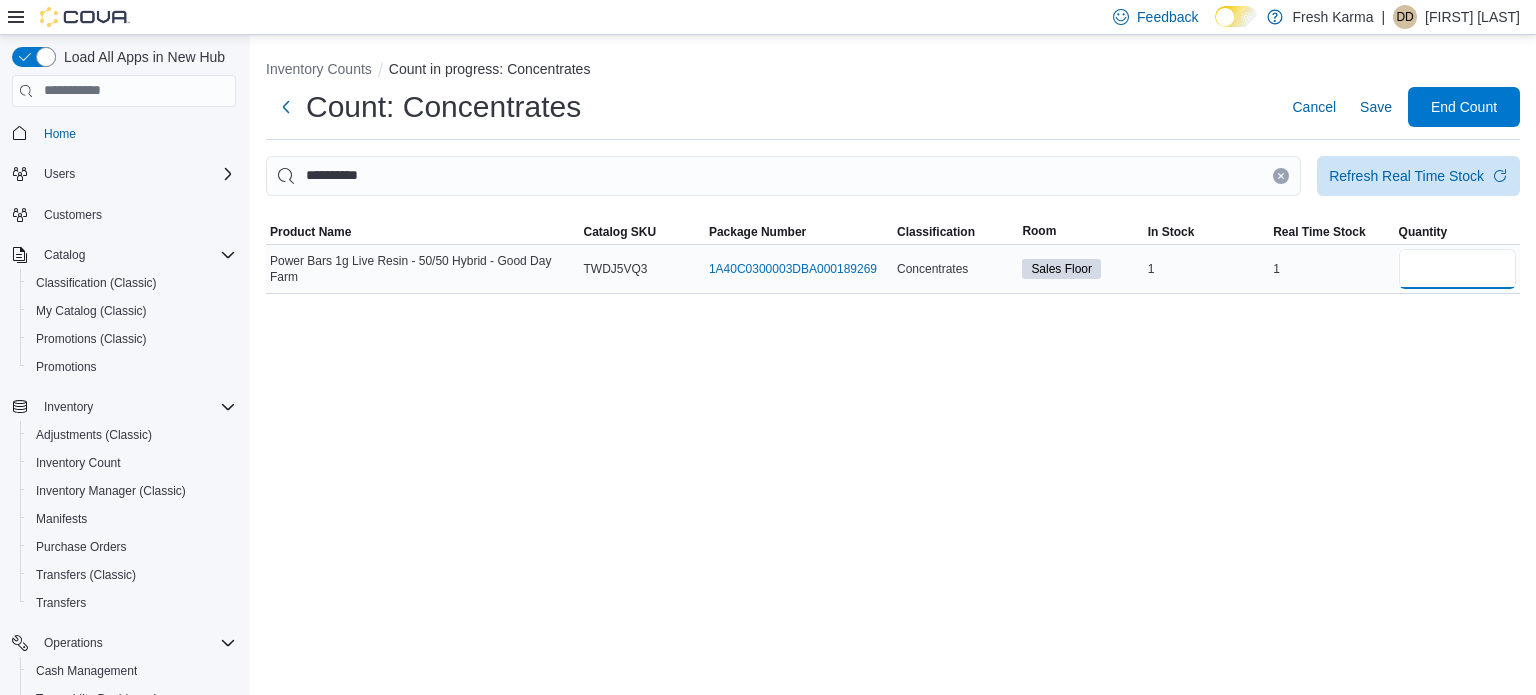 click at bounding box center [1457, 269] 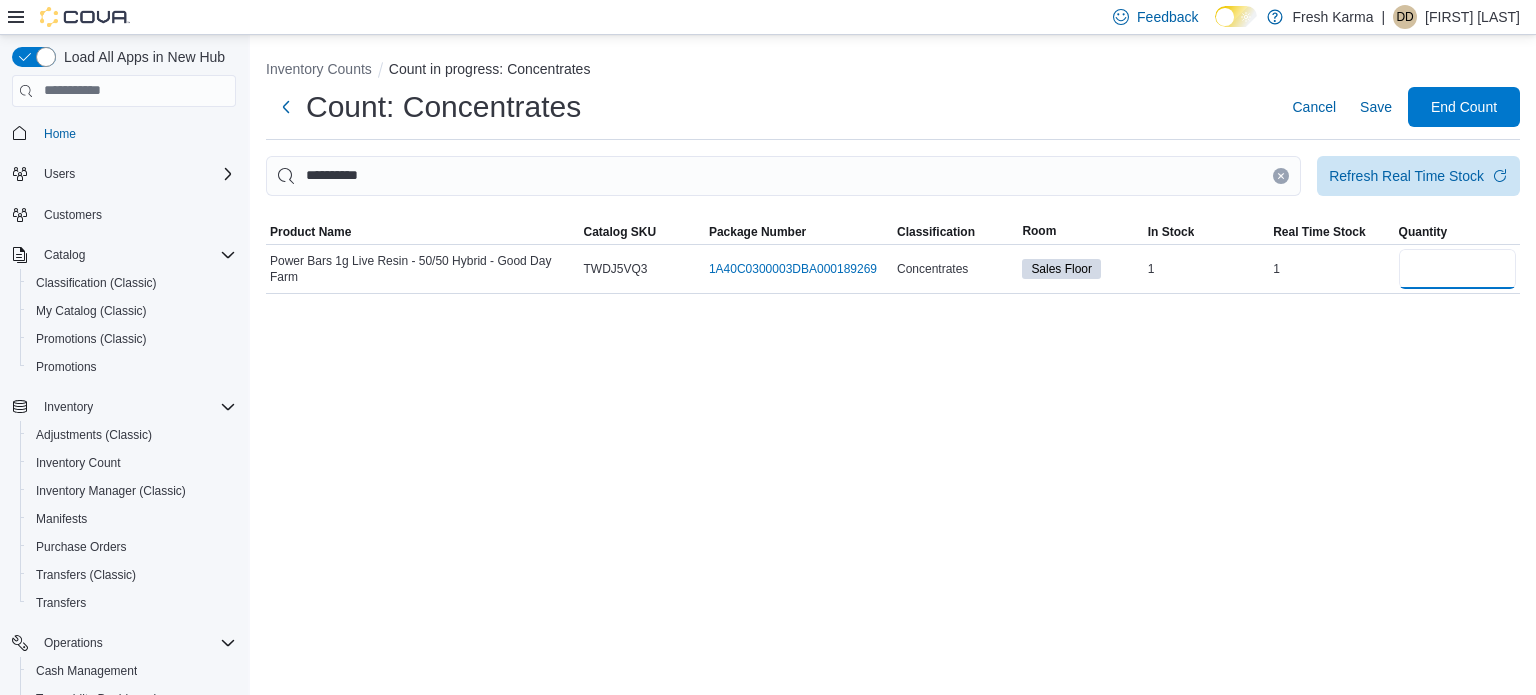 type on "*" 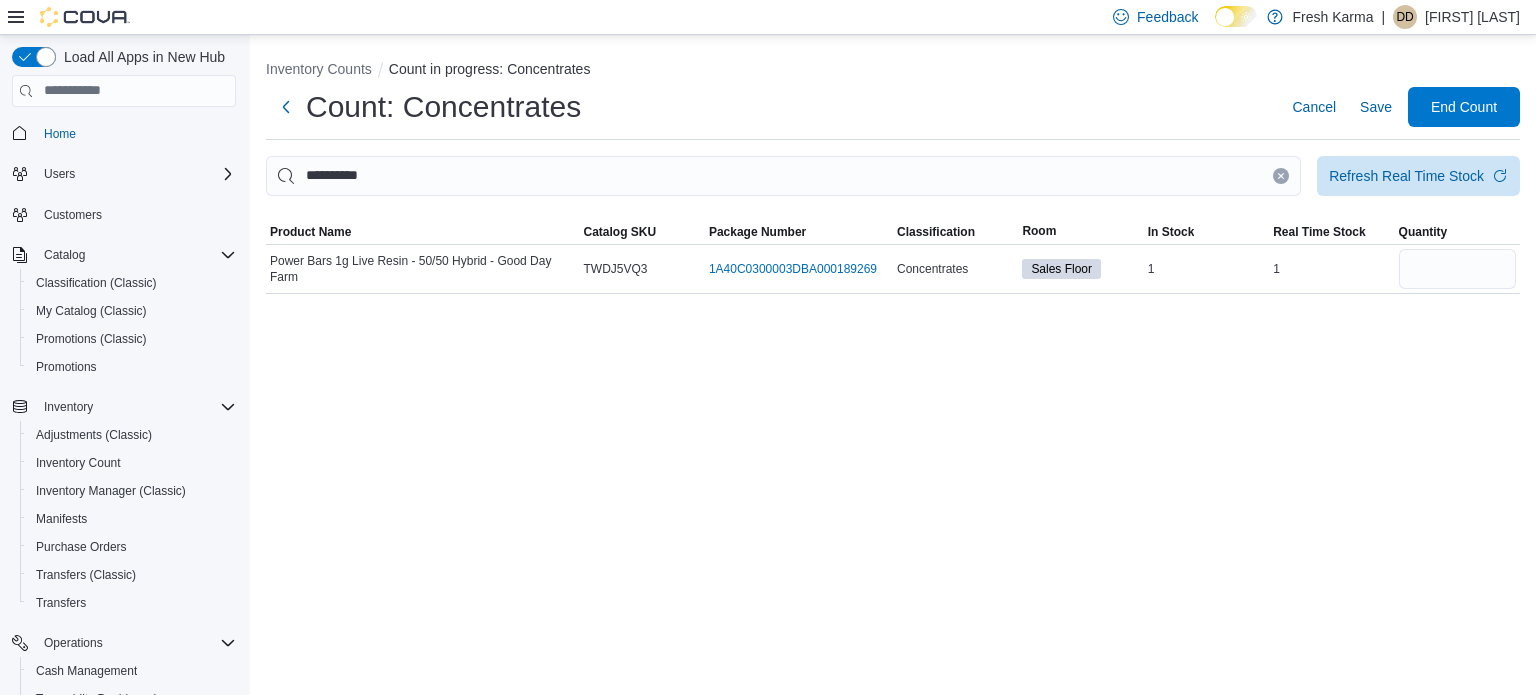 type 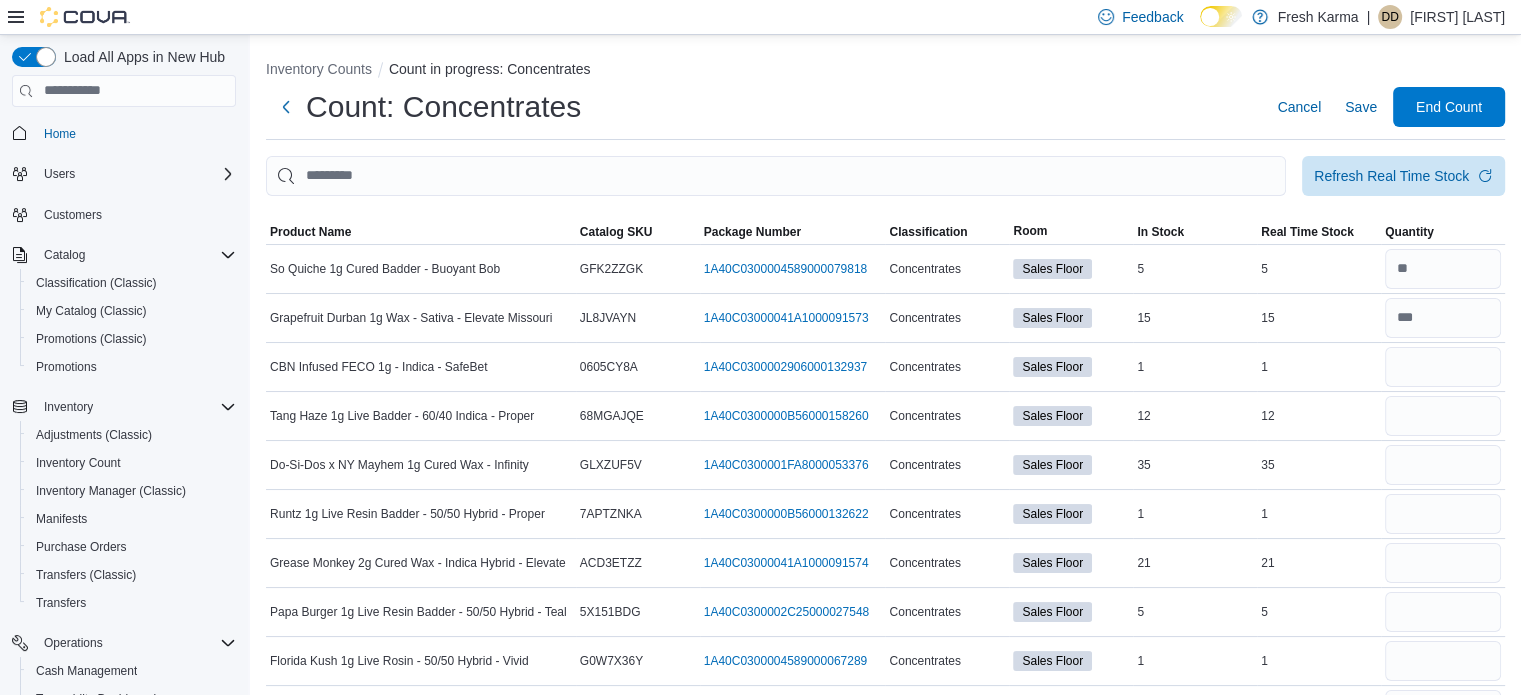 click on "Inventory Counts Count in progress: Concentrates Count: Concentrates Cancel Save End Count Refresh Real Time Stock Sorting Product Name Catalog SKU Package Number Classification Room In Stock Real Time Stock Quantity So Quiche 1g Cured Badder - Buoyant Bob Catalog SKU GFK2ZZGK Package Number 1A40C0300004589000079818 (opens in a new tab or window) Concentrates Sales Floor In Stock 5 Real Time Stock 5 Grapefruit Durban 1g Wax - Sativa - Elevate Missouri Catalog SKU JL8JVAYN Package Number 1A40C03000041A1000091573 (opens in a new tab or window) Concentrates Sales Floor In Stock 15 Real Time Stock 15 CBN Infused FECO 1g - Indica - SafeBet Catalog SKU 0605CY8A Package Number 1A40C0300002906000132937 (opens in a new tab or window) Concentrates Sales Floor In Stock 1 Real Time Stock 1 Tang Haze 1g Live Badder - 60/40 Indica - Proper Catalog SKU 68MGAJQE Package Number 1A40C0300000B56000158260 (opens in a new tab or window) Concentrates Sales Floor In Stock 12 Real Time Stock 12 Catalog SKU GLXZUF5V In Stock" at bounding box center [885, 2720] 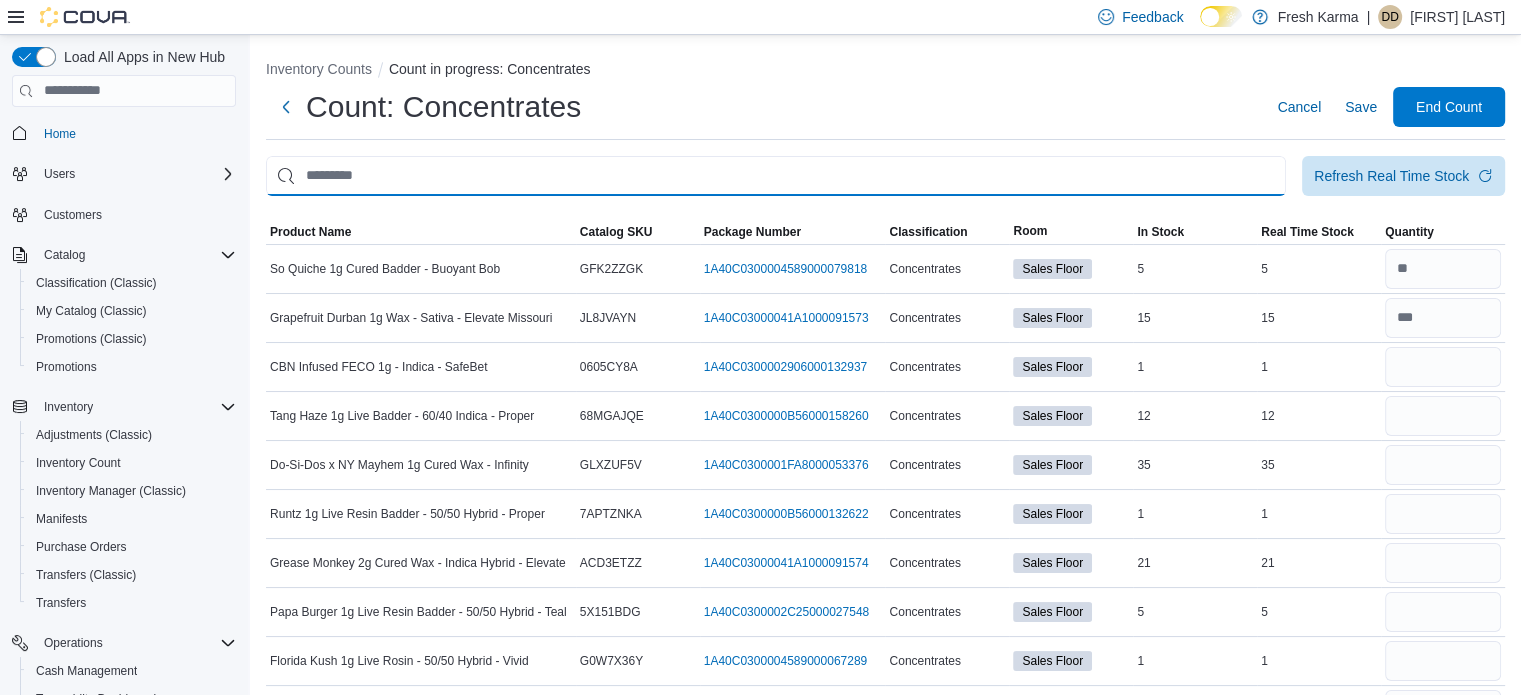 click at bounding box center [776, 176] 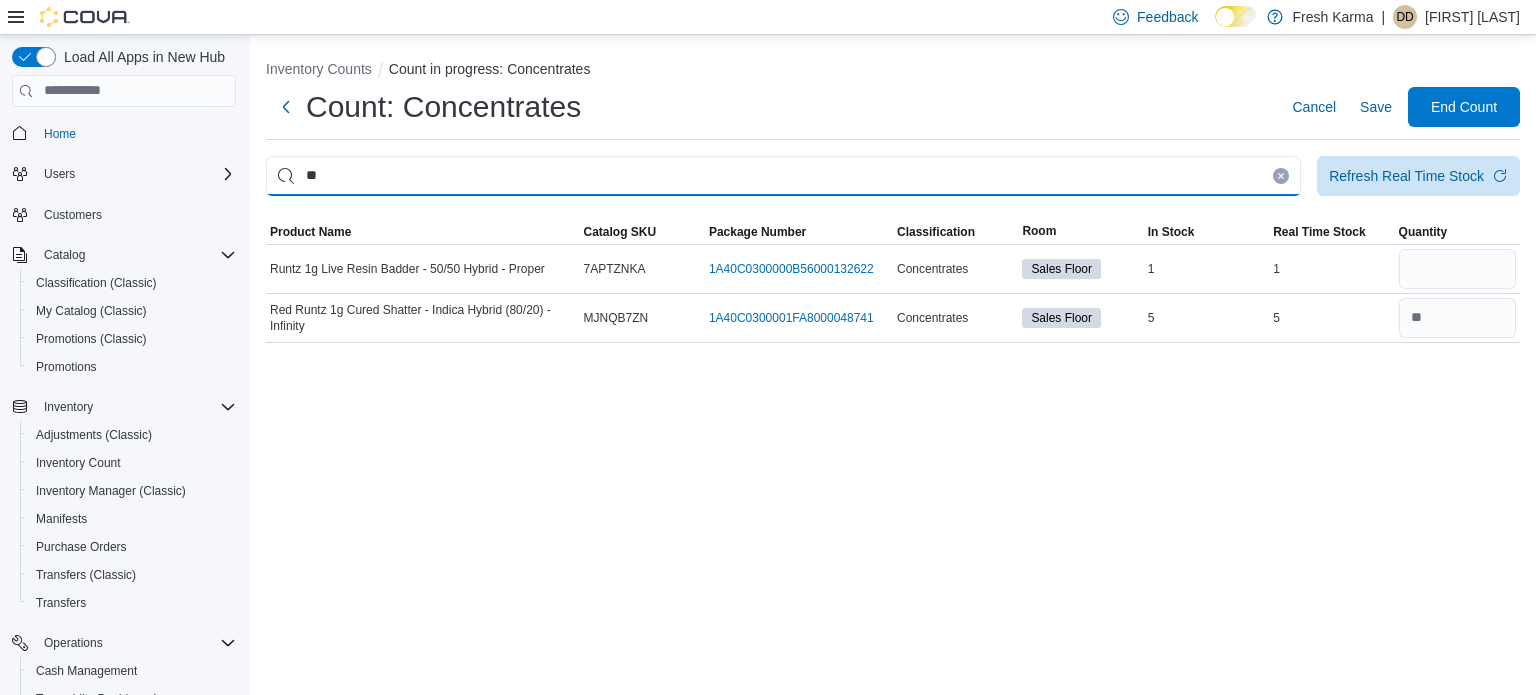 type on "*" 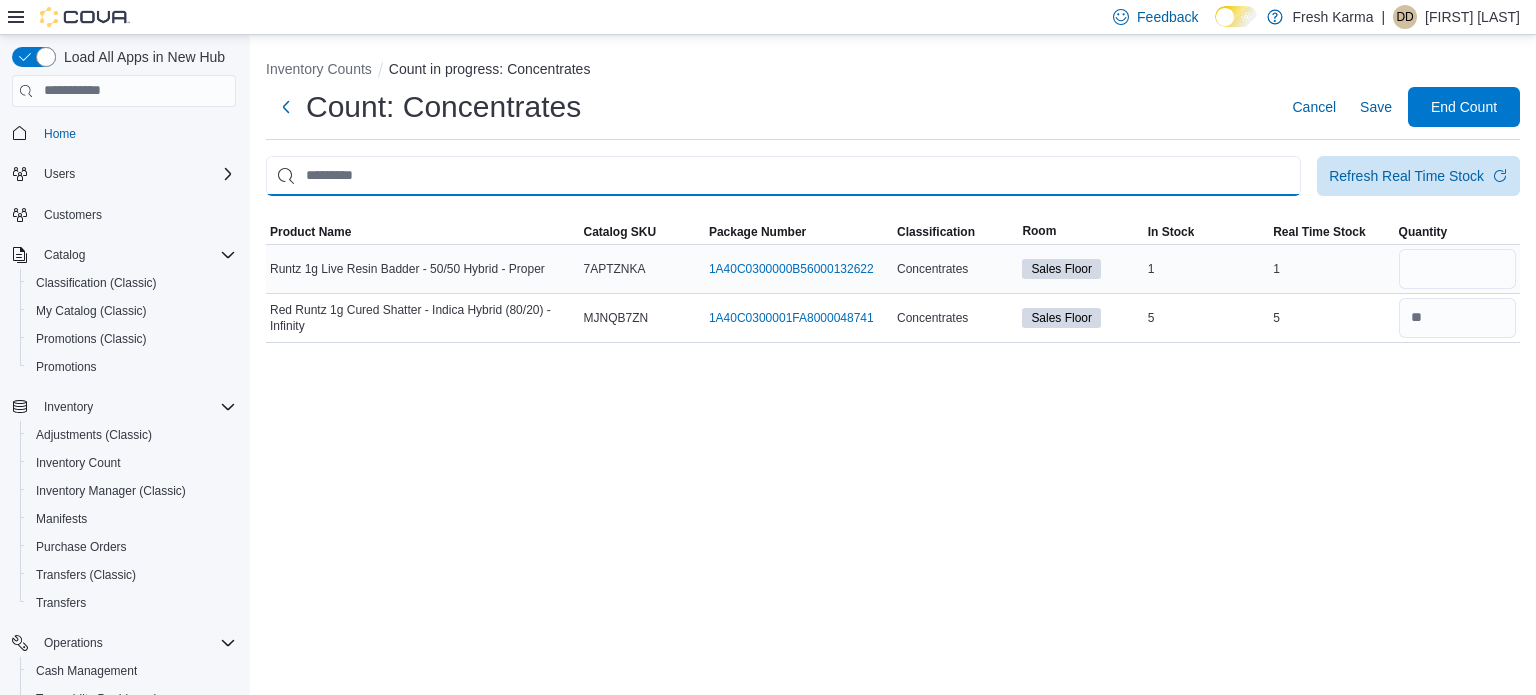 type 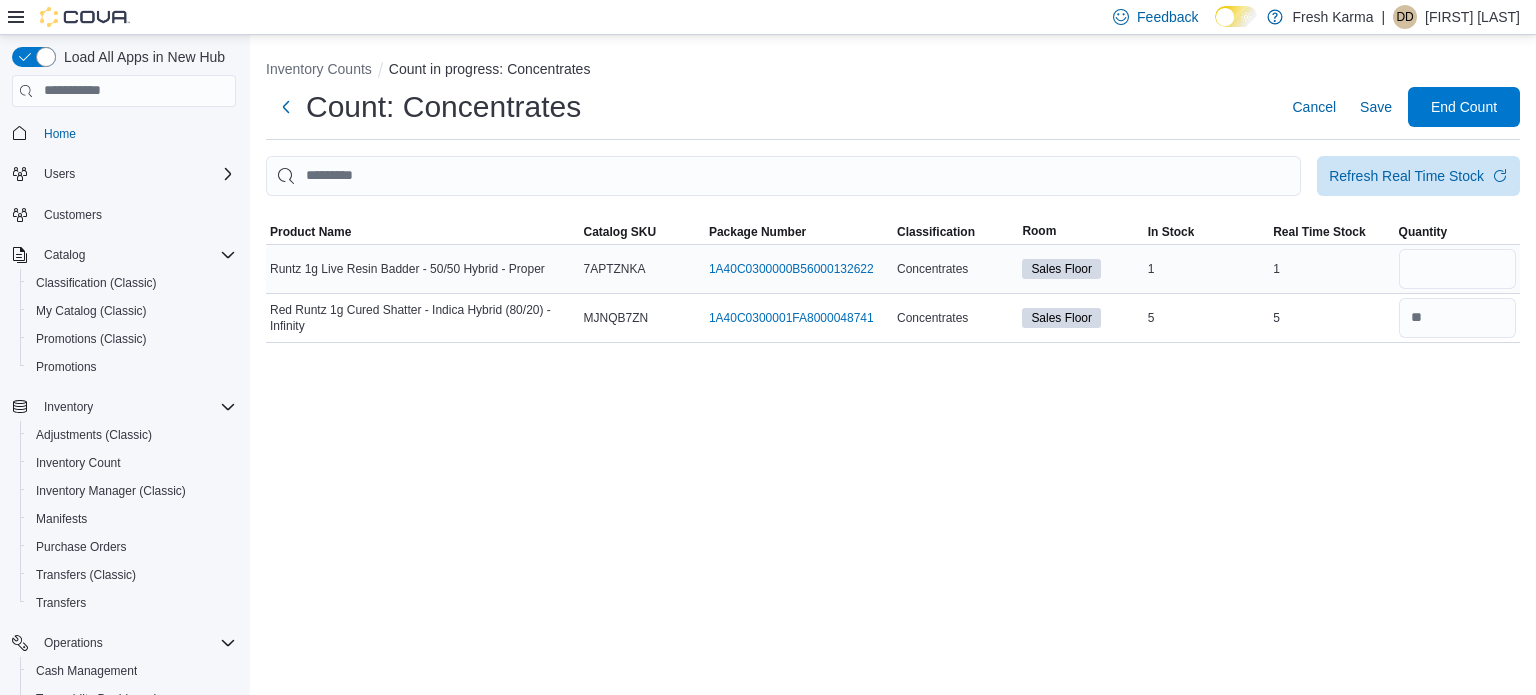 click at bounding box center [1457, 269] 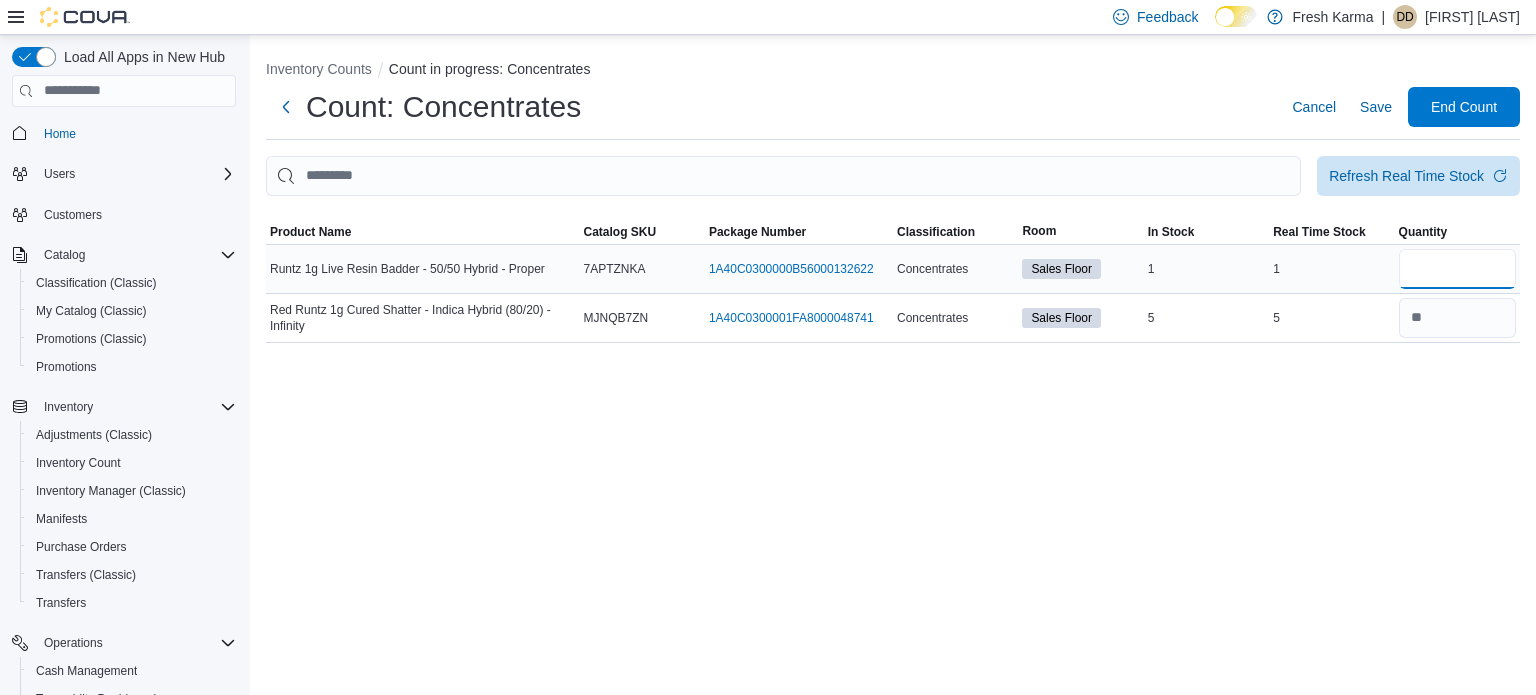 click at bounding box center (1457, 269) 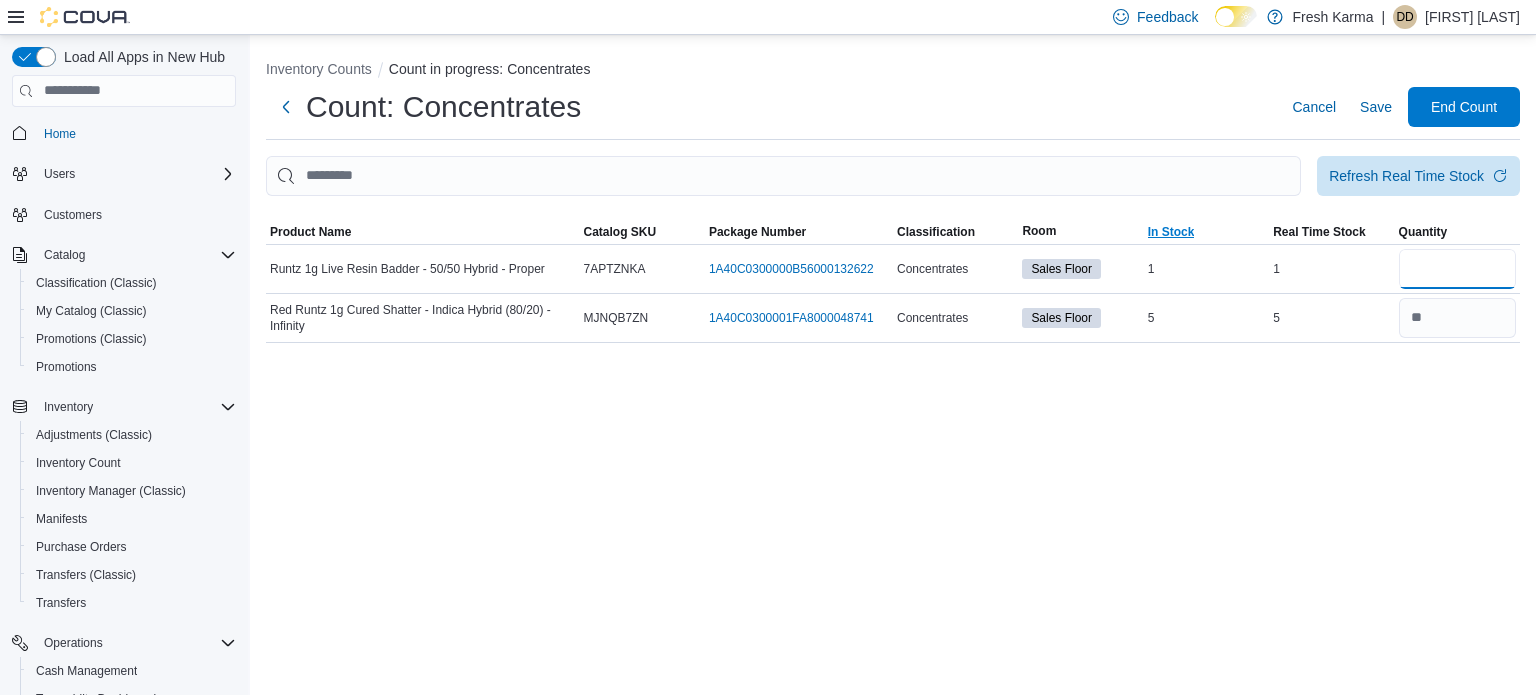 type on "*" 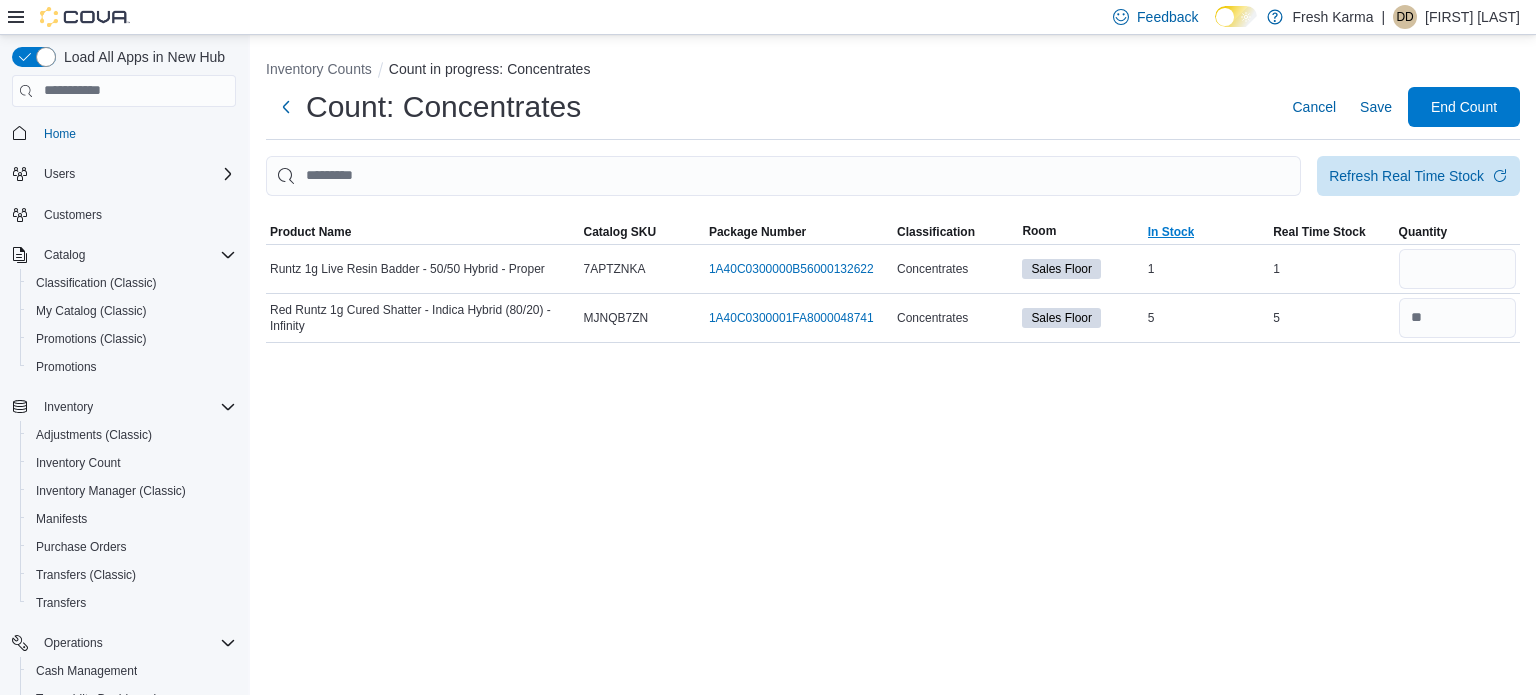 type 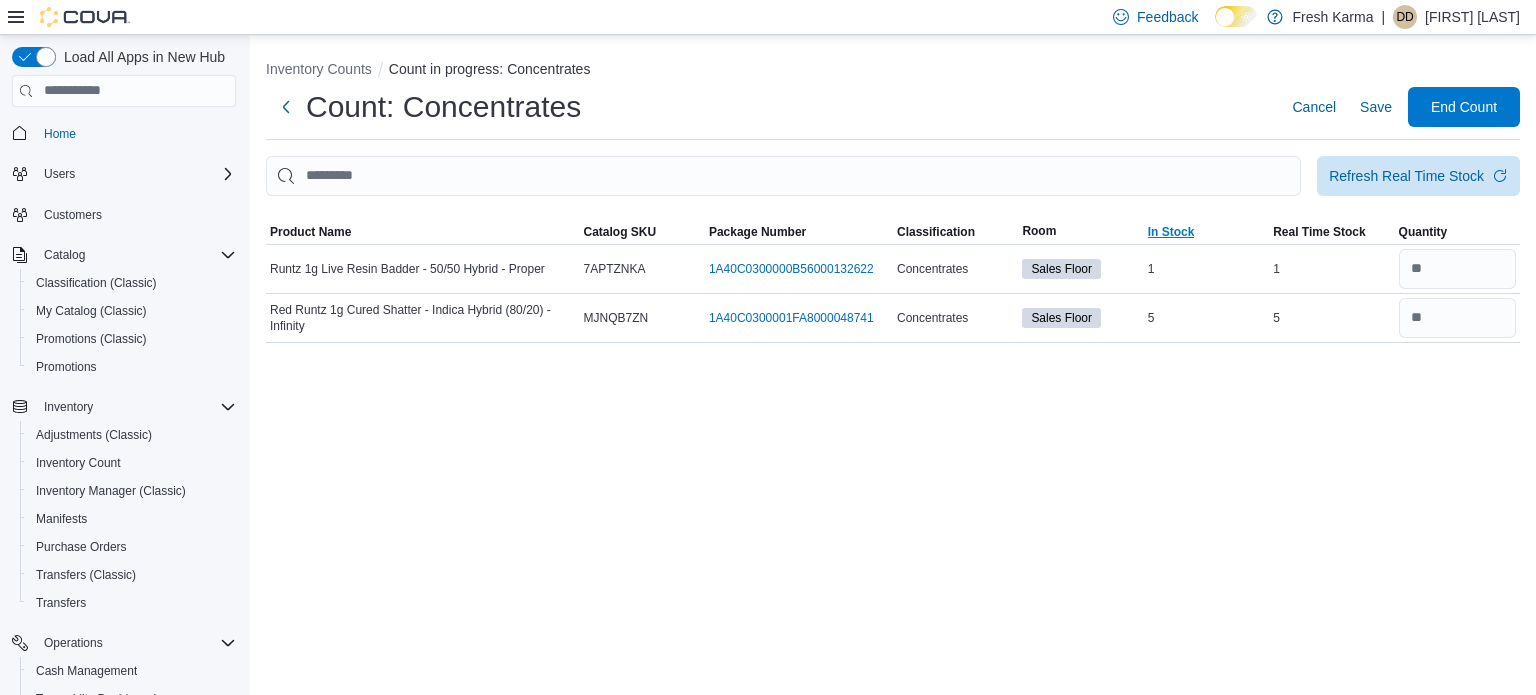 click on "In Stock" at bounding box center (1206, 232) 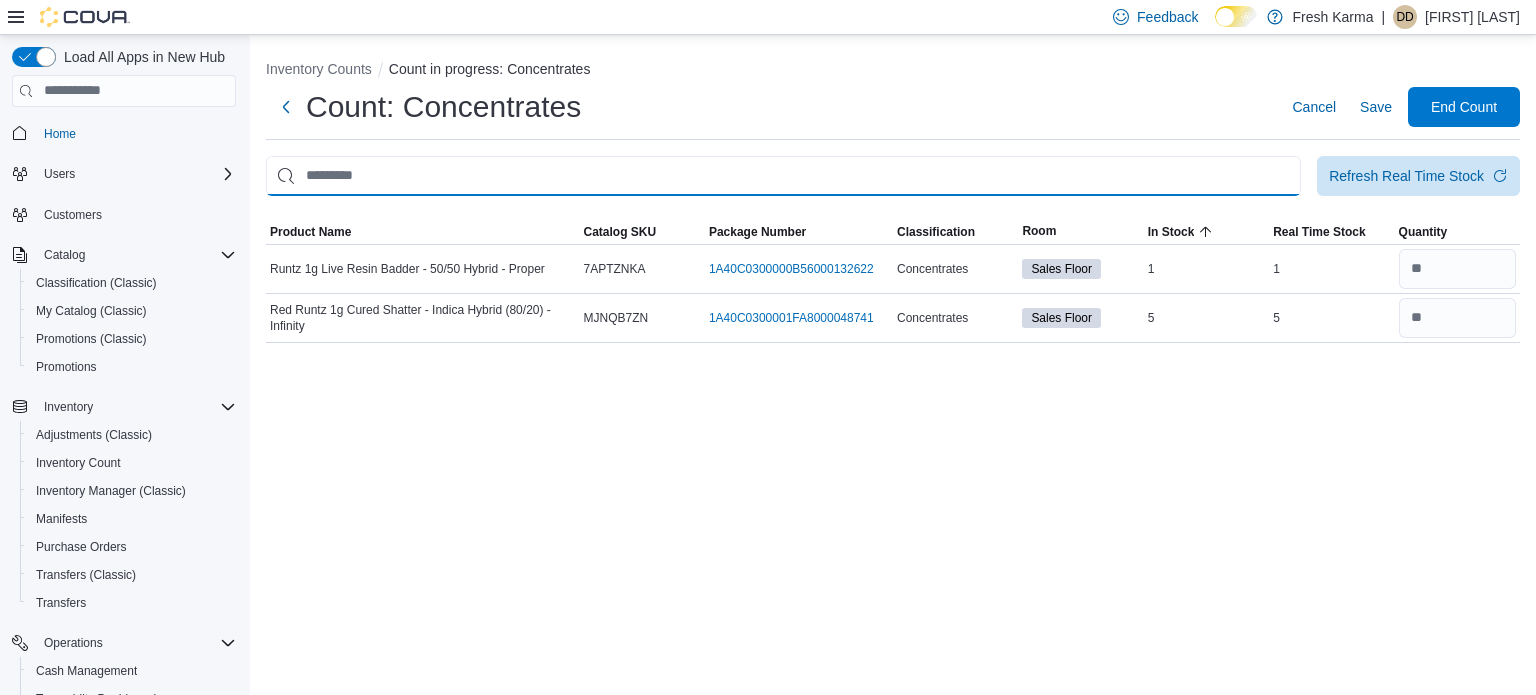 click at bounding box center (783, 176) 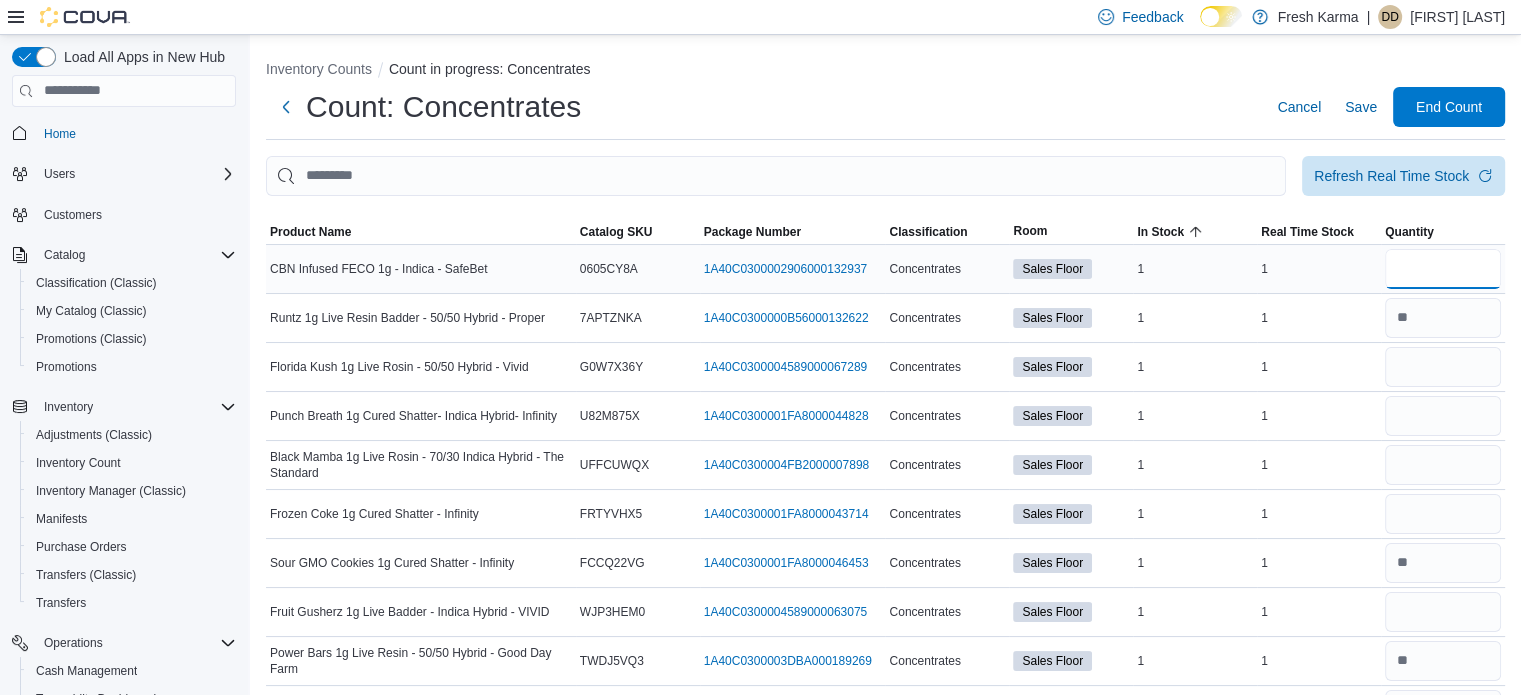 click at bounding box center (1443, 269) 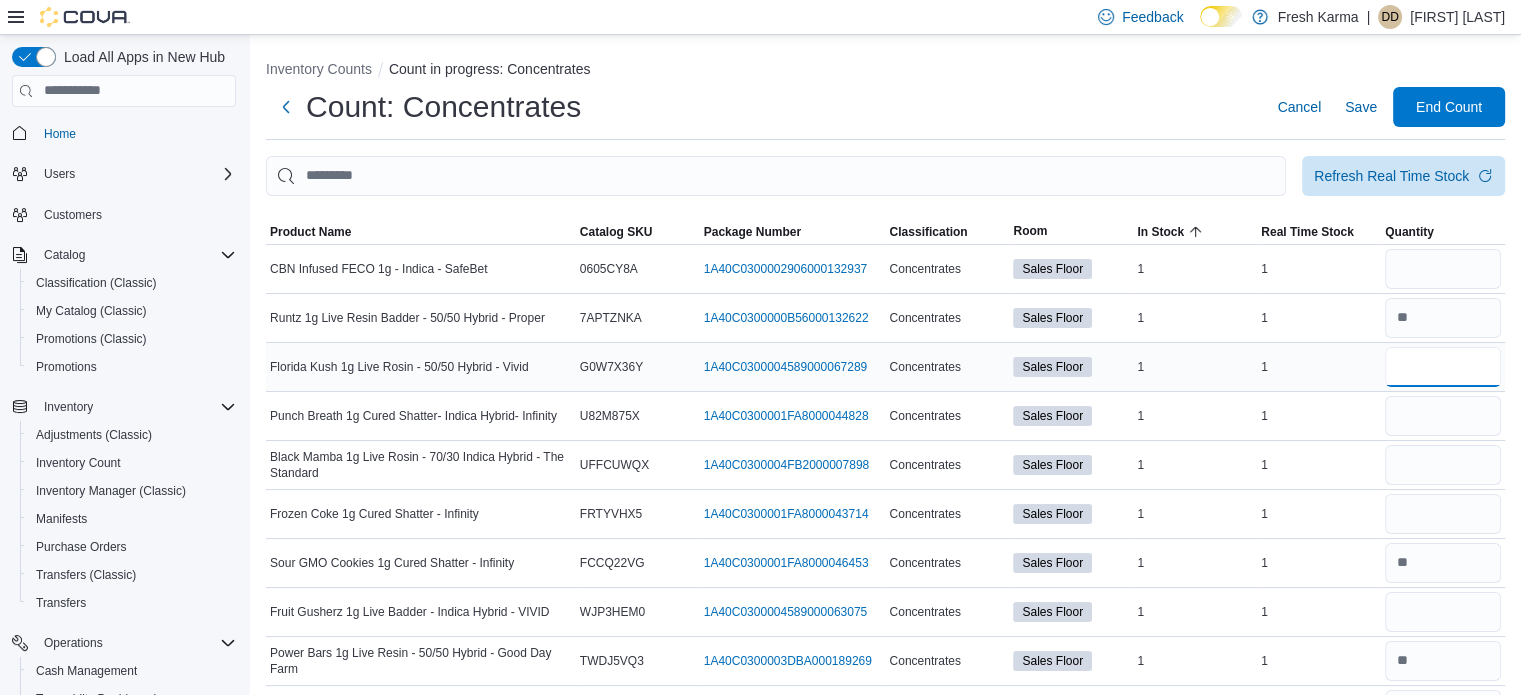 click at bounding box center [1443, 367] 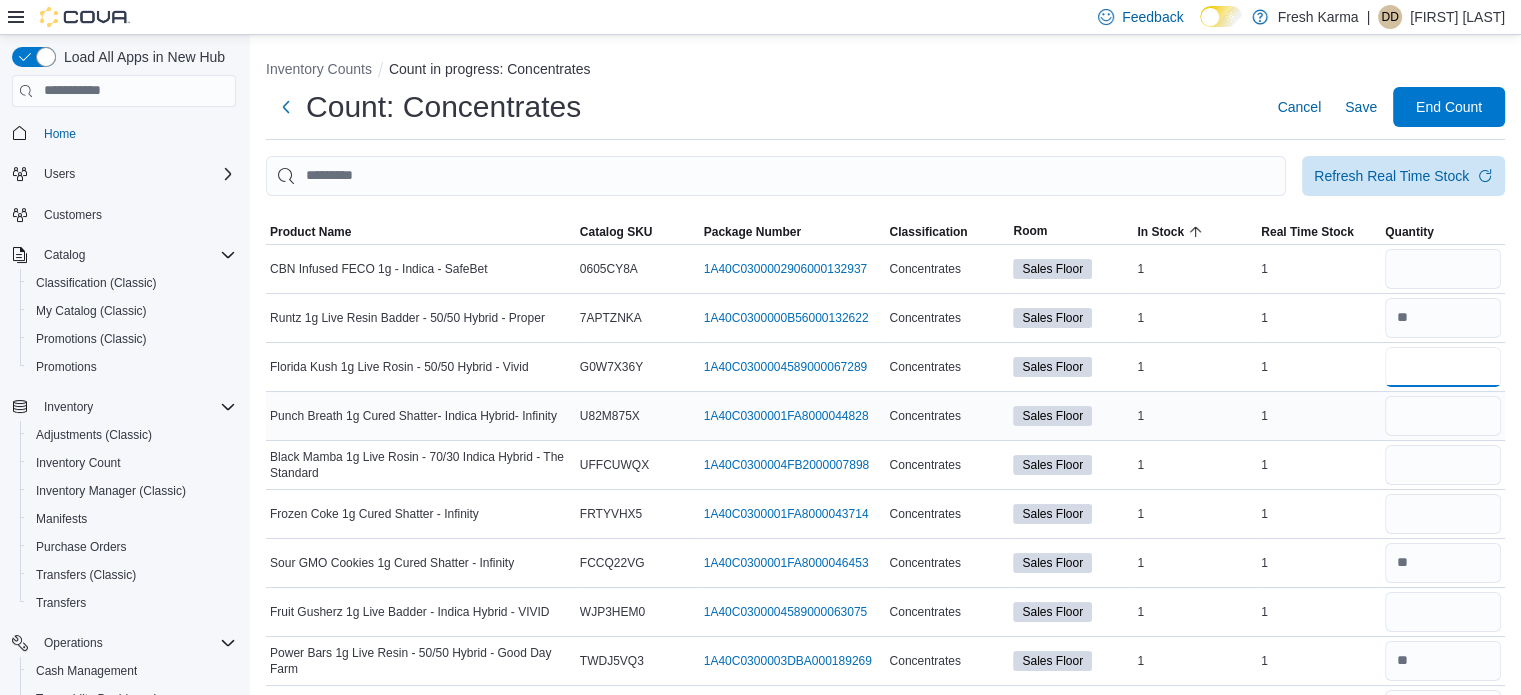 type on "*" 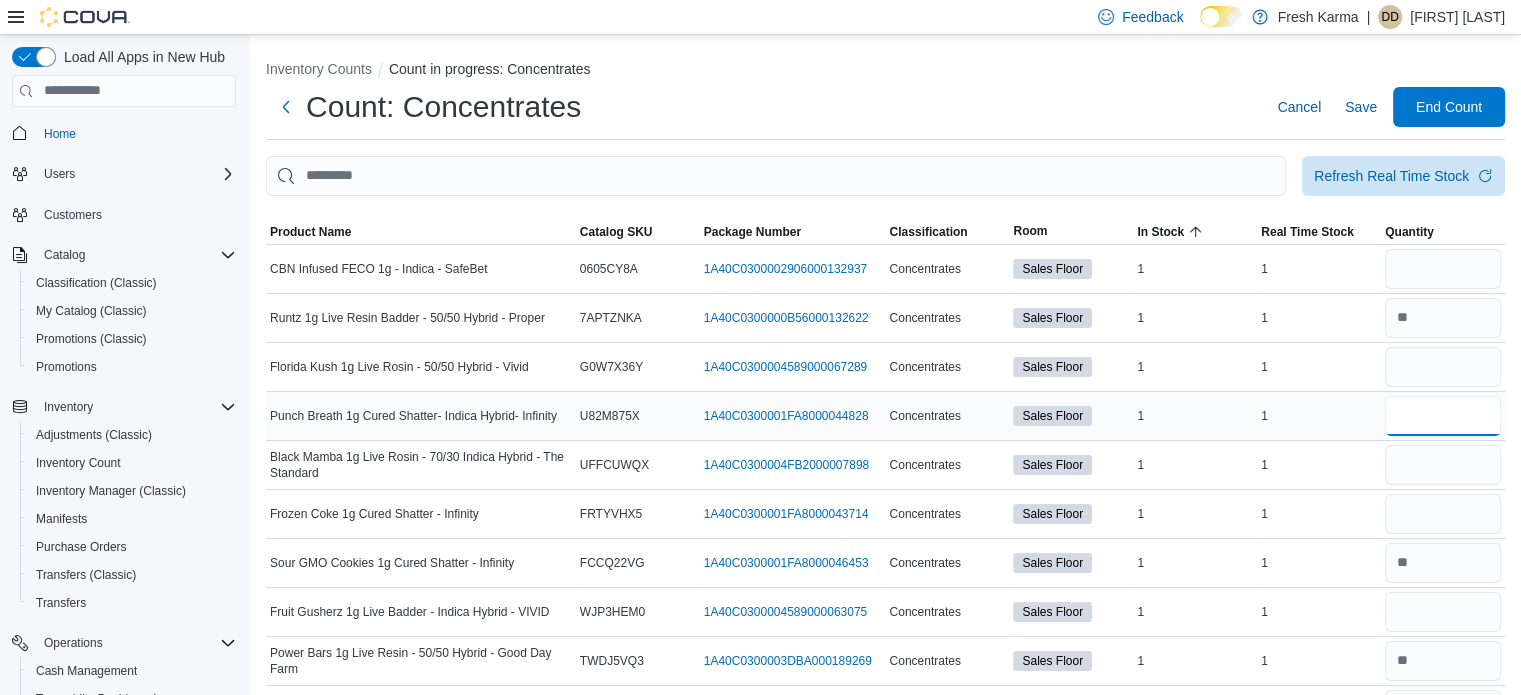 type 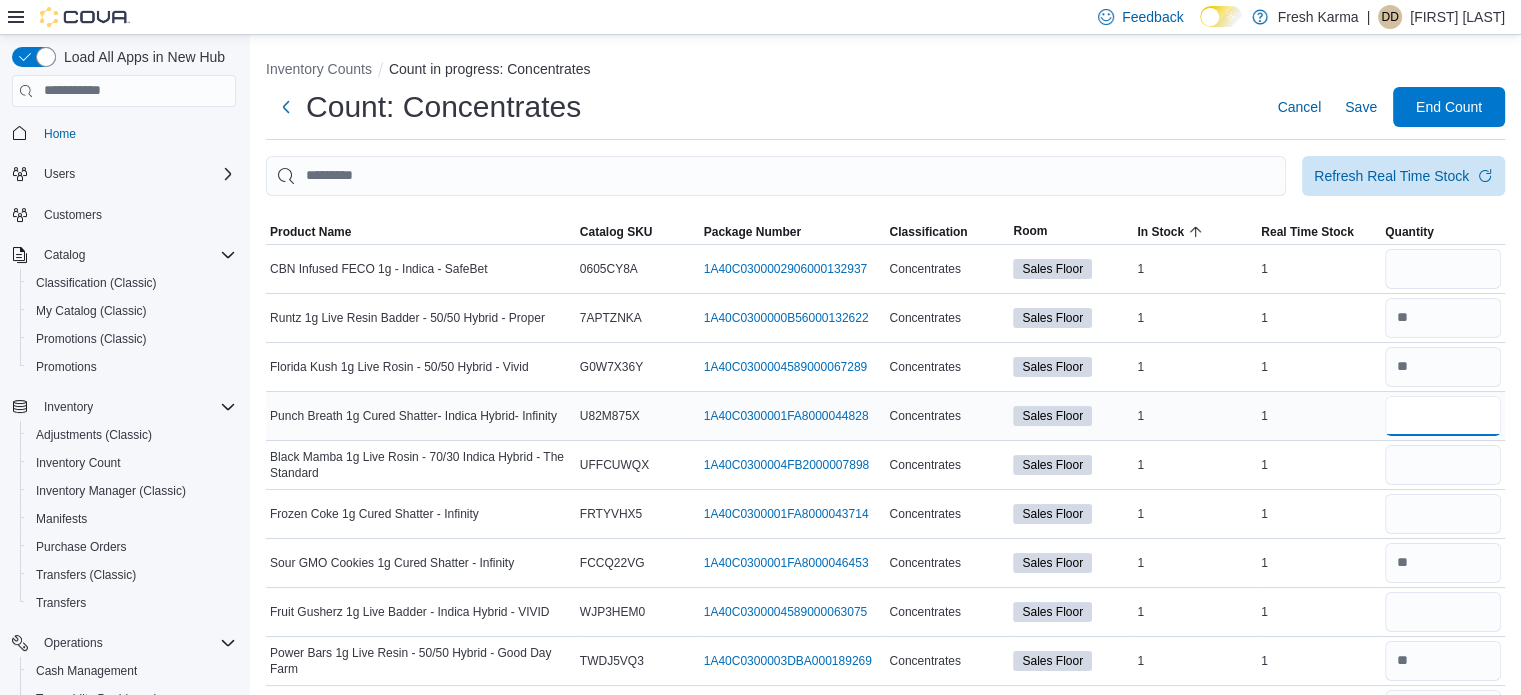 click at bounding box center (1443, 416) 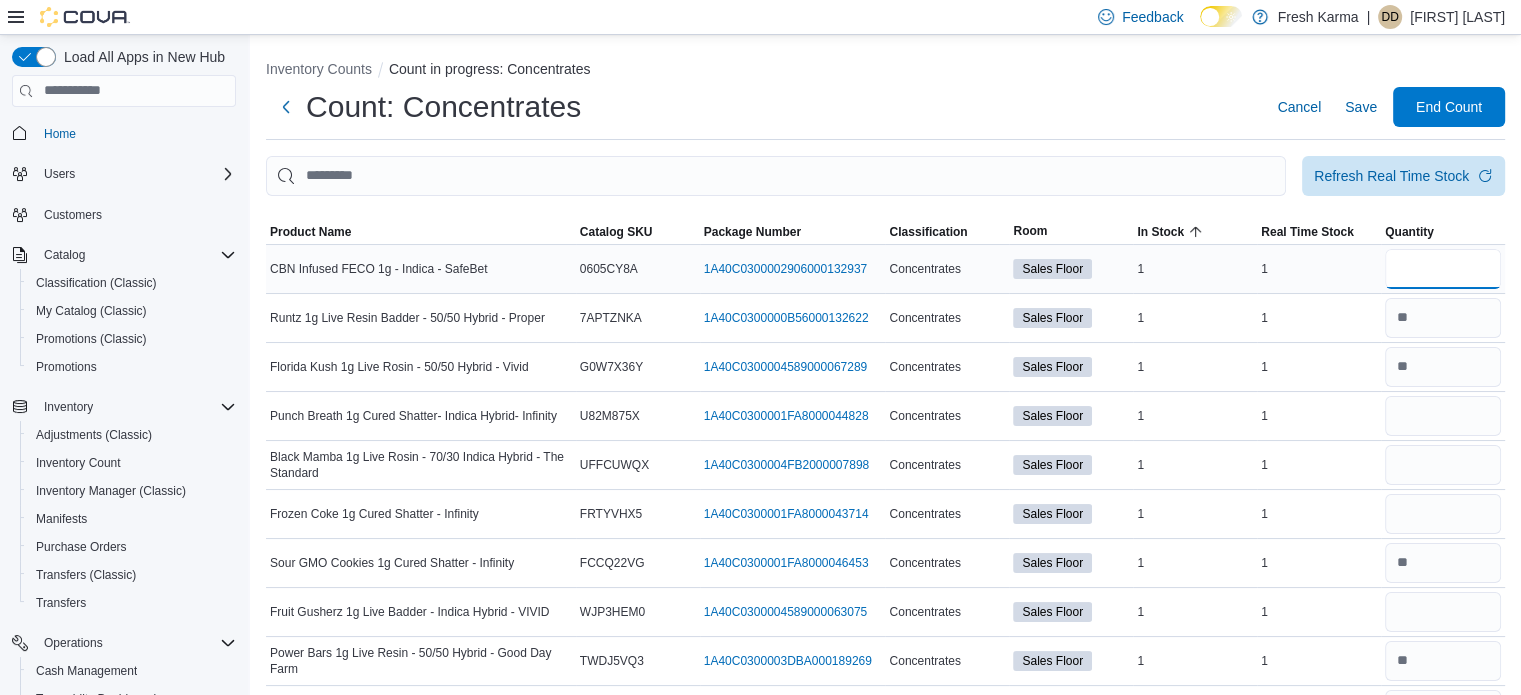 click at bounding box center (1443, 269) 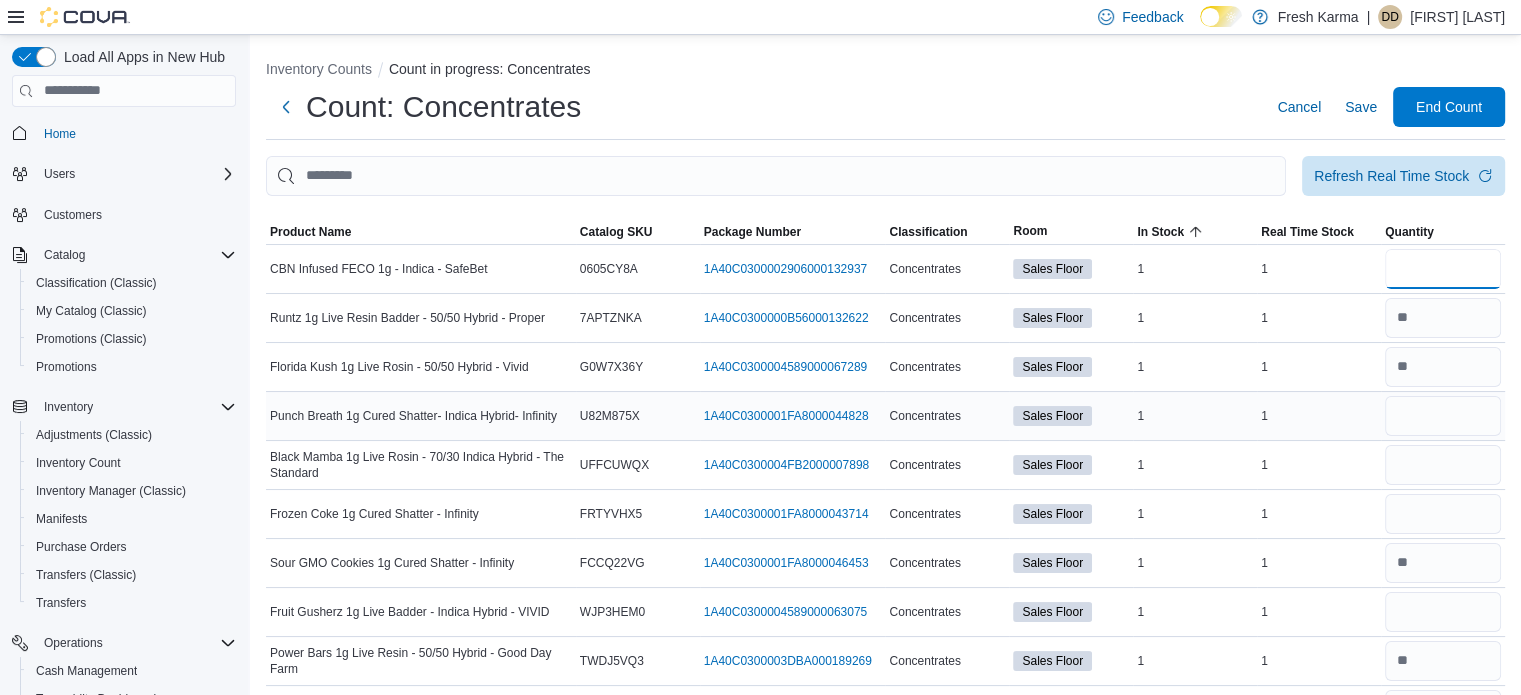 type on "*" 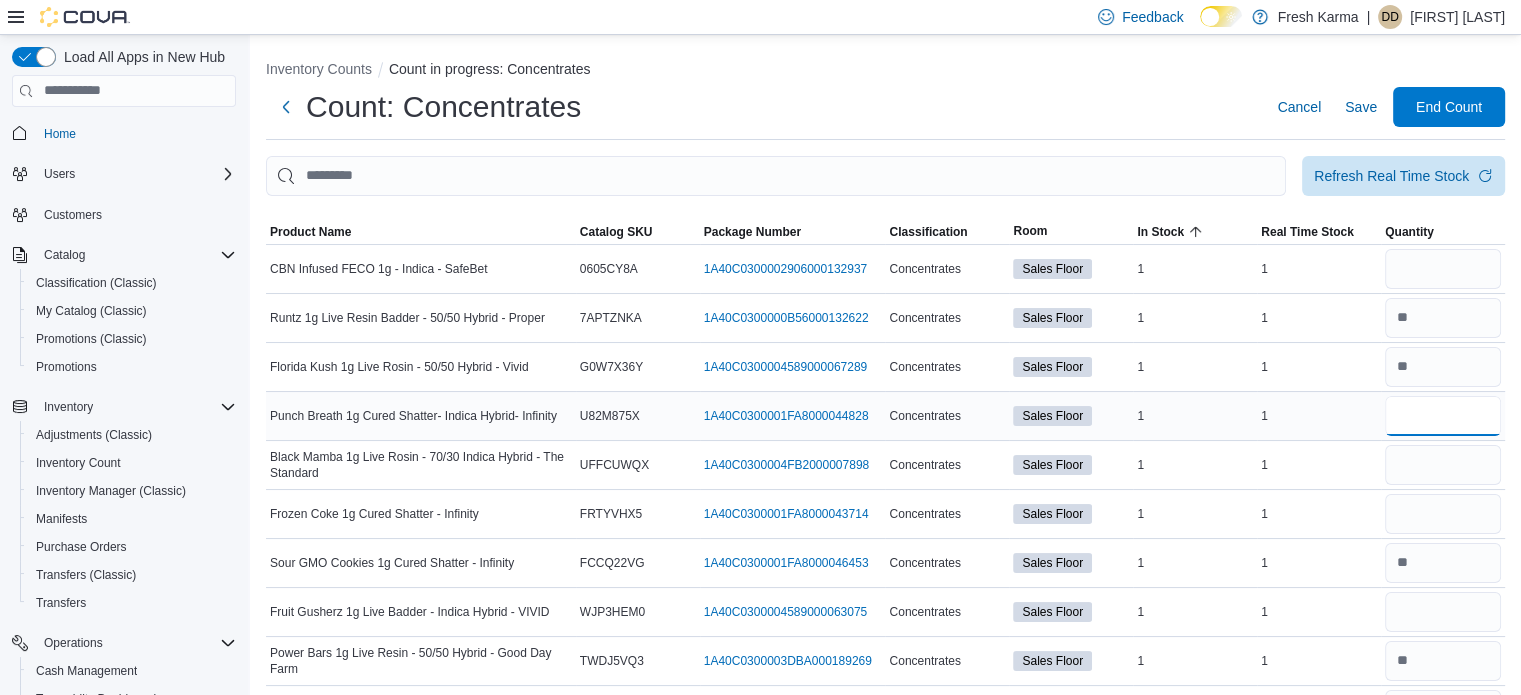 click at bounding box center [1443, 416] 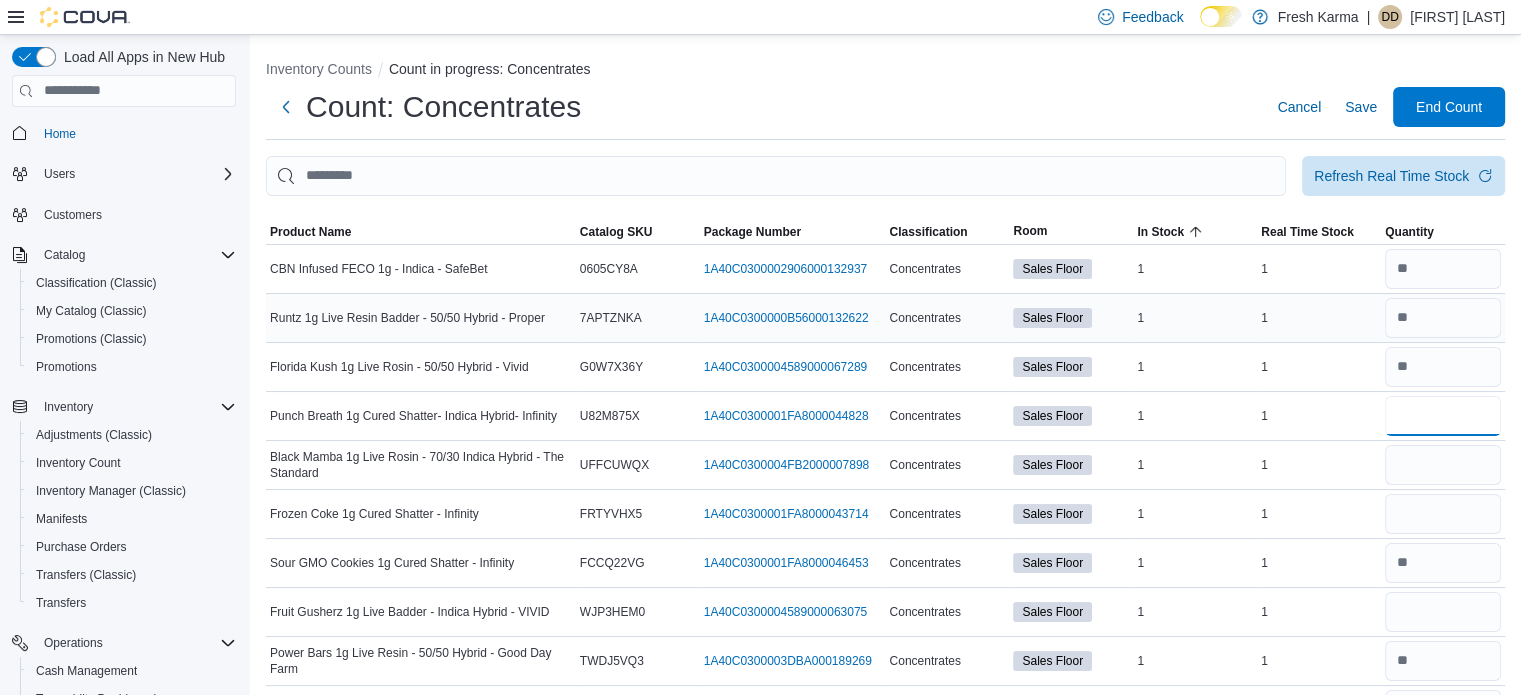 scroll, scrollTop: 100, scrollLeft: 0, axis: vertical 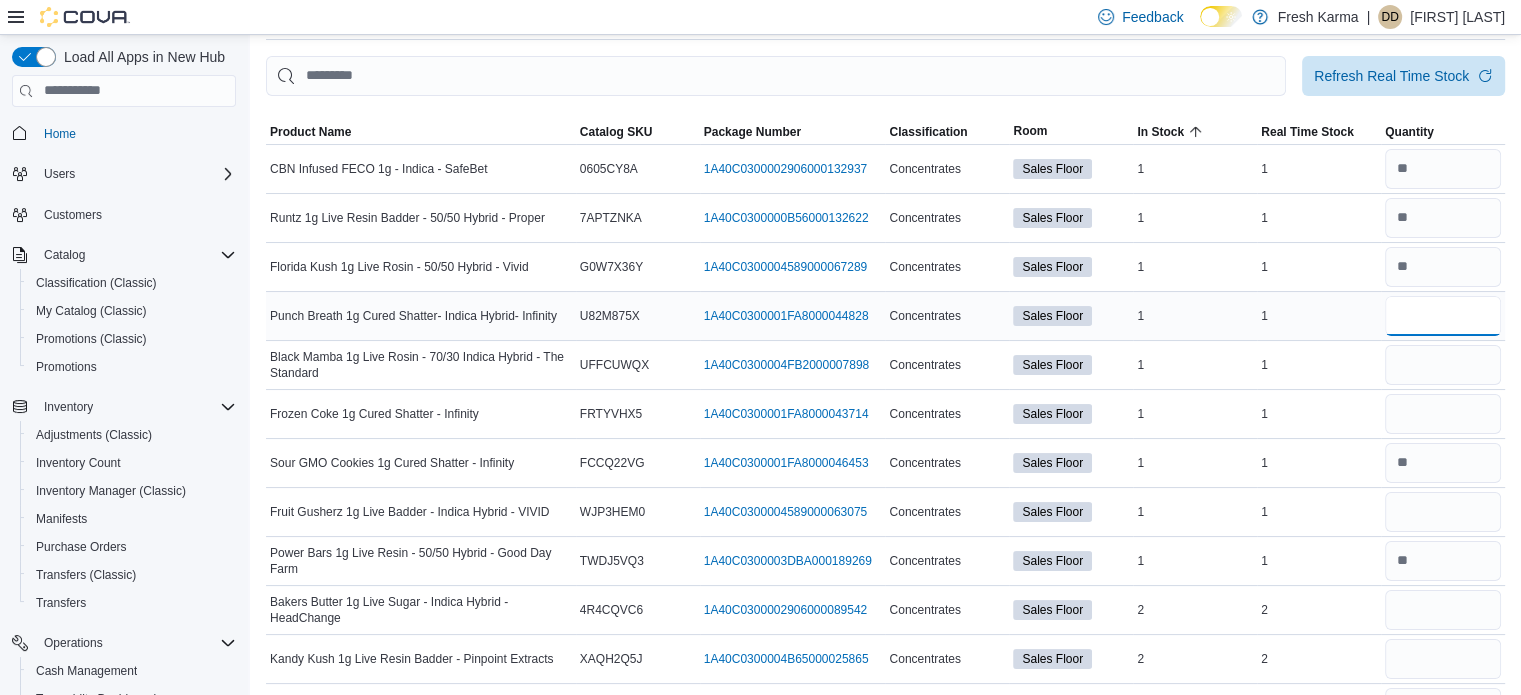 type on "*" 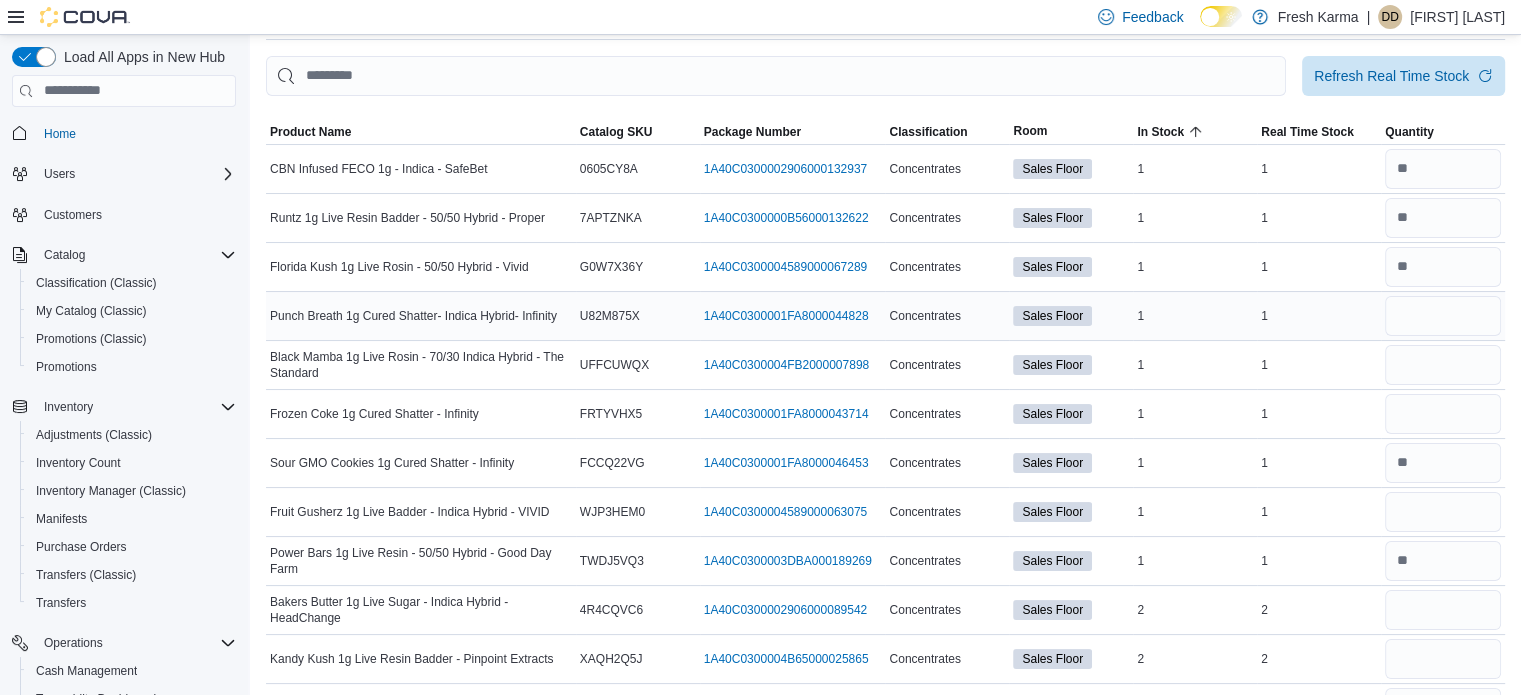 type 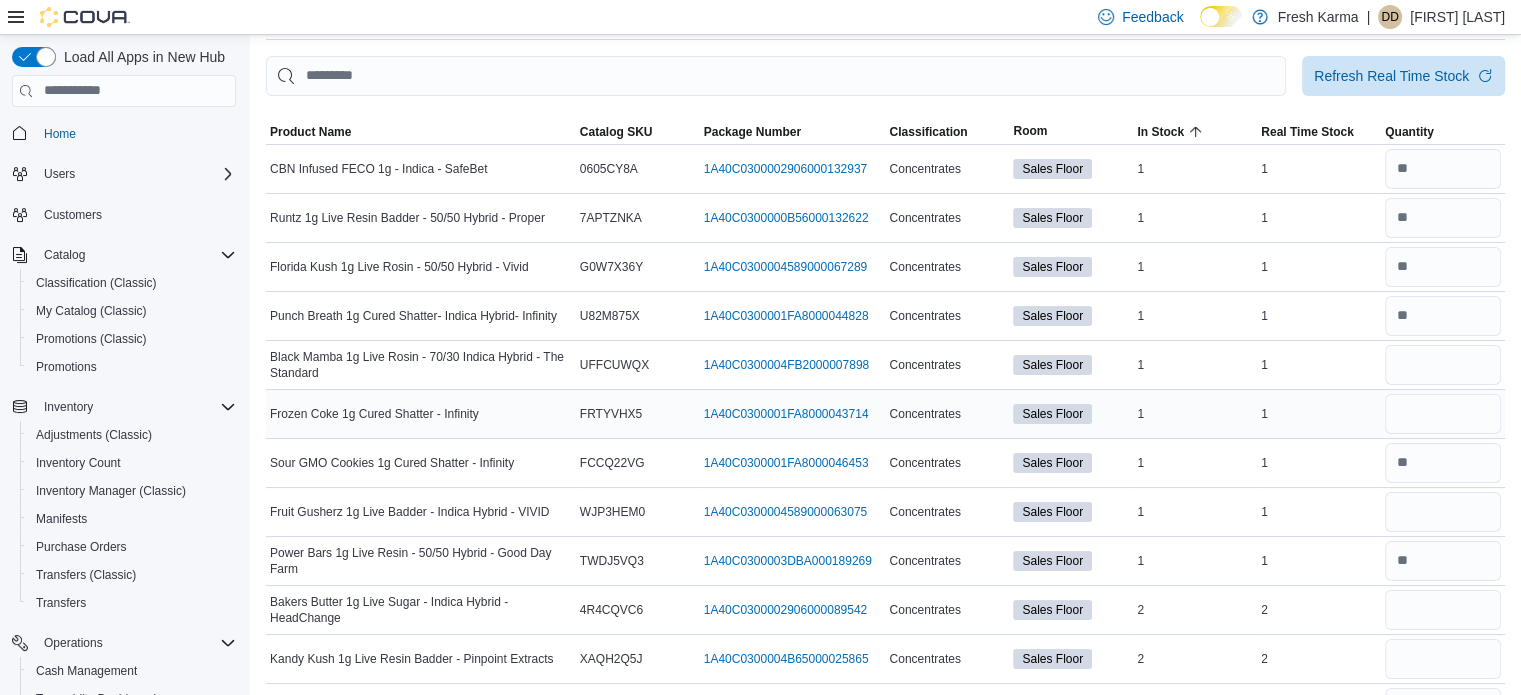 scroll, scrollTop: 200, scrollLeft: 0, axis: vertical 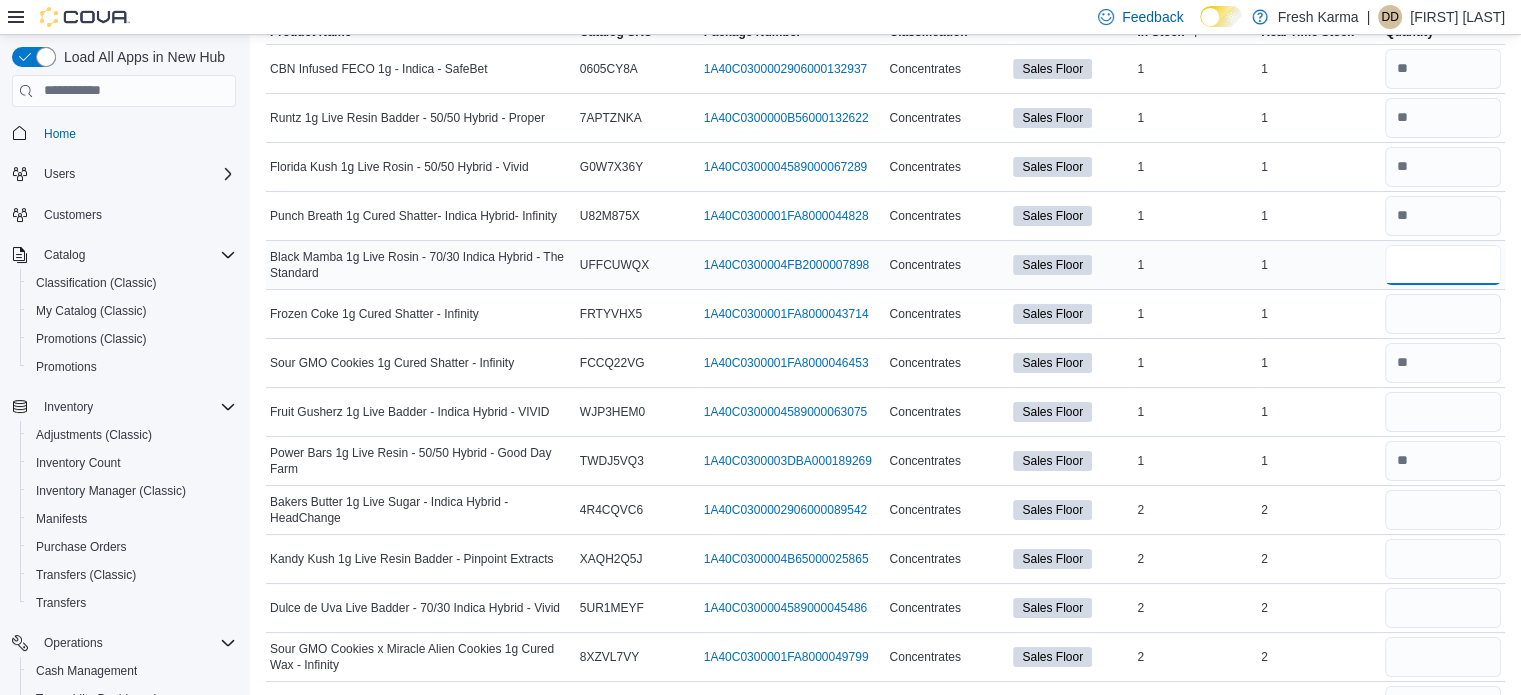 click at bounding box center (1443, 265) 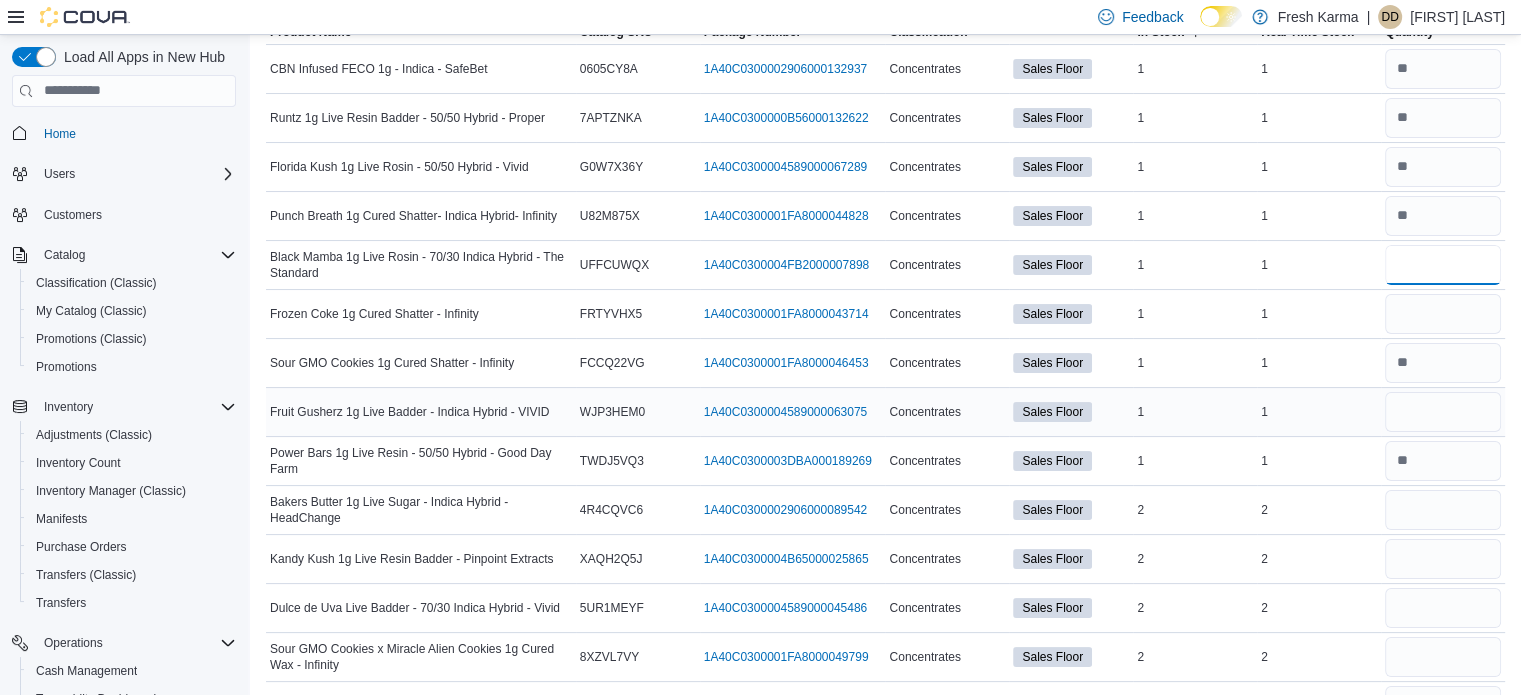 type on "*" 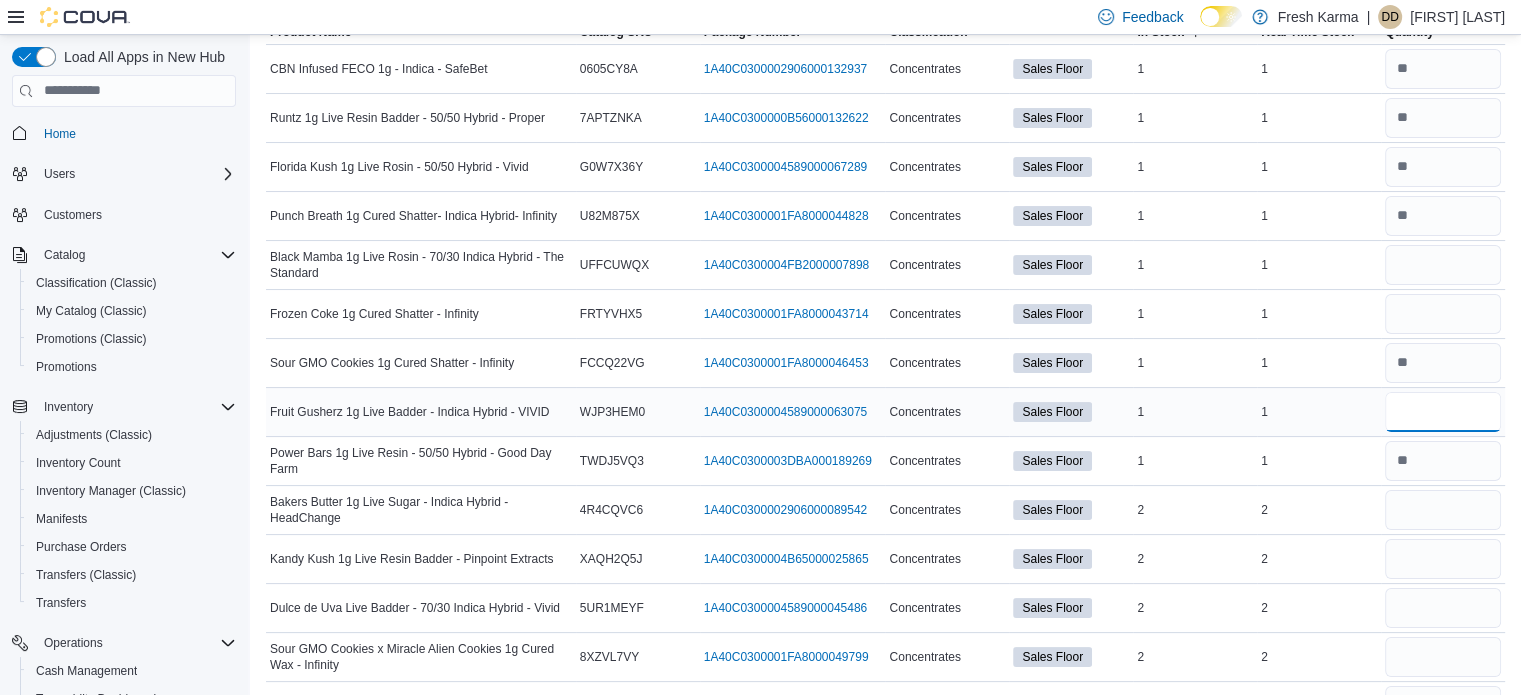 click at bounding box center [1443, 412] 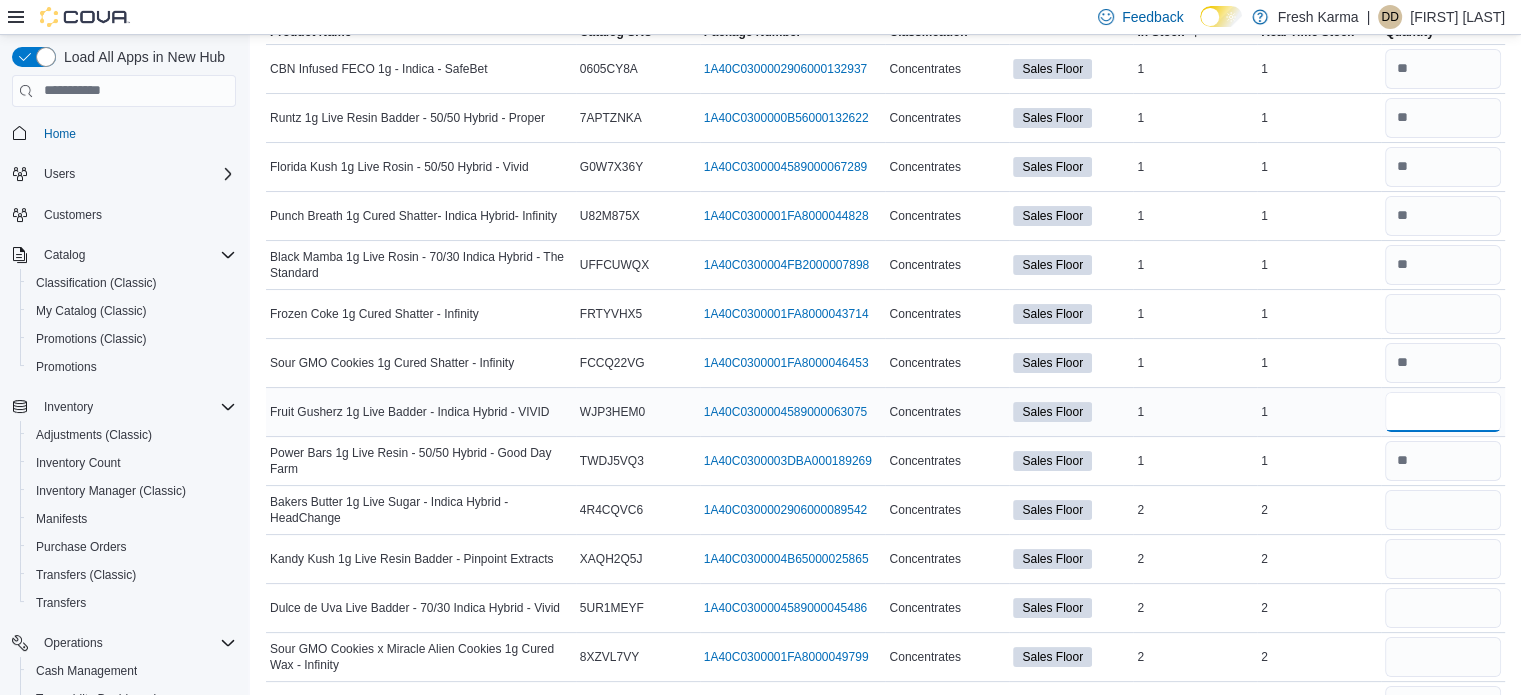 click at bounding box center (1443, 412) 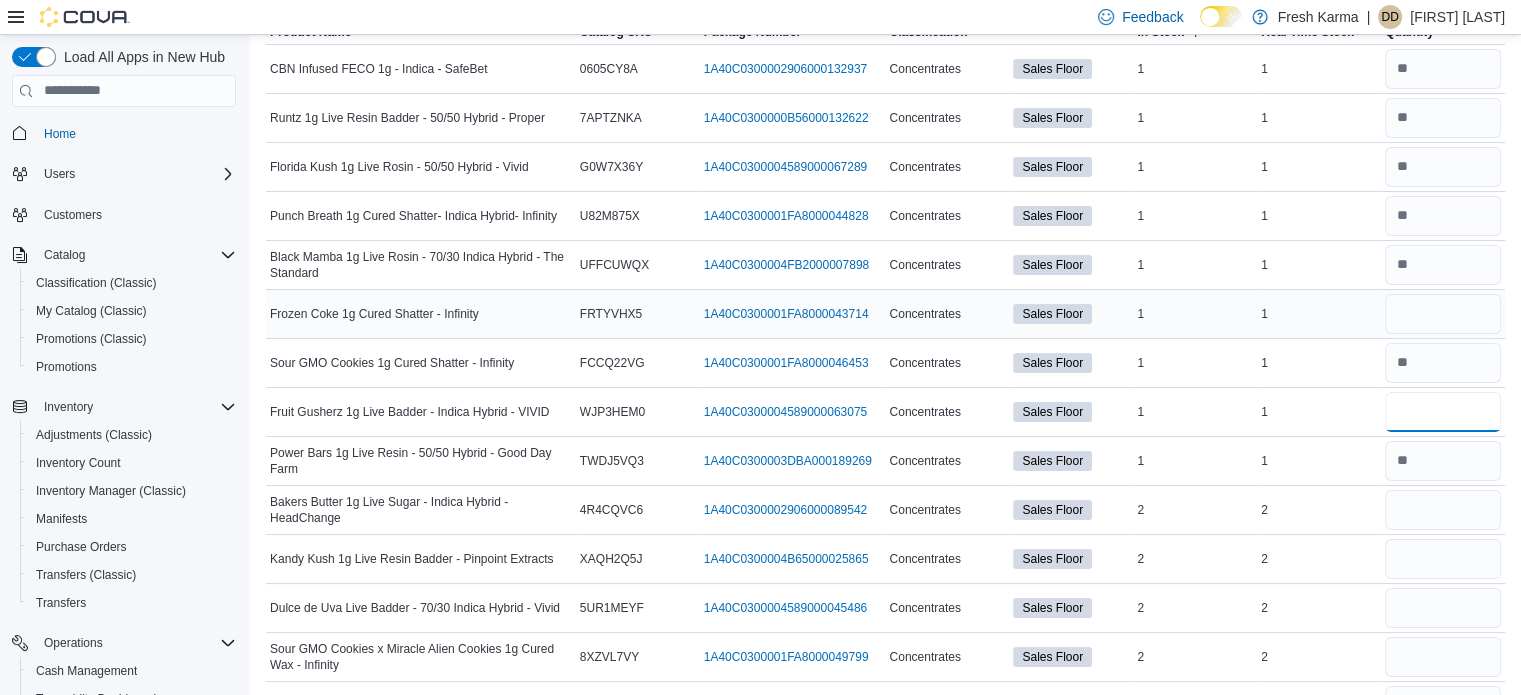 type on "*" 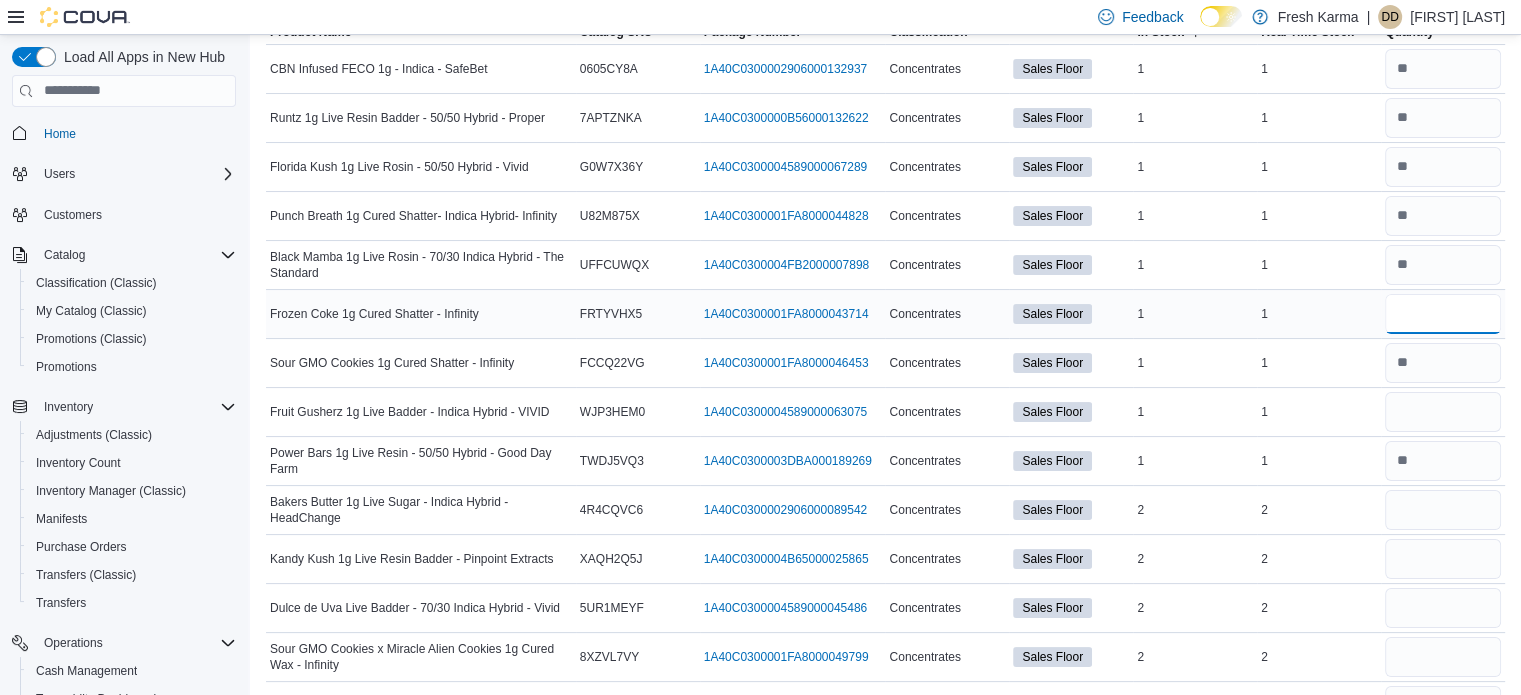click at bounding box center (1443, 314) 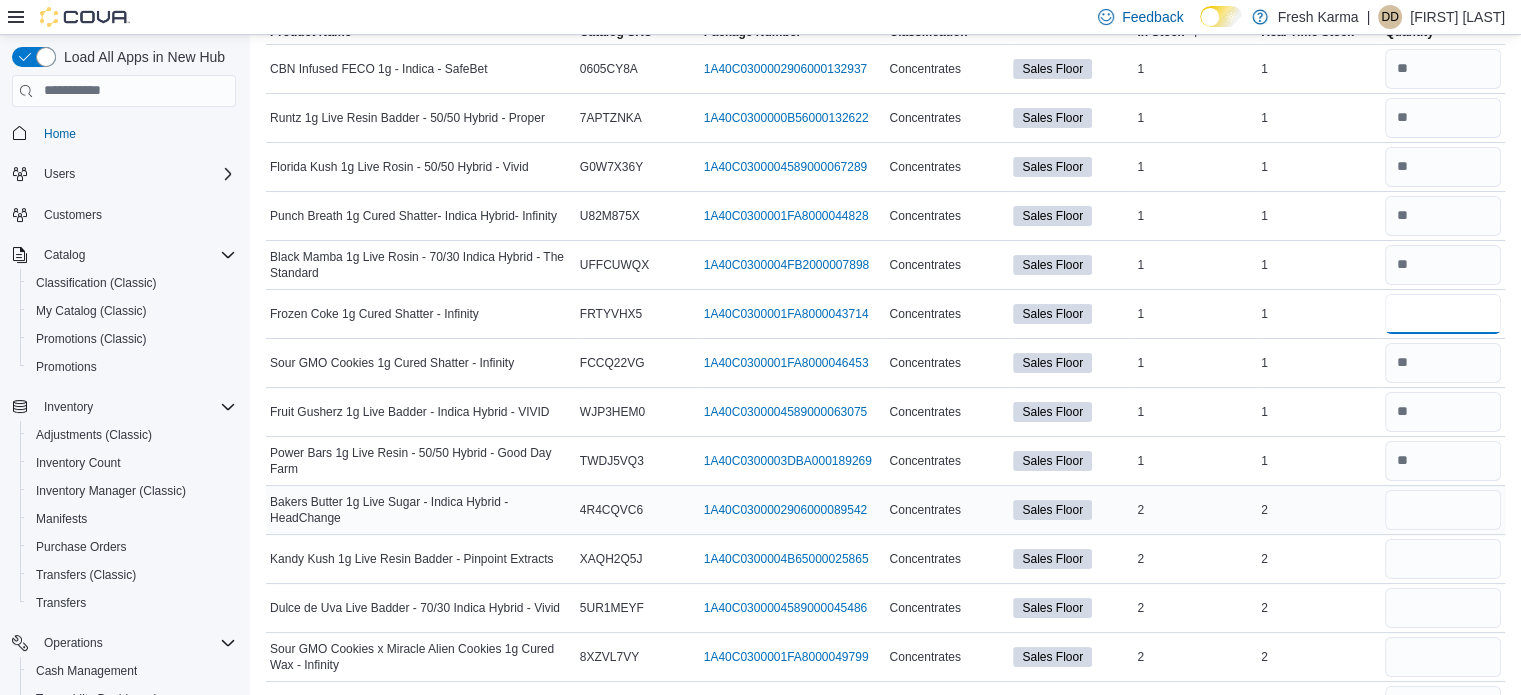 type on "*" 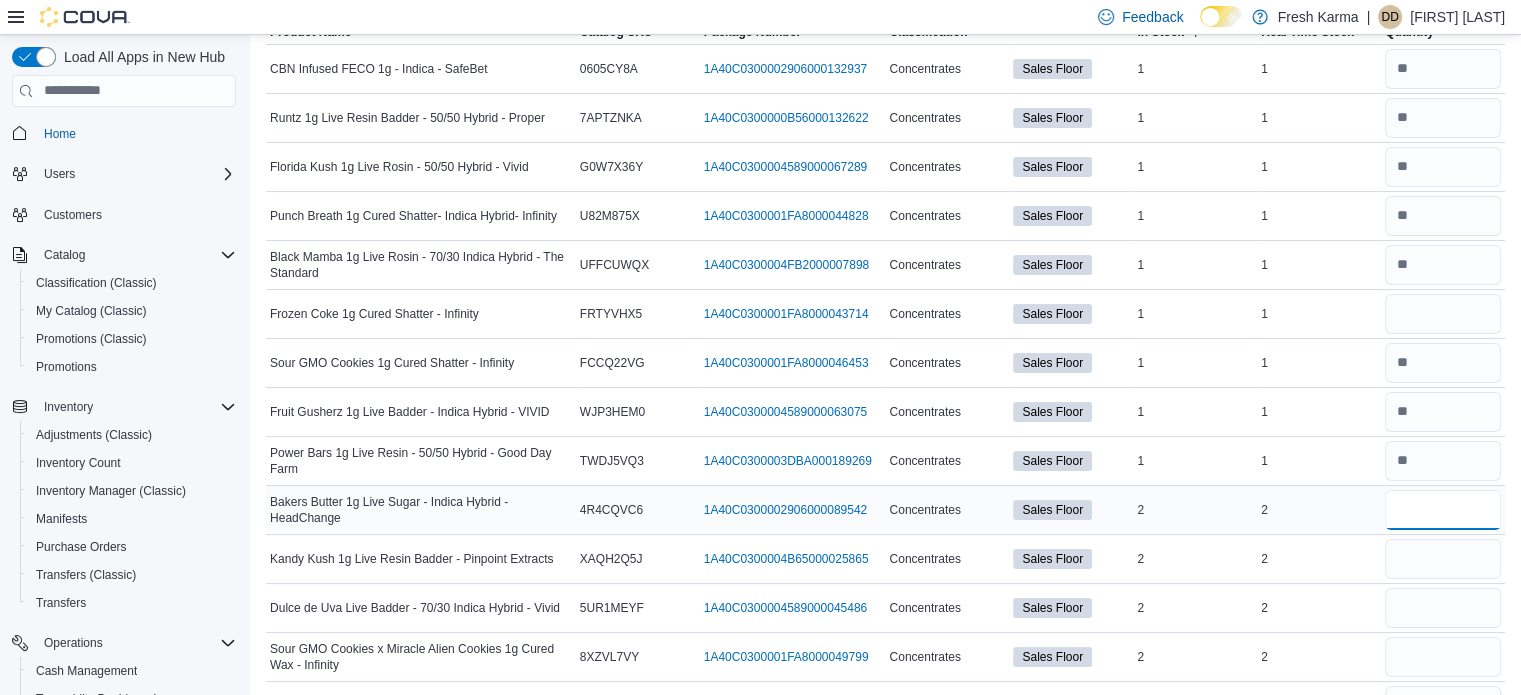 click at bounding box center [1443, 510] 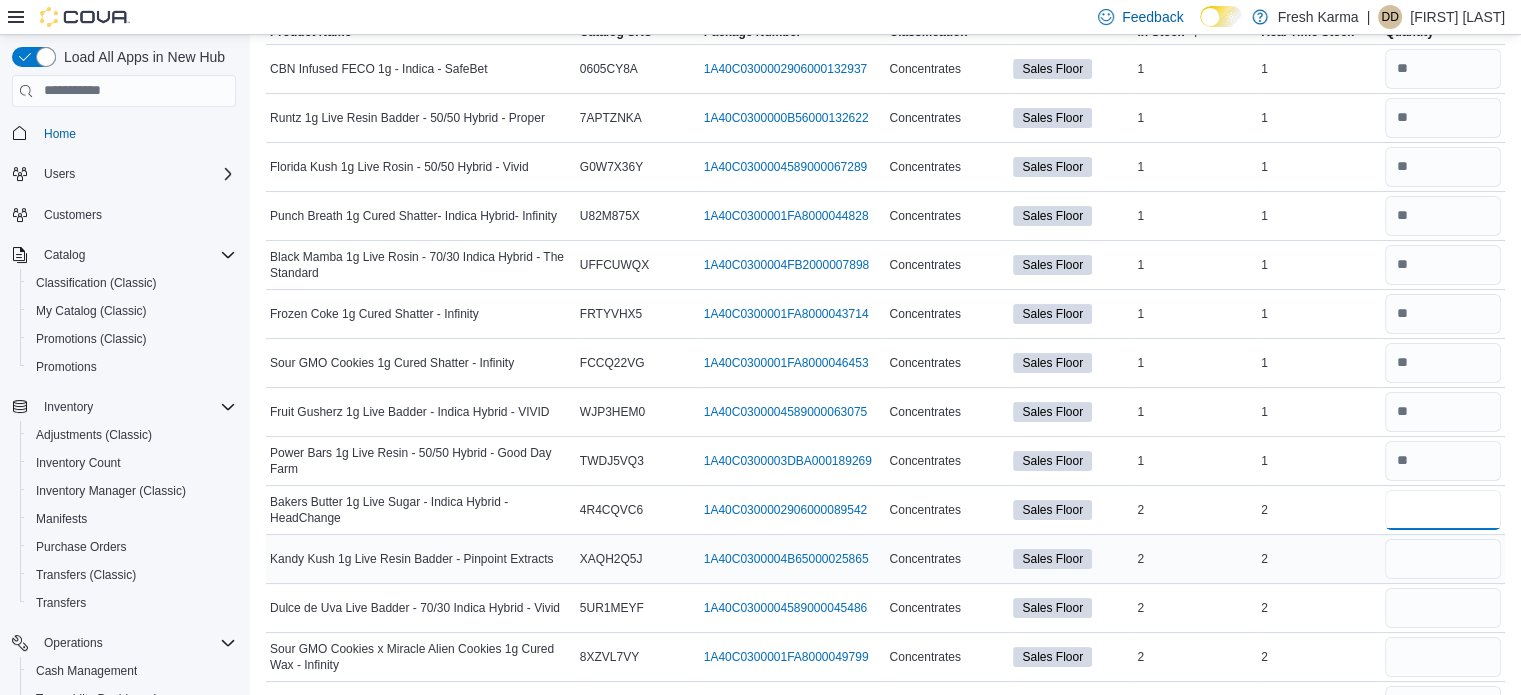 type on "*" 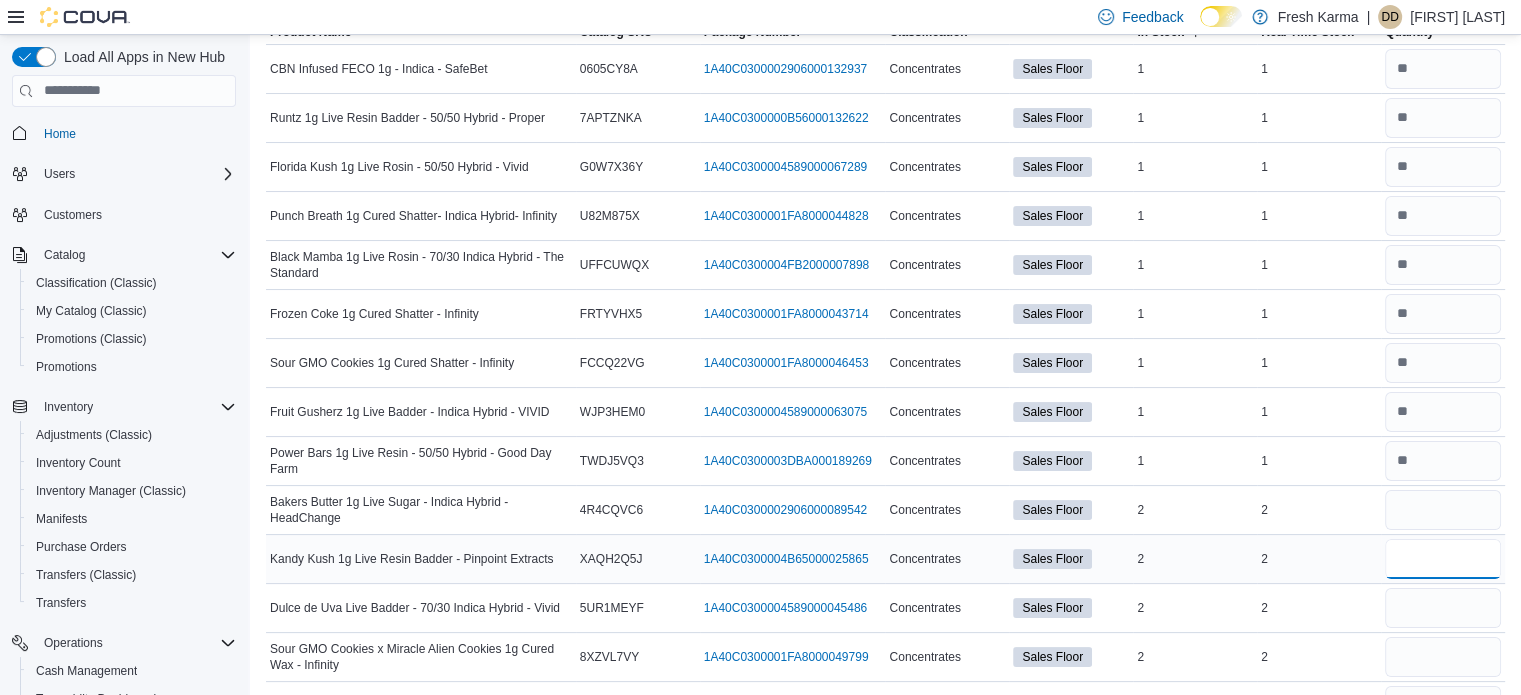 click at bounding box center [1443, 559] 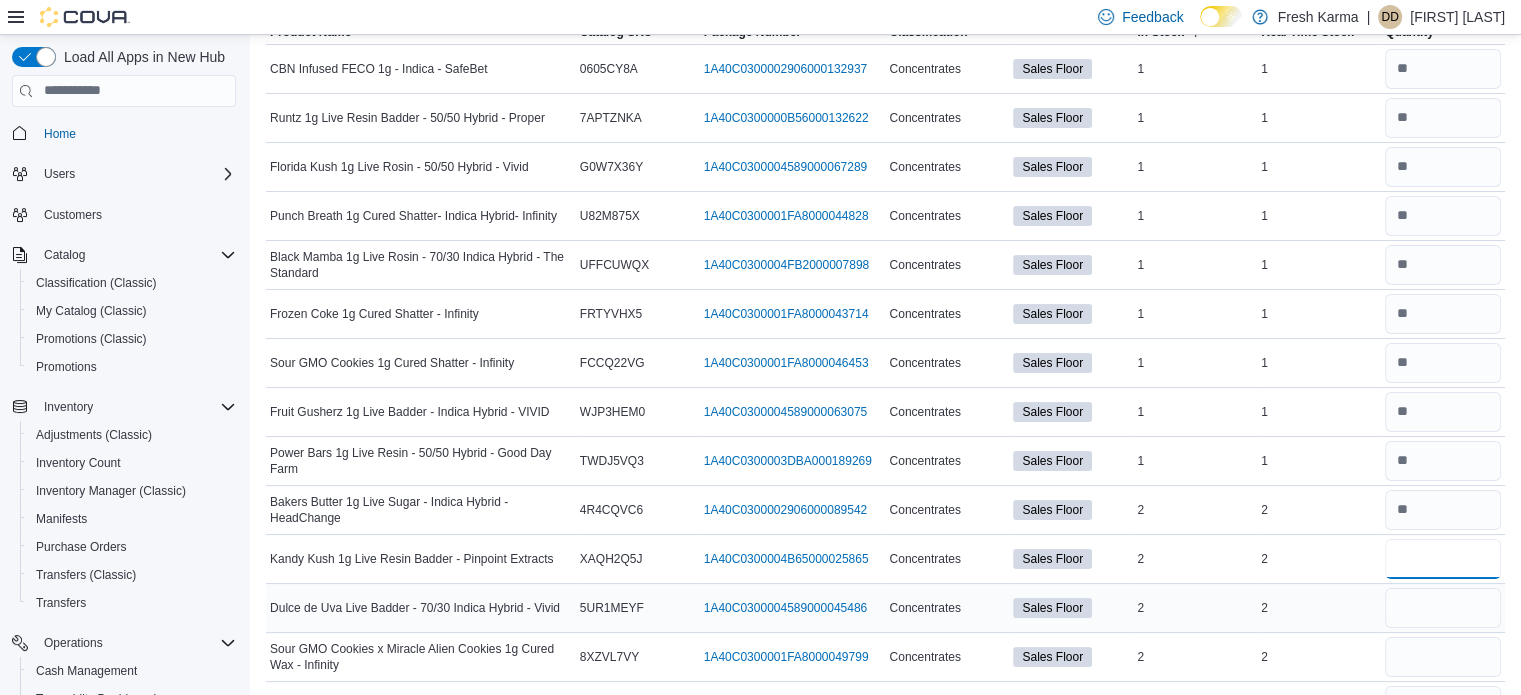 type on "*" 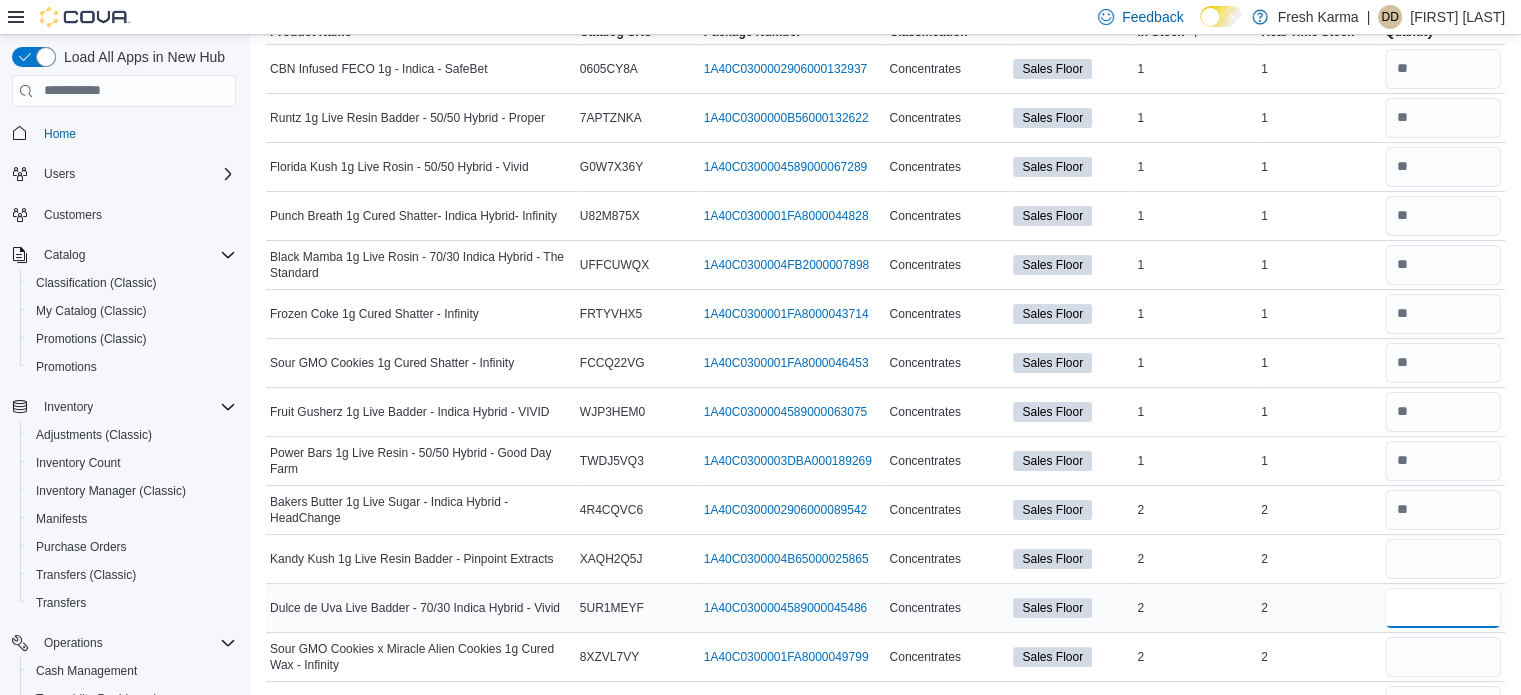 click at bounding box center (1443, 608) 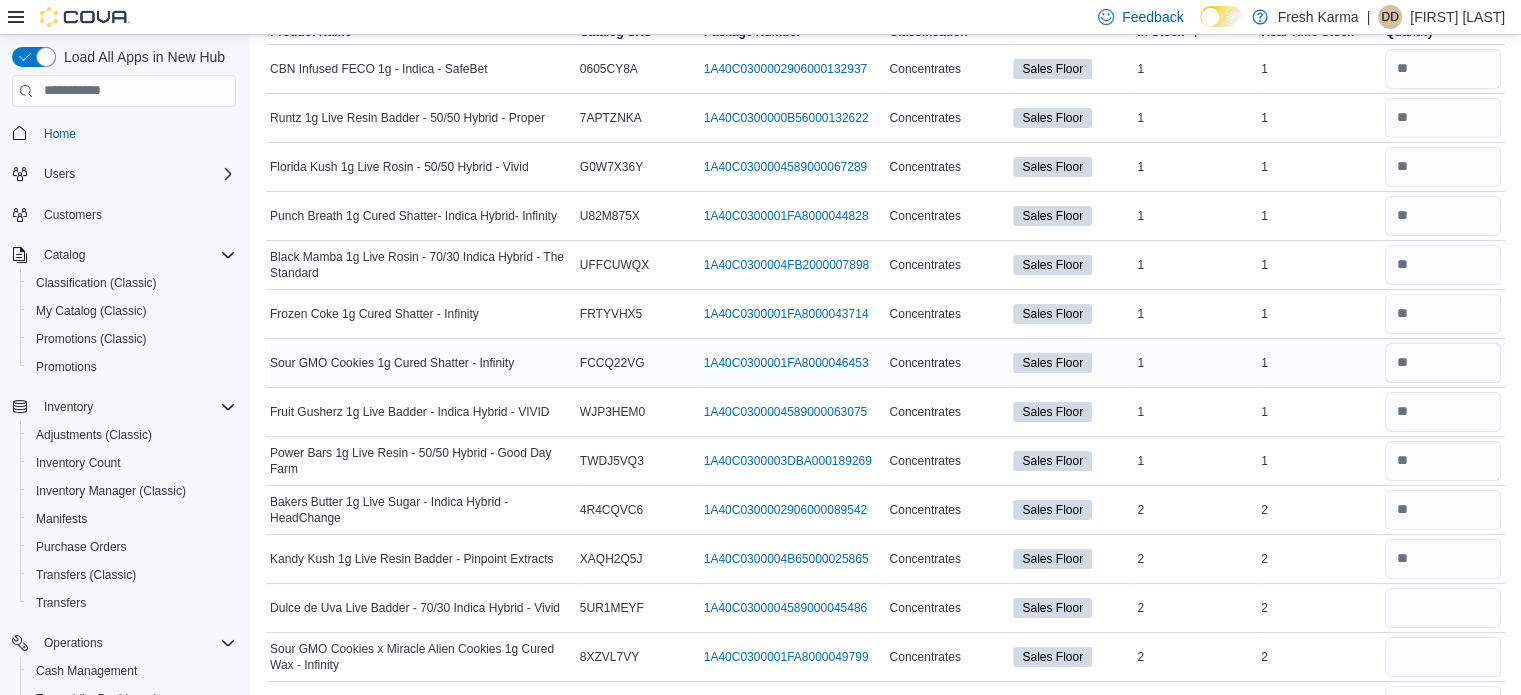 drag, startPoint x: 1480, startPoint y: 660, endPoint x: 672, endPoint y: 379, distance: 855.4677 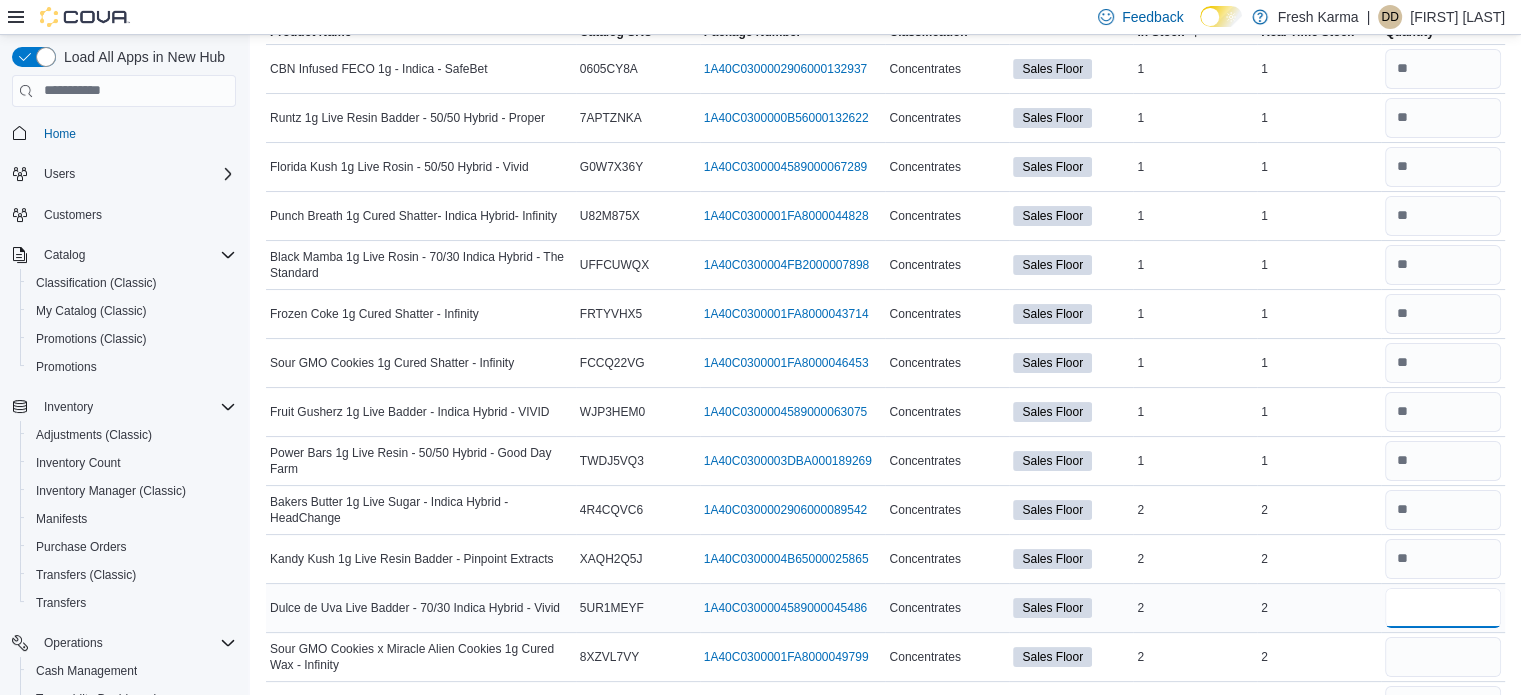 click at bounding box center [1443, 608] 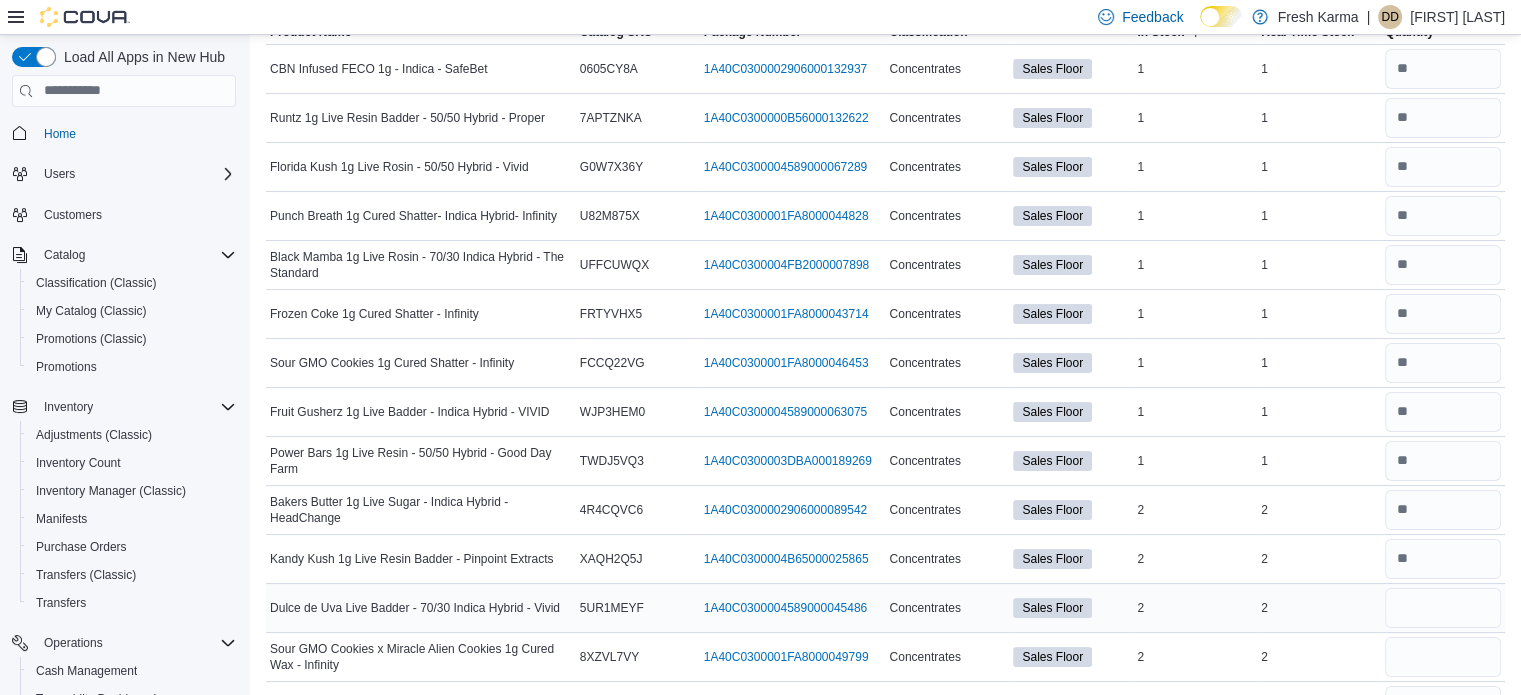 type 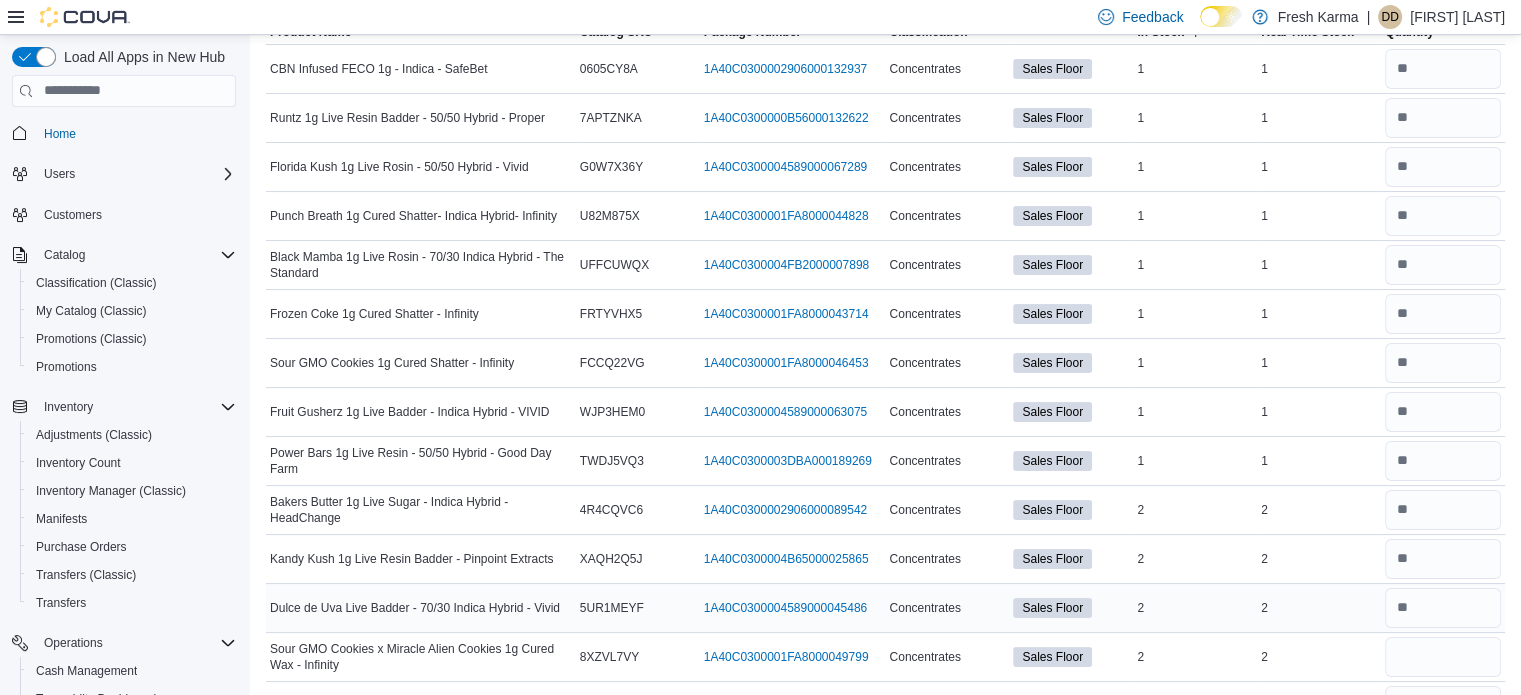 scroll, scrollTop: 400, scrollLeft: 0, axis: vertical 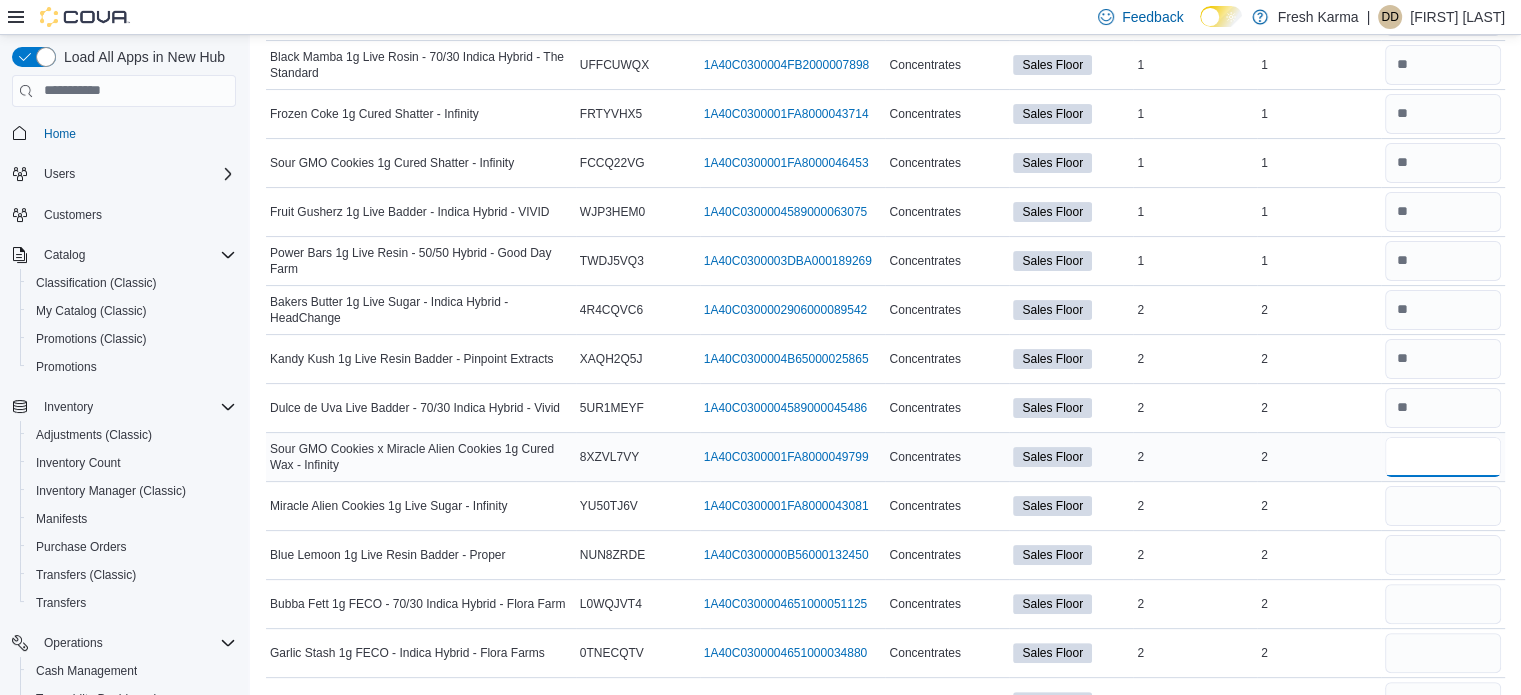 click at bounding box center [1443, 457] 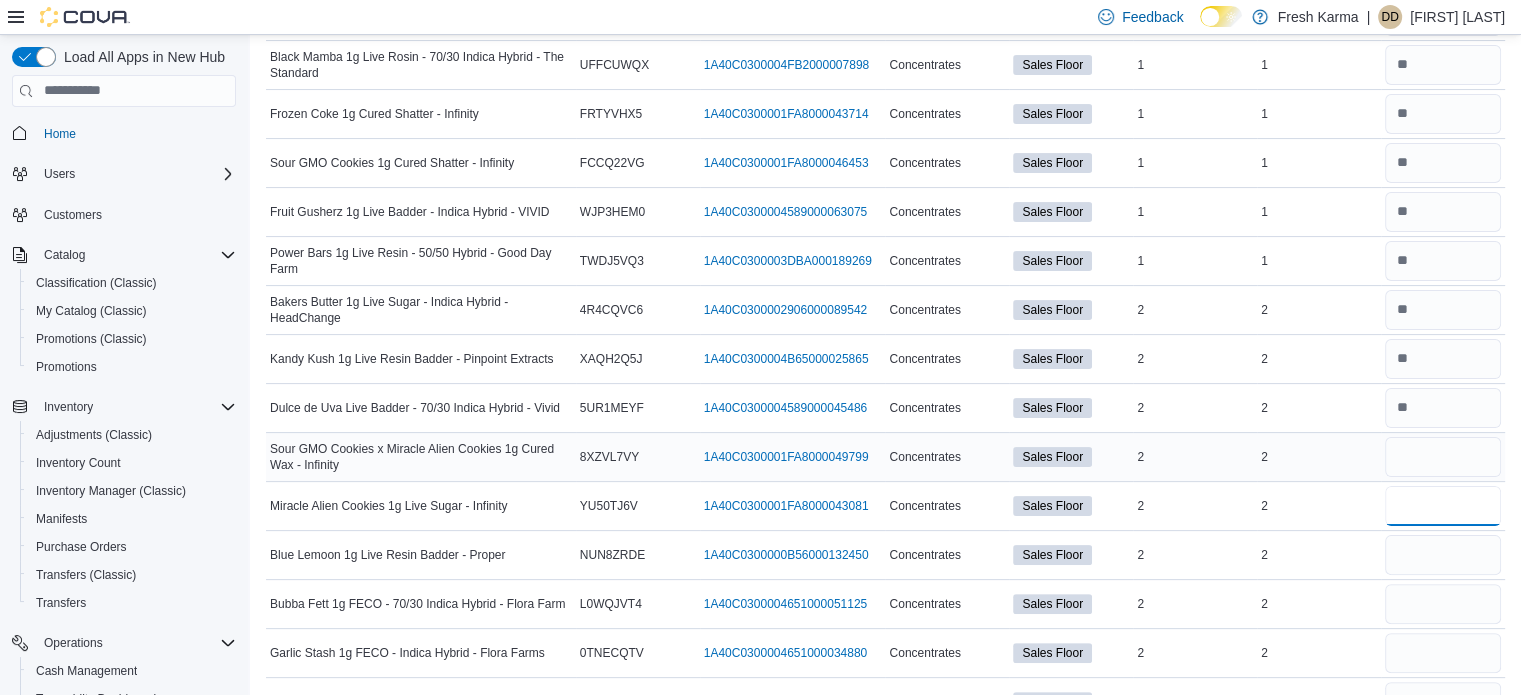 type 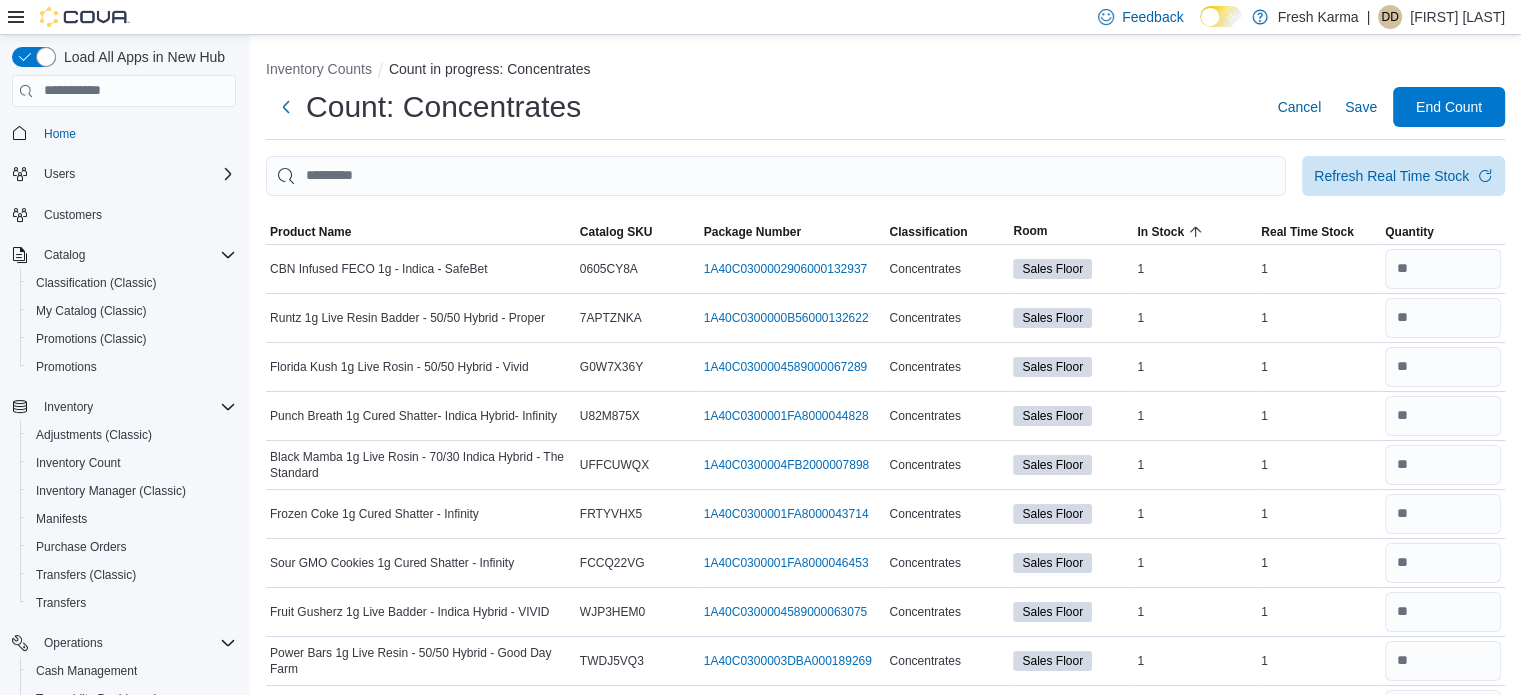 scroll, scrollTop: 0, scrollLeft: 0, axis: both 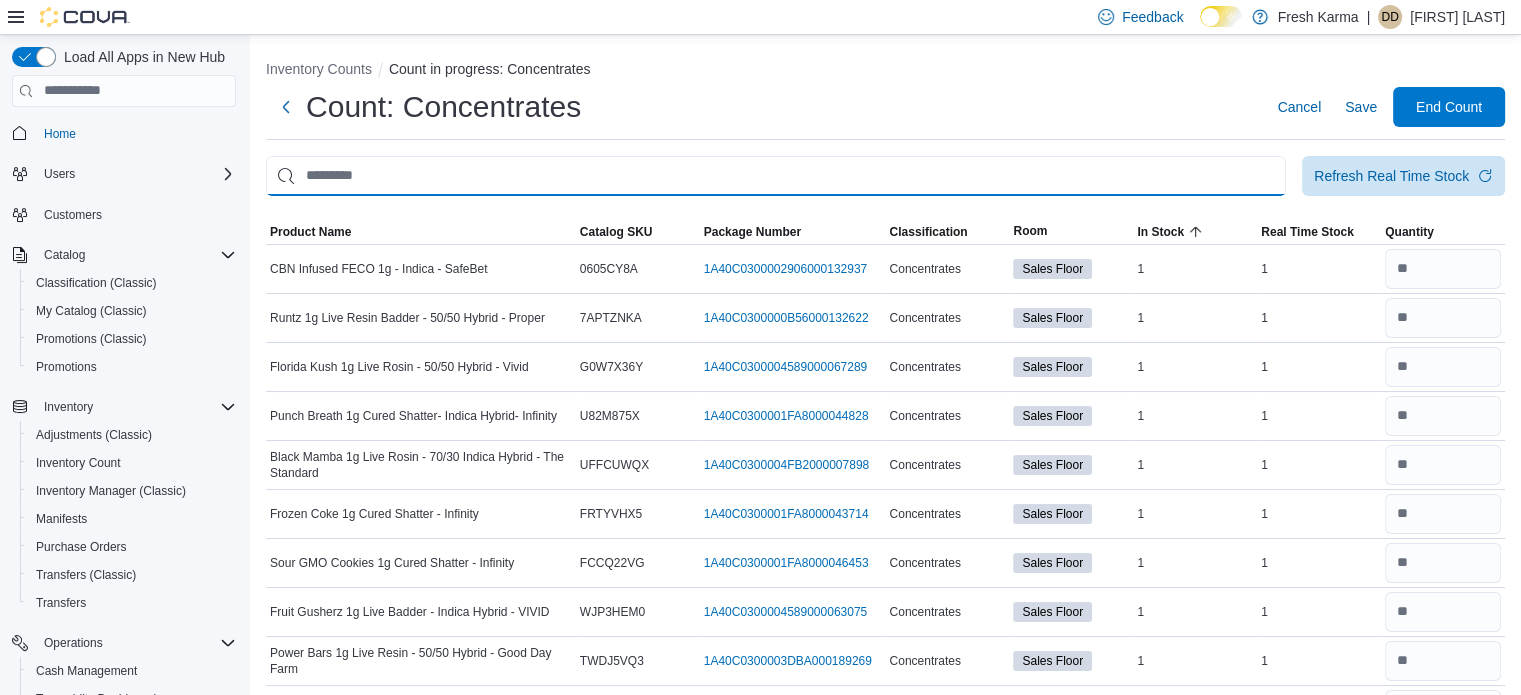 click at bounding box center [776, 176] 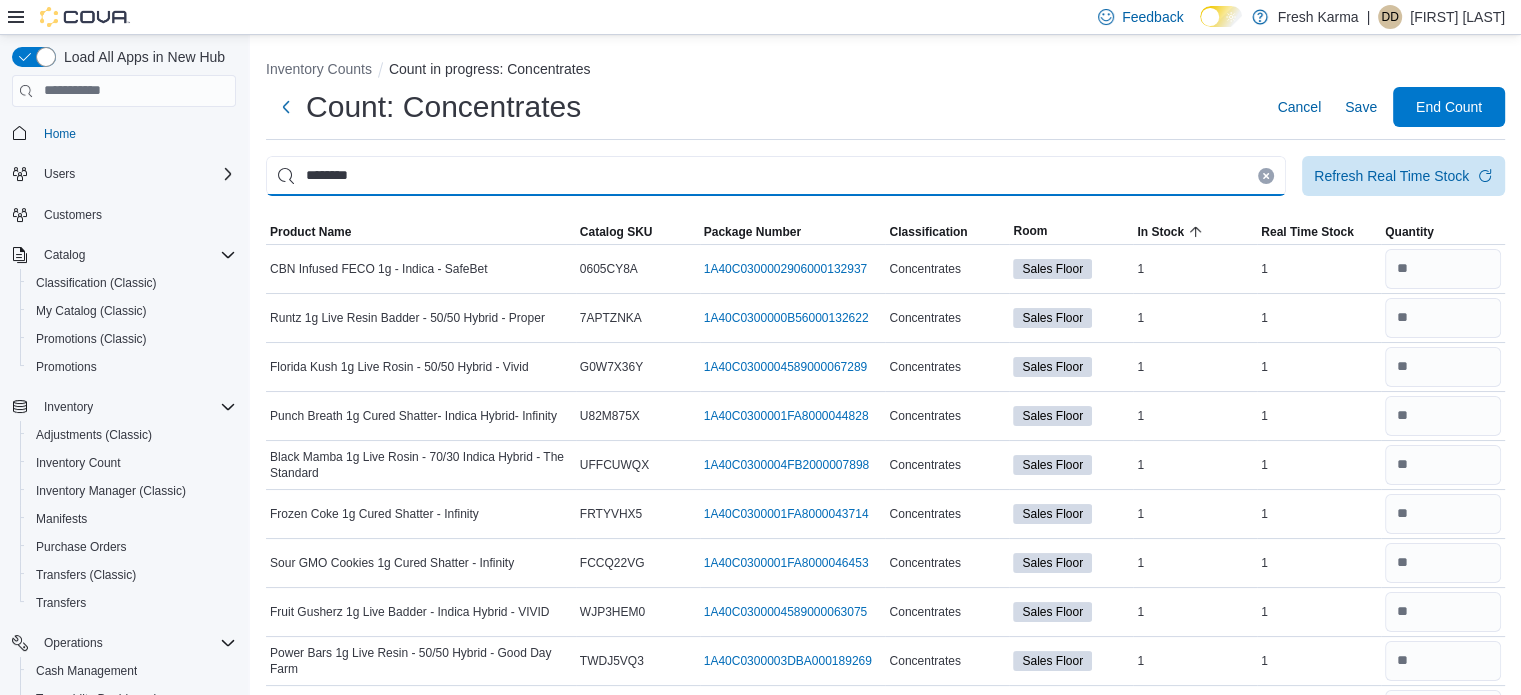 type on "*******" 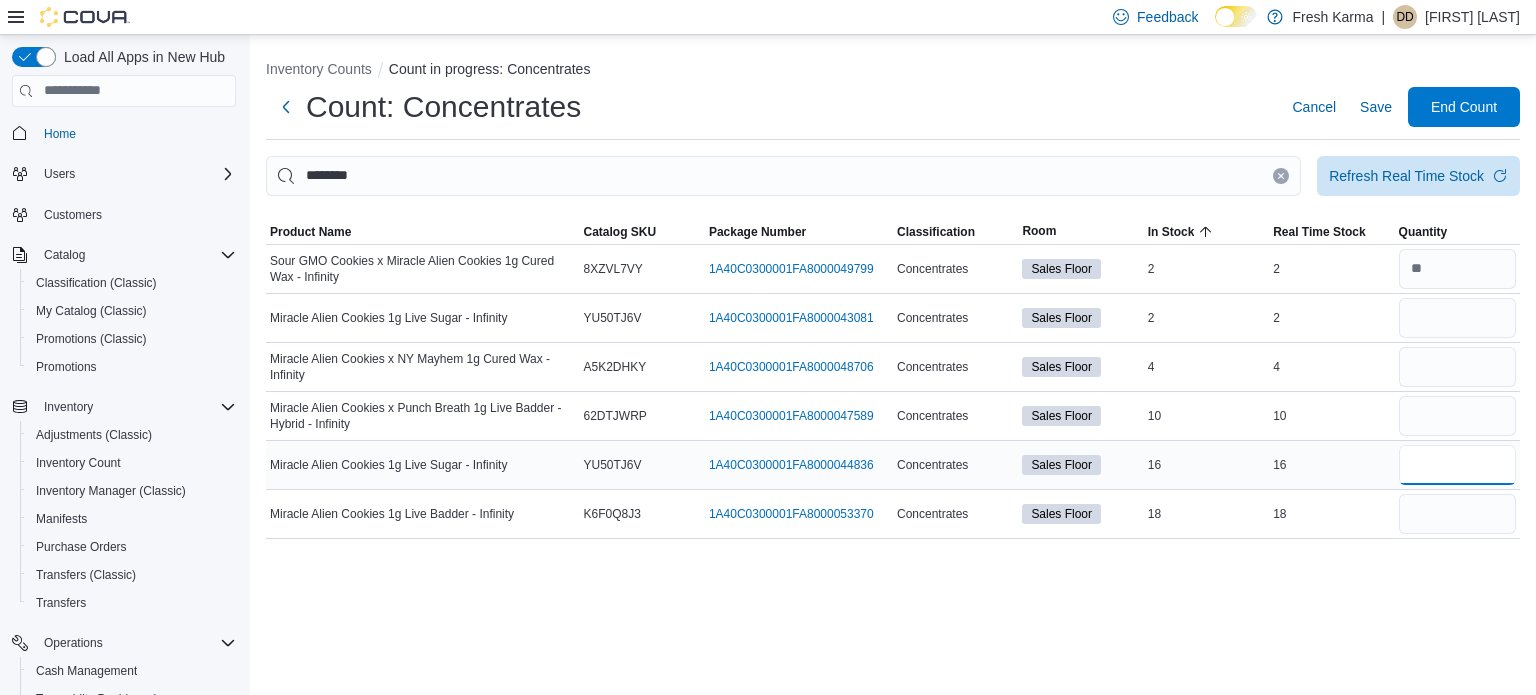 click at bounding box center (1457, 465) 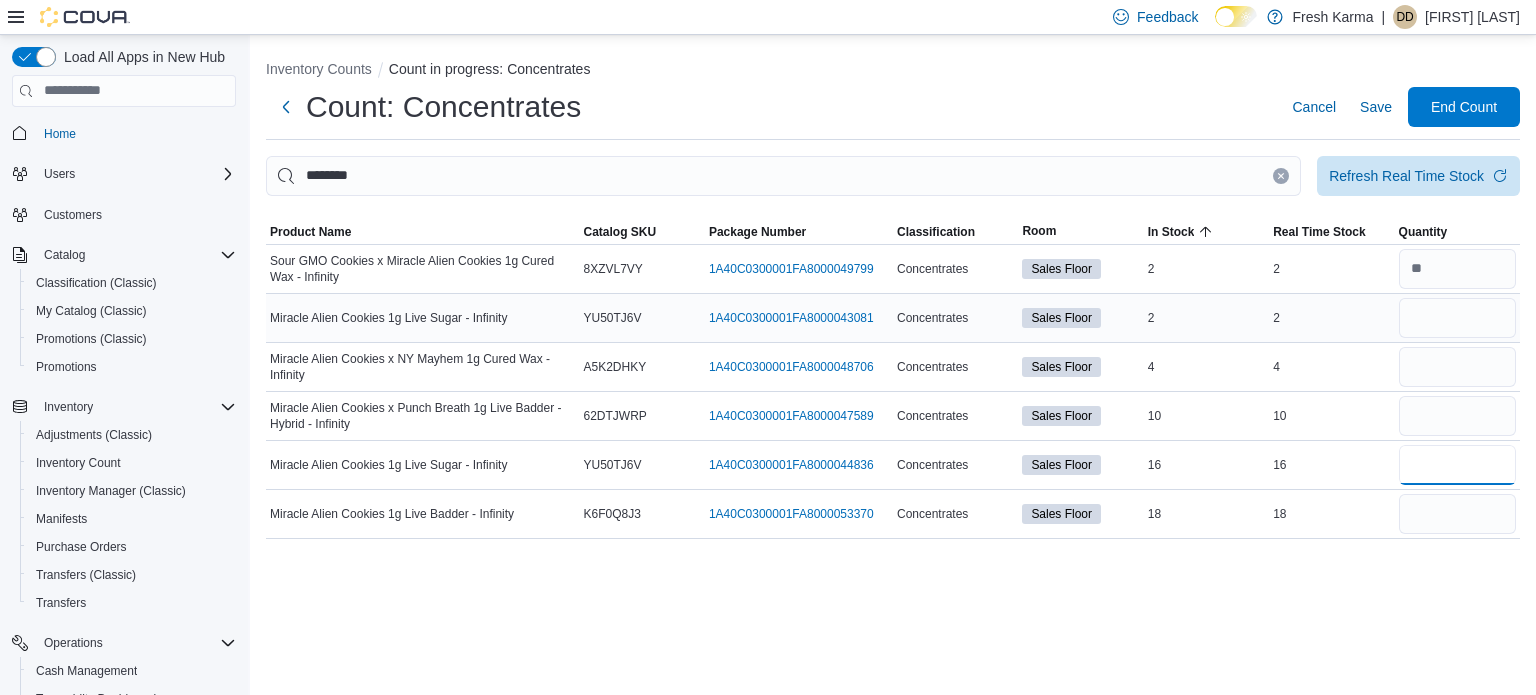 type on "**" 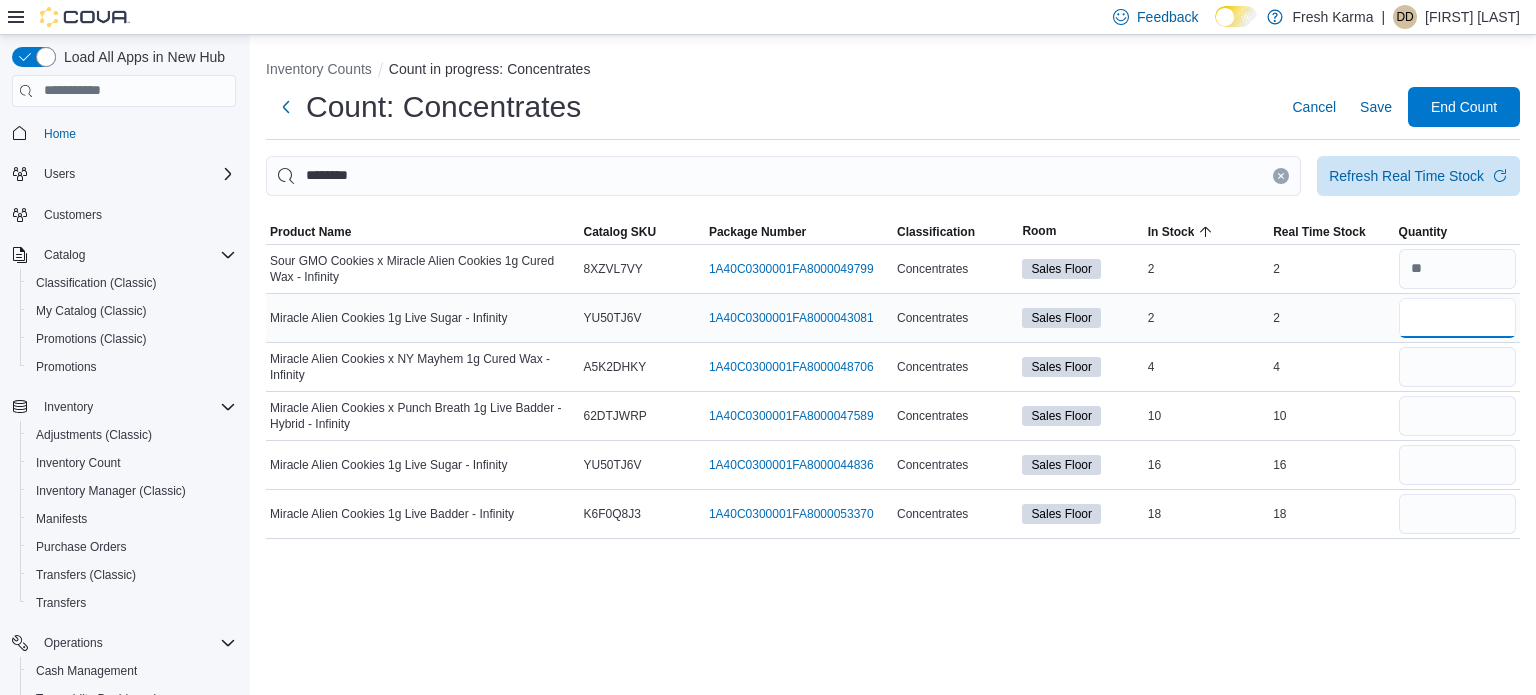 click at bounding box center (1457, 318) 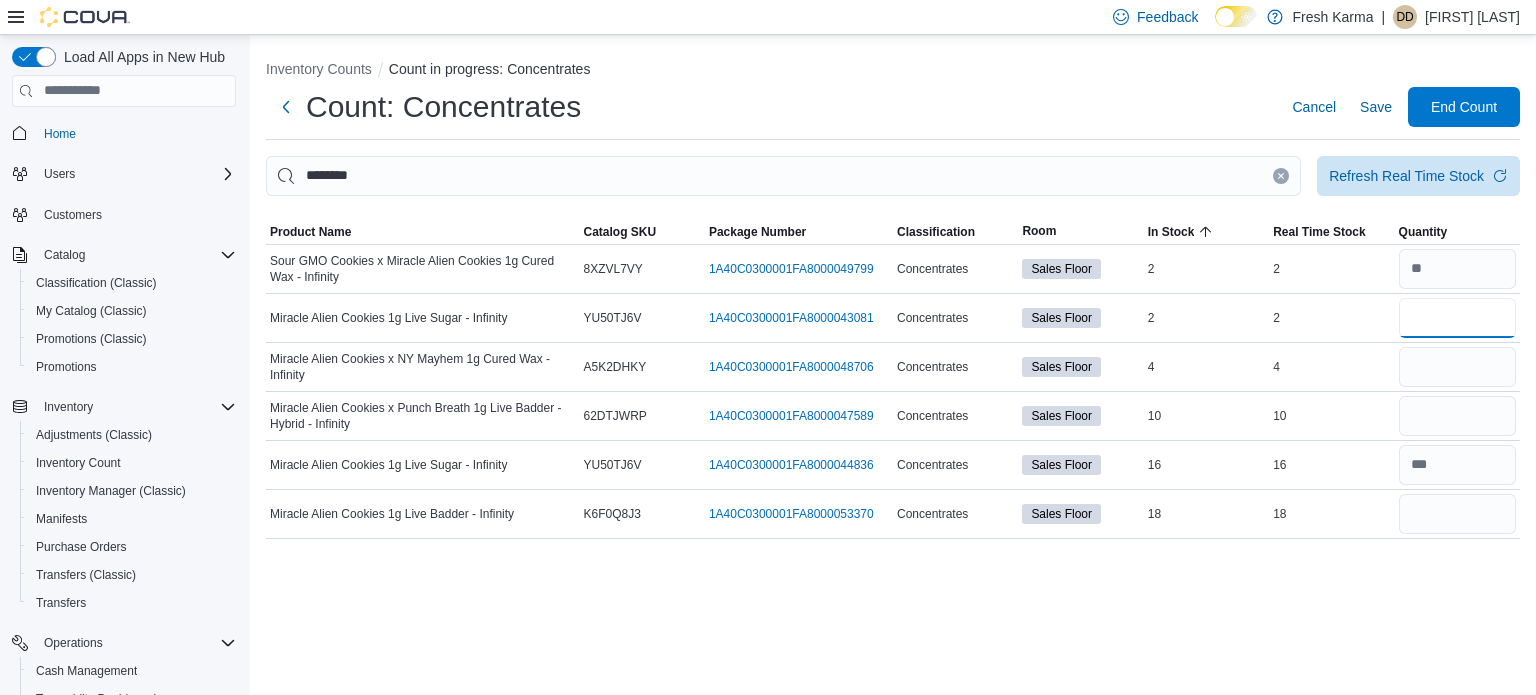type on "*" 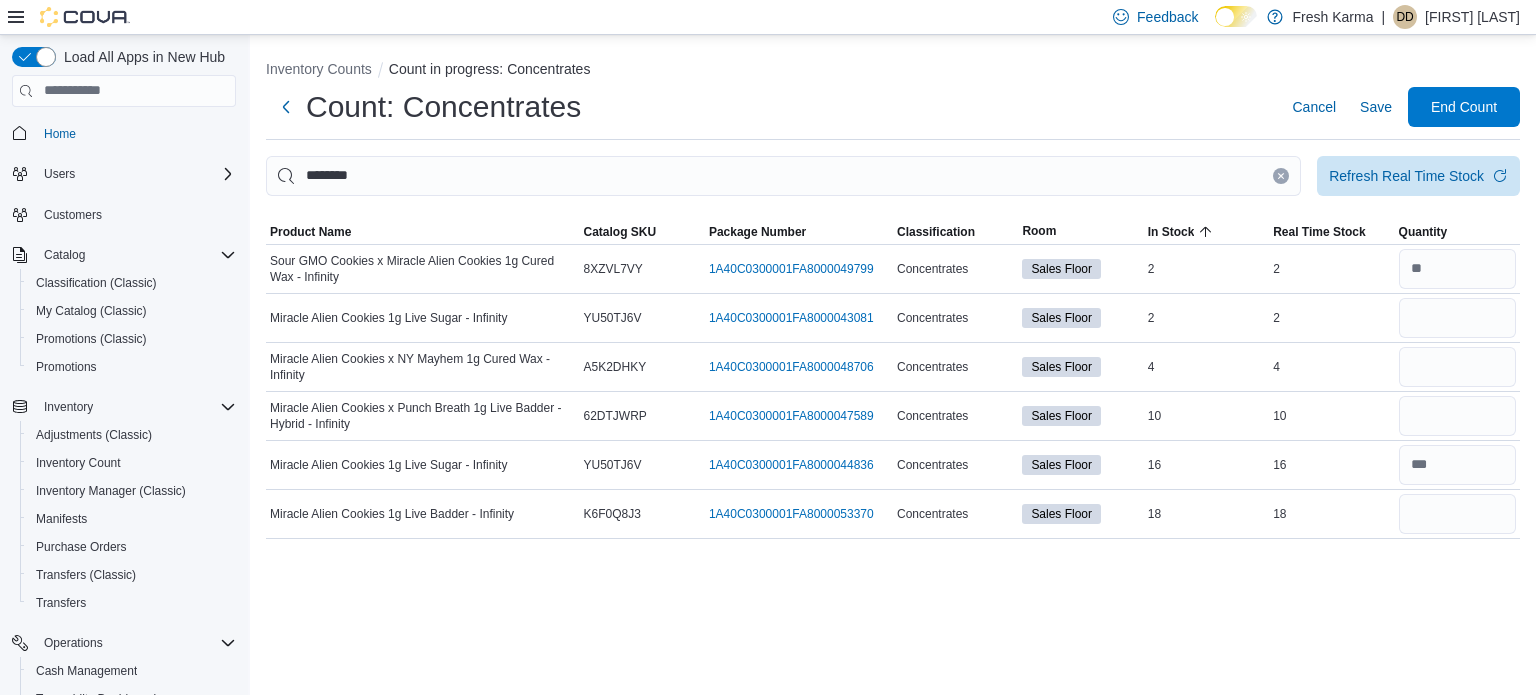 type 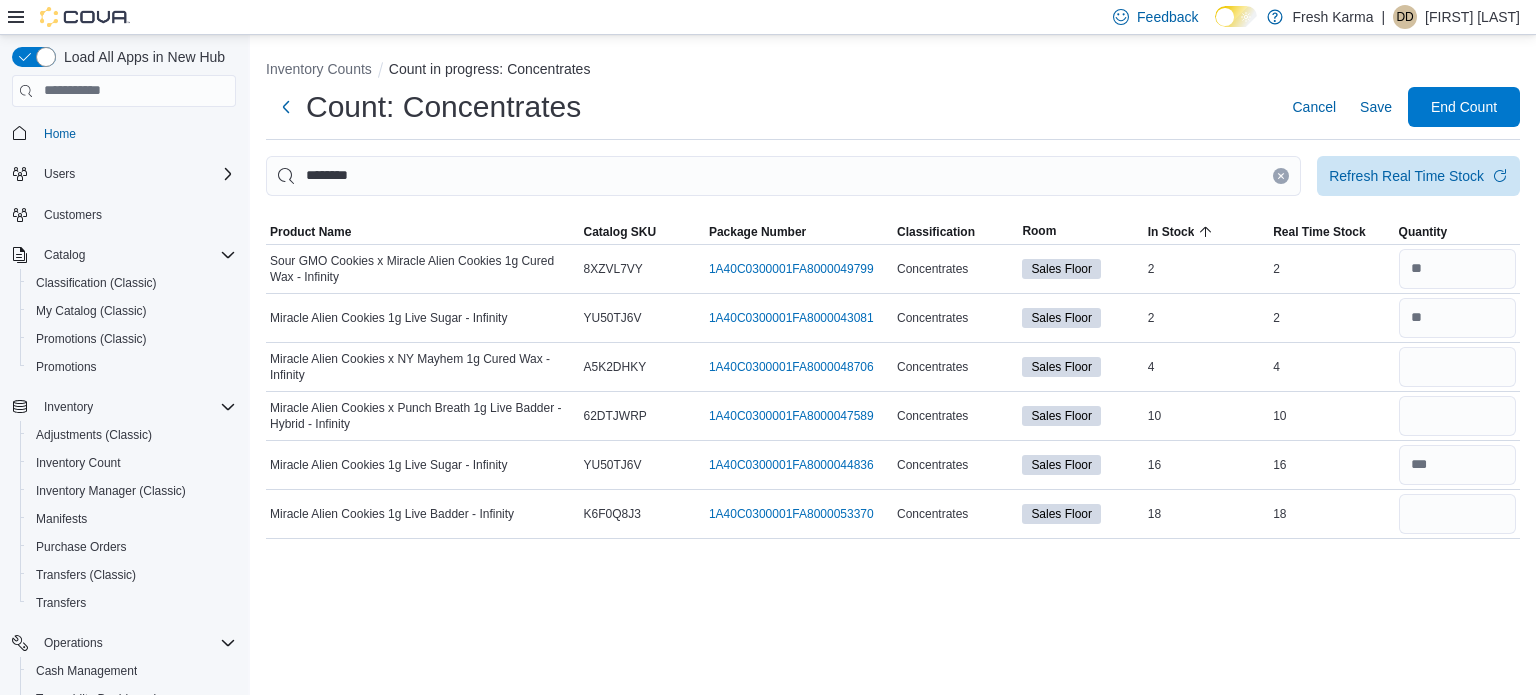click 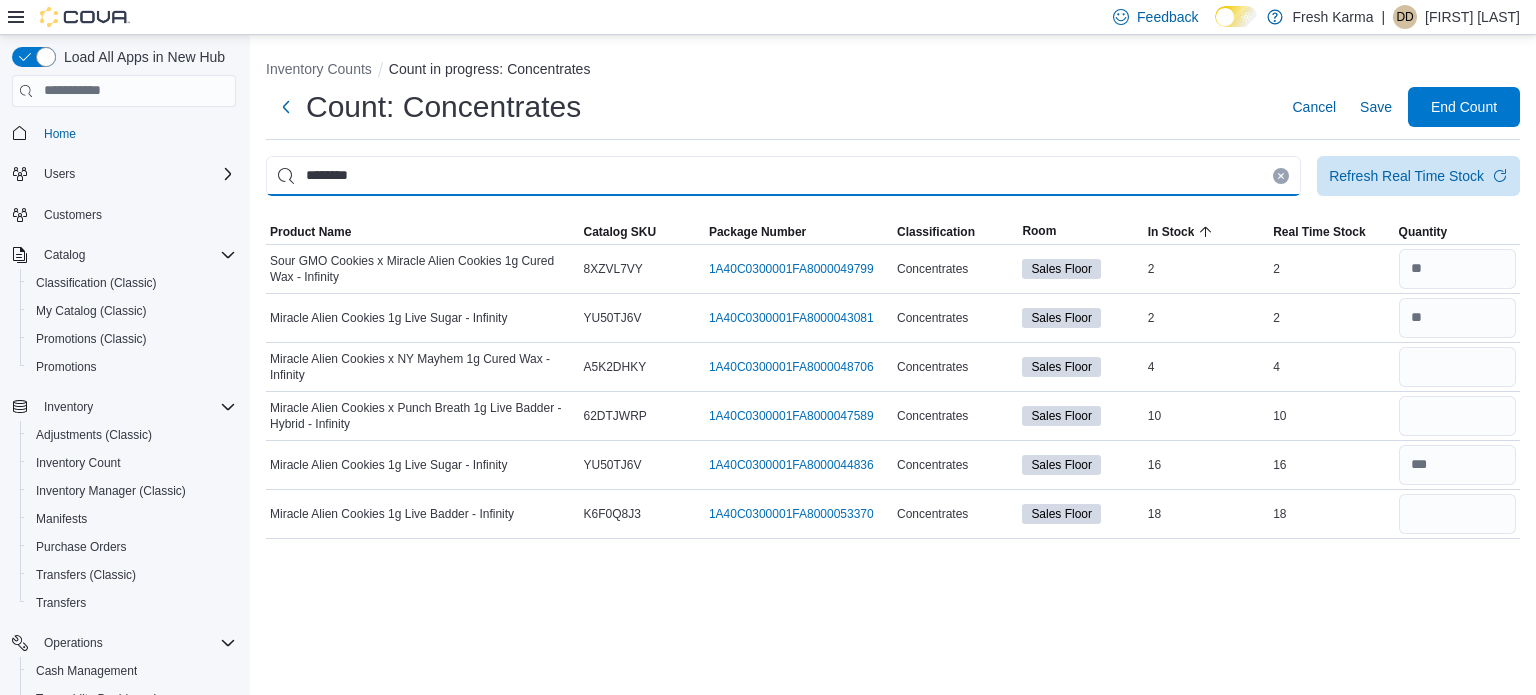 type 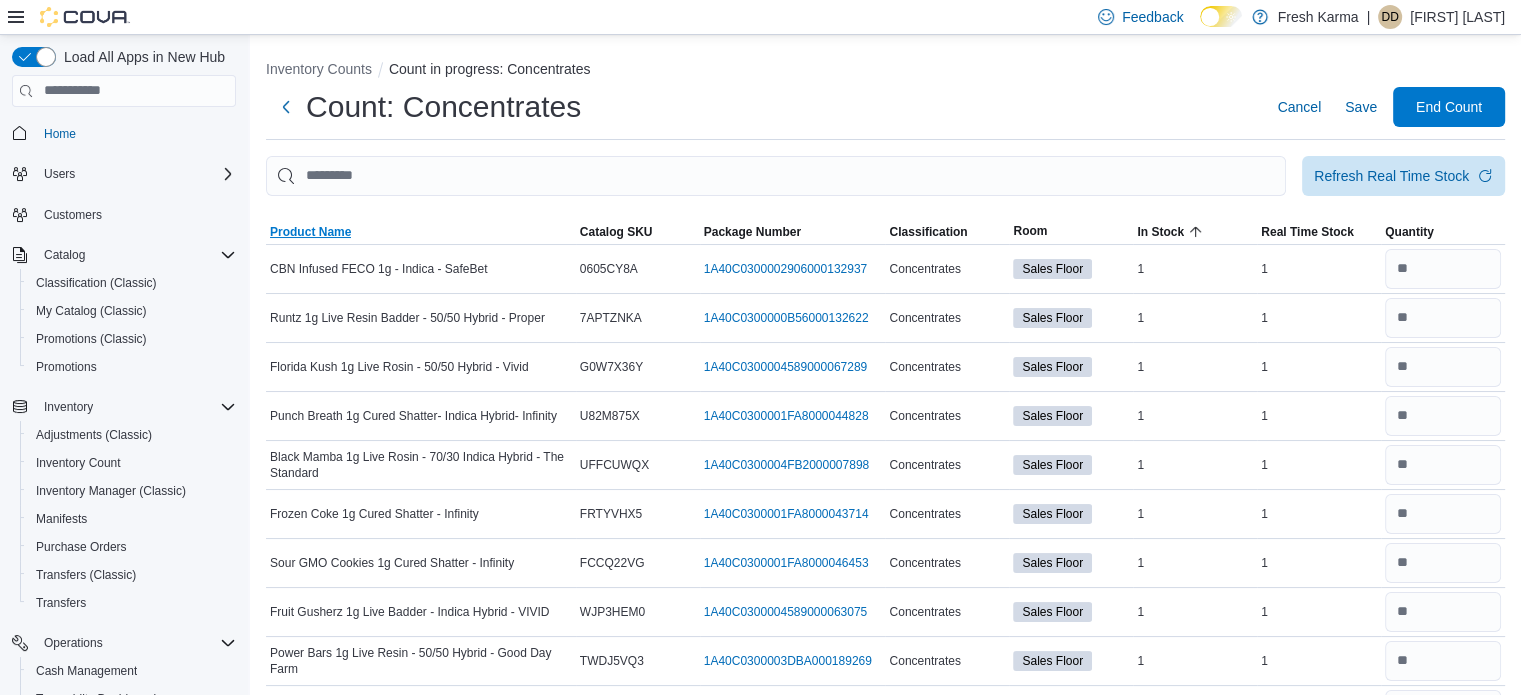 click on "Product Name" at bounding box center [310, 232] 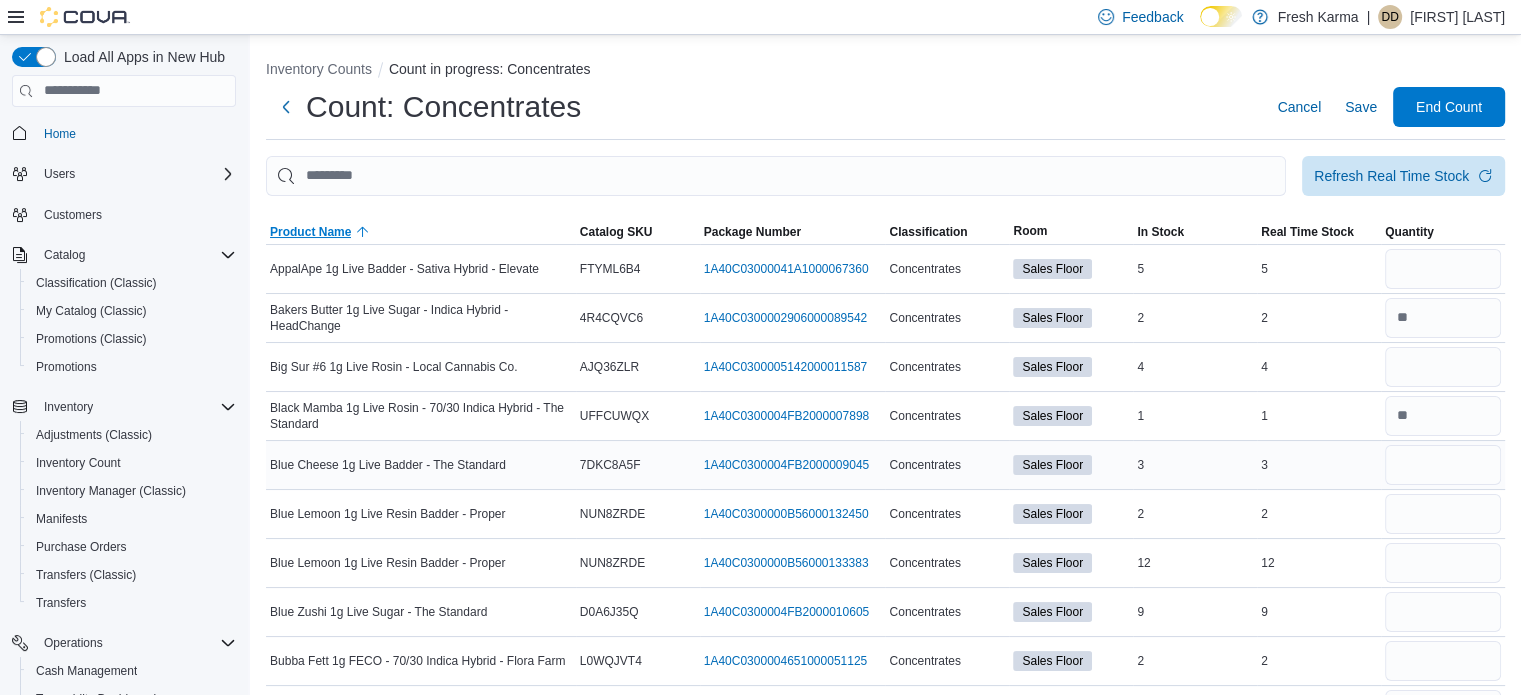 type 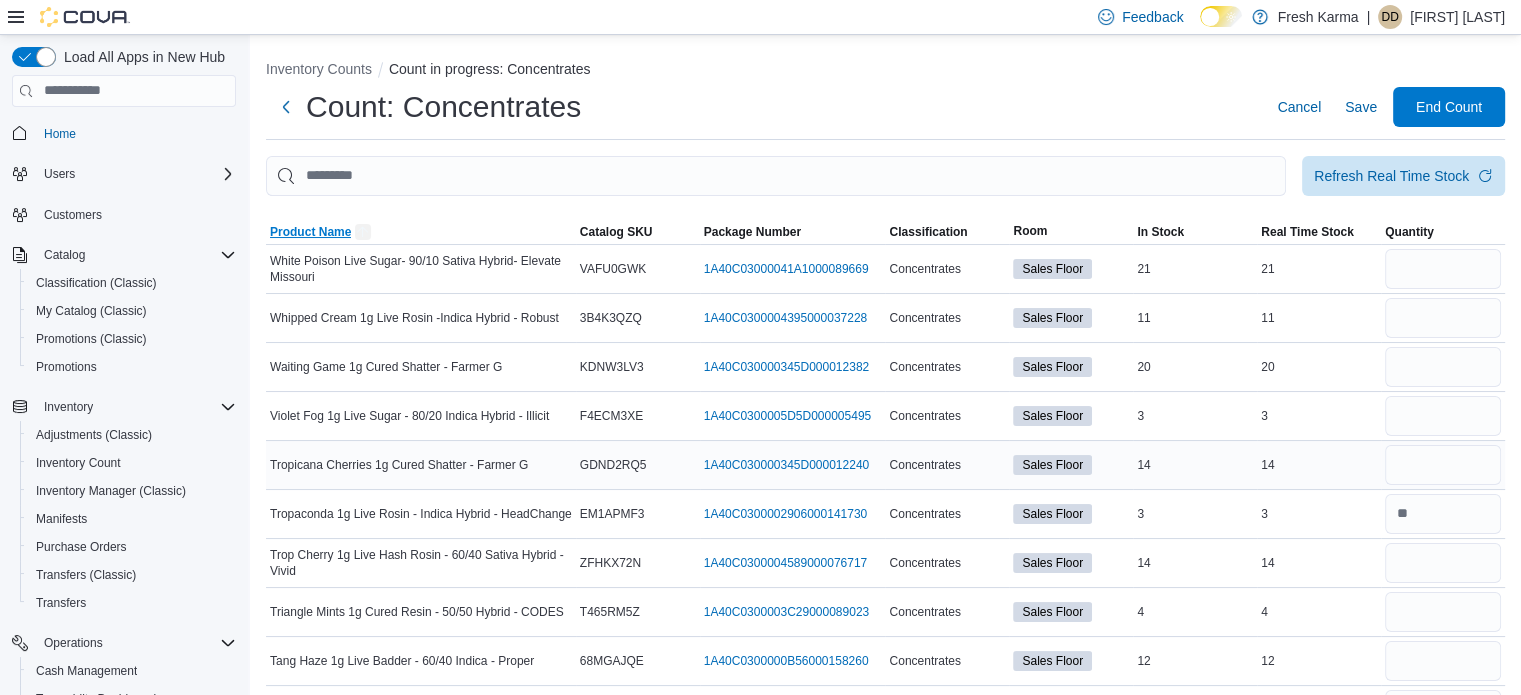 click on "Product Name" at bounding box center (421, 232) 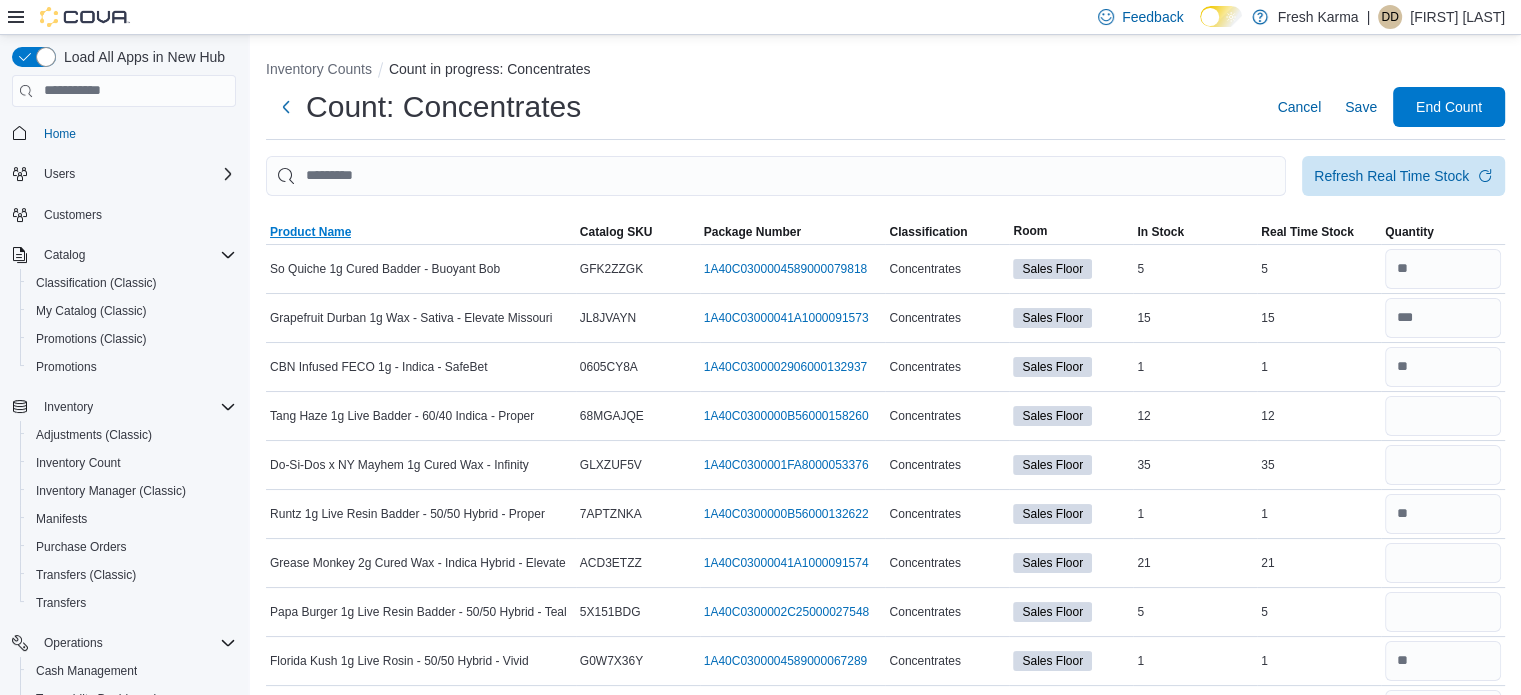 click on "Product Name" at bounding box center (310, 232) 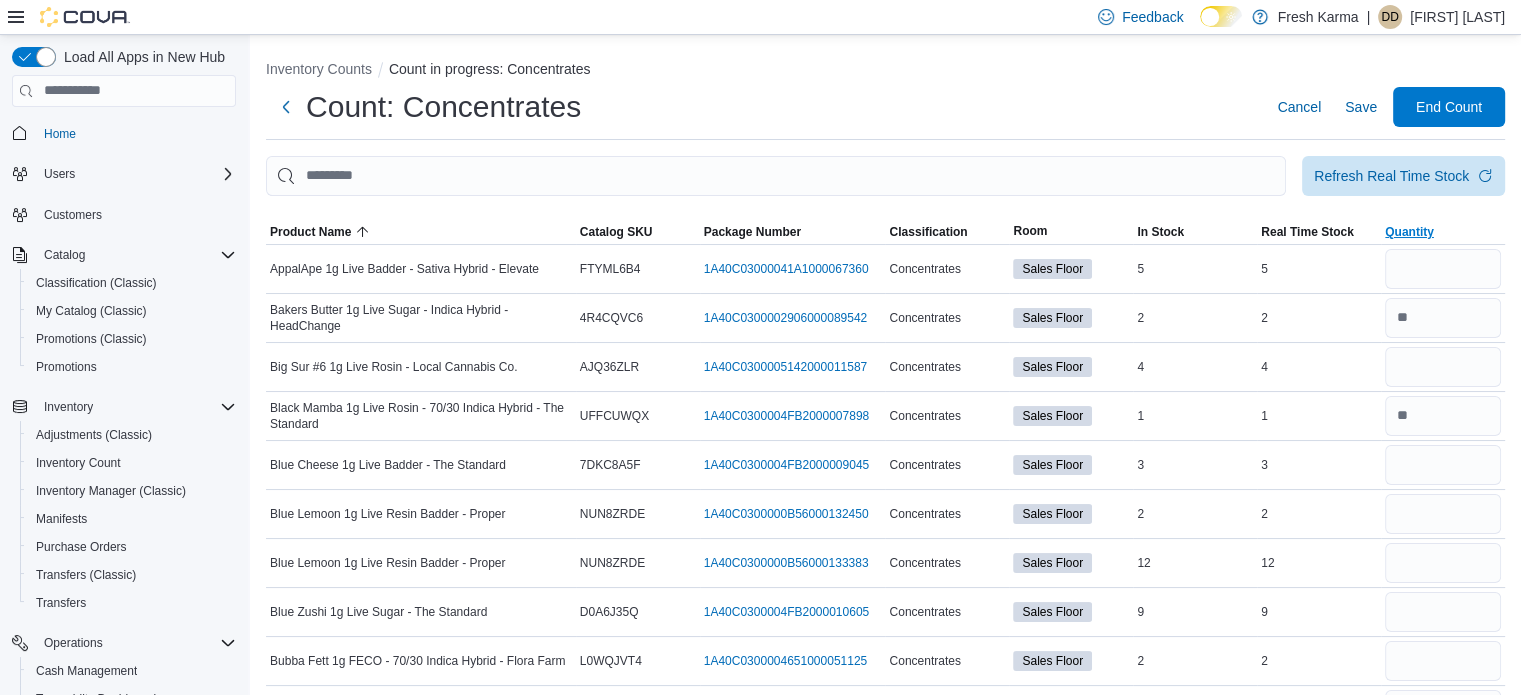 click on "Quantity" at bounding box center (1443, 232) 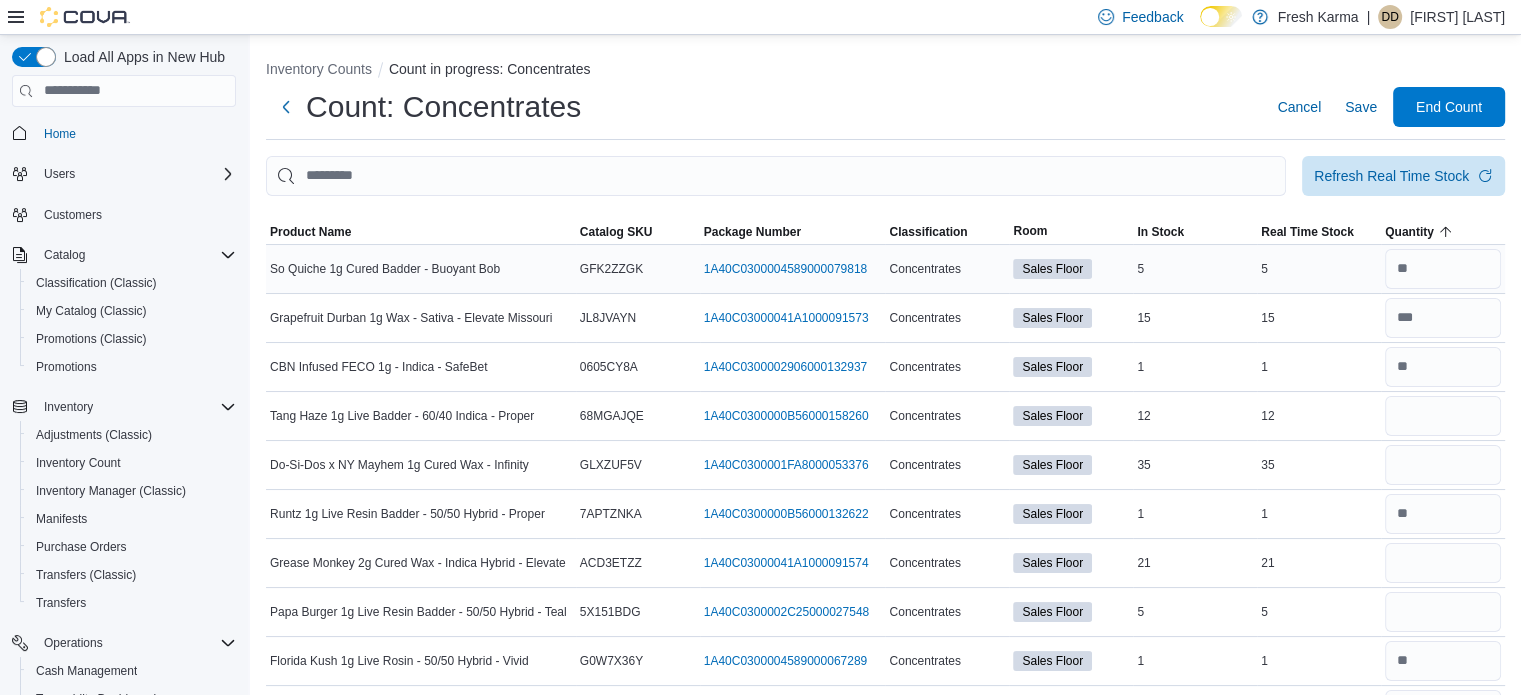 click at bounding box center [1443, 269] 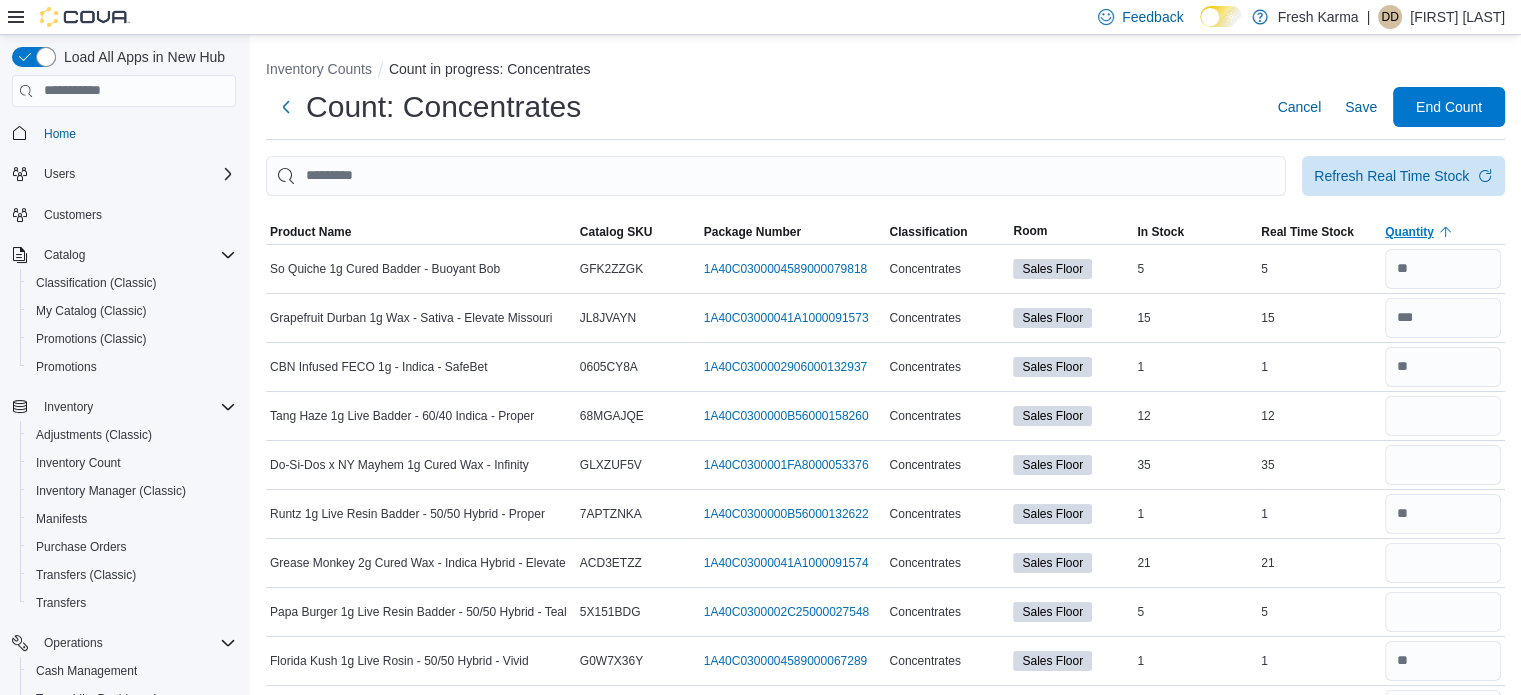 click on "Quantity" at bounding box center [1409, 232] 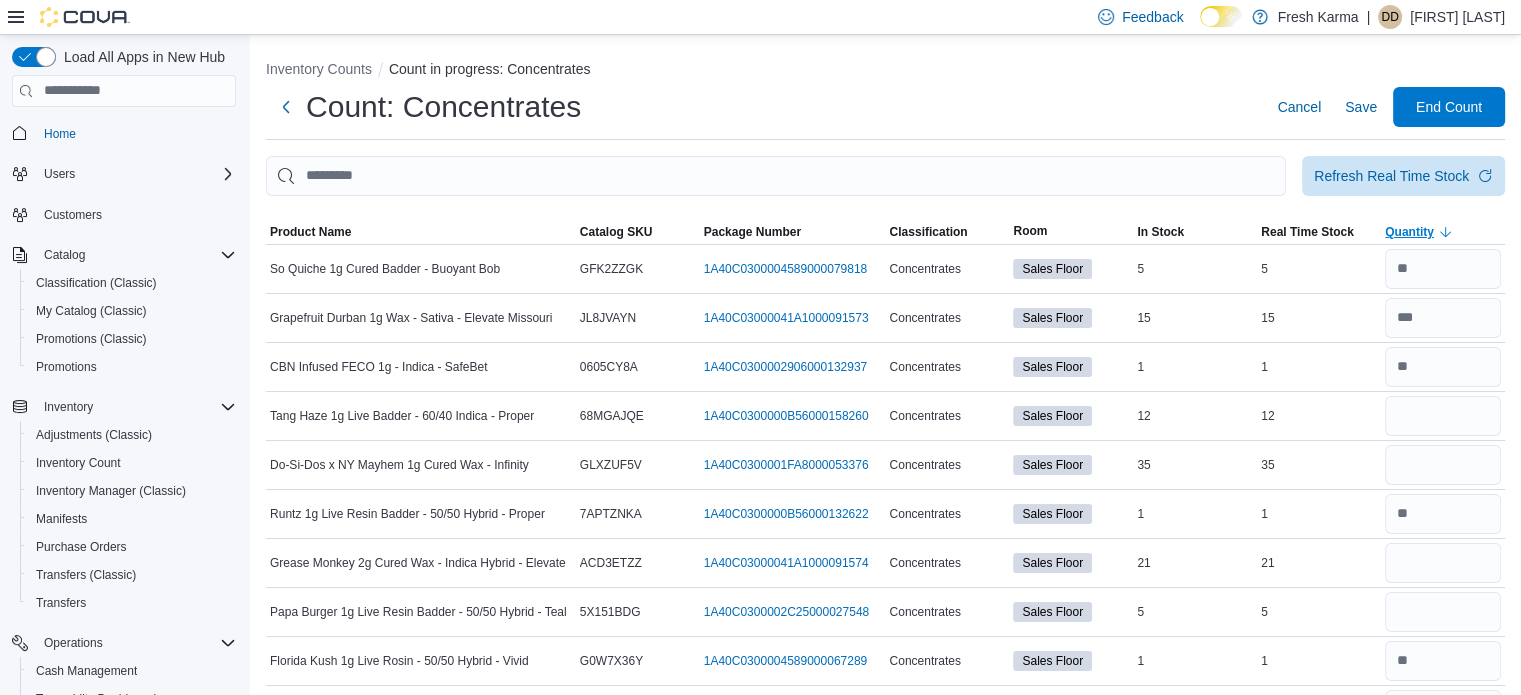 click on "Quantity" at bounding box center (1409, 232) 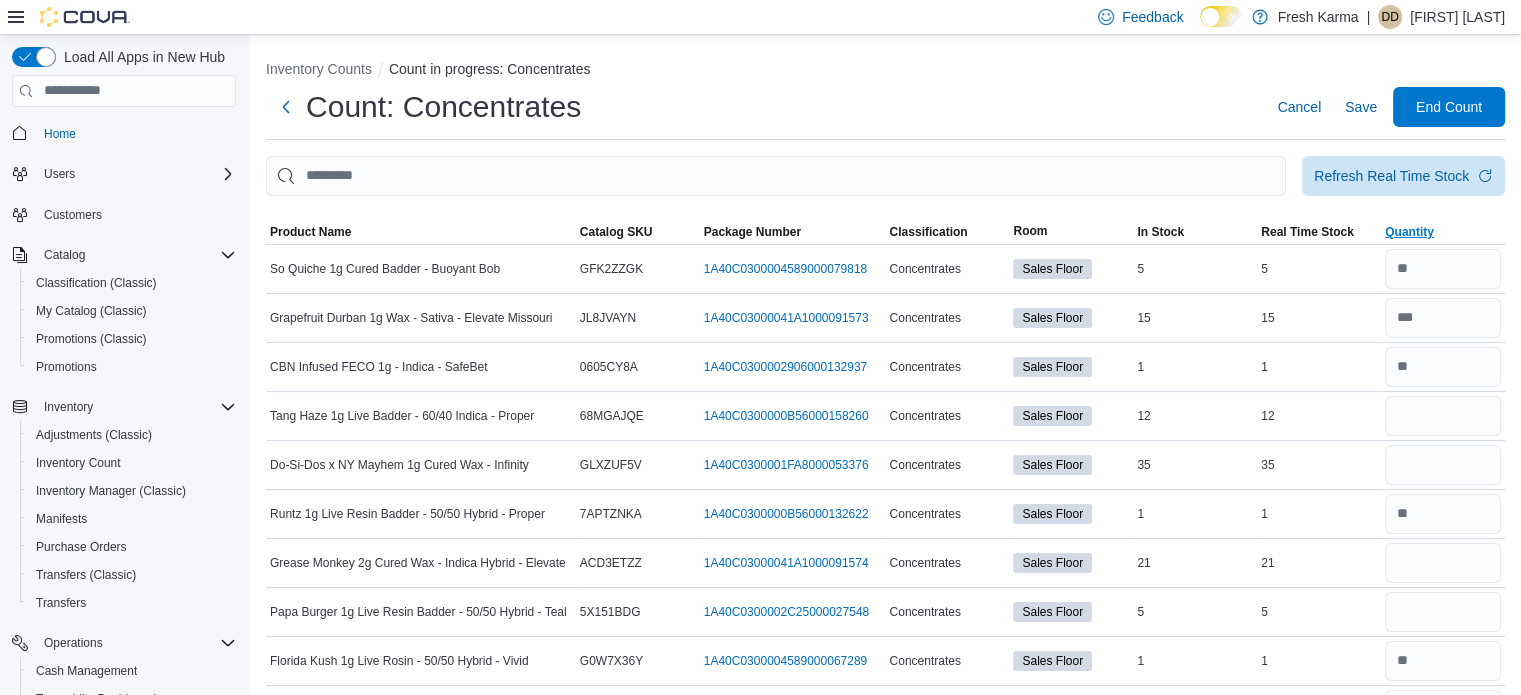 click on "Quantity" at bounding box center (1409, 232) 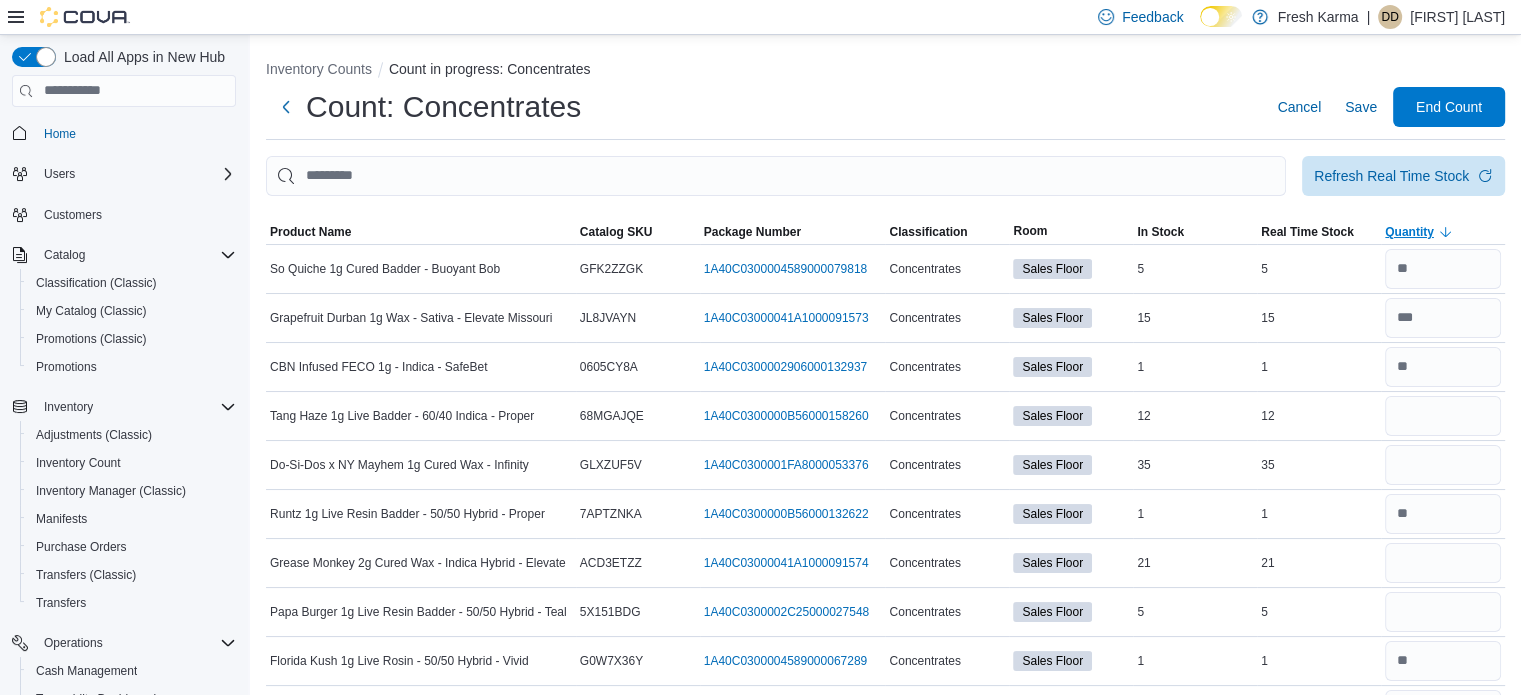 click 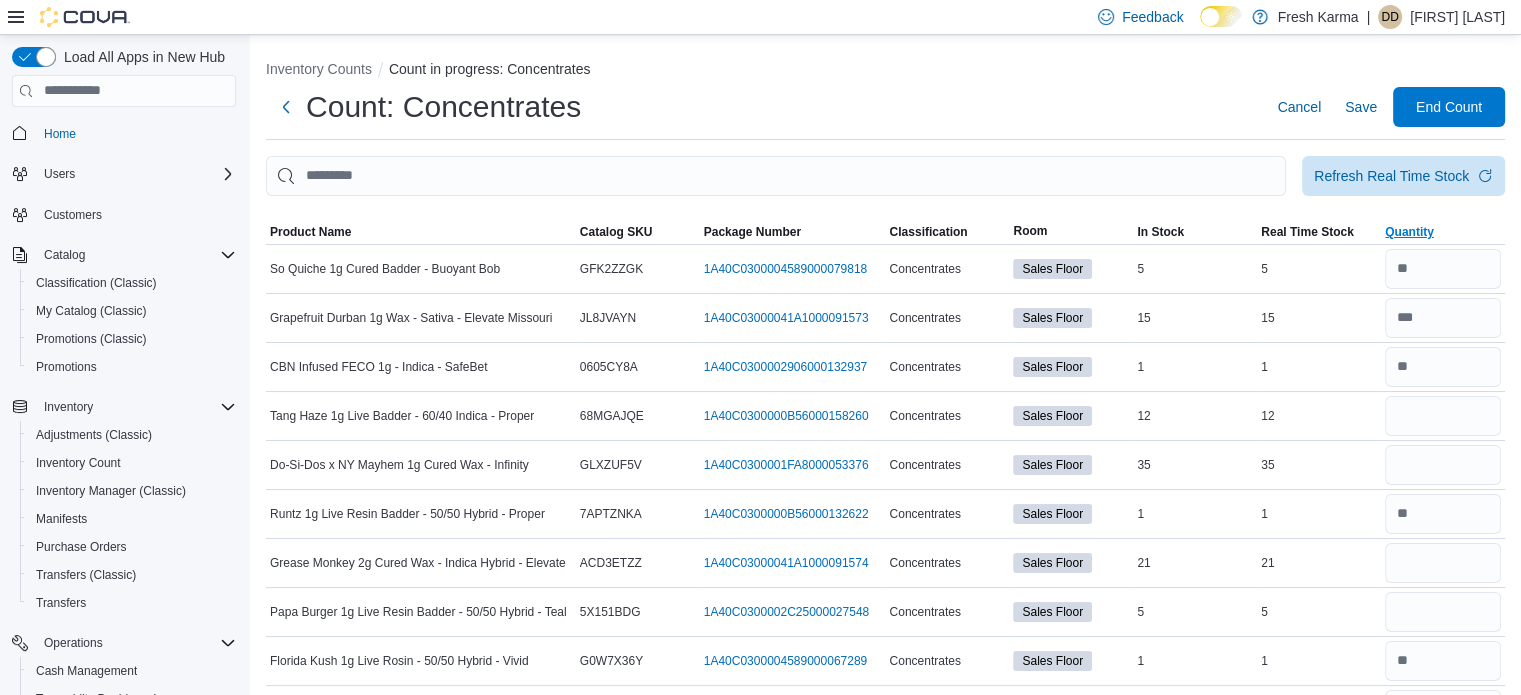 click on "Quantity" at bounding box center (1443, 232) 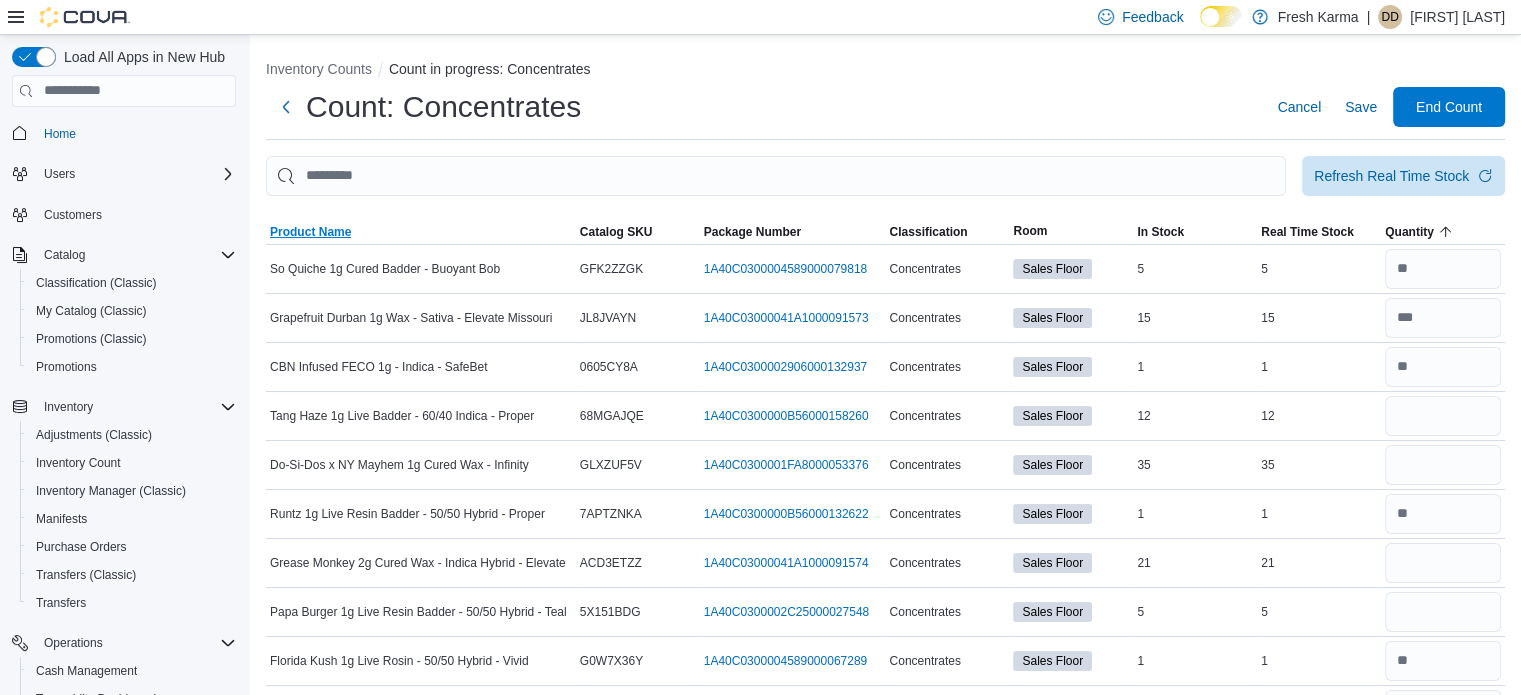 click on "Product Name" at bounding box center (310, 232) 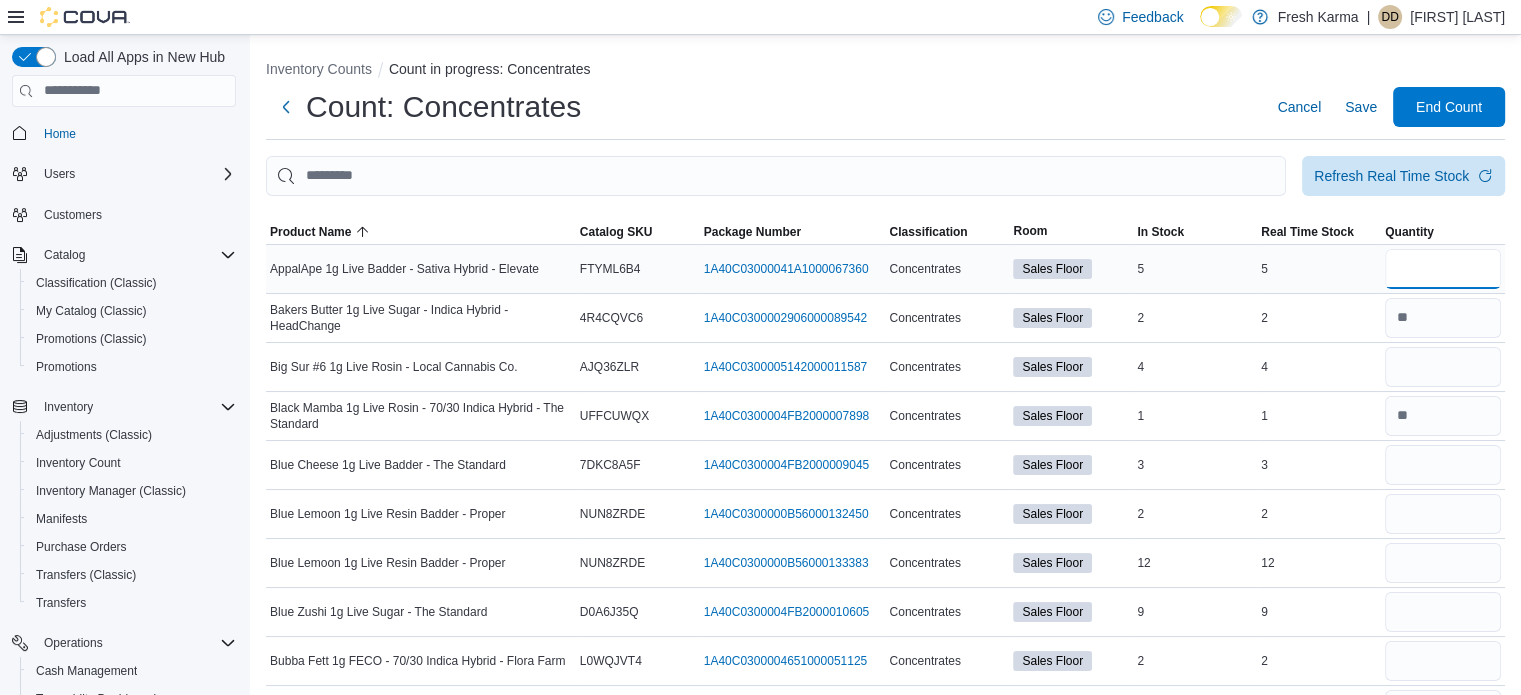 click at bounding box center [1443, 269] 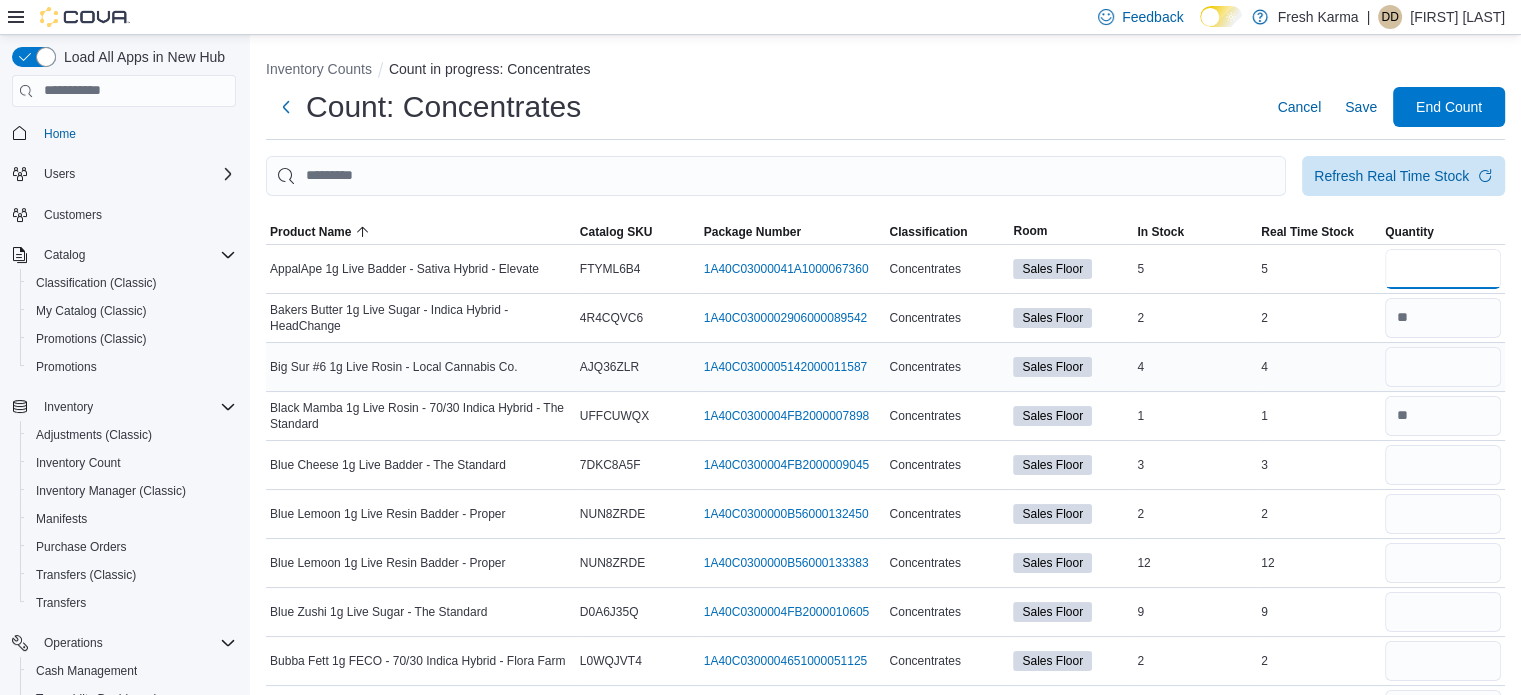 type on "*" 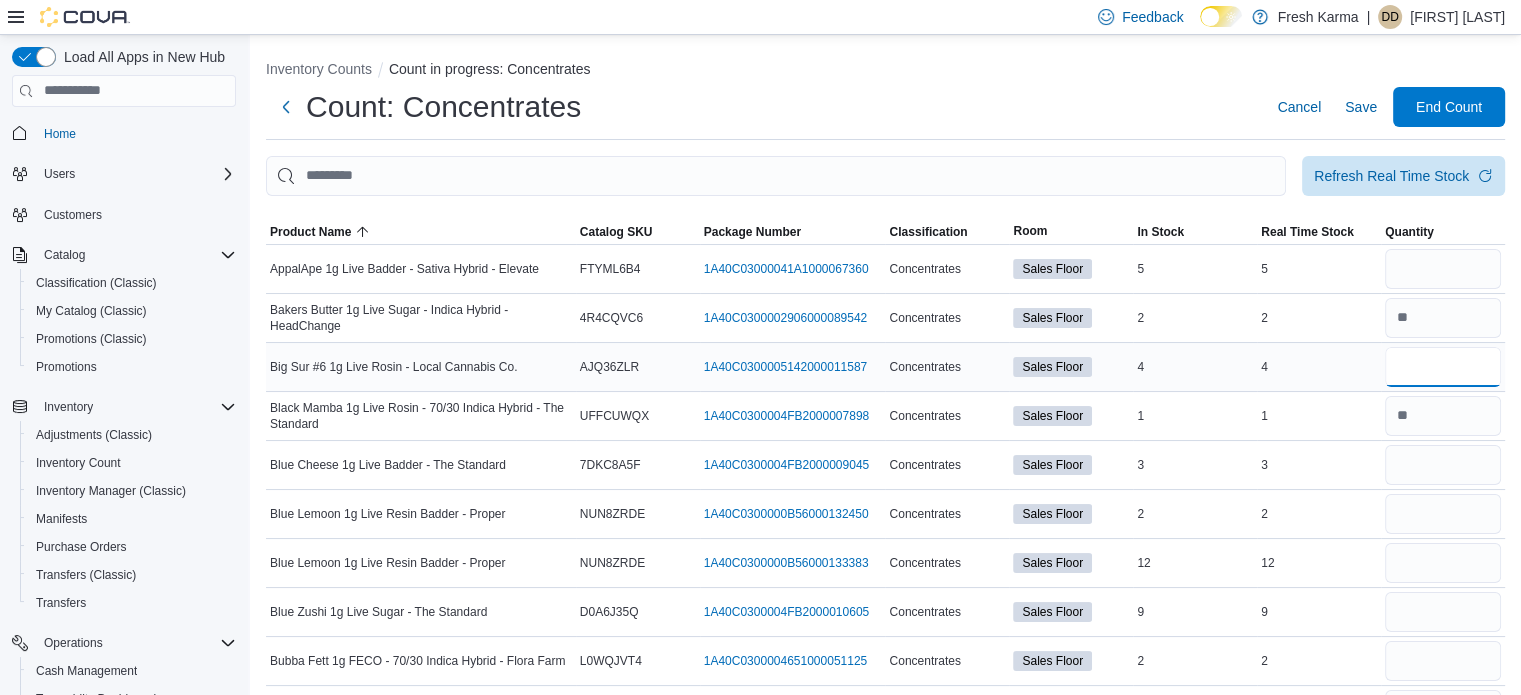 click at bounding box center (1443, 367) 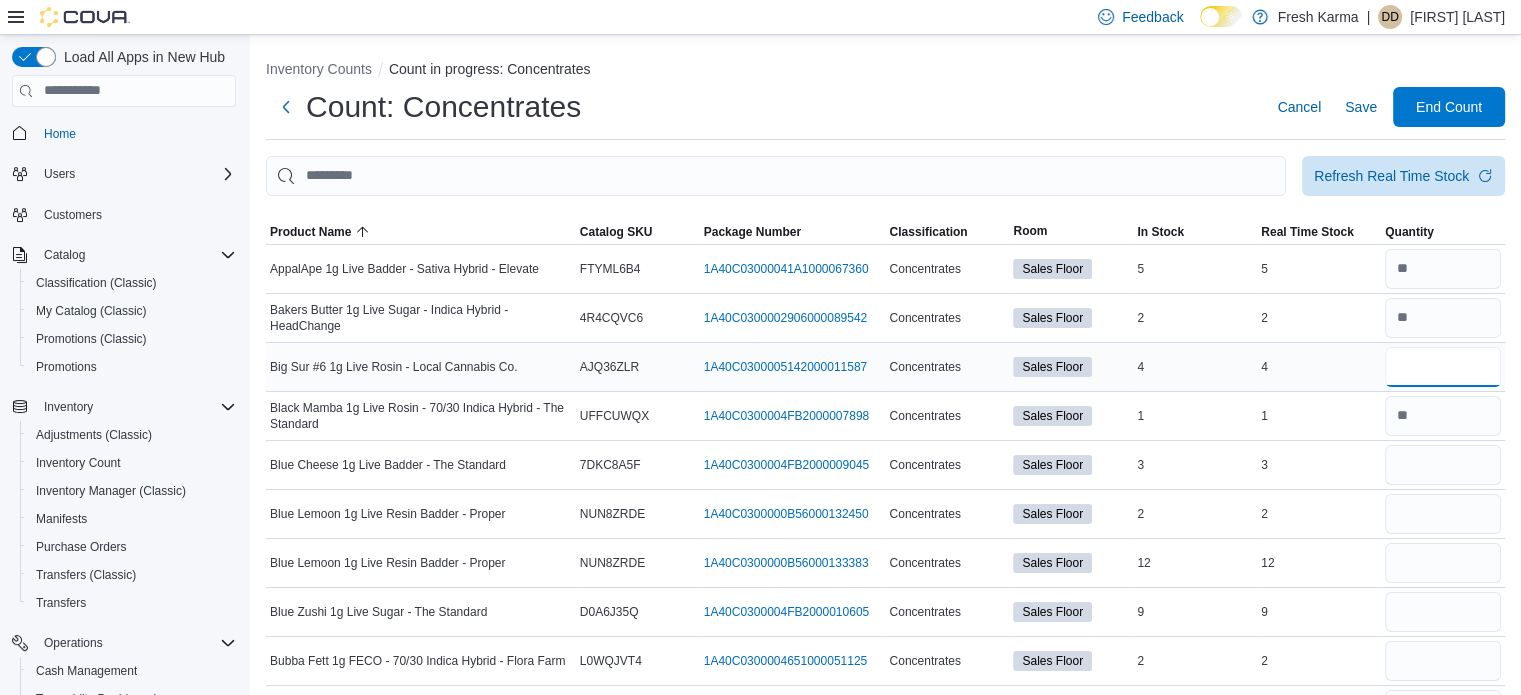 click at bounding box center [1443, 367] 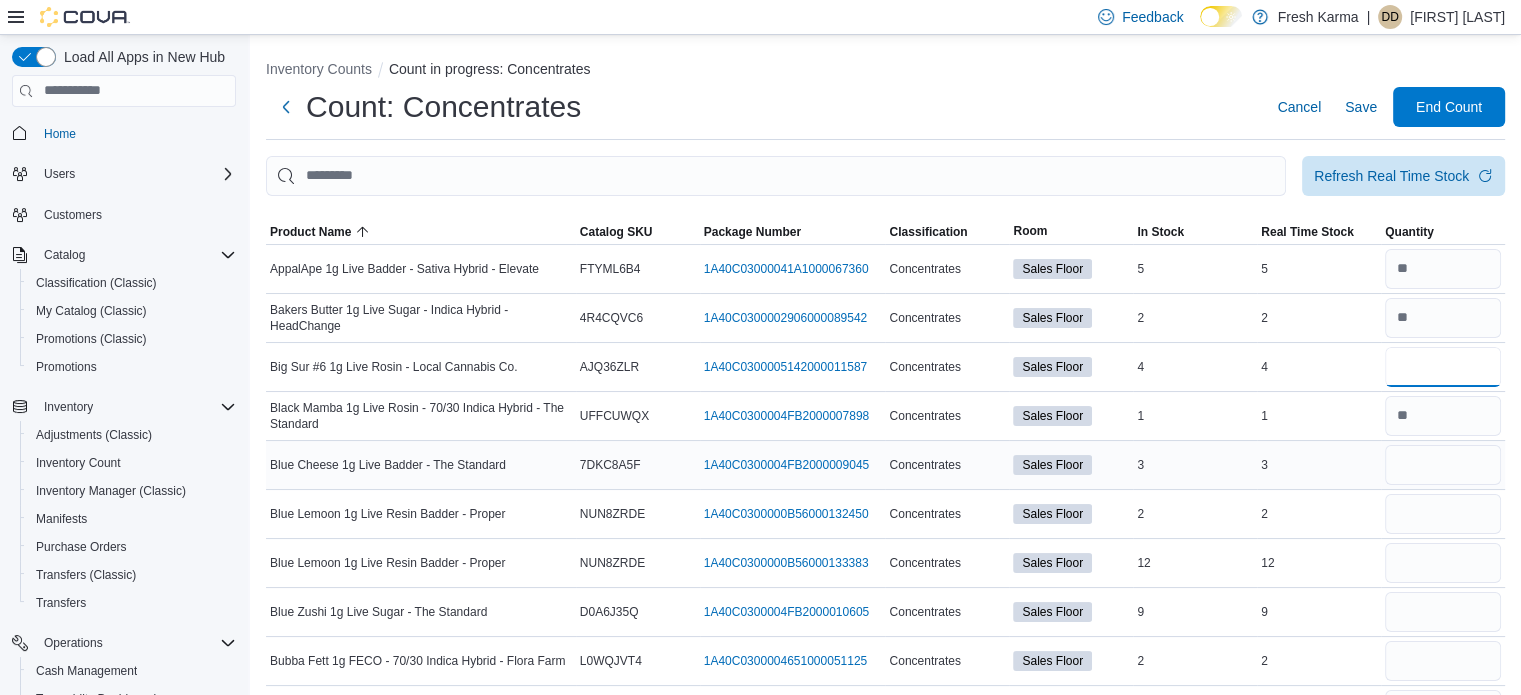 type on "*" 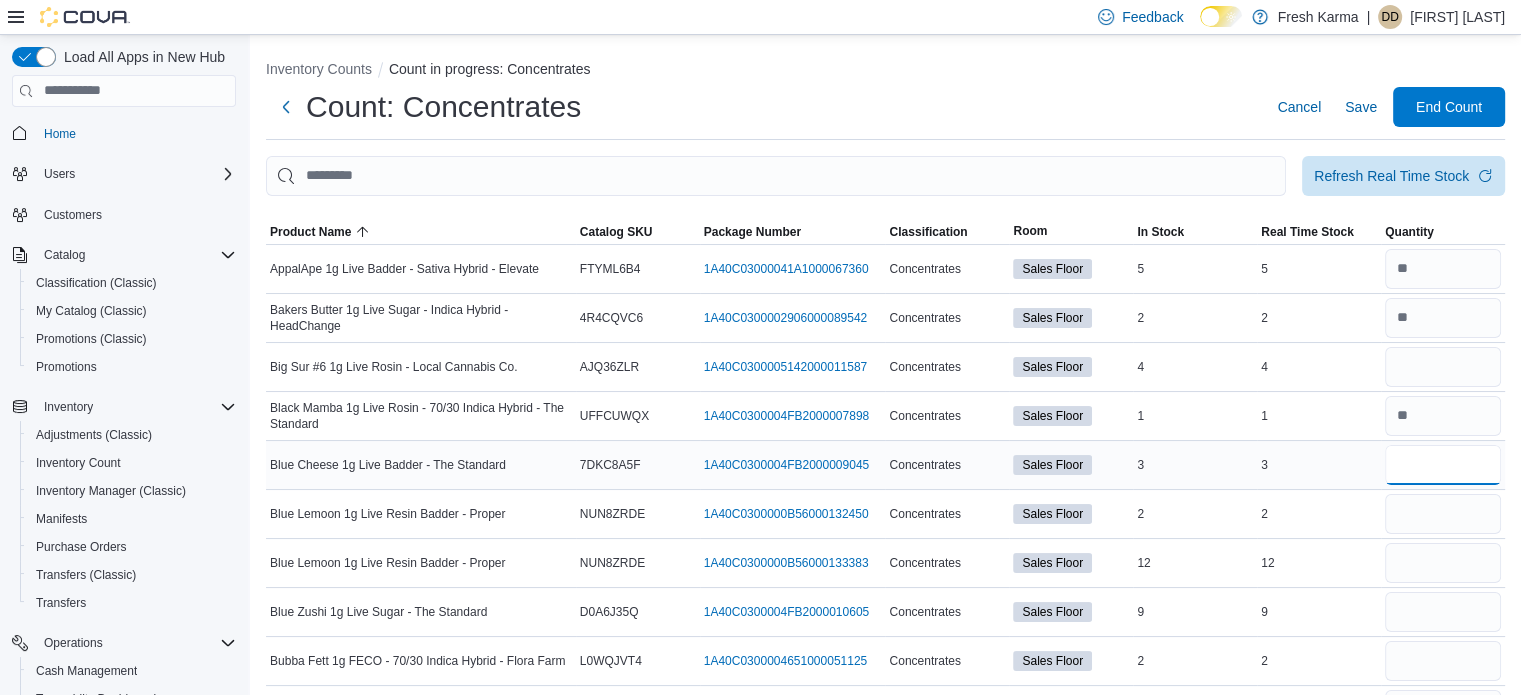 click at bounding box center (1443, 465) 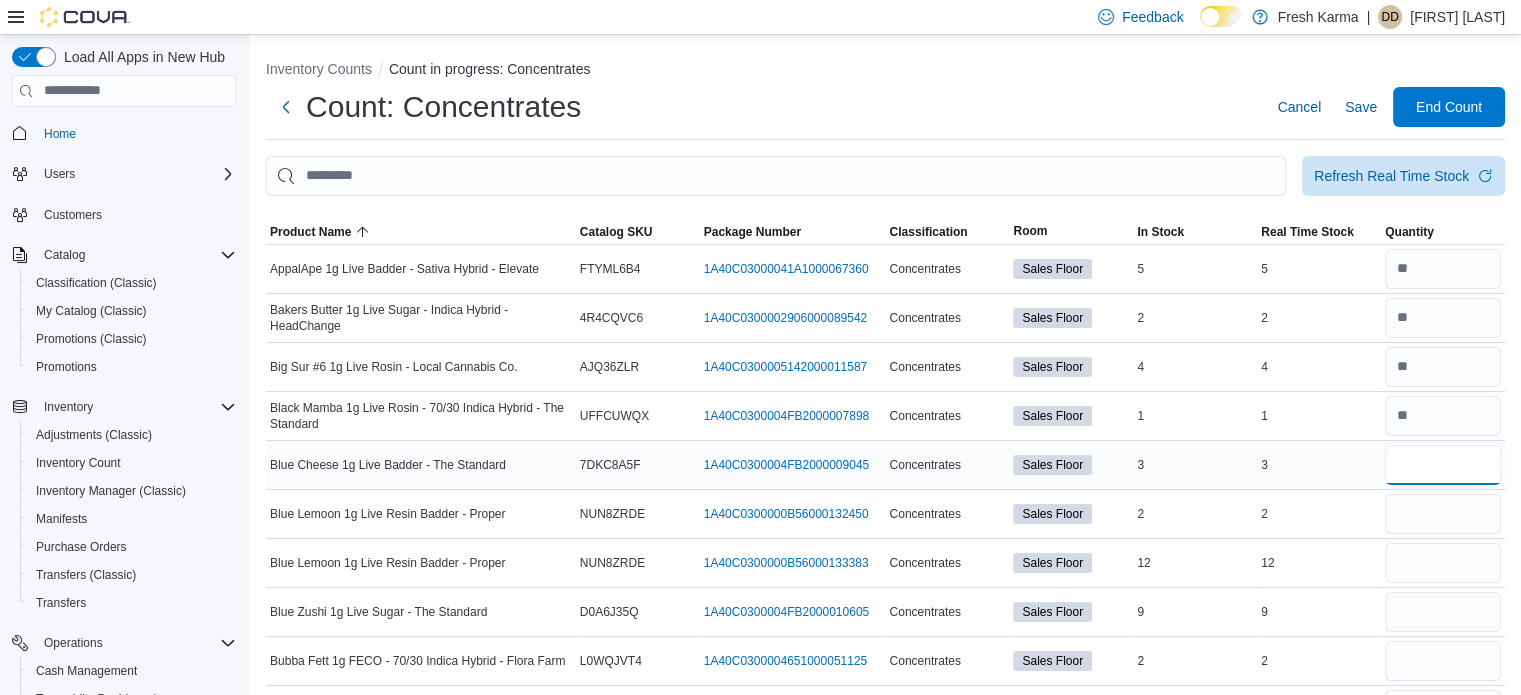 click at bounding box center (1443, 465) 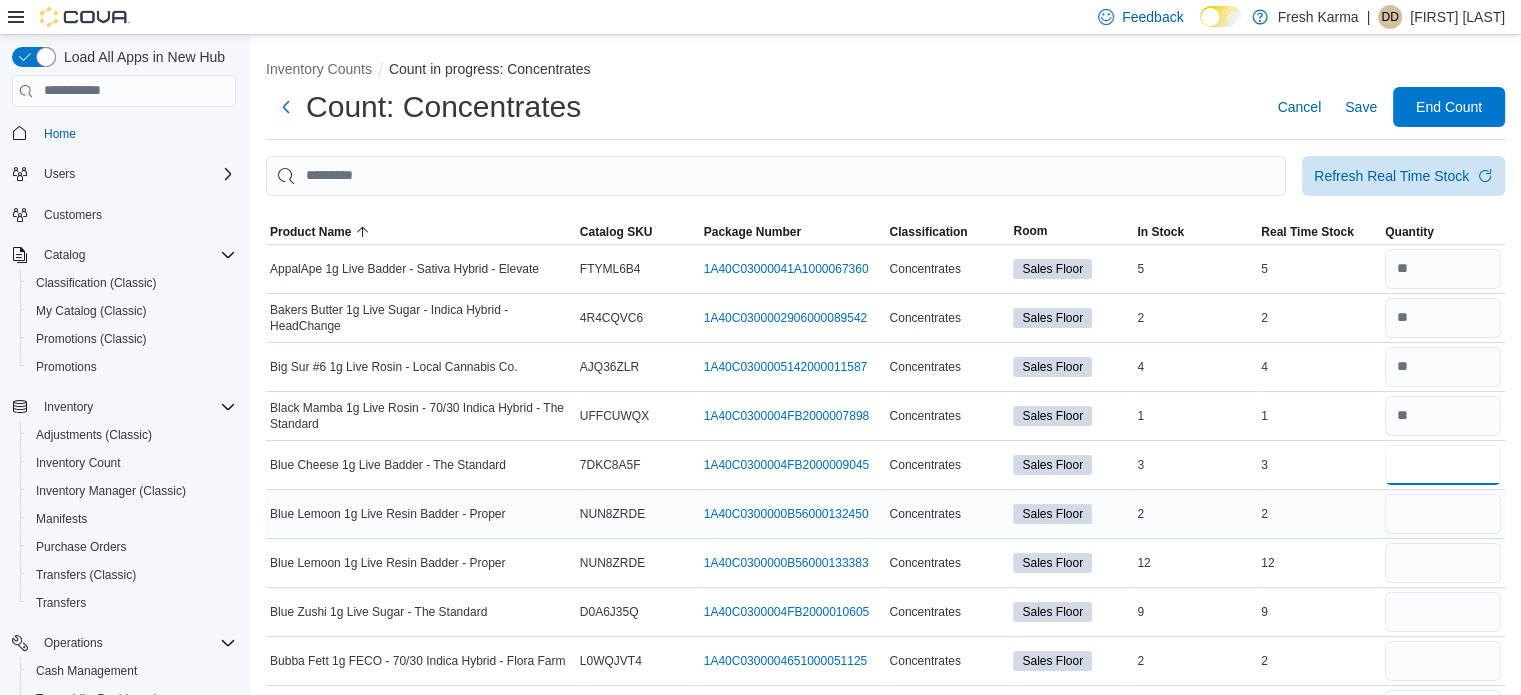 type on "*" 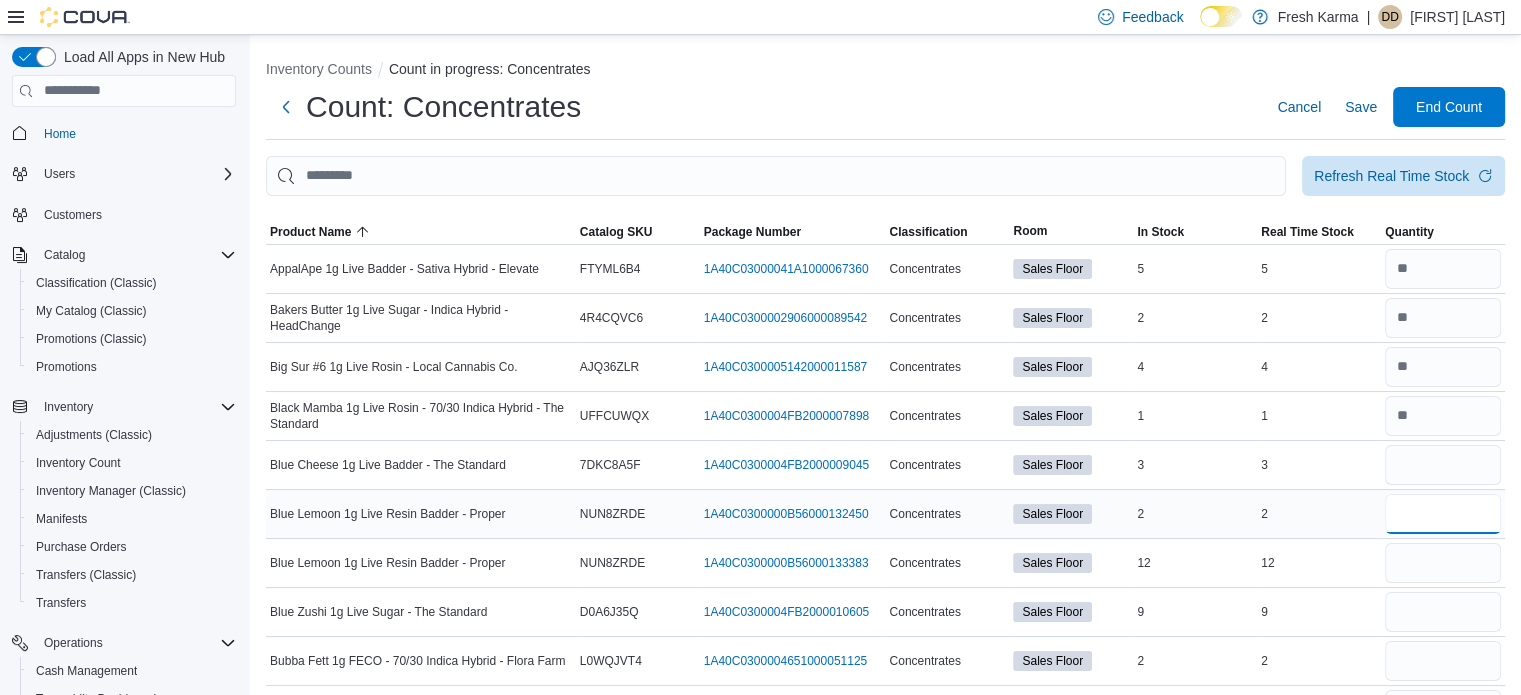 click at bounding box center (1443, 514) 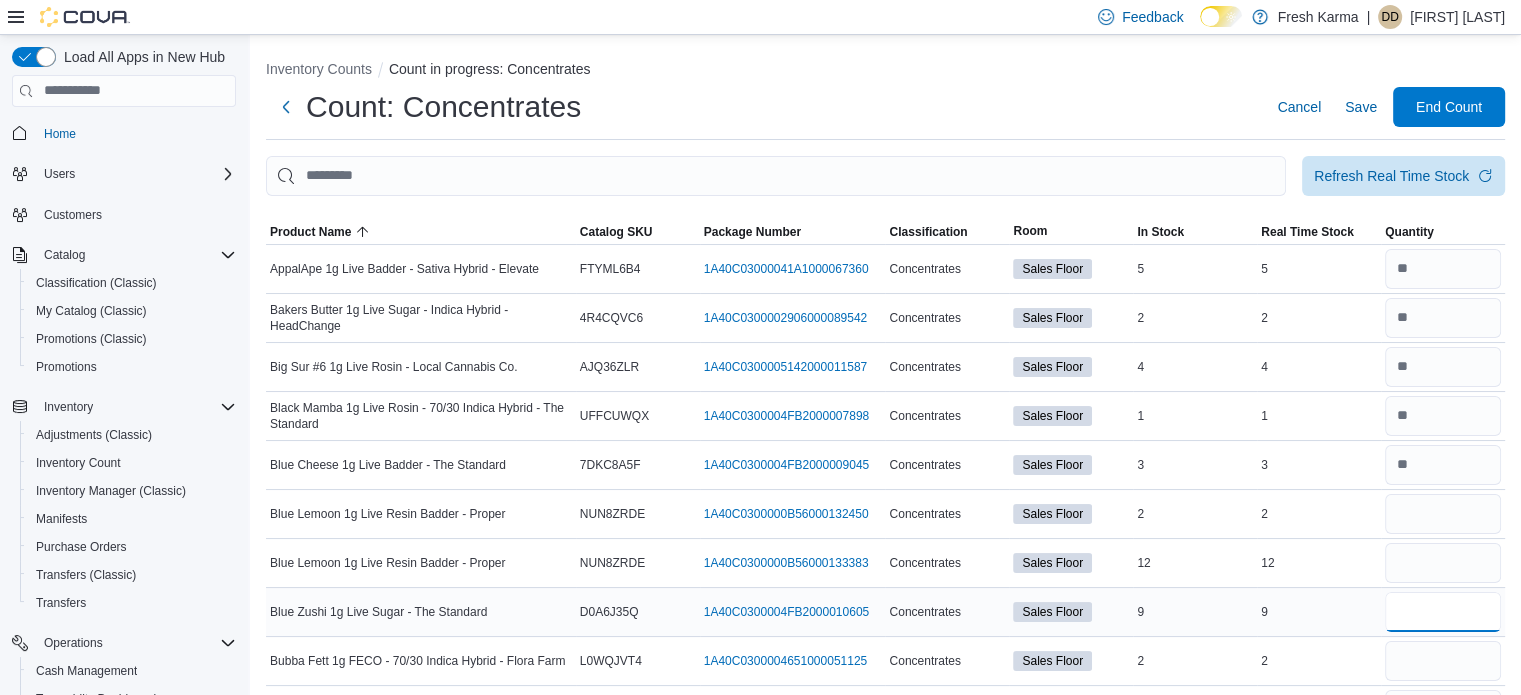 click at bounding box center (1443, 612) 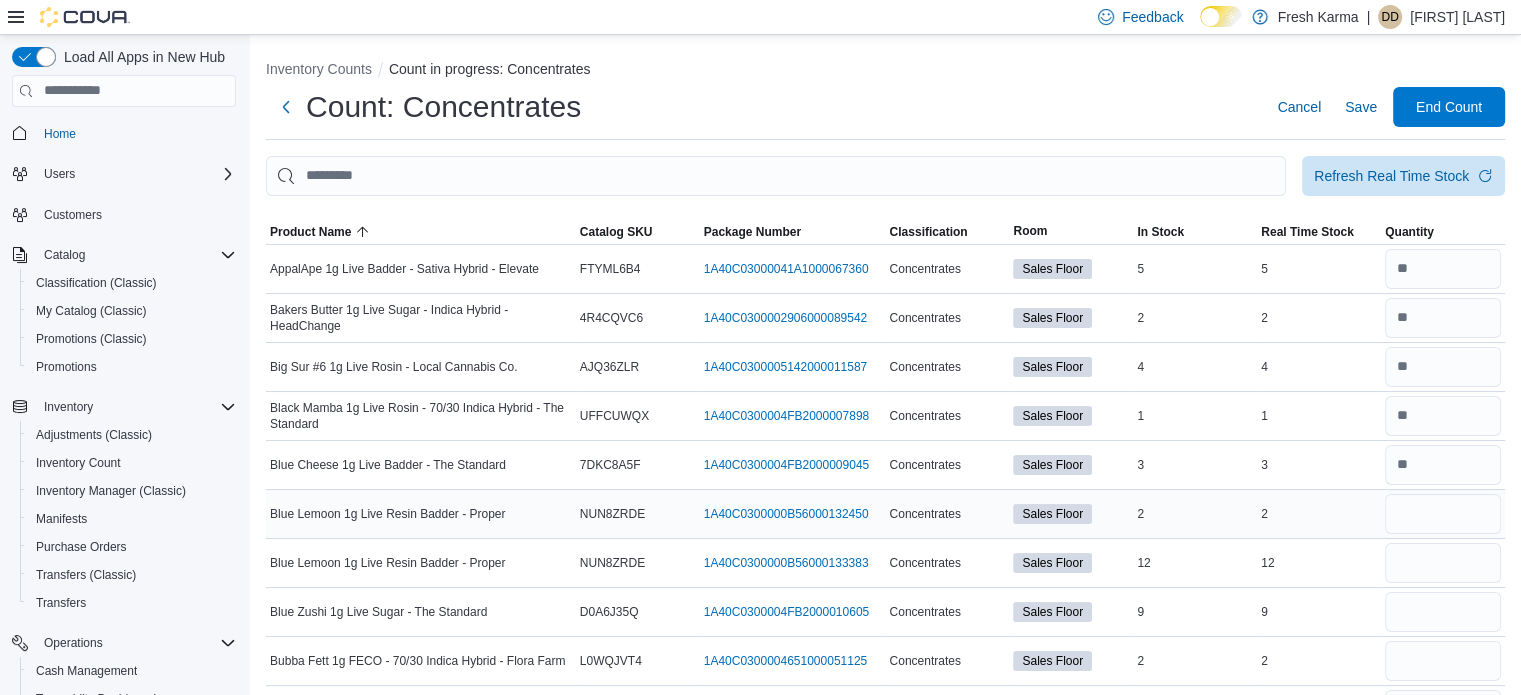 click on "Blue Lemoon 1g Live Resin Badder - Proper Catalog SKU NUN8ZRDE Package Number 1A40C0300000B56000132450 (opens in a new tab or window) Concentrates Sales Floor In Stock 2  Real Time Stock 2" at bounding box center [885, 513] 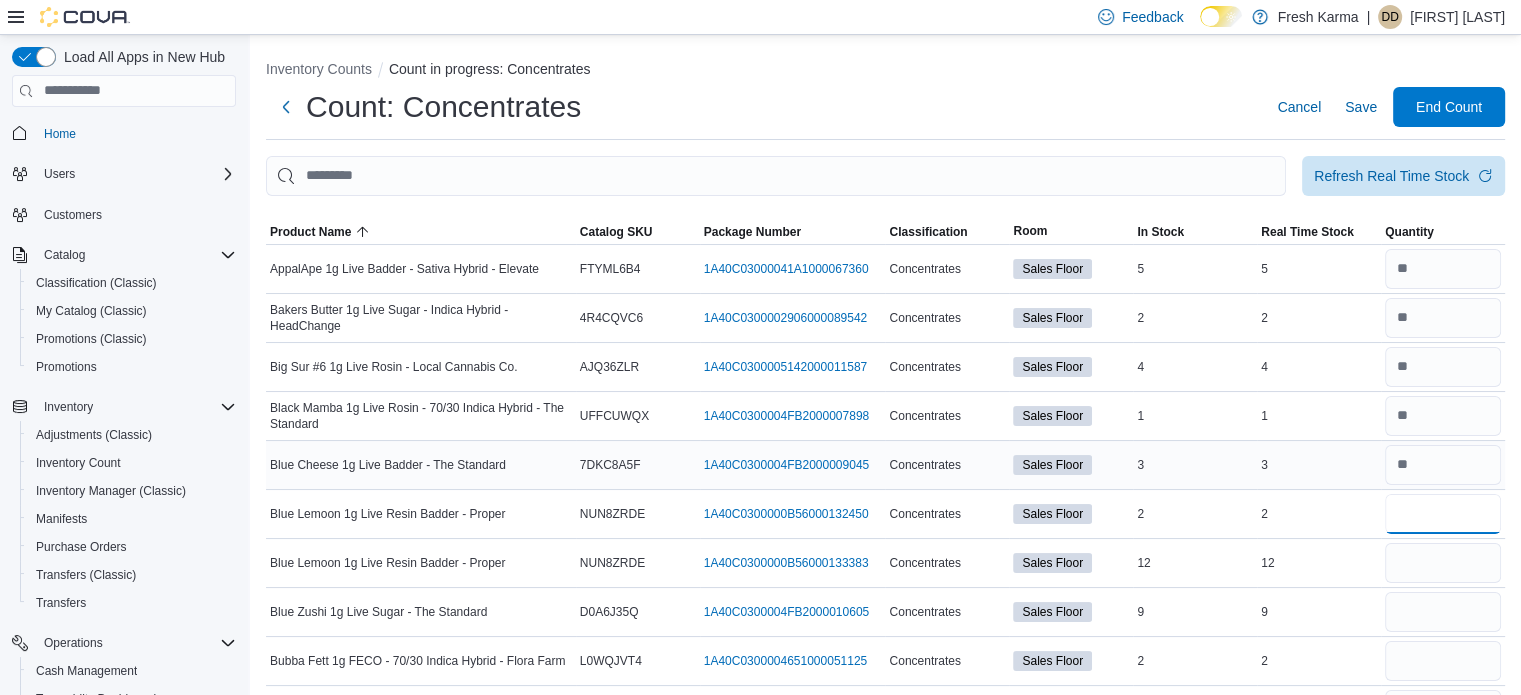 drag, startPoint x: 1408, startPoint y: 505, endPoint x: 1422, endPoint y: 447, distance: 59.665737 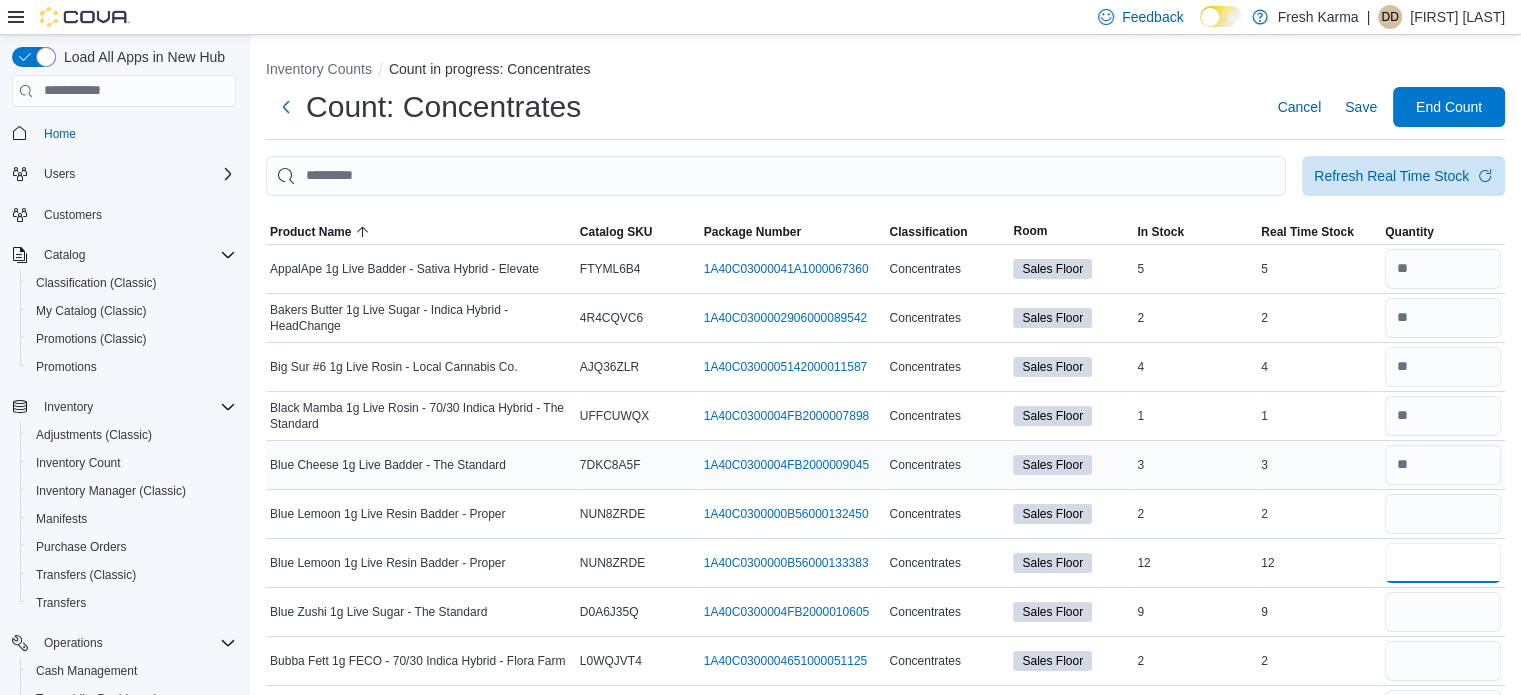 type 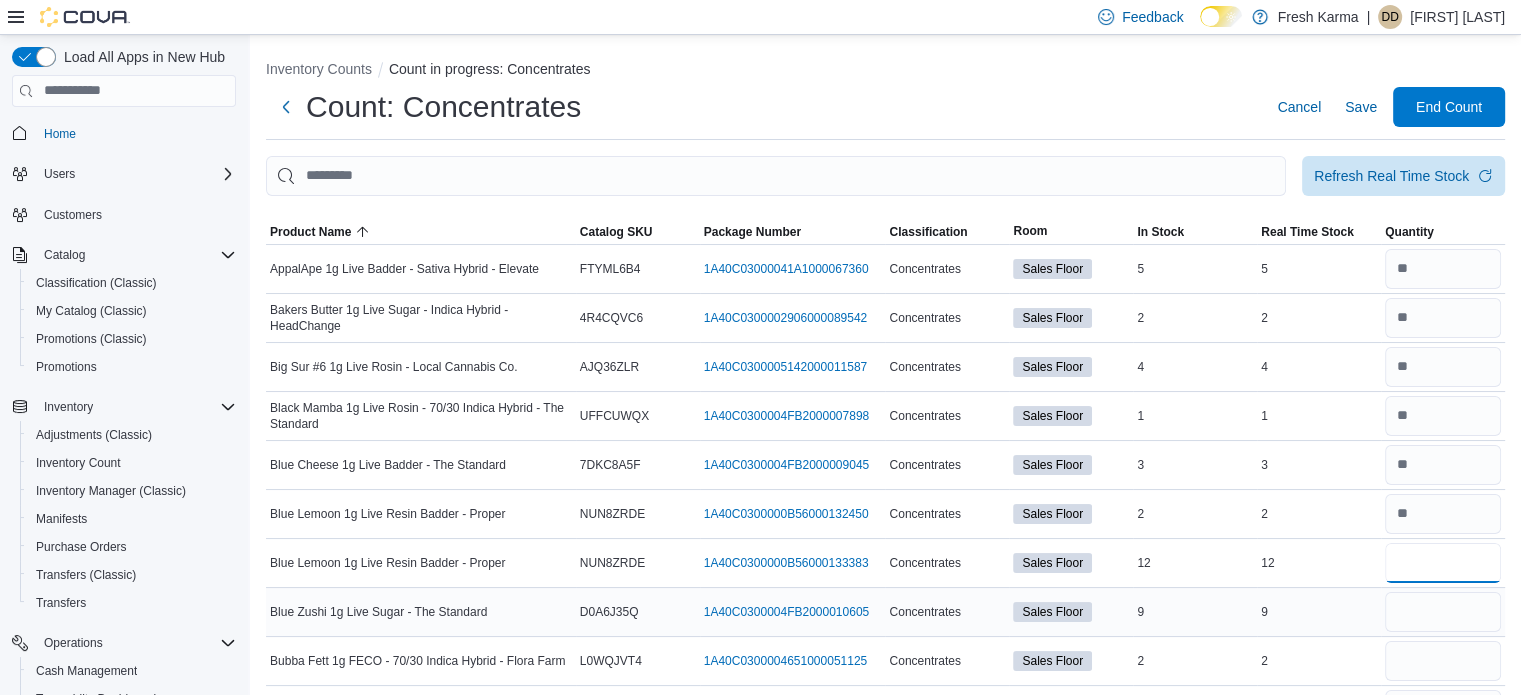 type on "**" 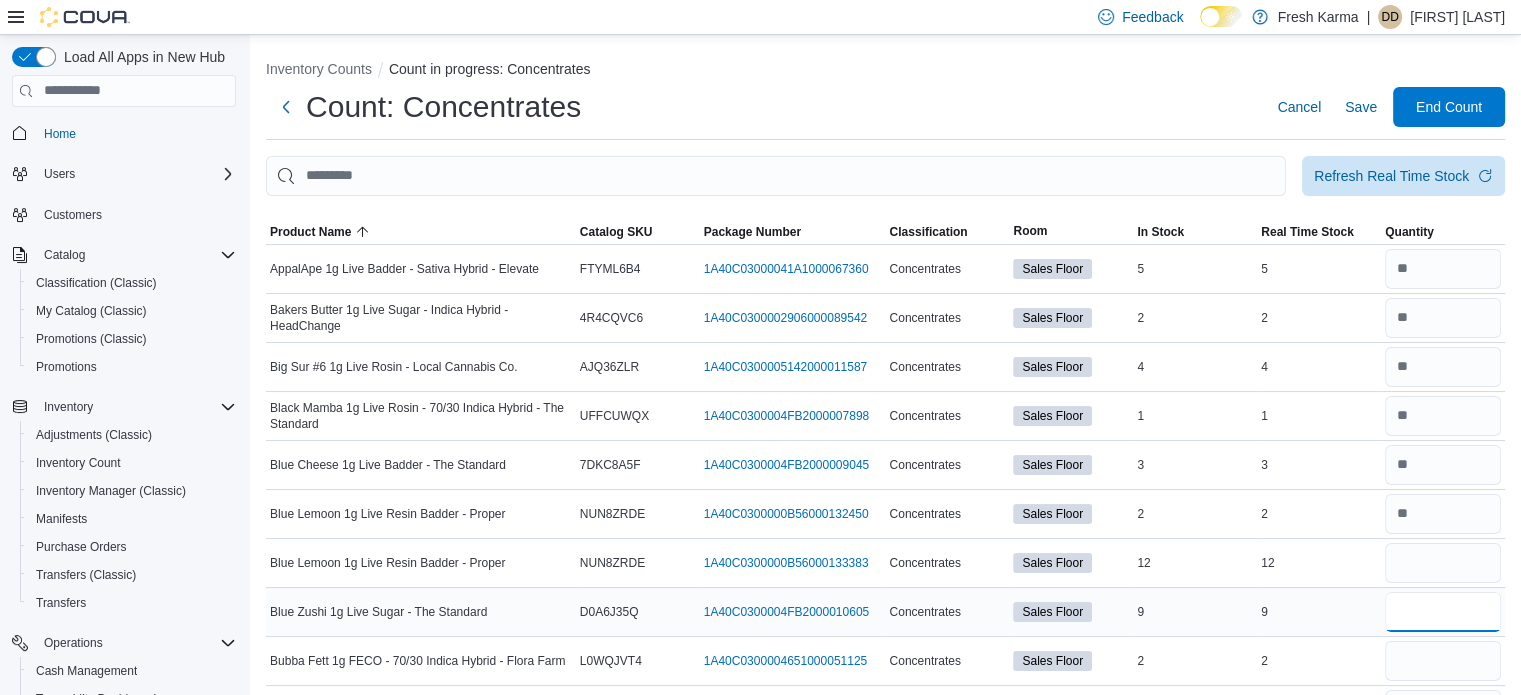 click at bounding box center [1443, 612] 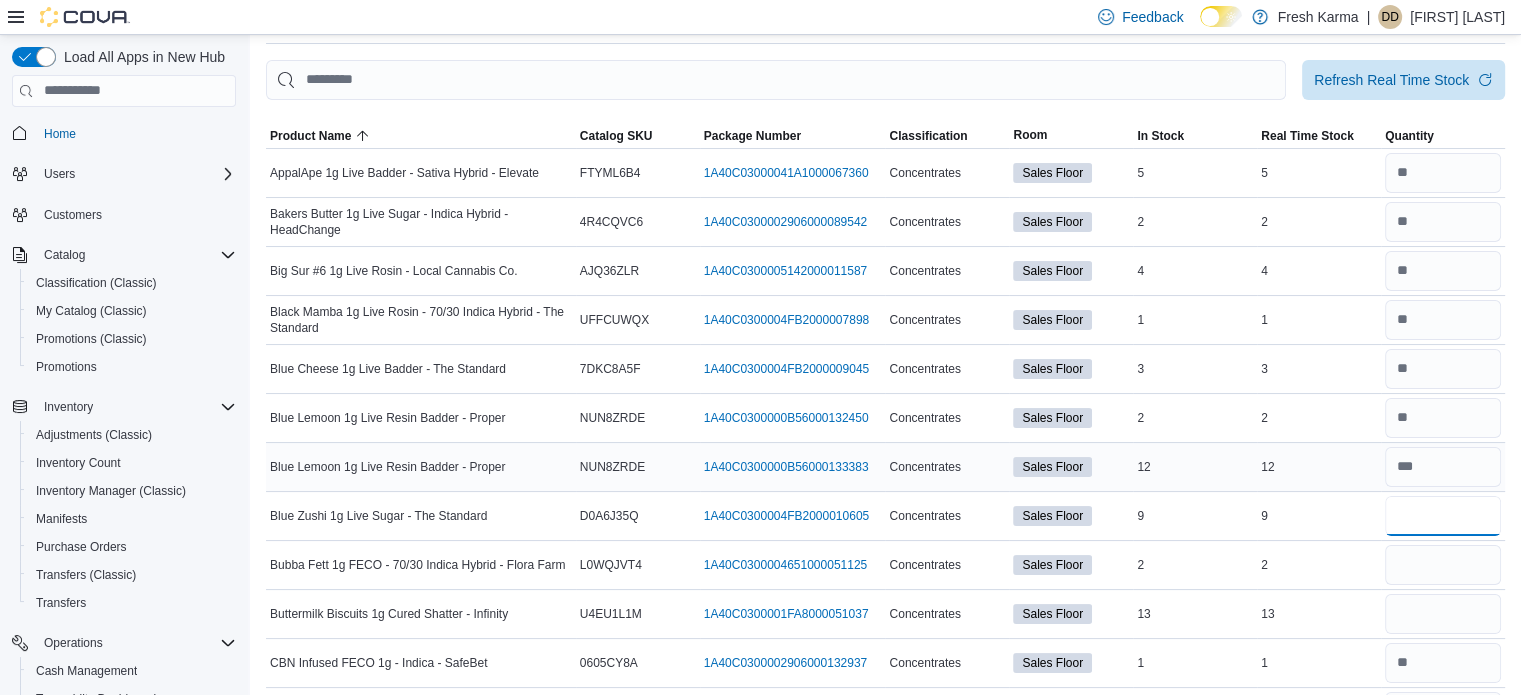scroll, scrollTop: 100, scrollLeft: 0, axis: vertical 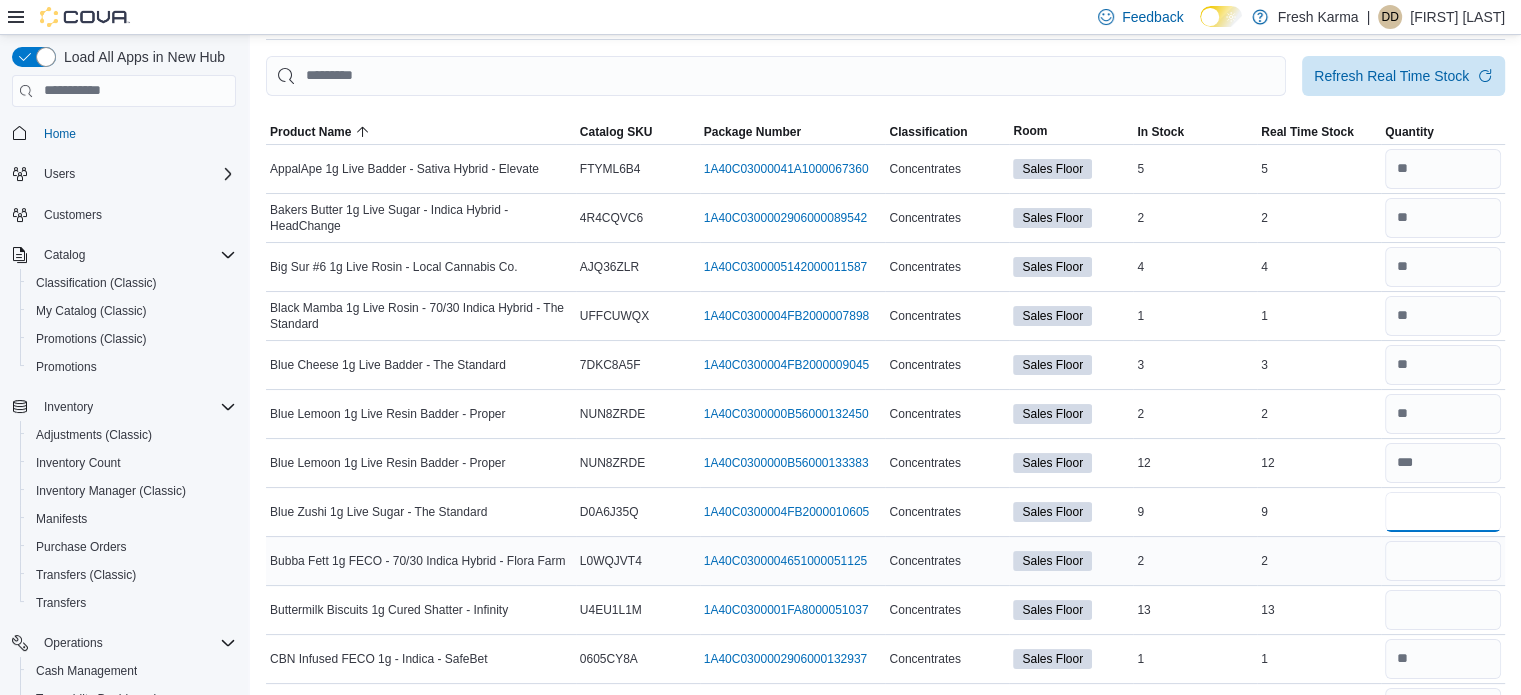 type on "*" 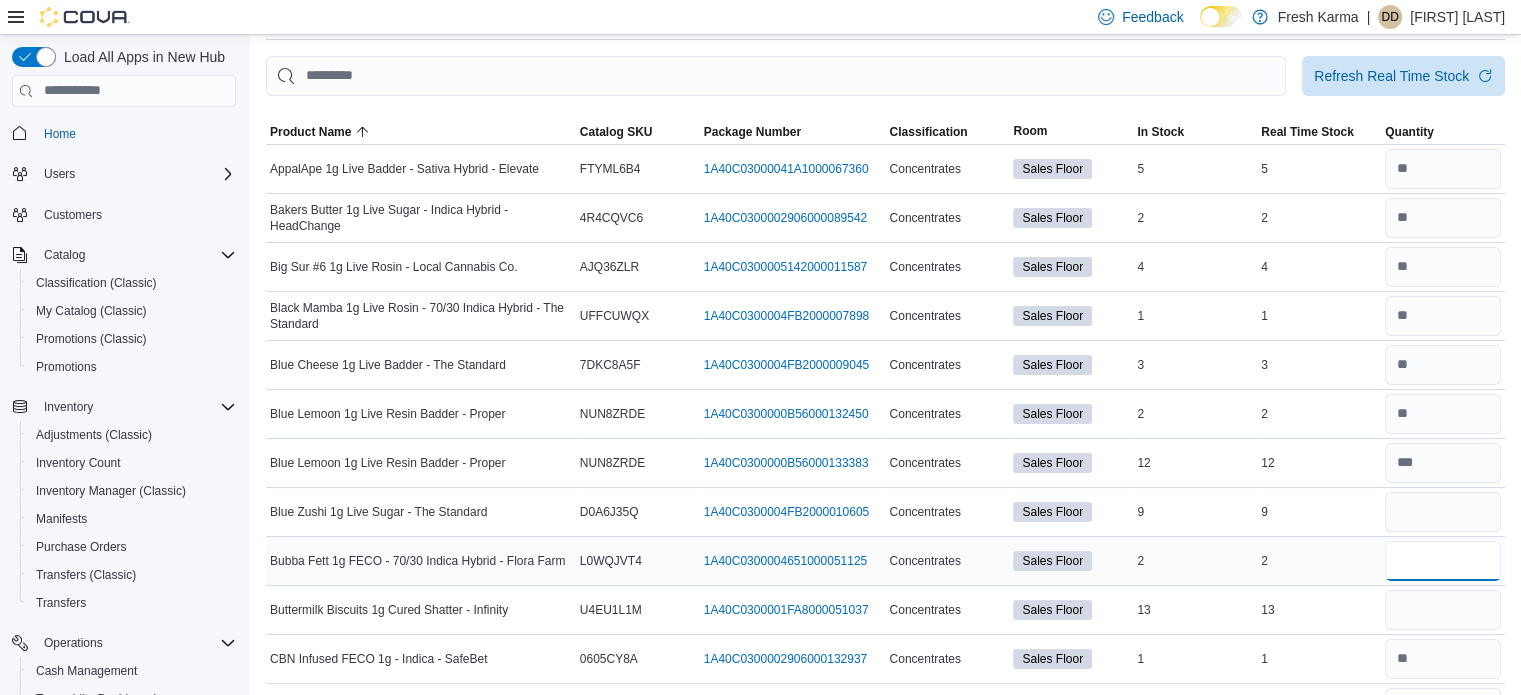type 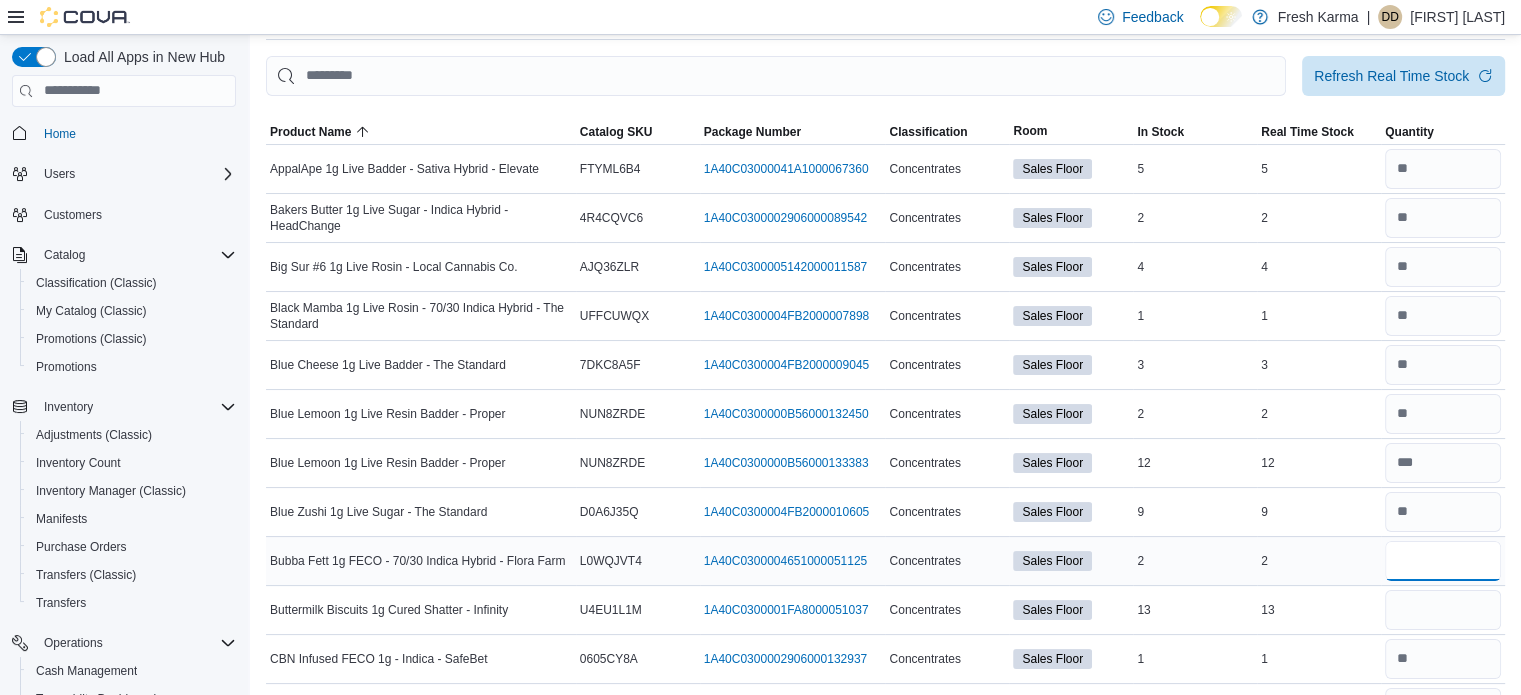 click at bounding box center [1443, 561] 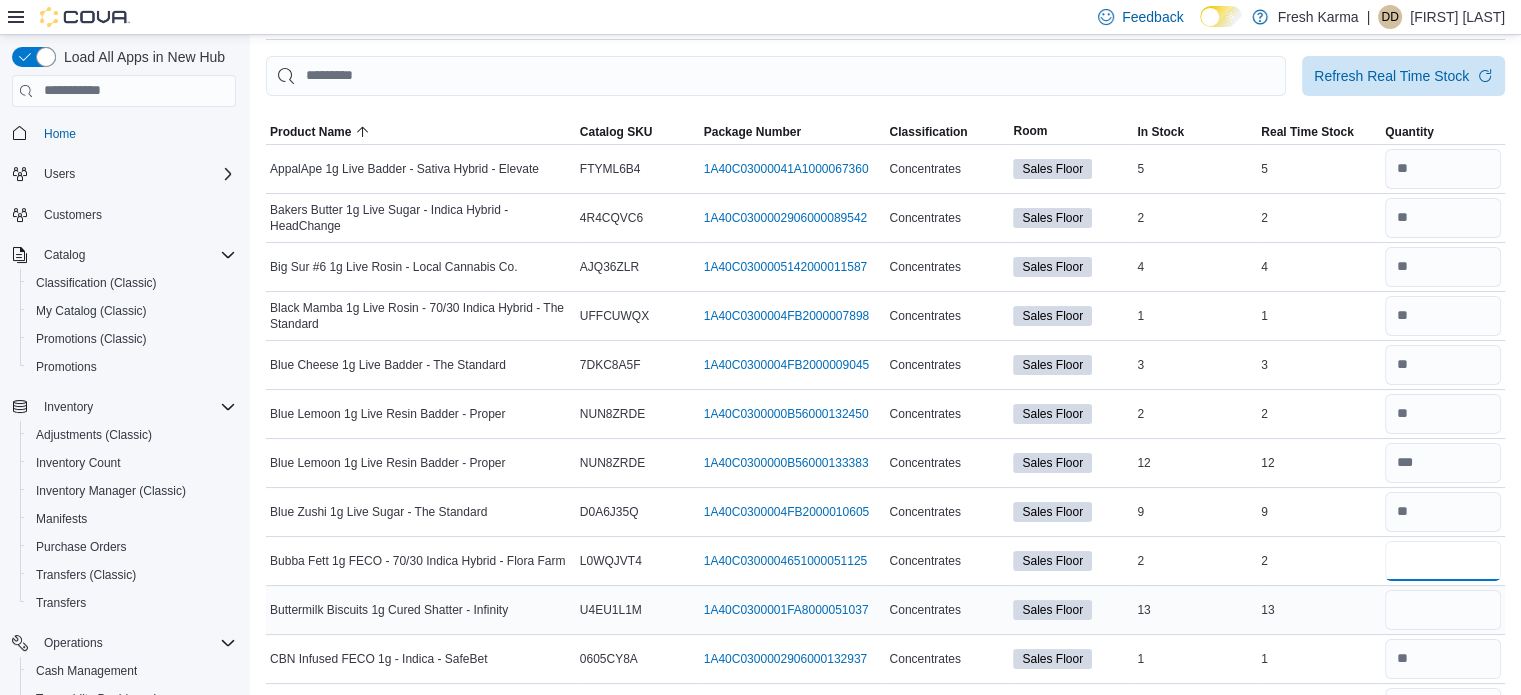 type on "*" 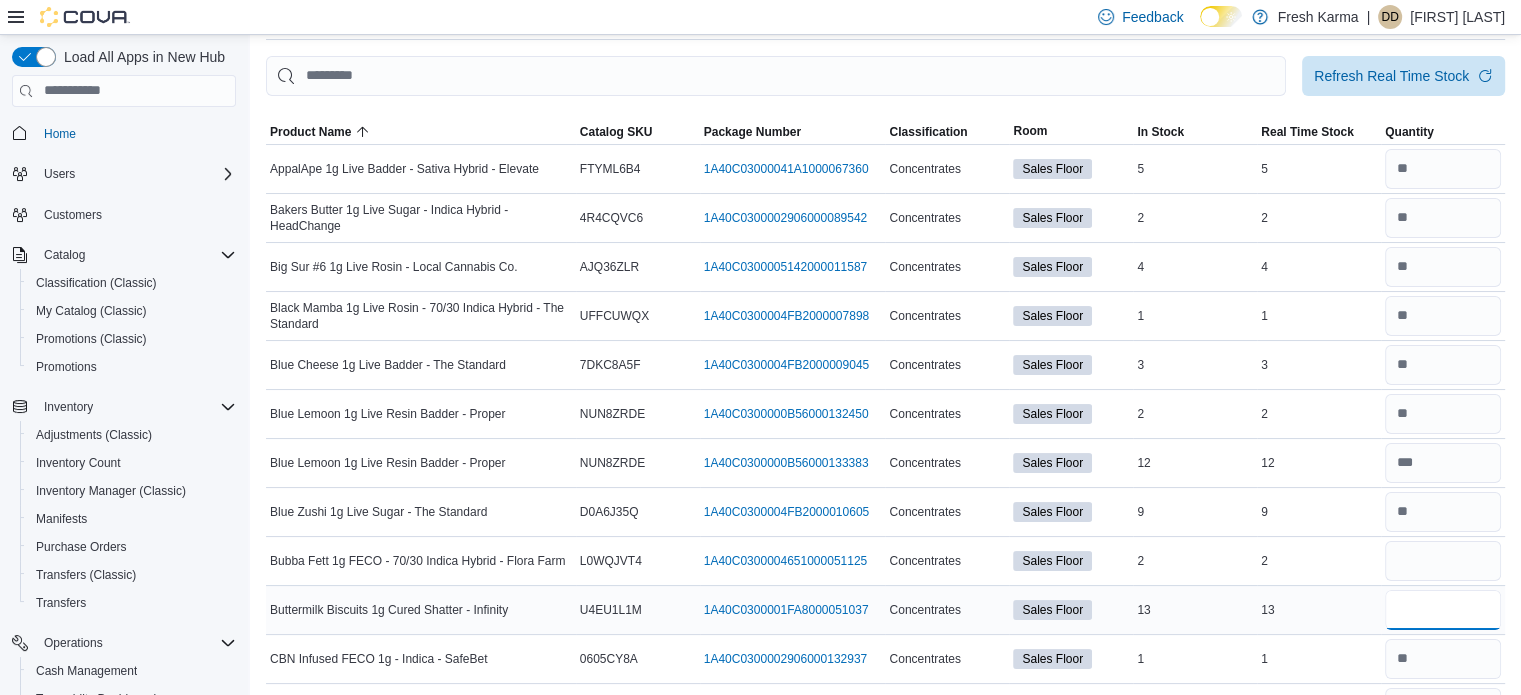 click at bounding box center (1443, 610) 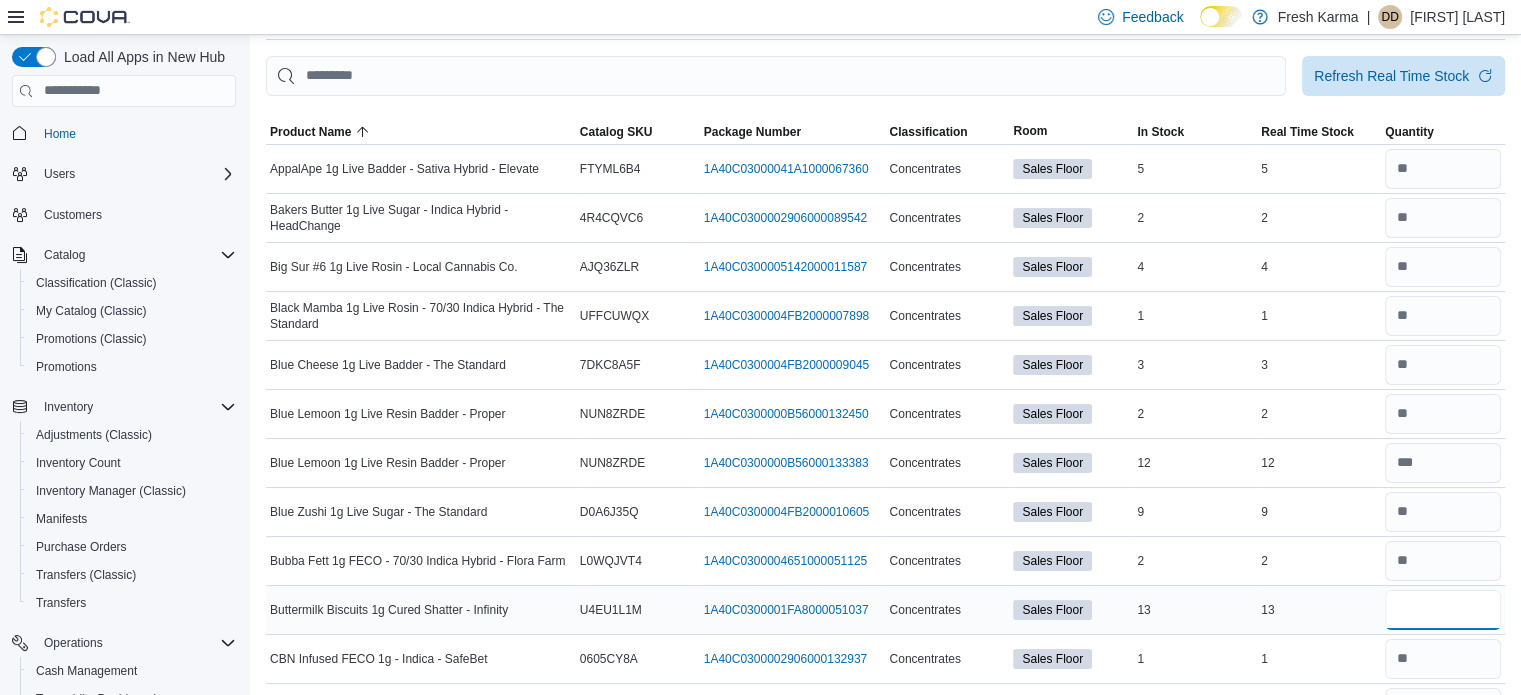 type on "**" 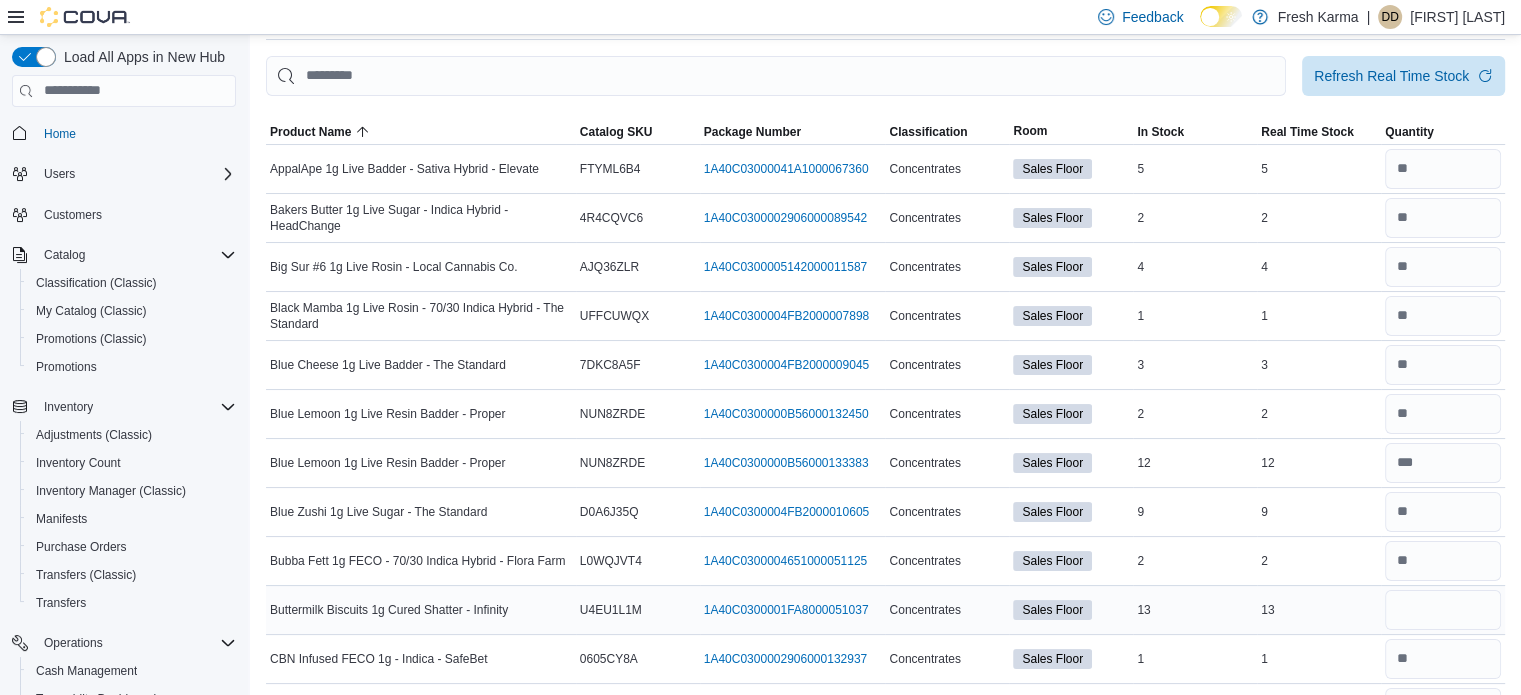 type 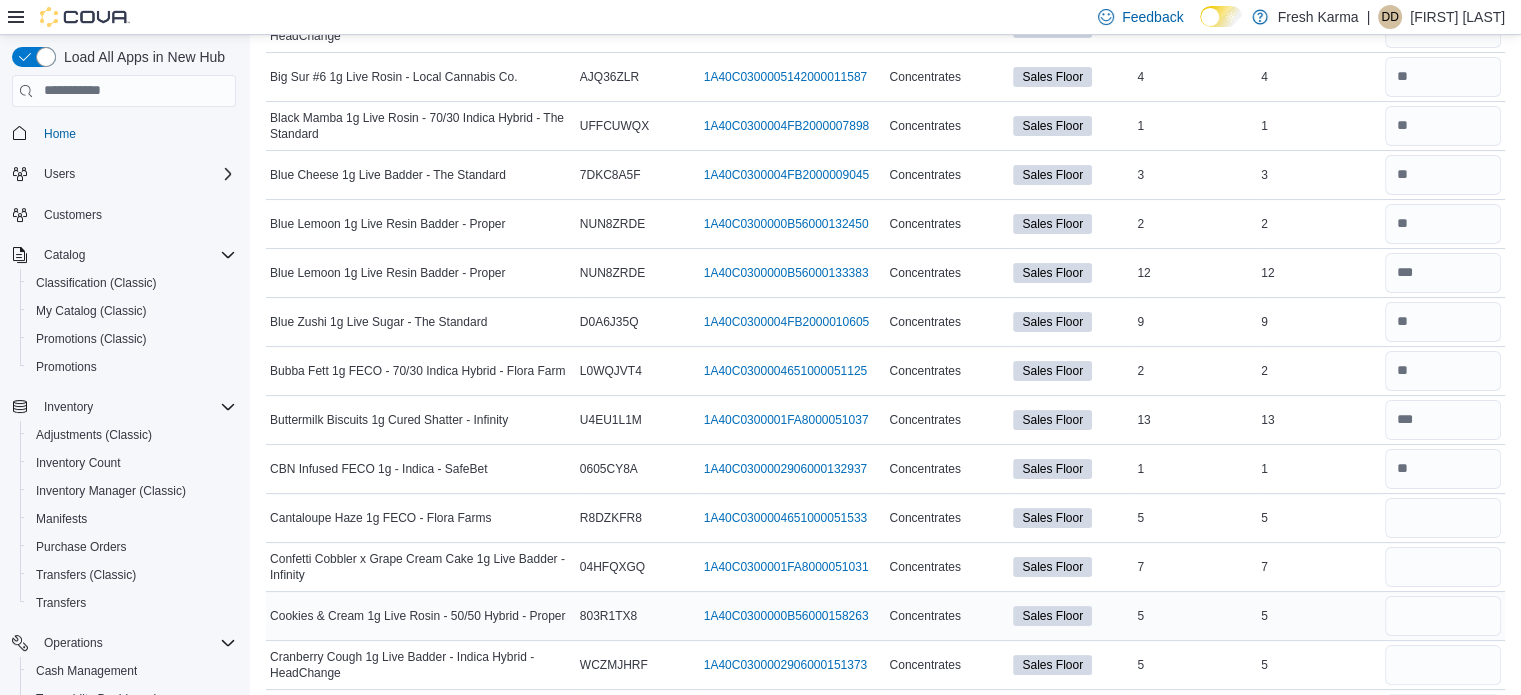 scroll, scrollTop: 300, scrollLeft: 0, axis: vertical 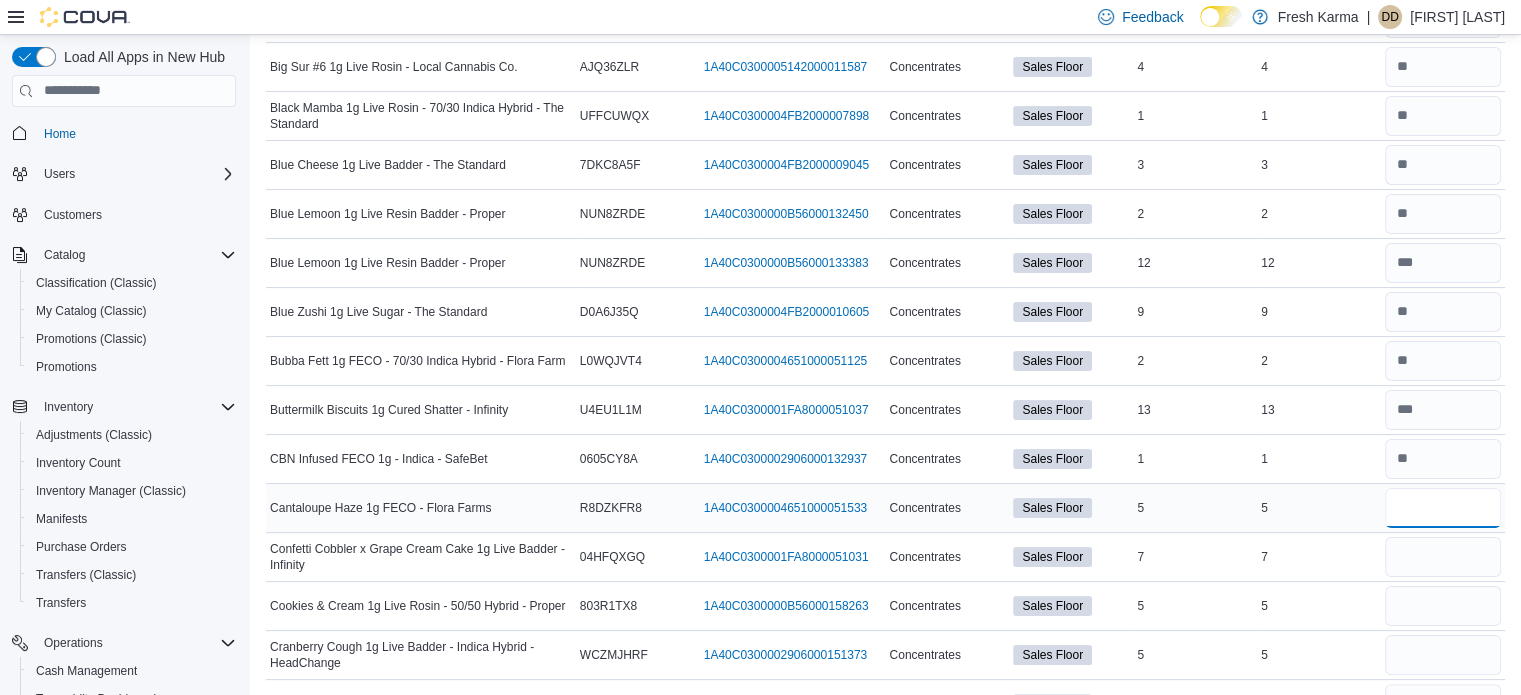 click at bounding box center [1443, 508] 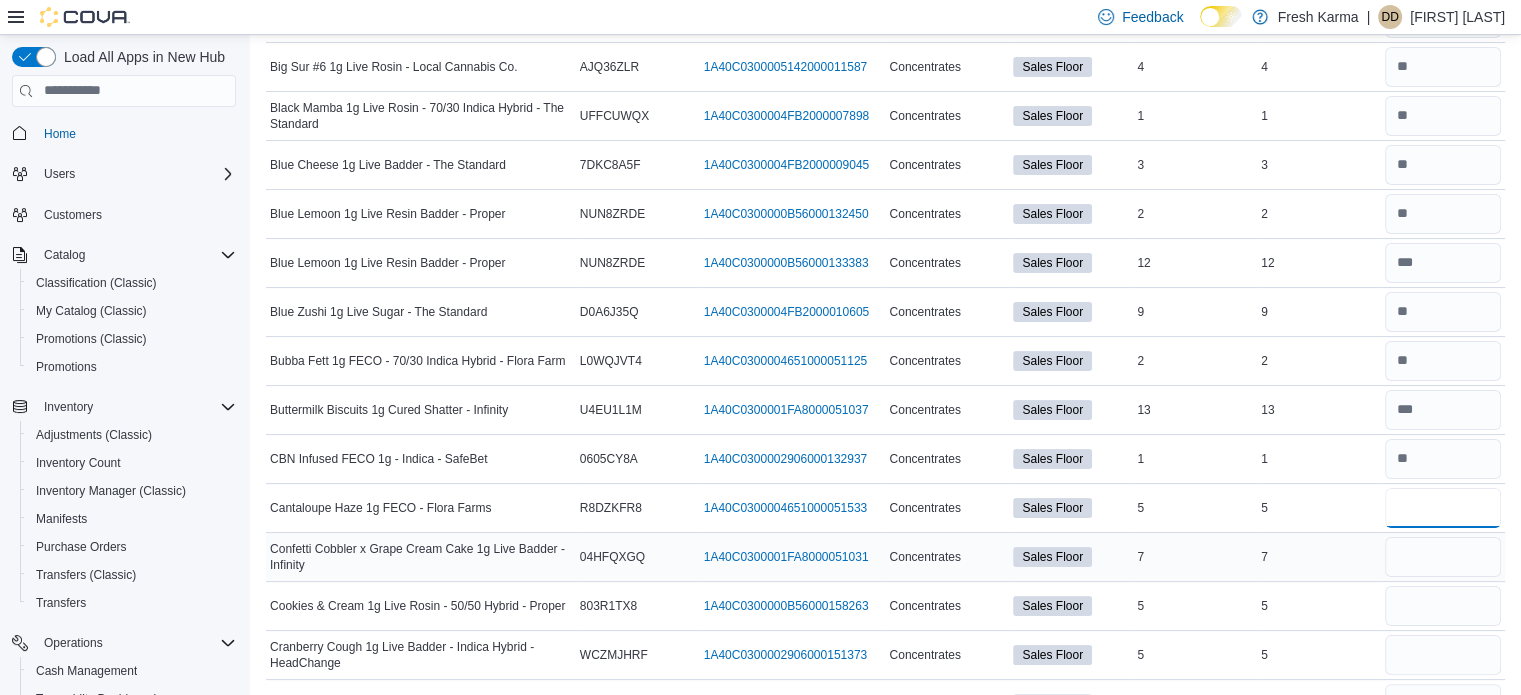 type on "*" 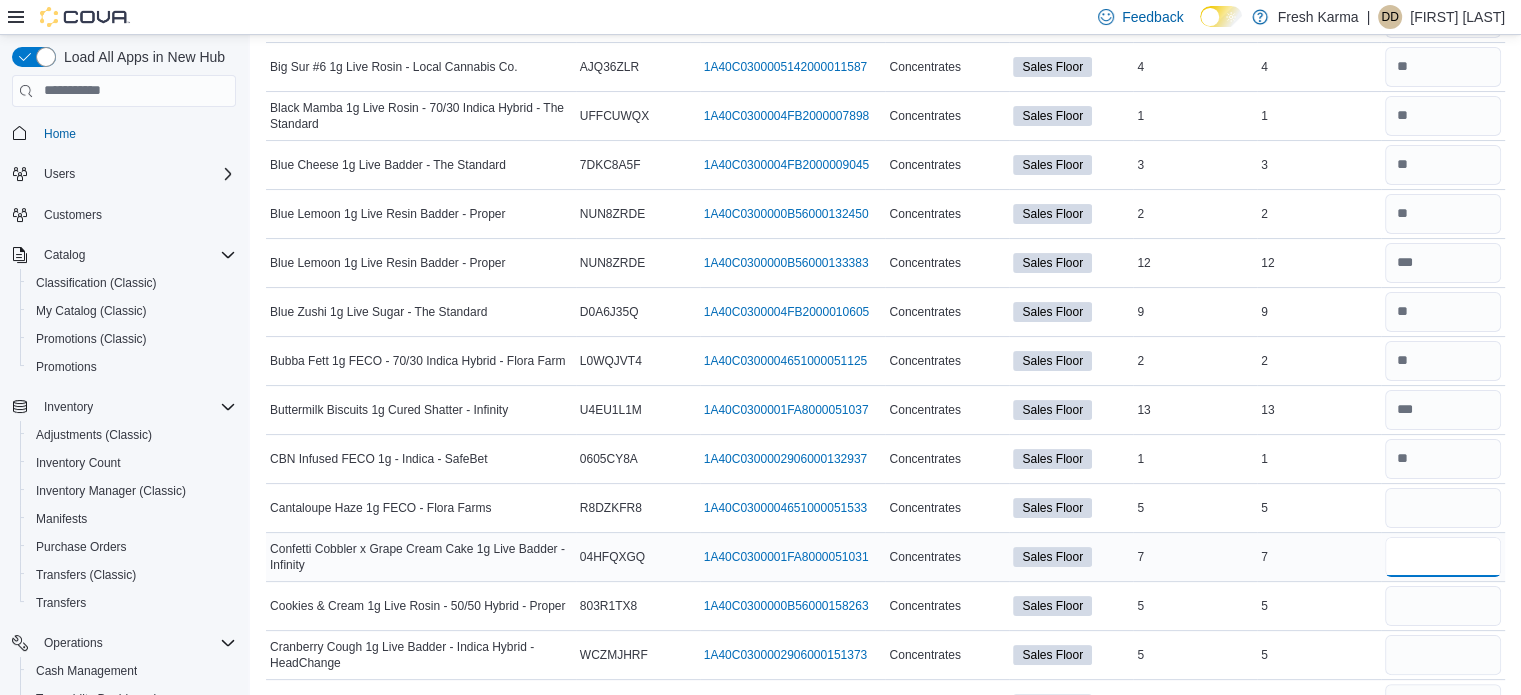 click at bounding box center (1443, 557) 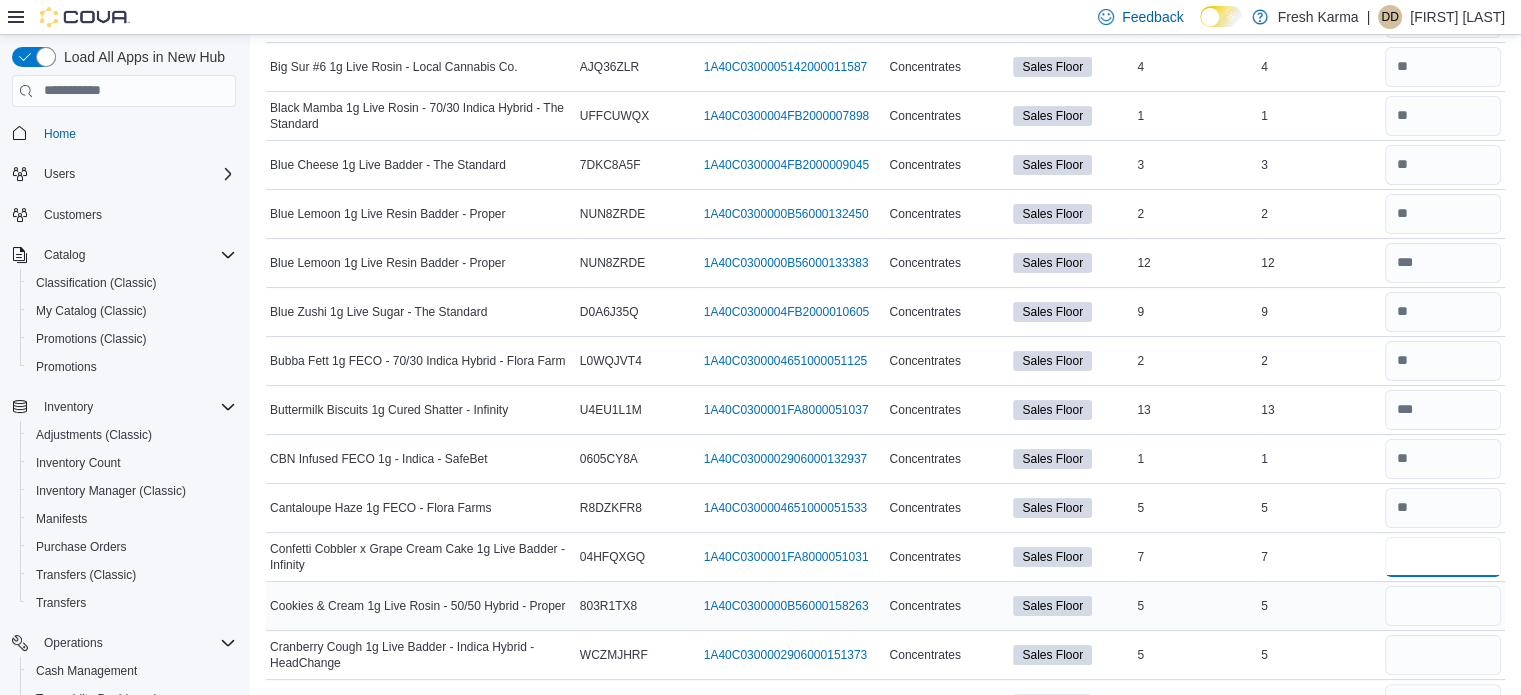 type on "*" 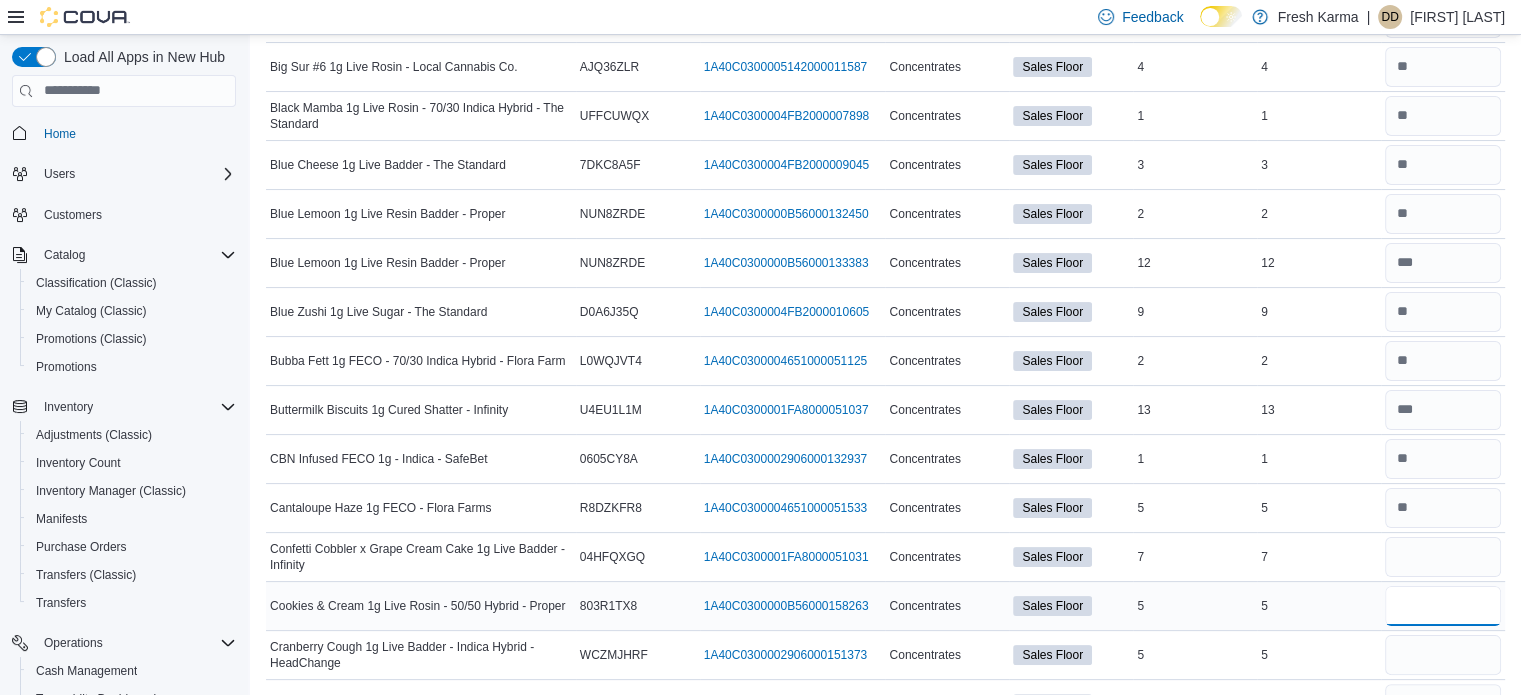 click at bounding box center (1443, 606) 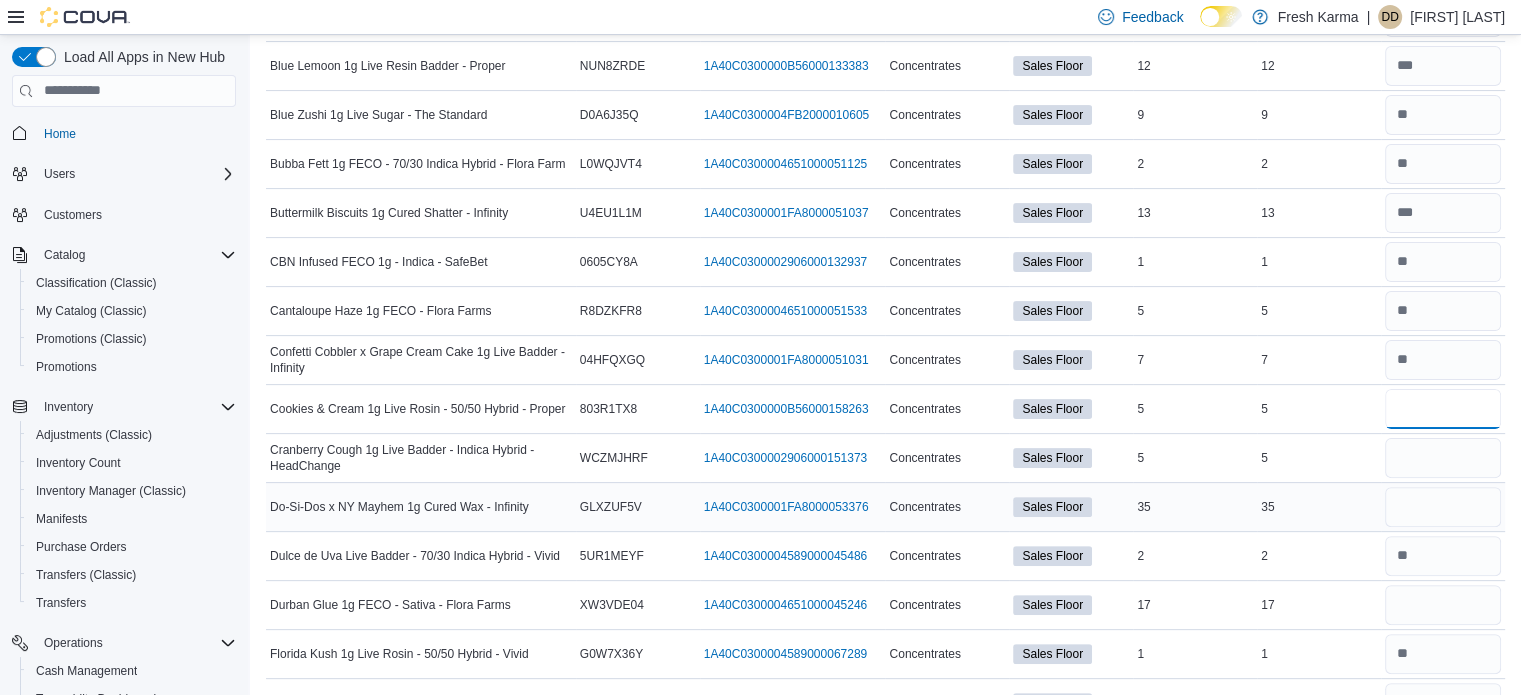 scroll, scrollTop: 500, scrollLeft: 0, axis: vertical 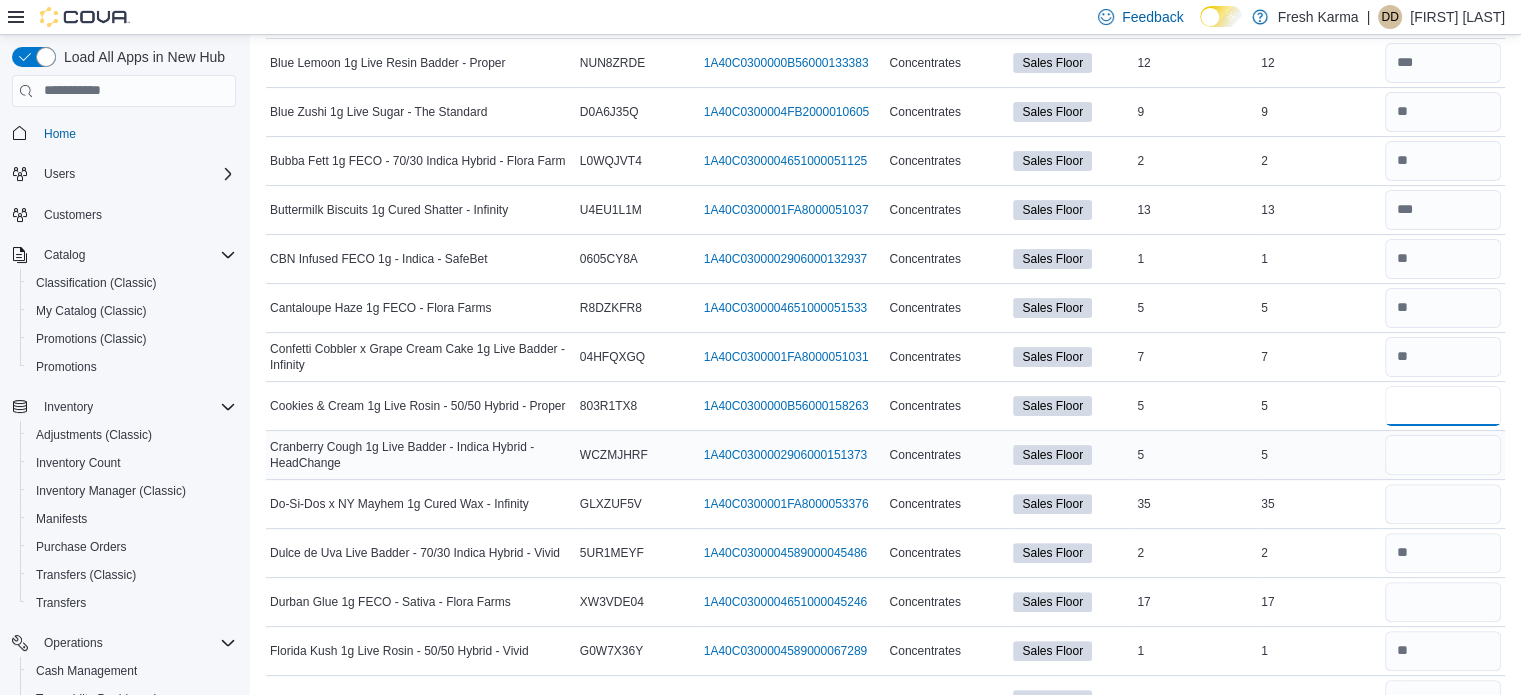 type on "*" 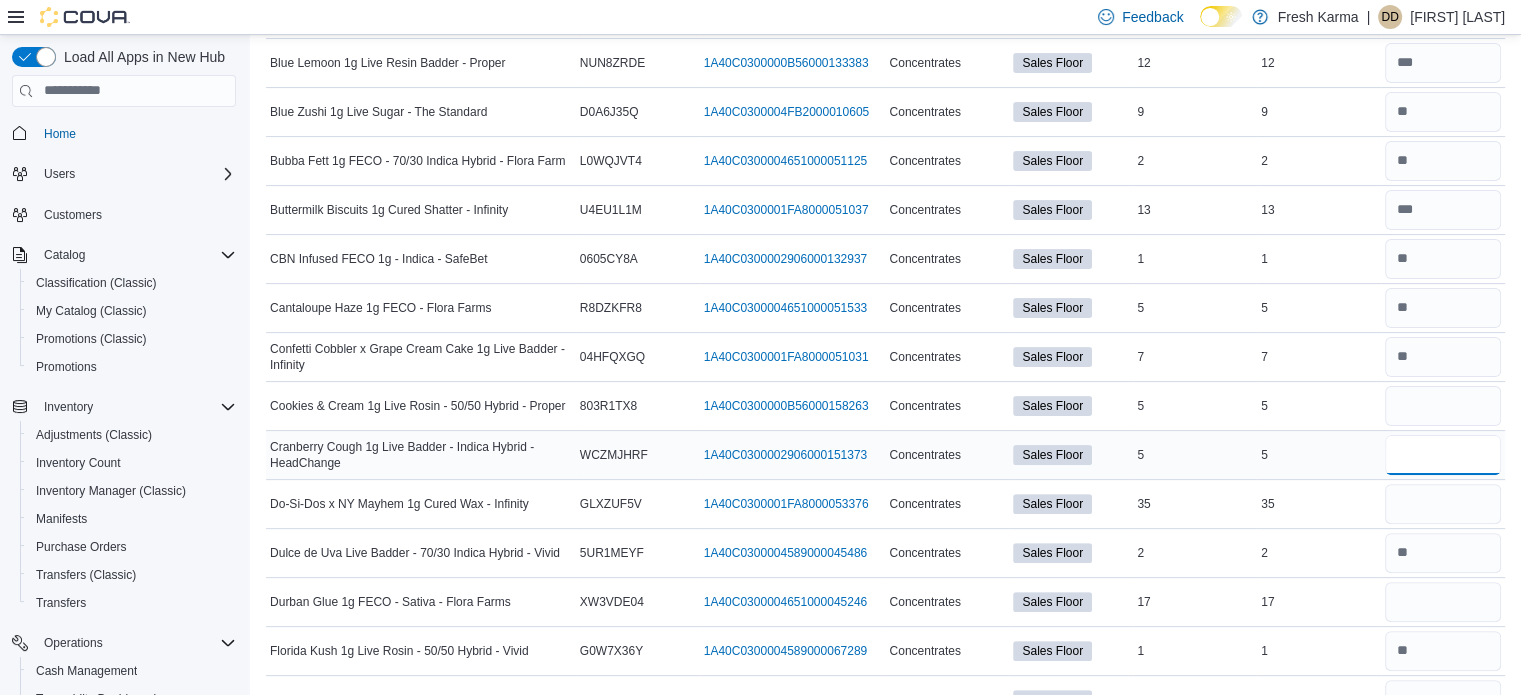 type 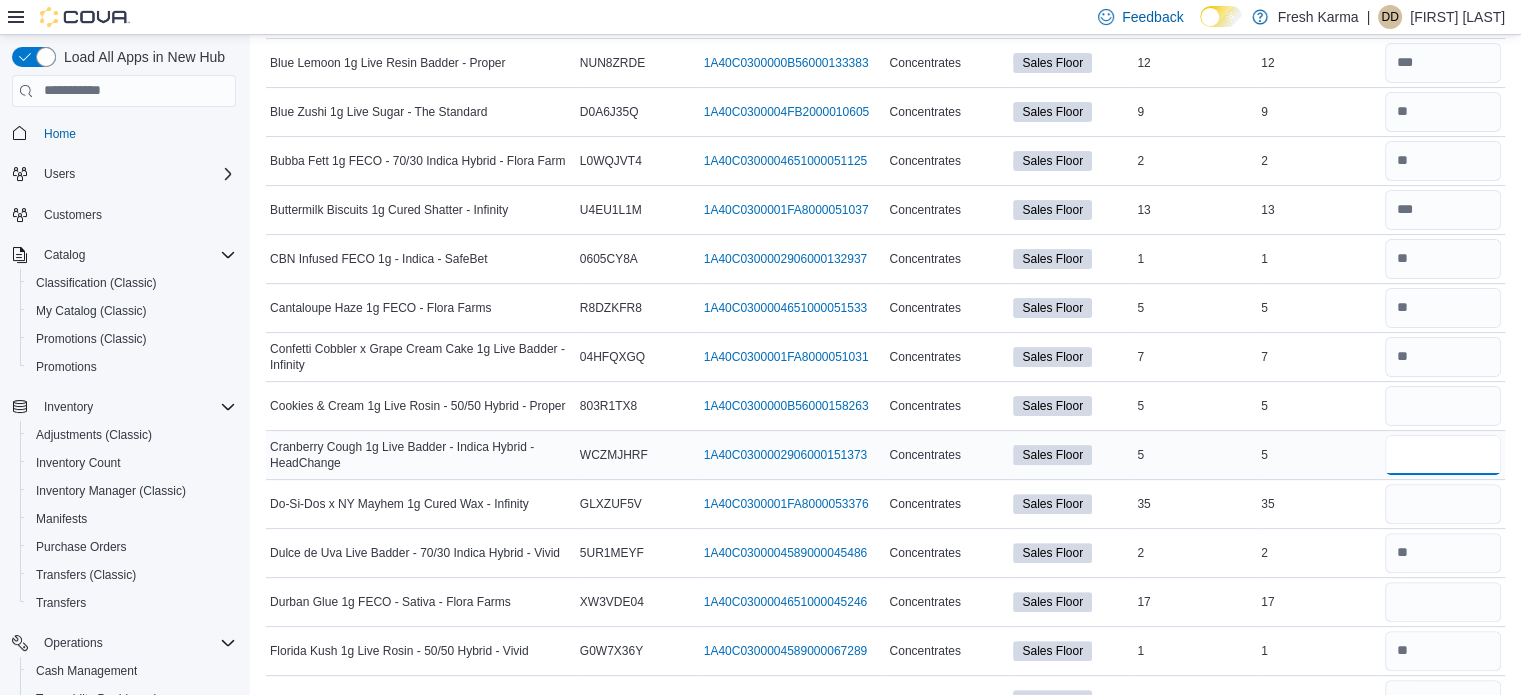 click at bounding box center (1443, 455) 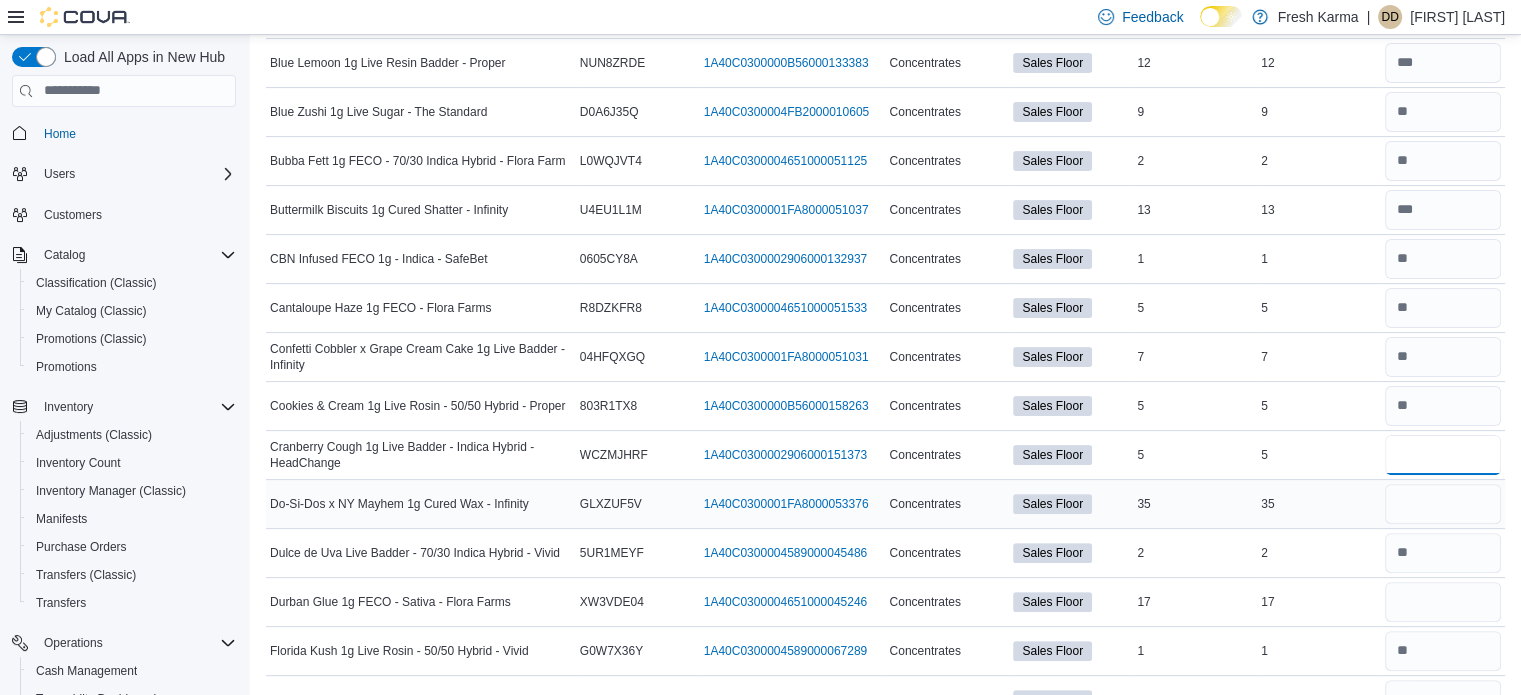 type on "*" 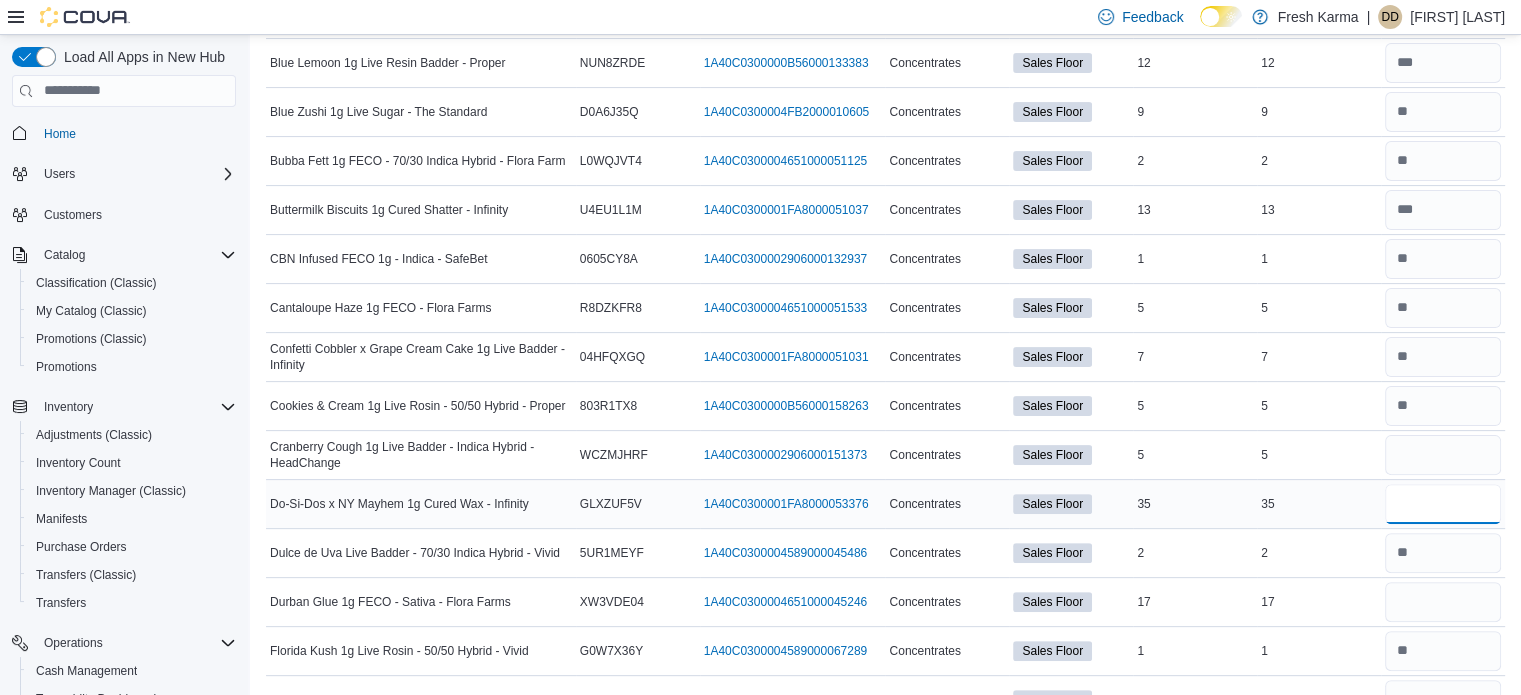 click at bounding box center (1443, 504) 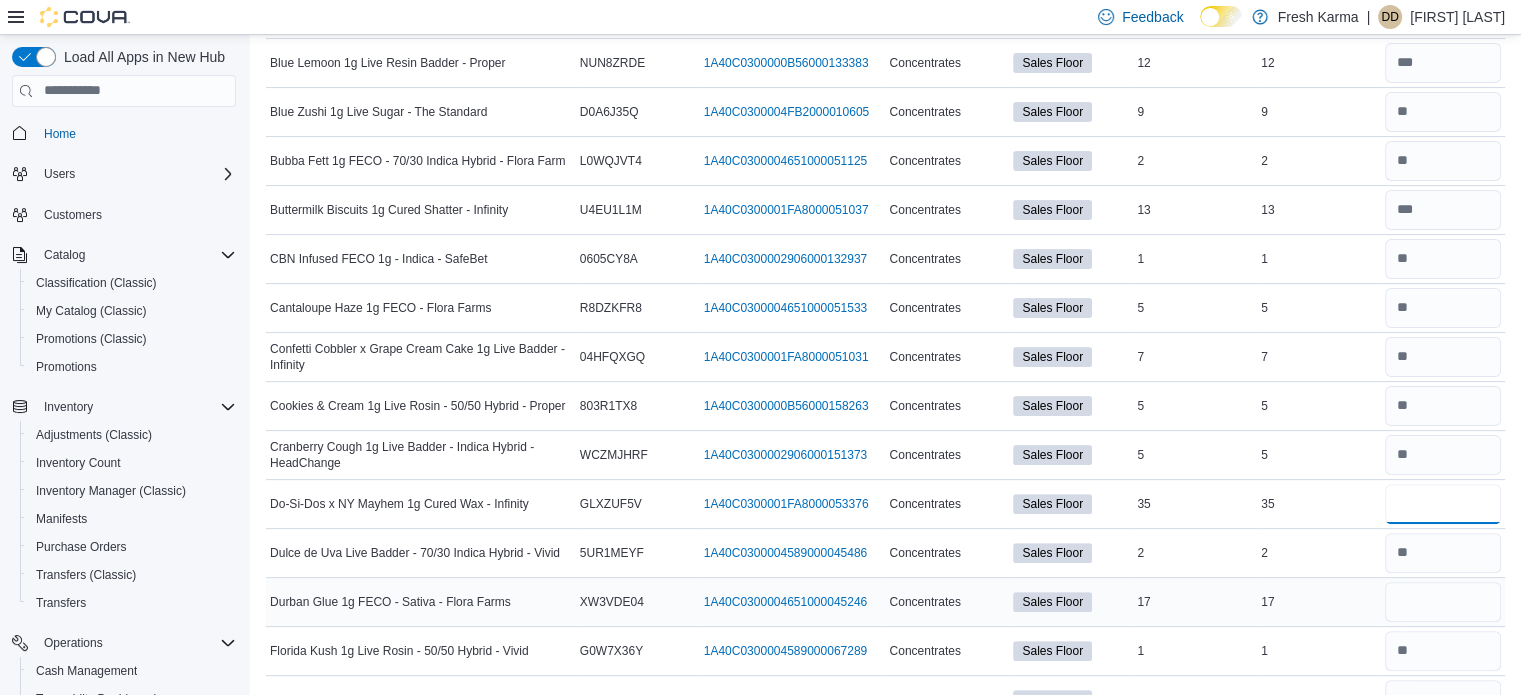type on "**" 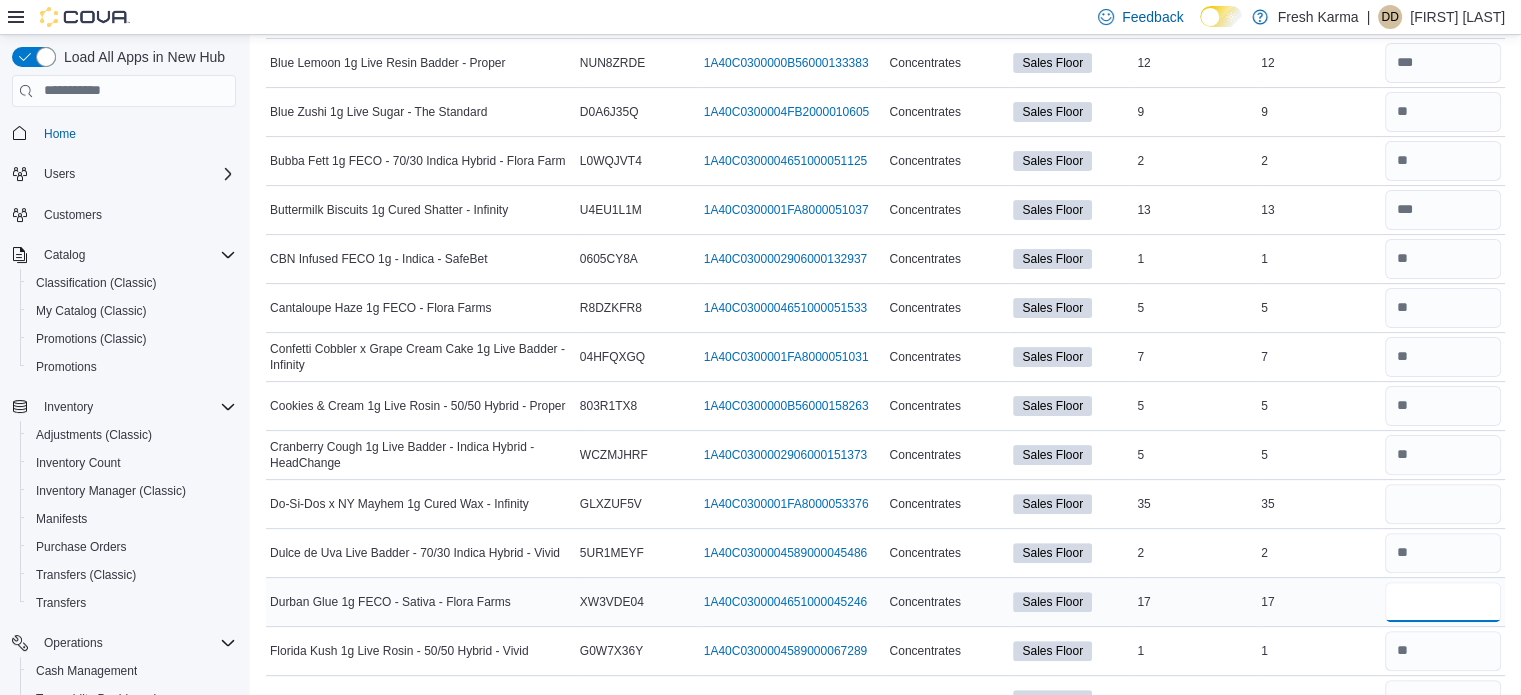 click at bounding box center (1443, 602) 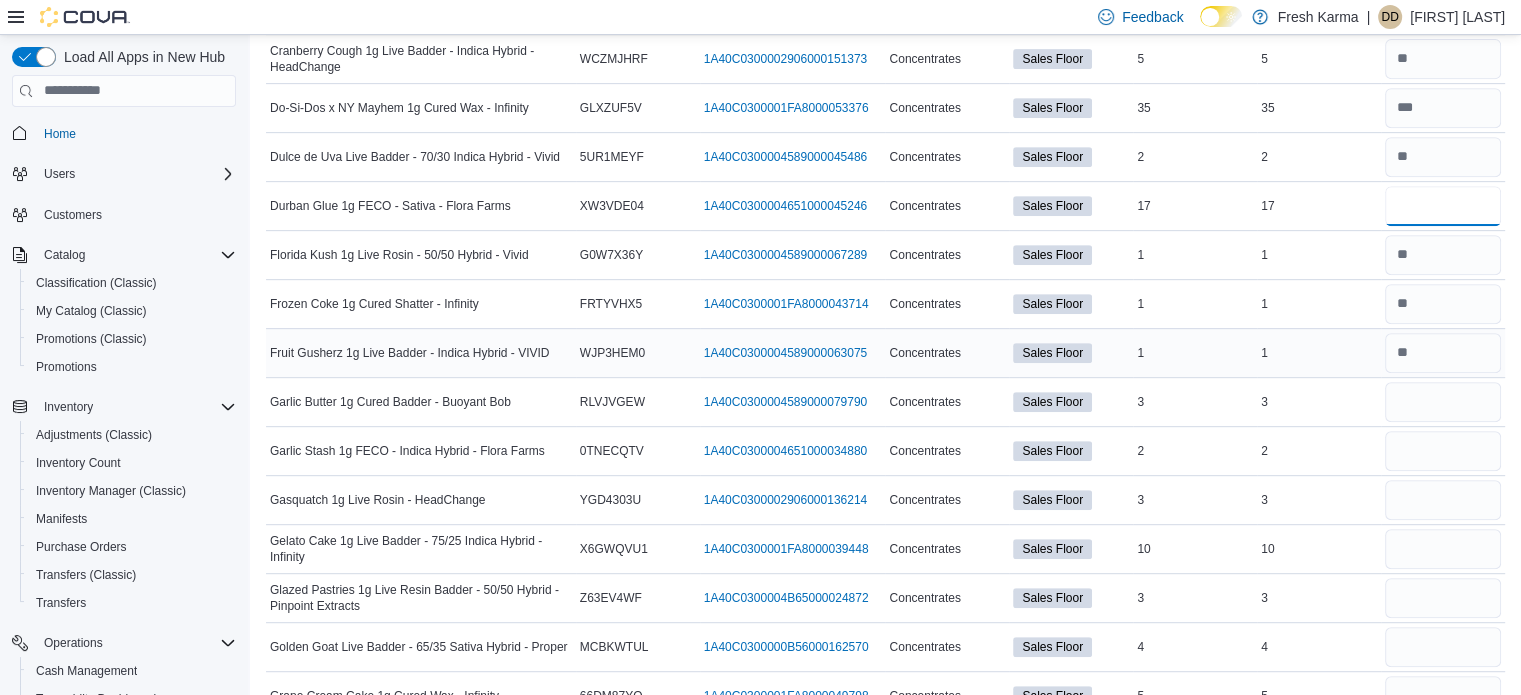 scroll, scrollTop: 900, scrollLeft: 0, axis: vertical 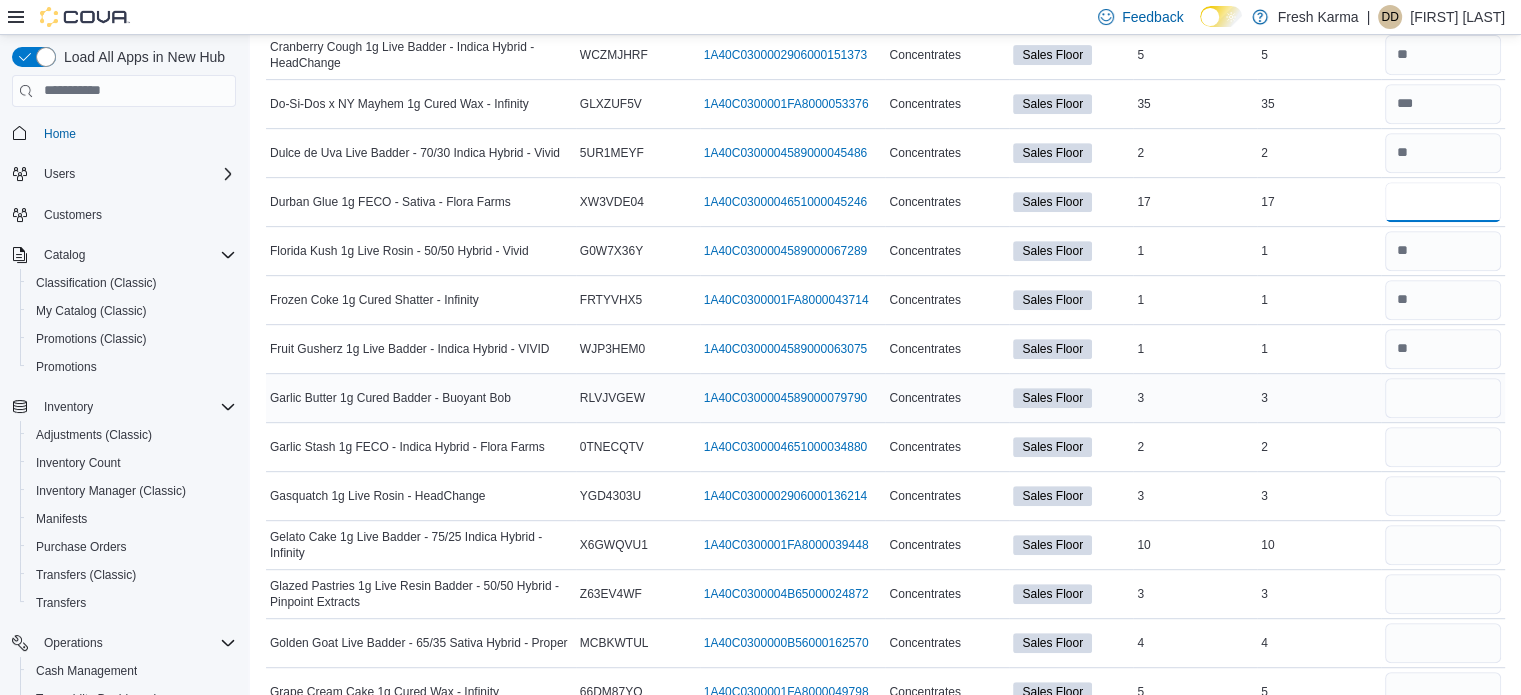 type on "**" 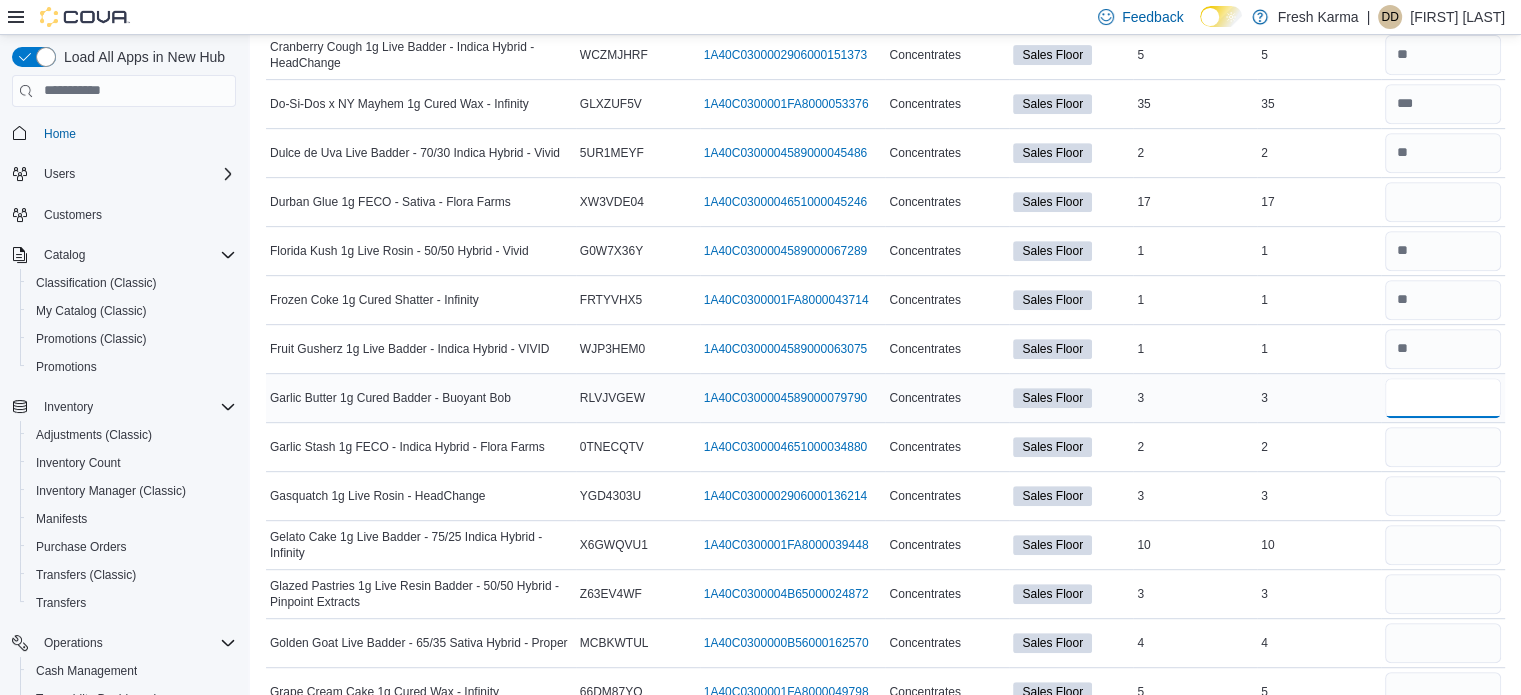 click at bounding box center [1443, 398] 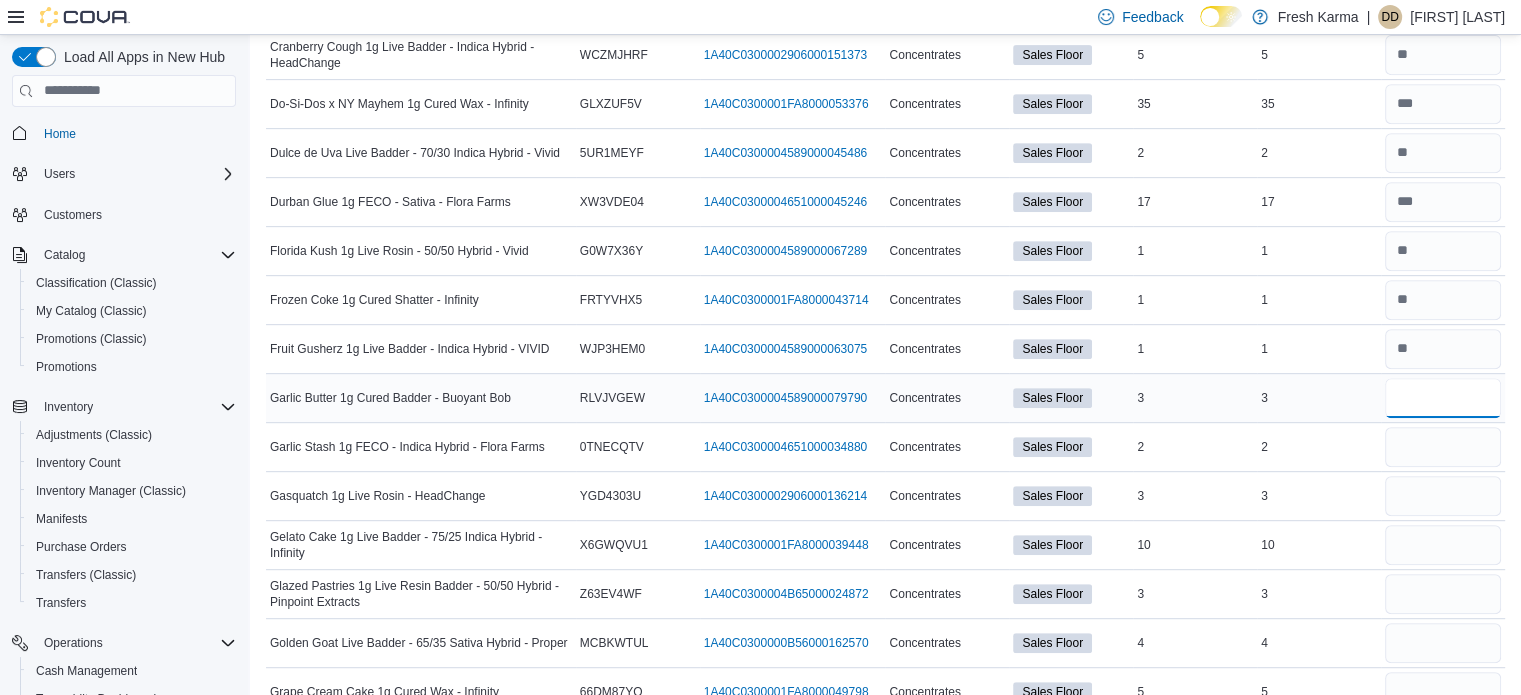 click at bounding box center [1443, 398] 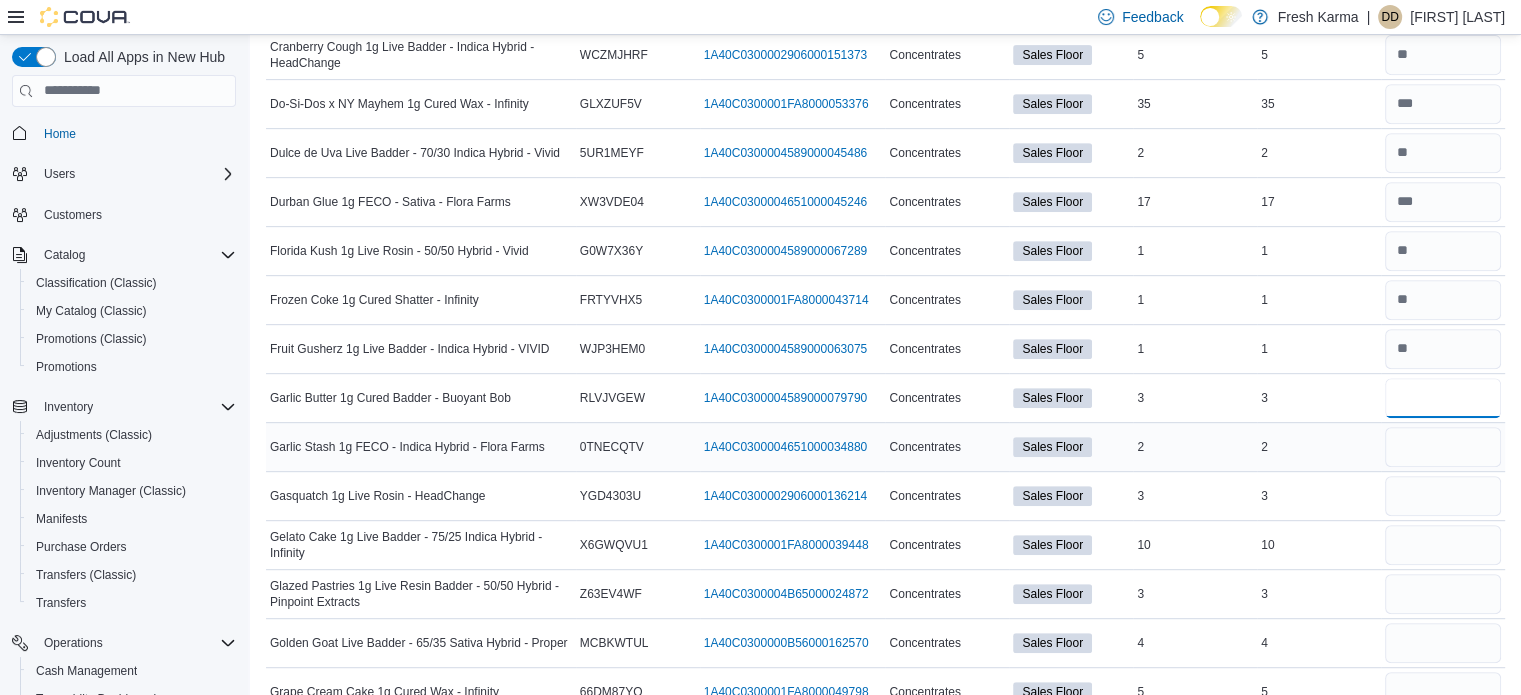 type on "*" 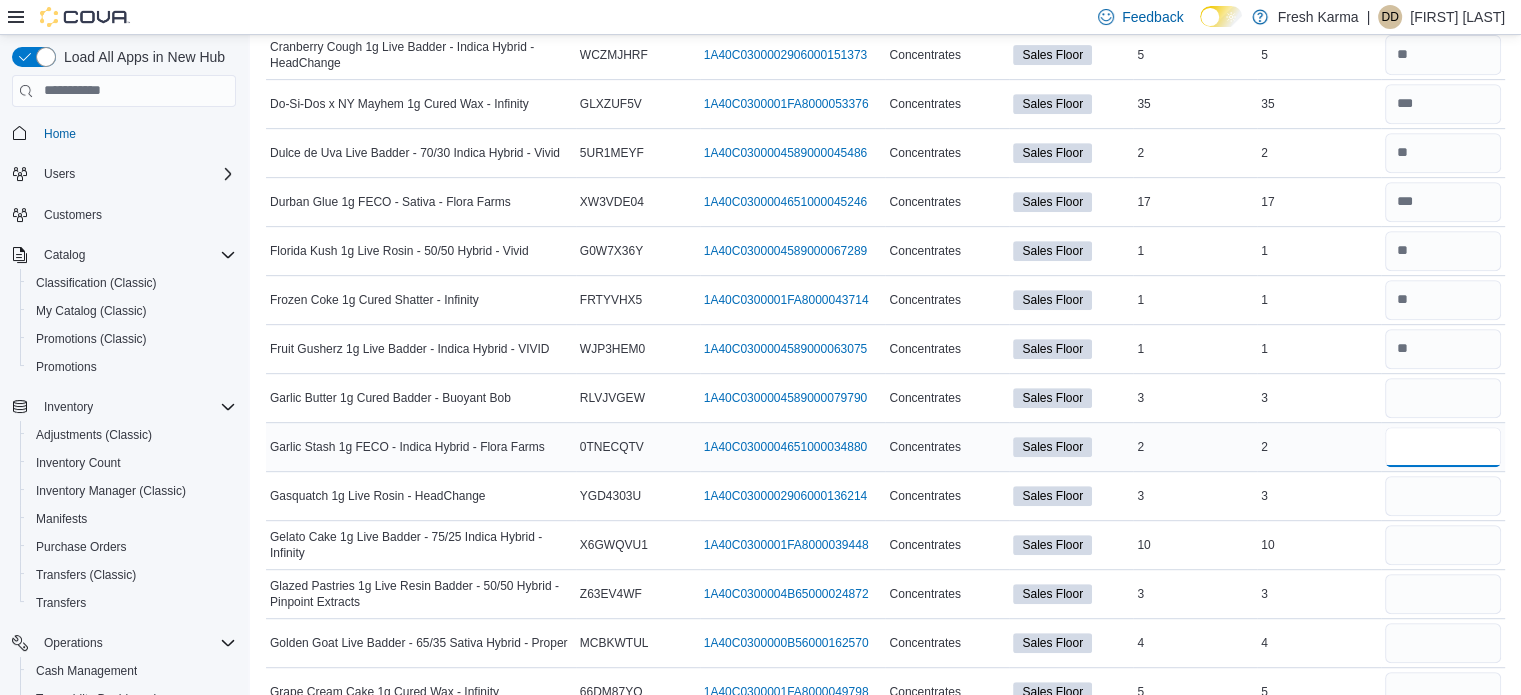 type 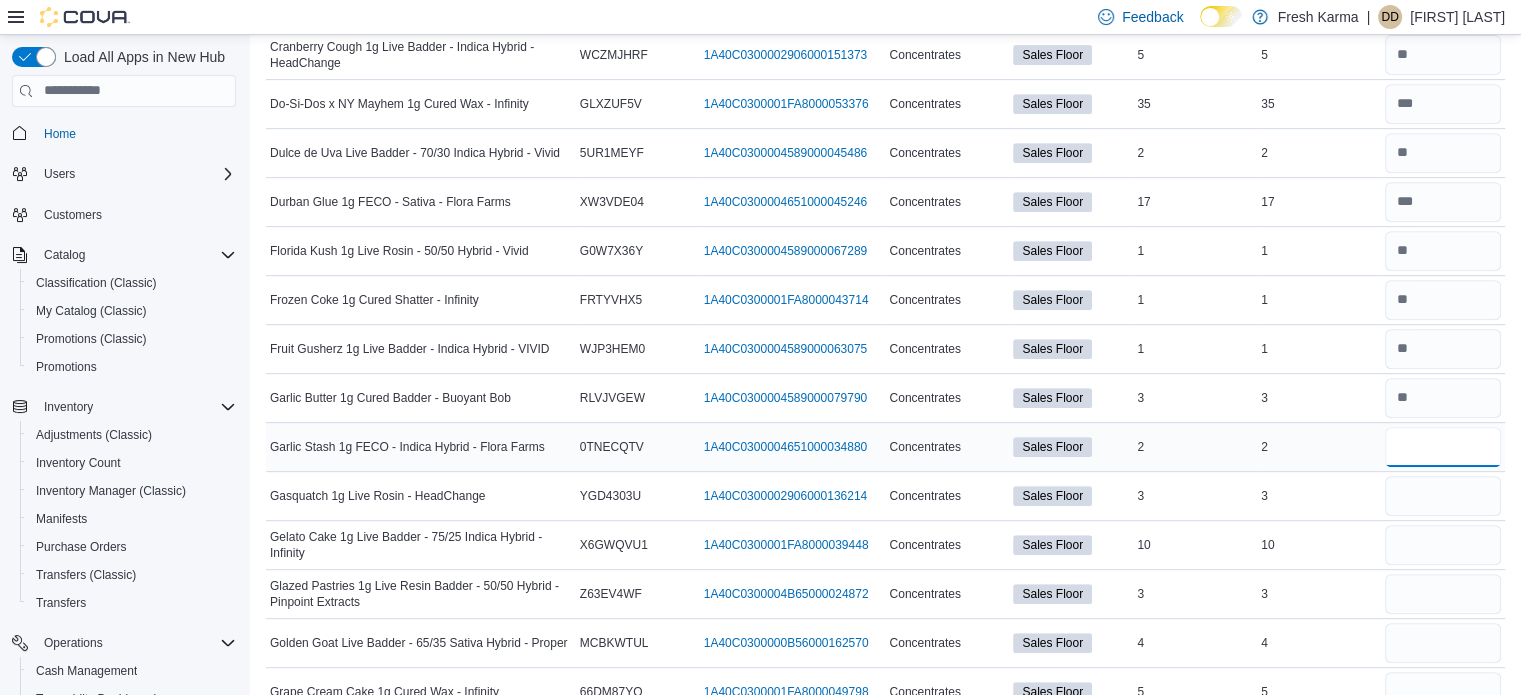 click at bounding box center (1443, 447) 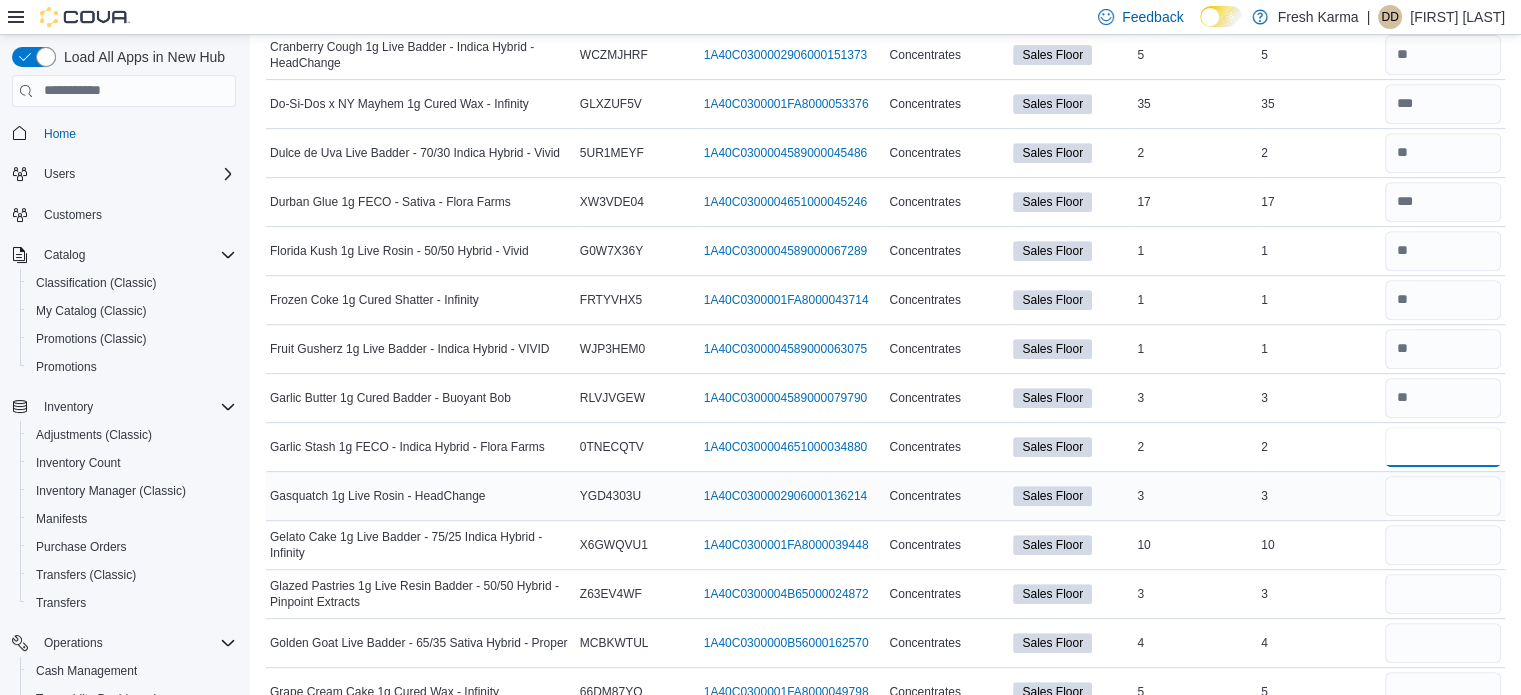 type on "*" 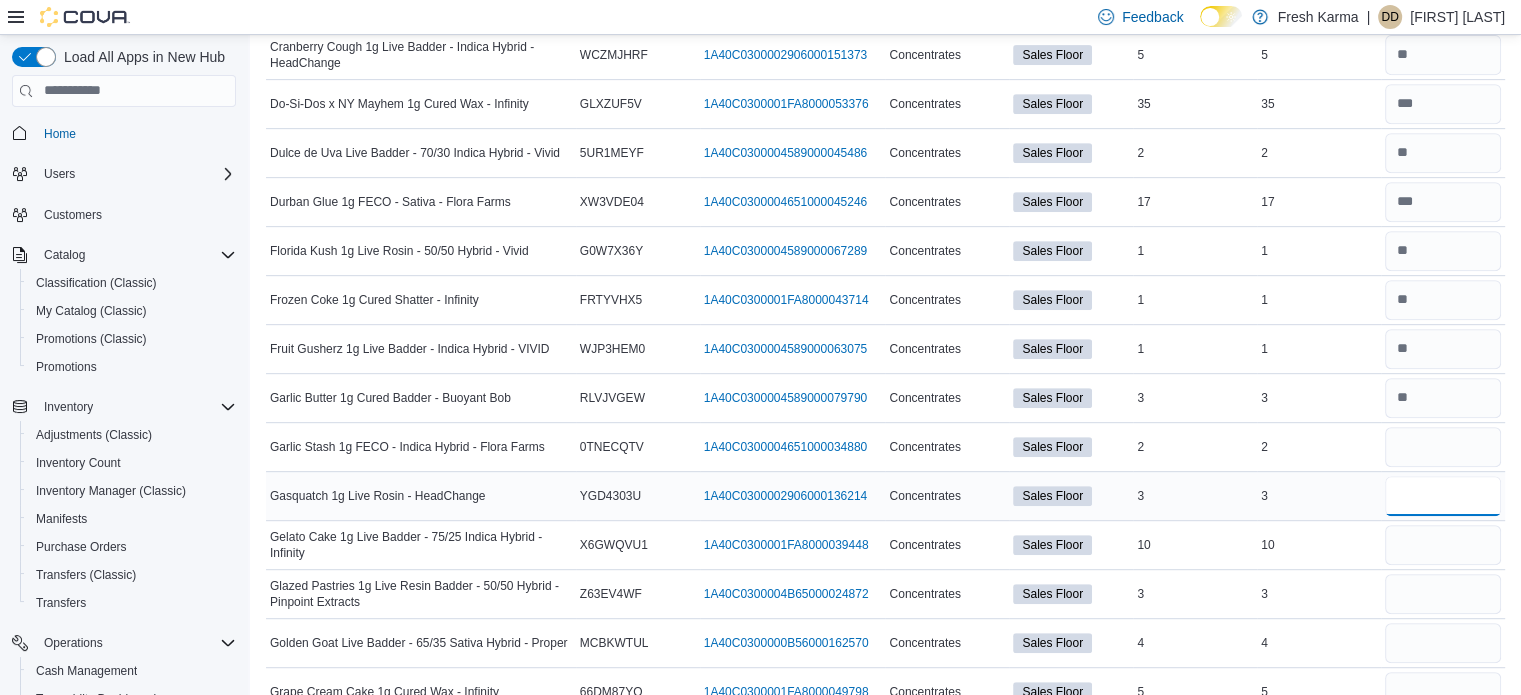 click at bounding box center (1443, 496) 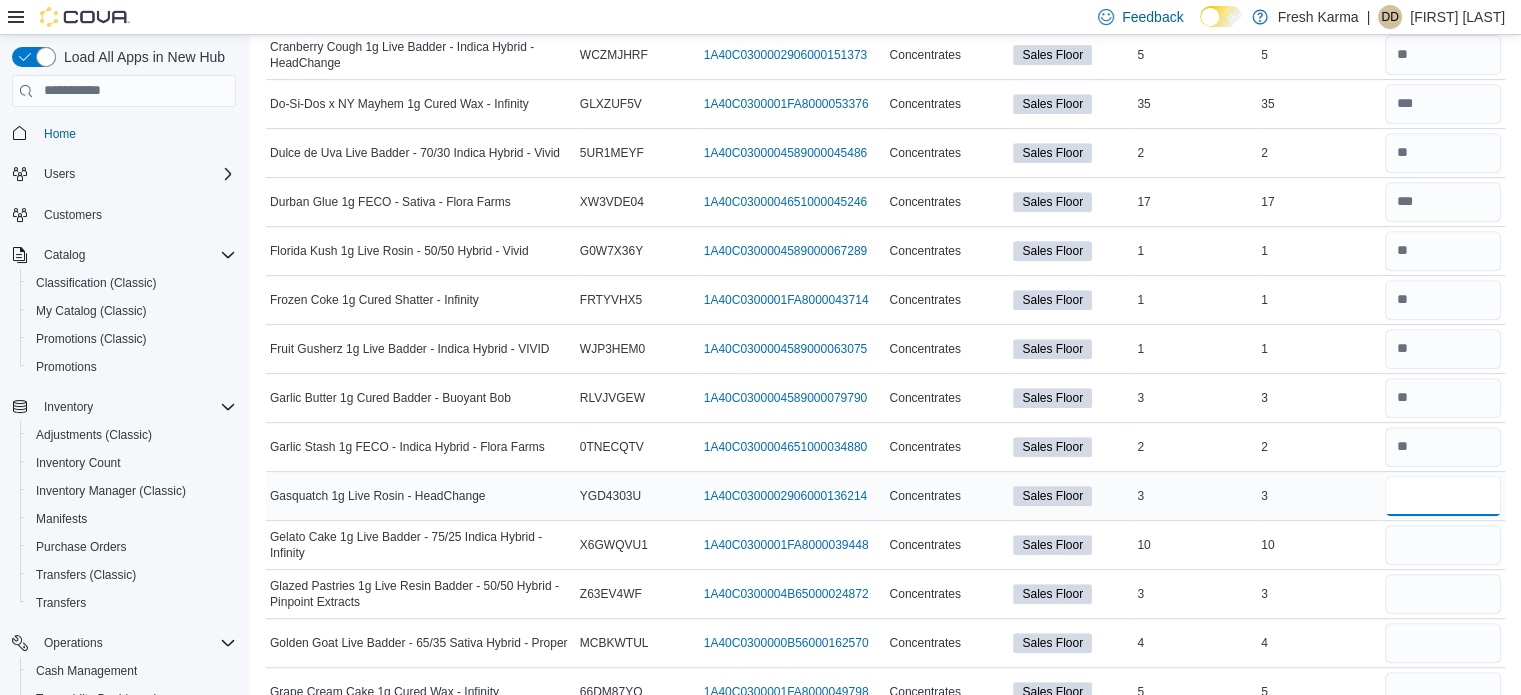 click at bounding box center (1443, 496) 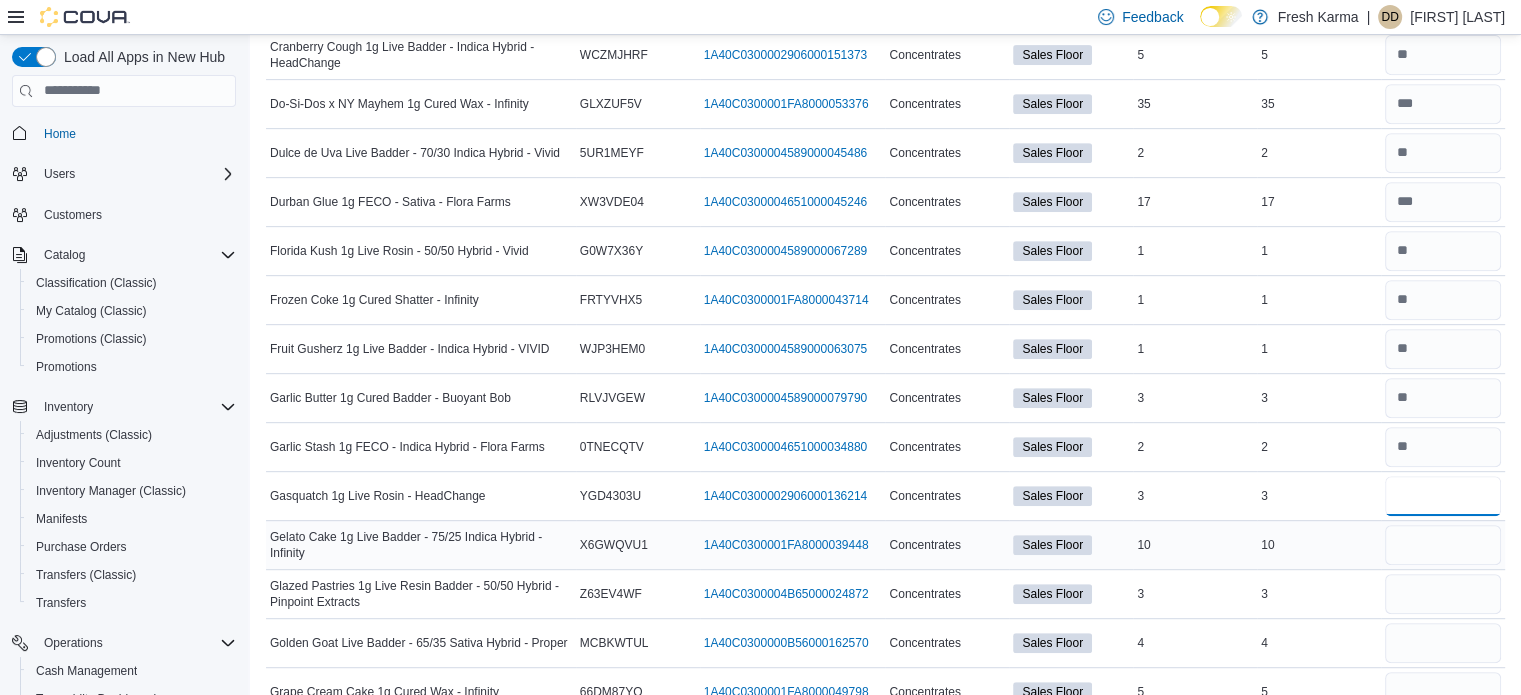 type on "*" 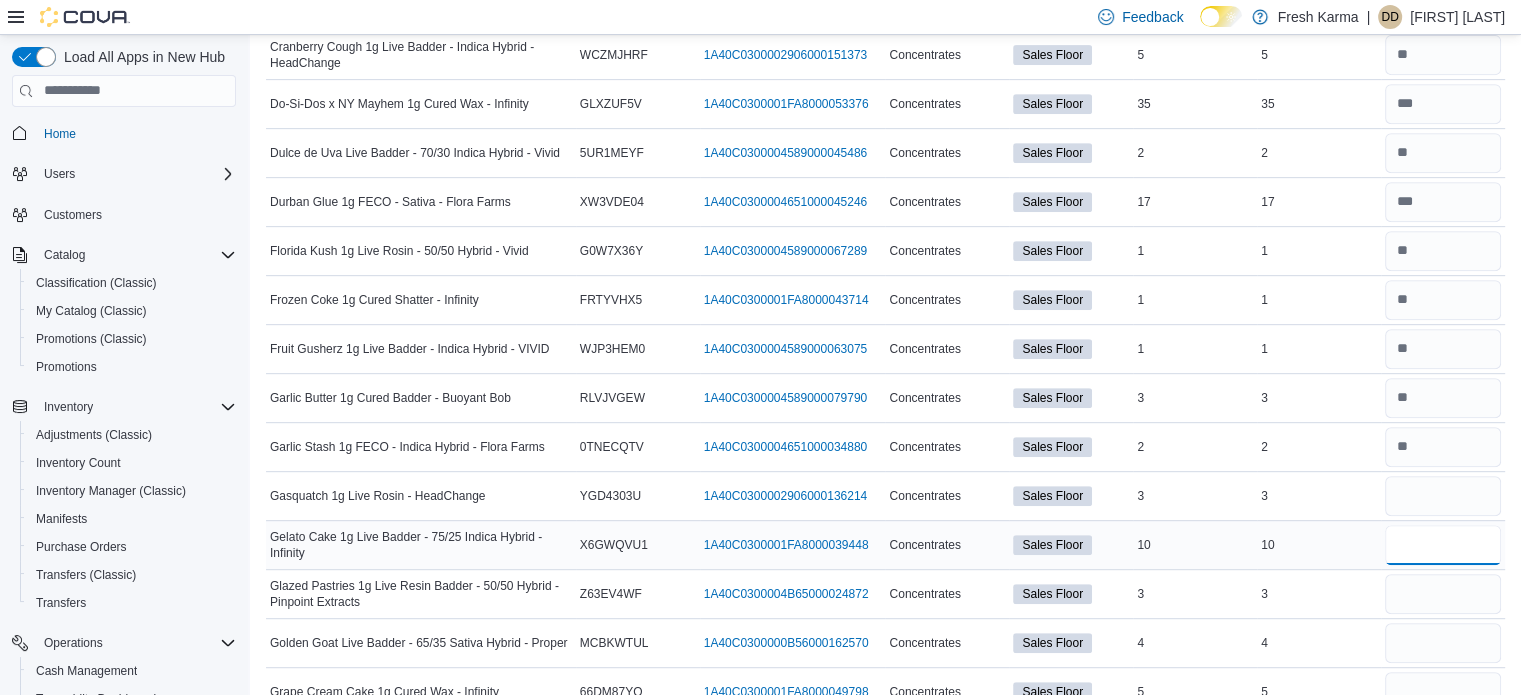 click at bounding box center [1443, 545] 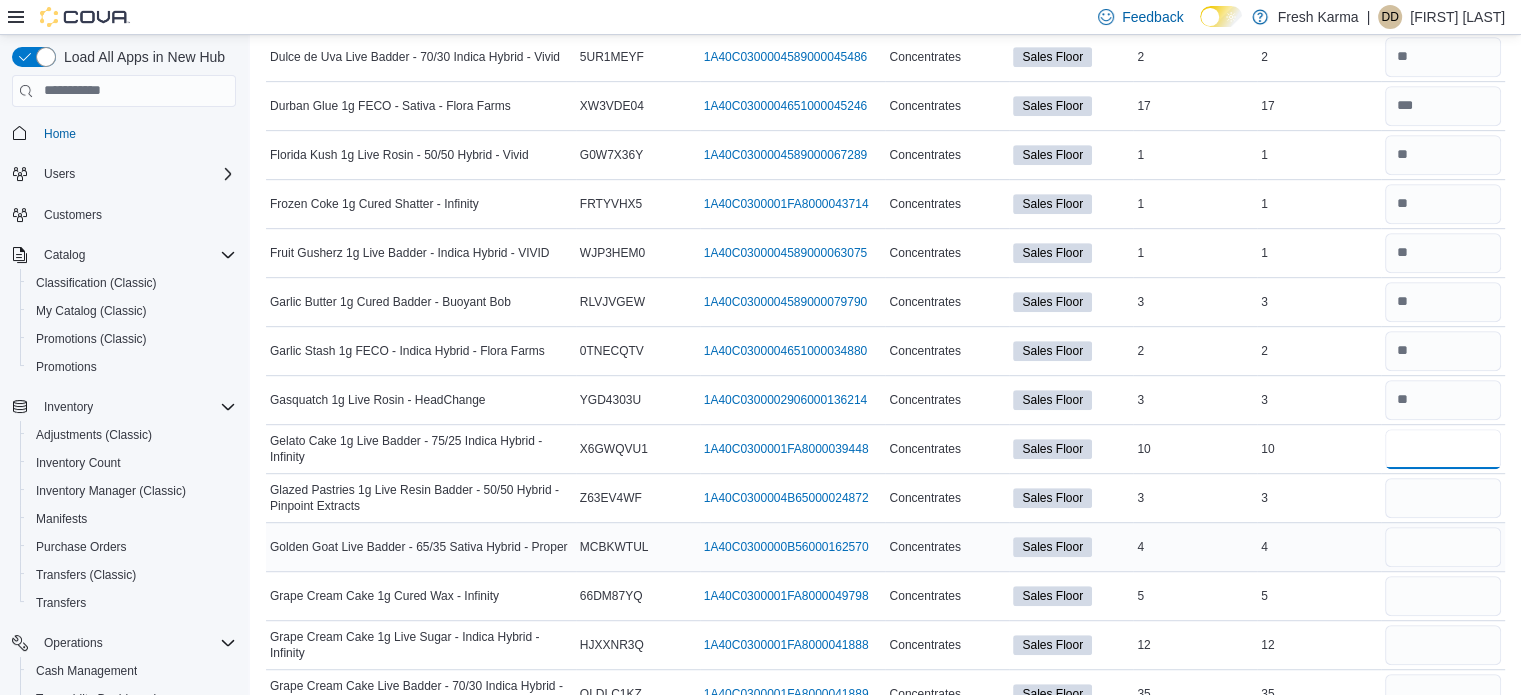 scroll, scrollTop: 1000, scrollLeft: 0, axis: vertical 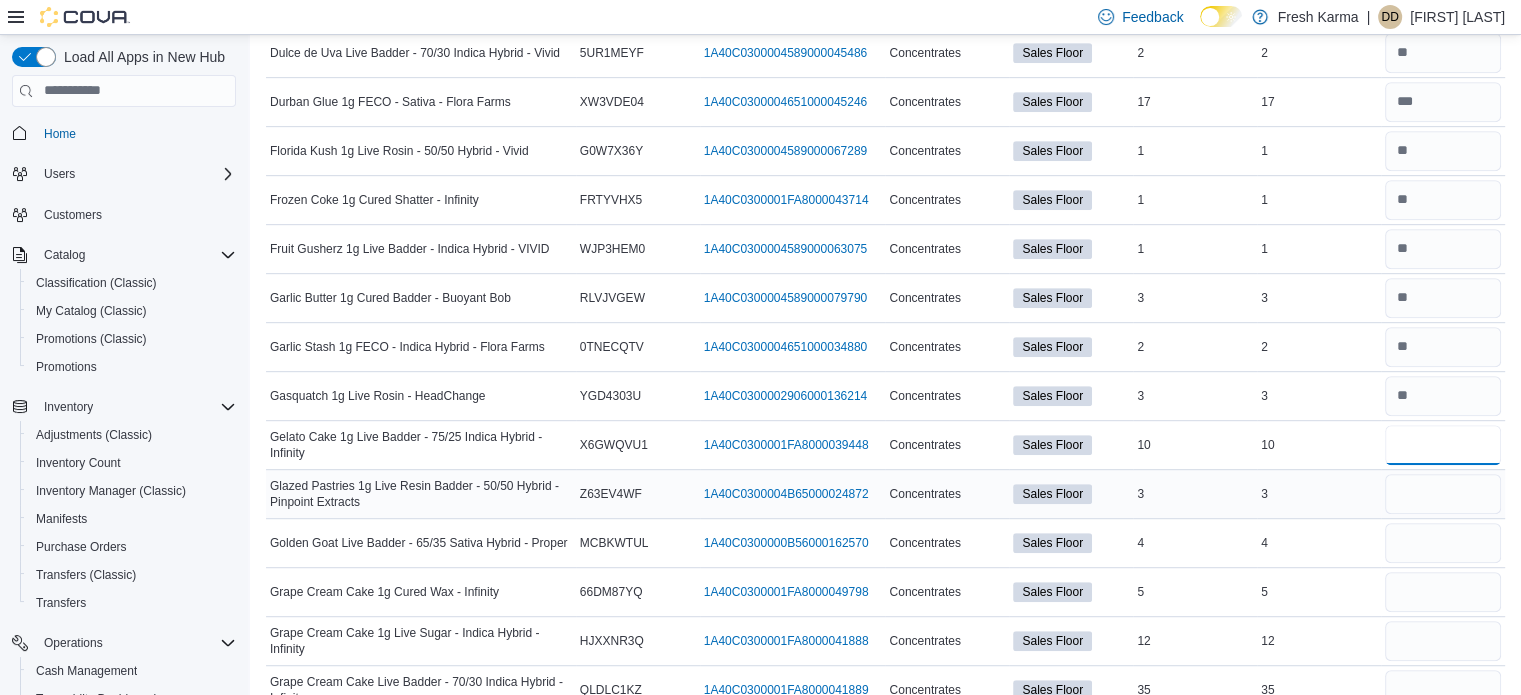 type on "**" 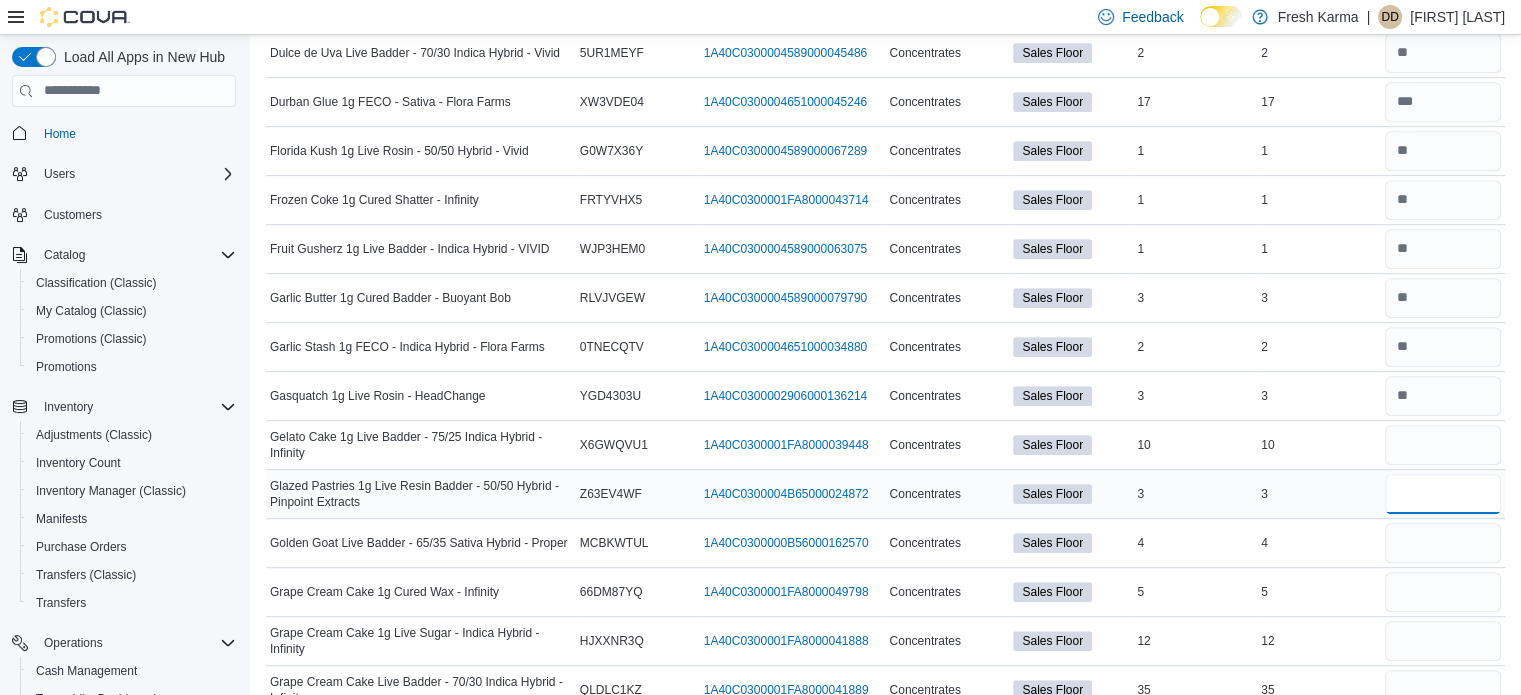 click at bounding box center [1443, 494] 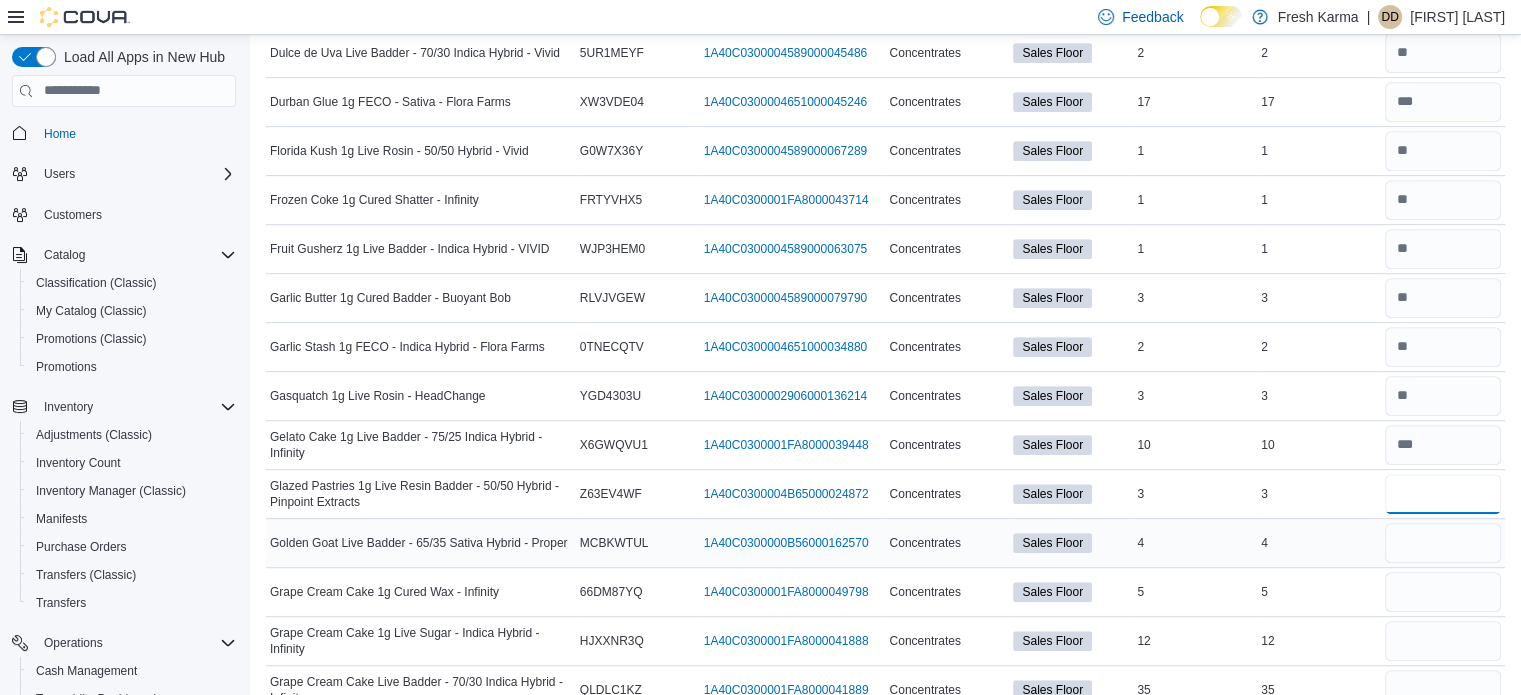 type on "*" 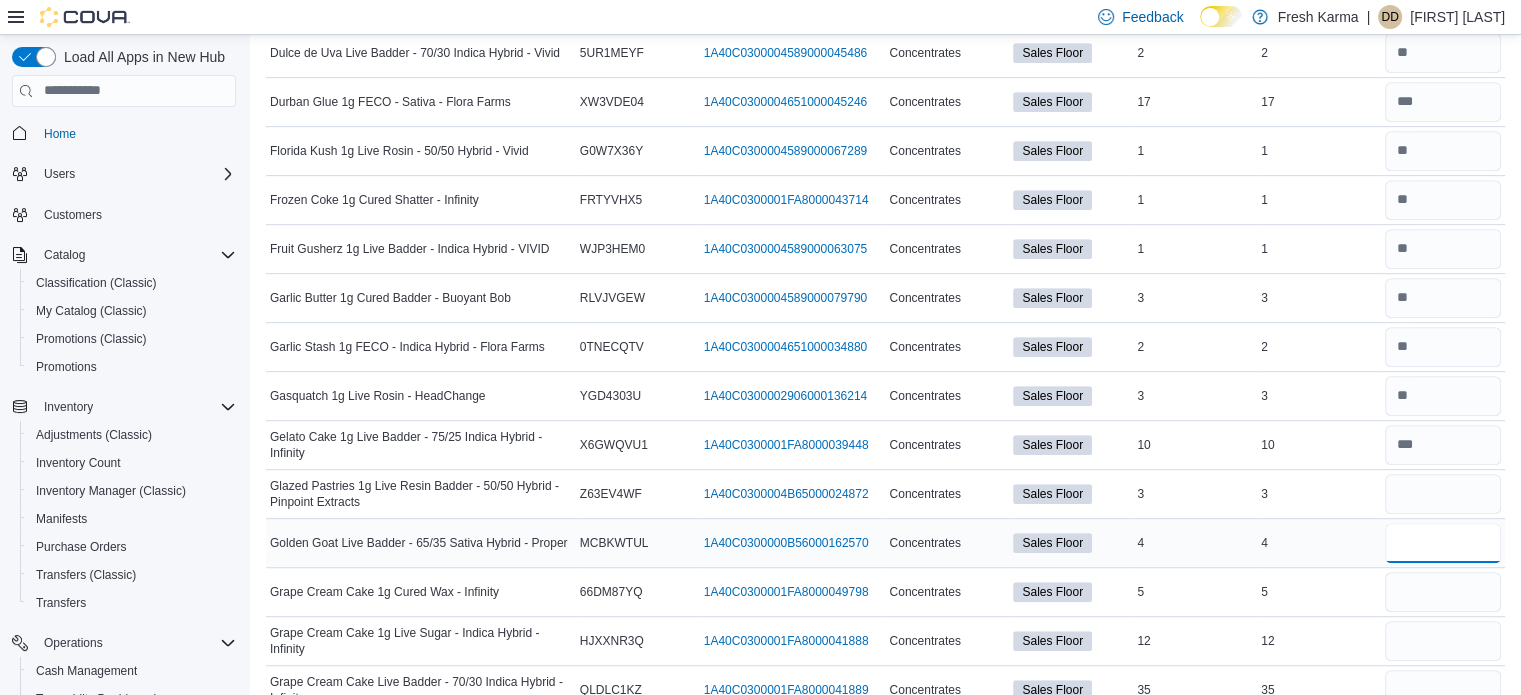click at bounding box center [1443, 543] 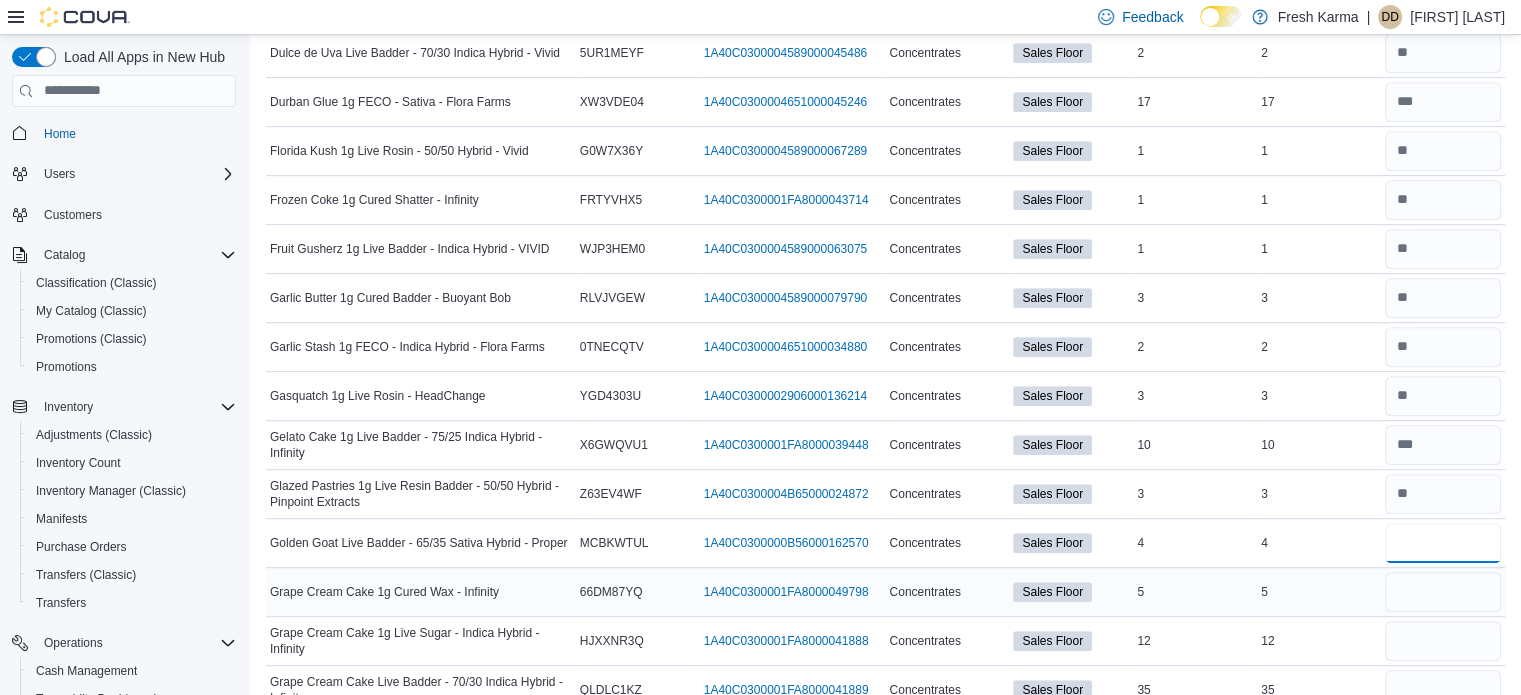 type on "*" 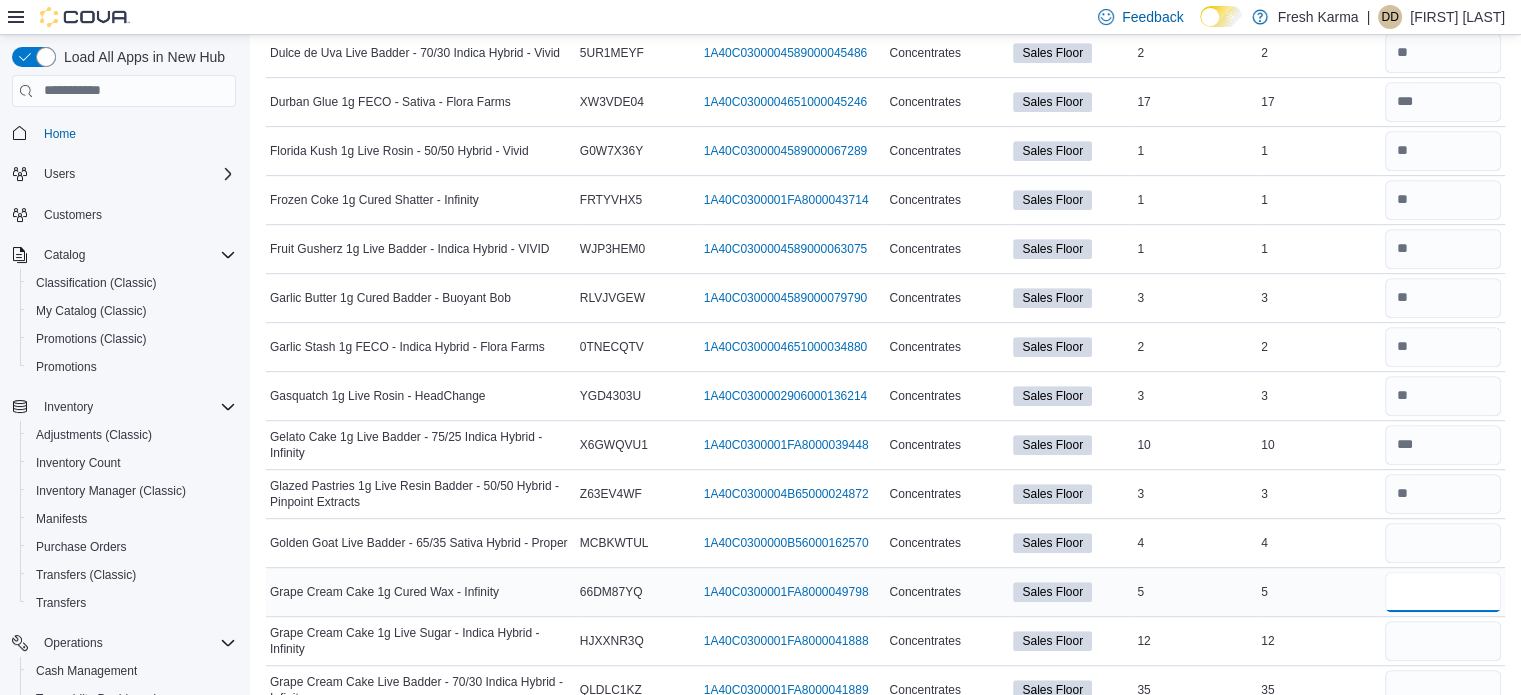 click at bounding box center [1443, 592] 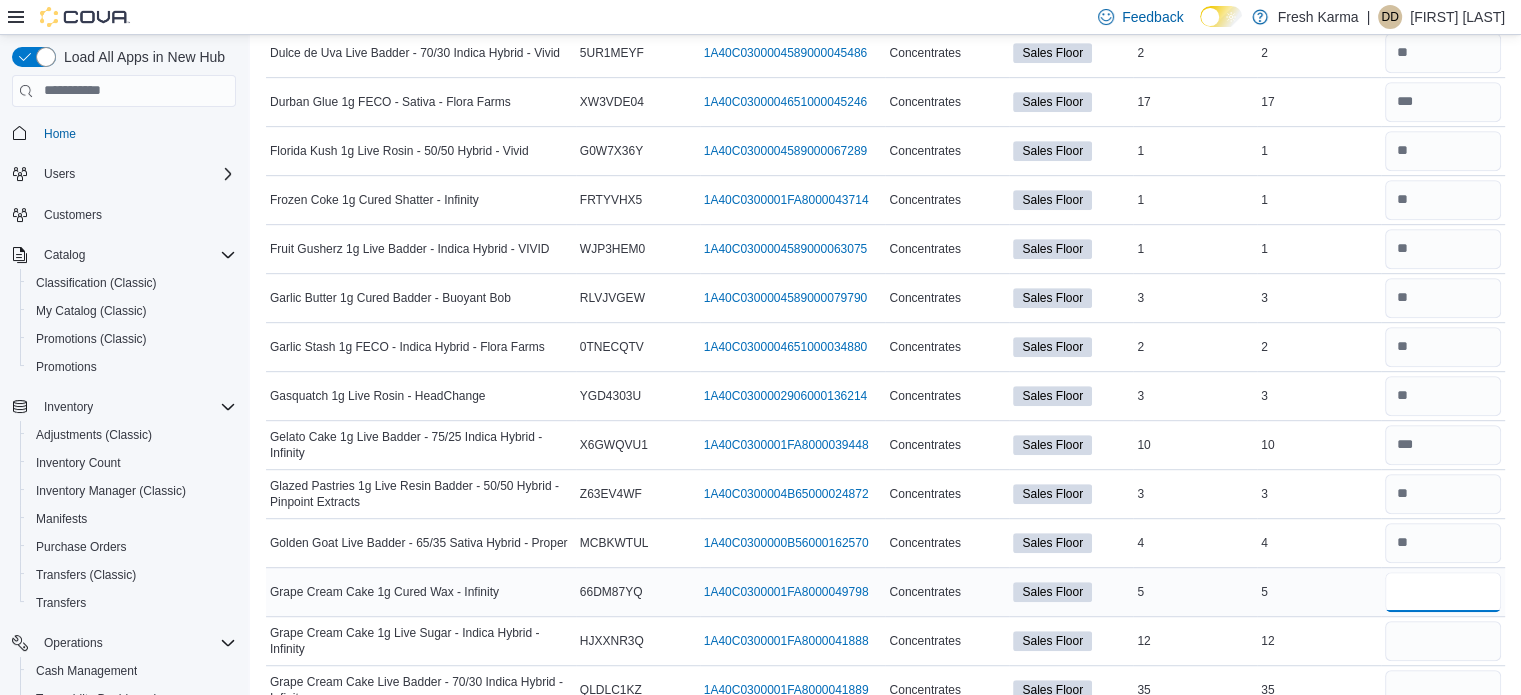 click at bounding box center [1443, 592] 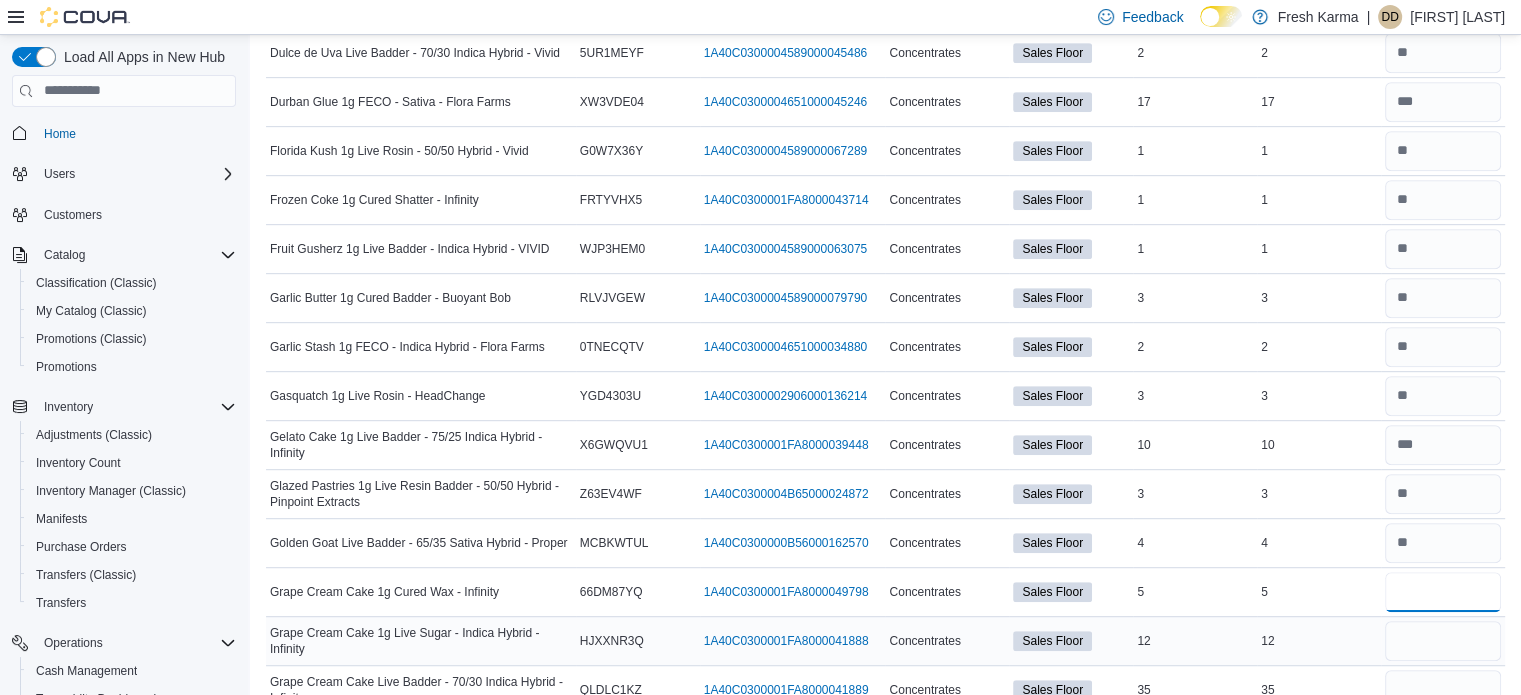 type on "*" 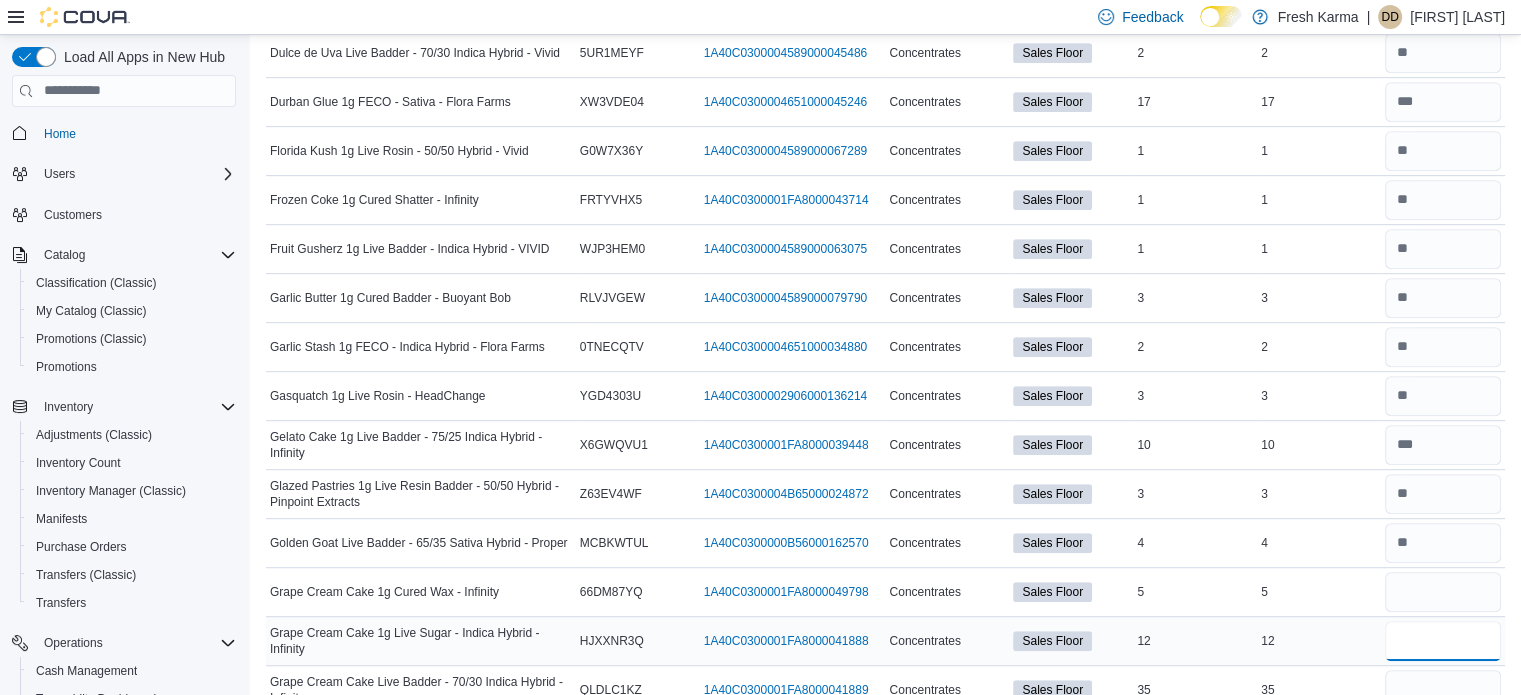click at bounding box center (1443, 641) 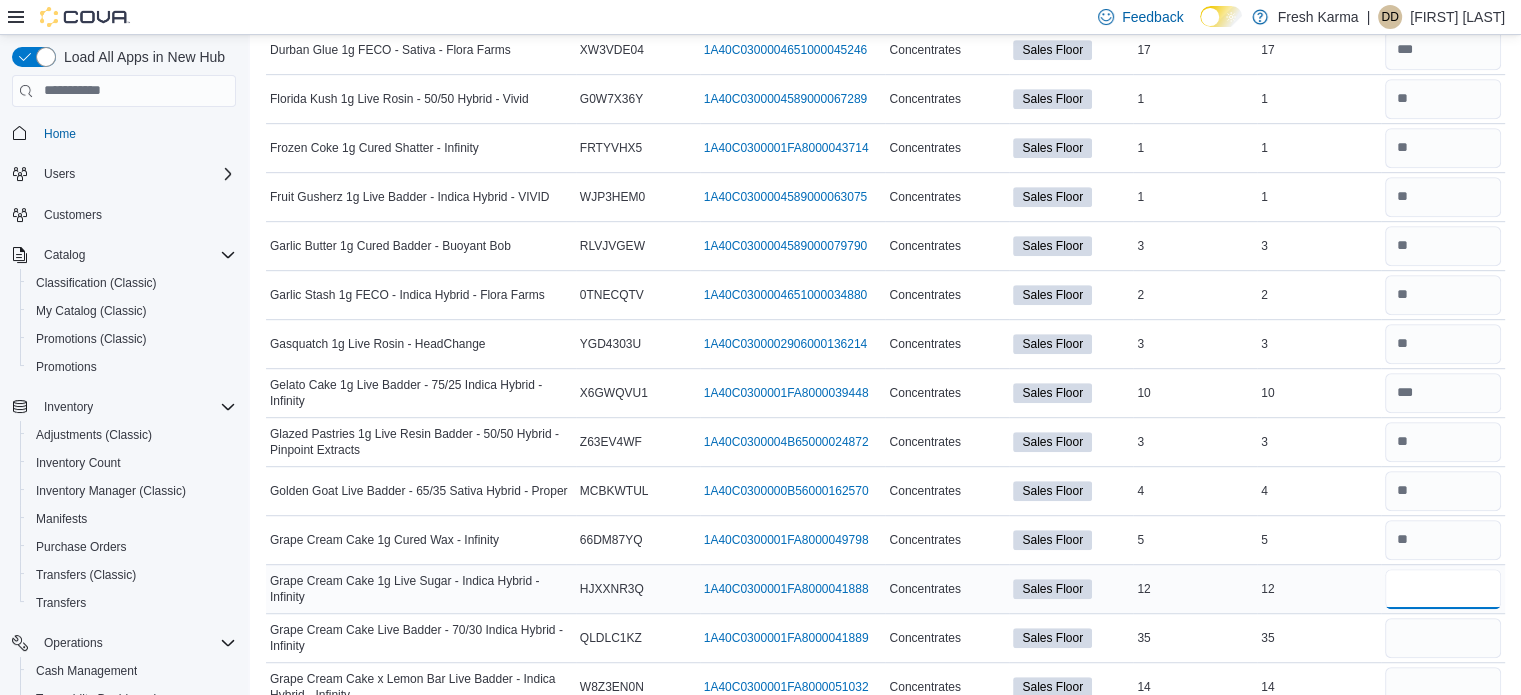 scroll, scrollTop: 1100, scrollLeft: 0, axis: vertical 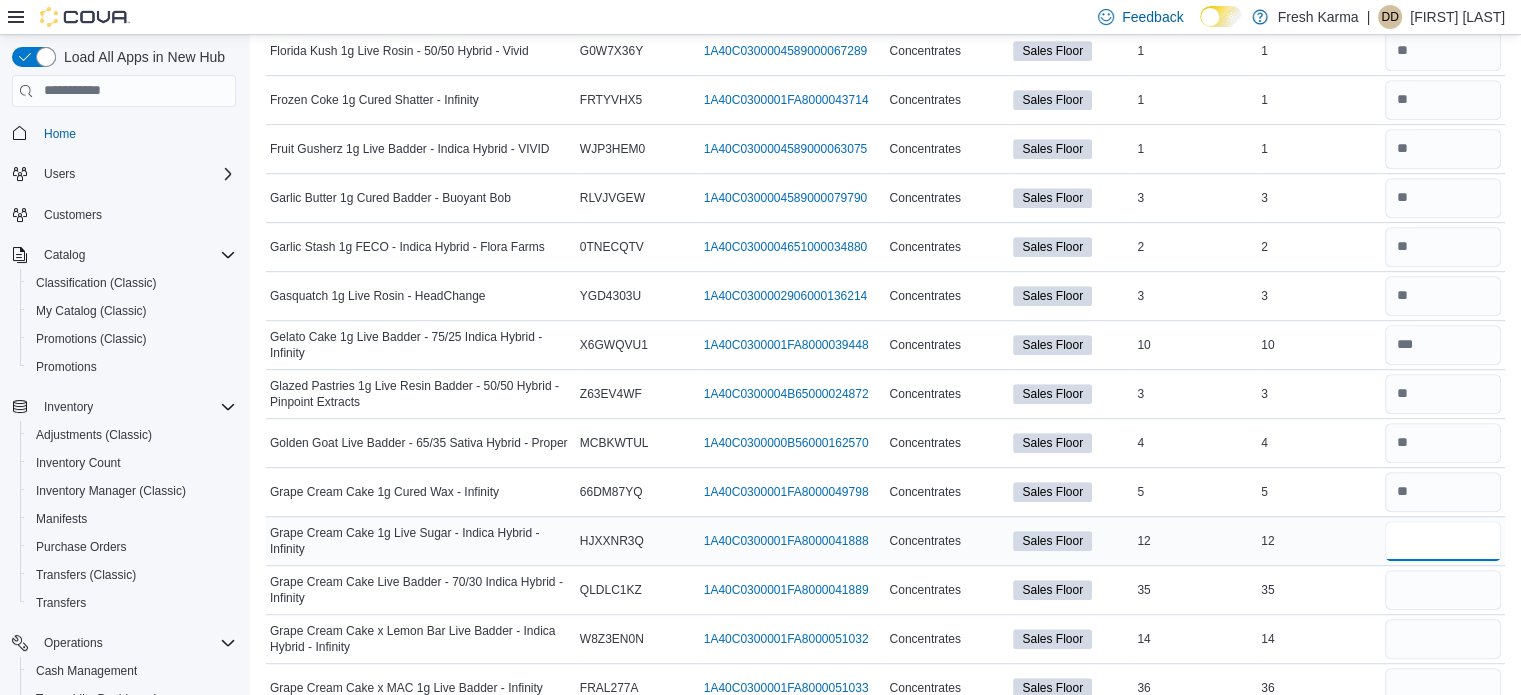 click at bounding box center [1443, 541] 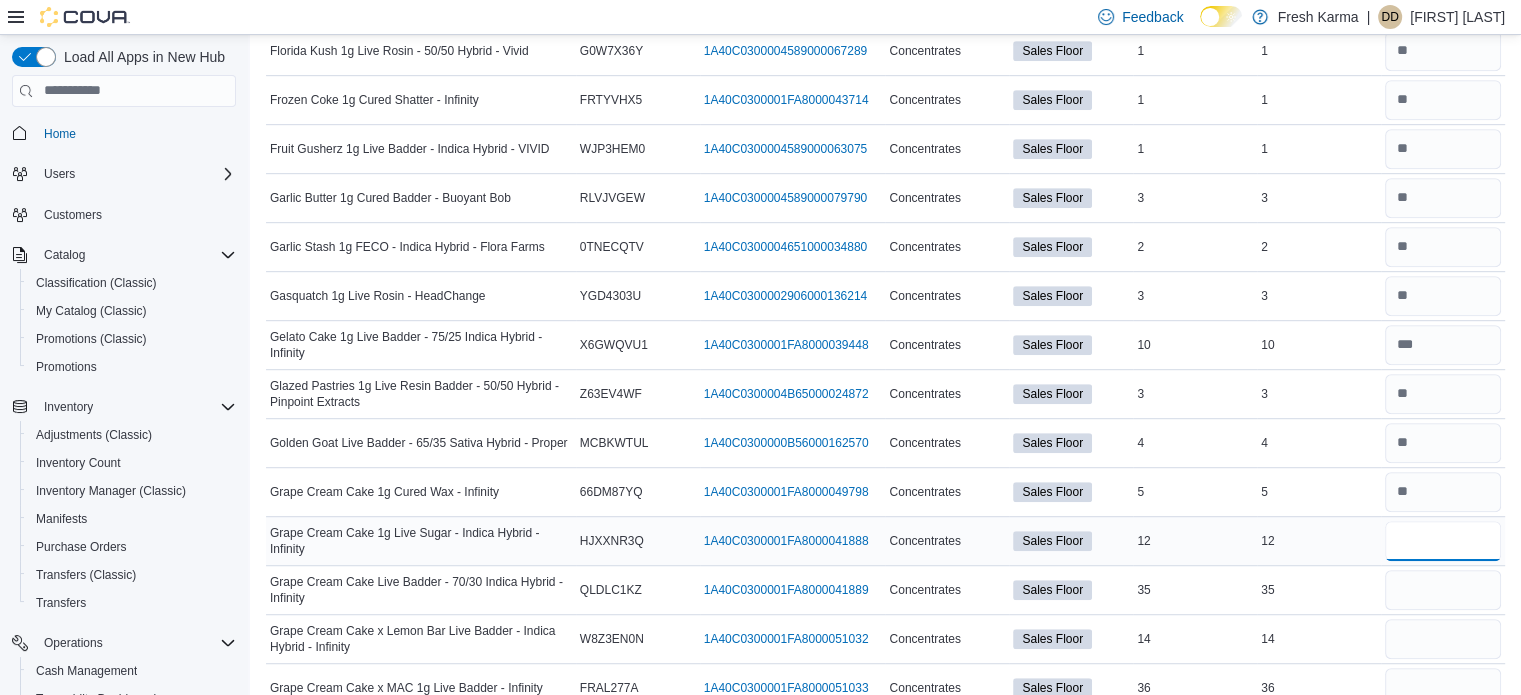 click at bounding box center (1443, 541) 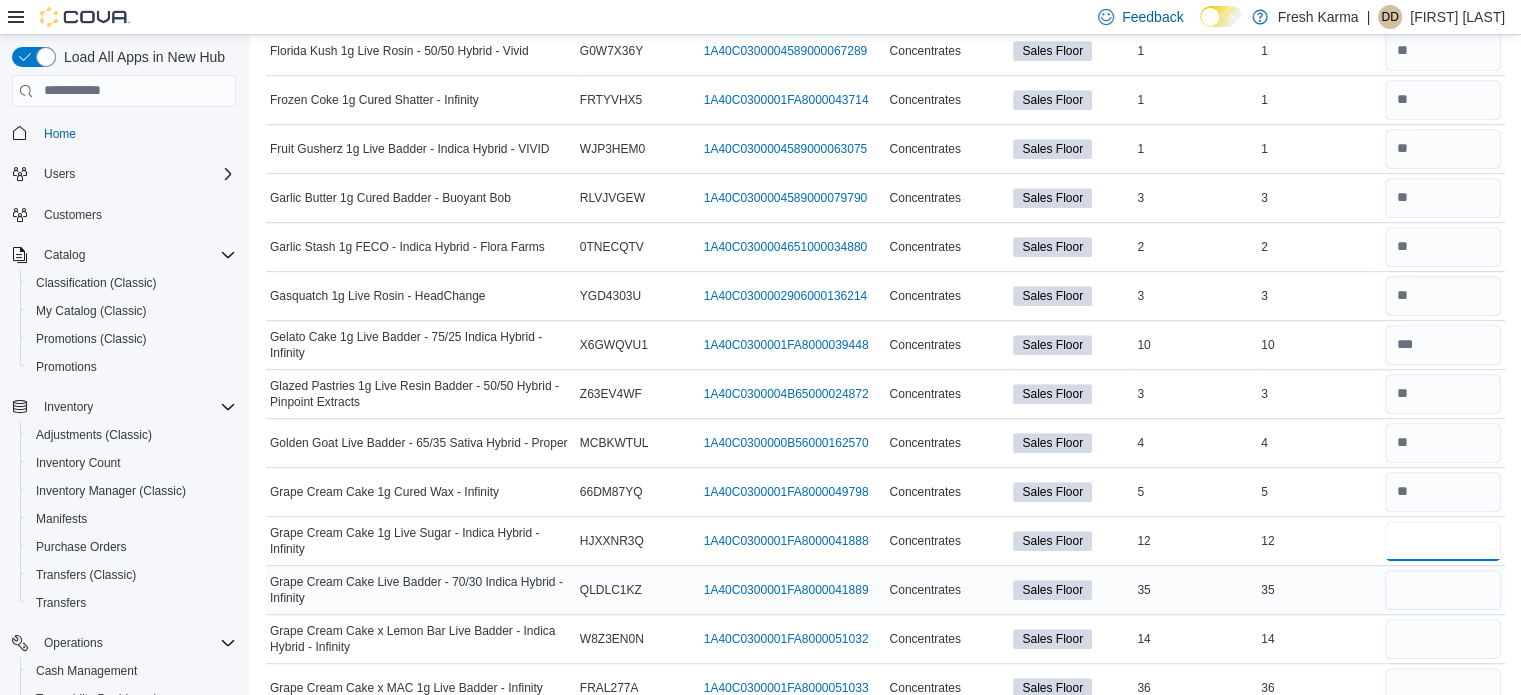 type on "**" 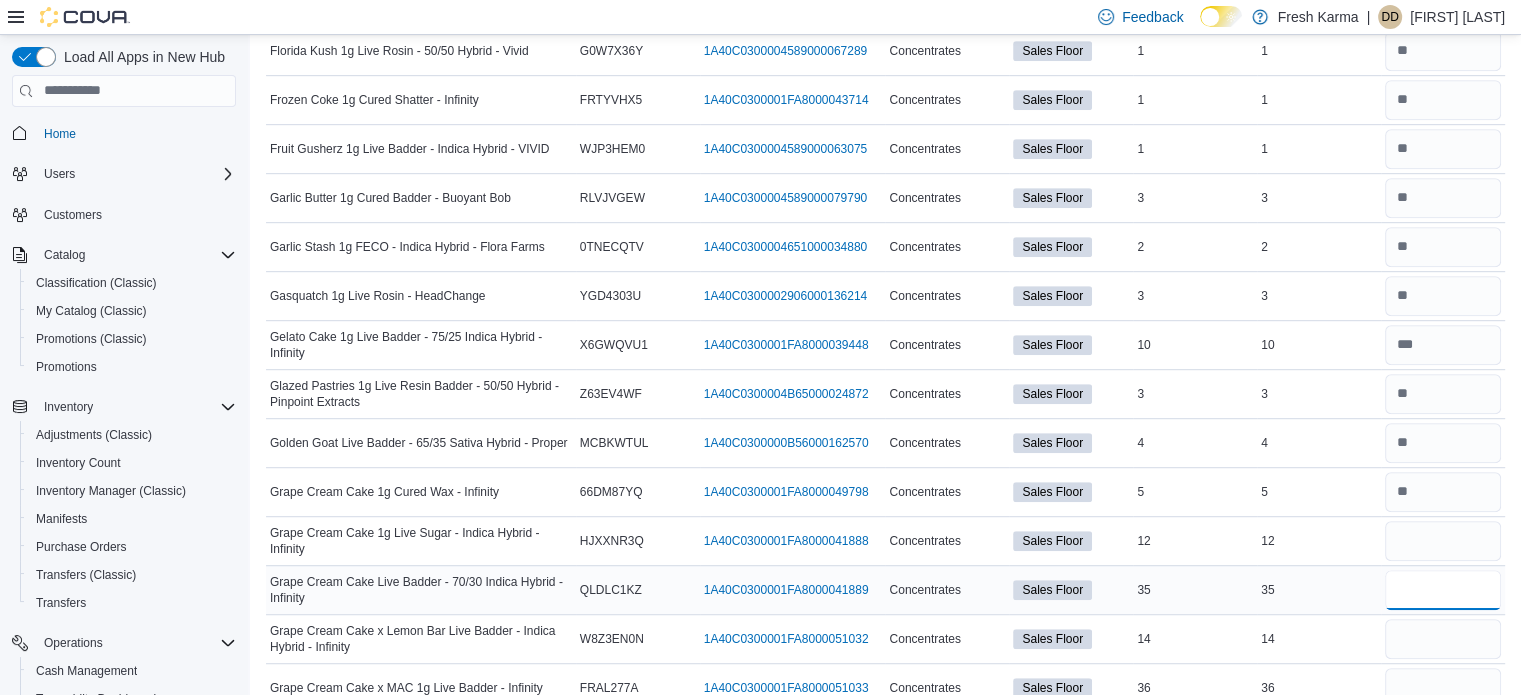 click at bounding box center (1443, 590) 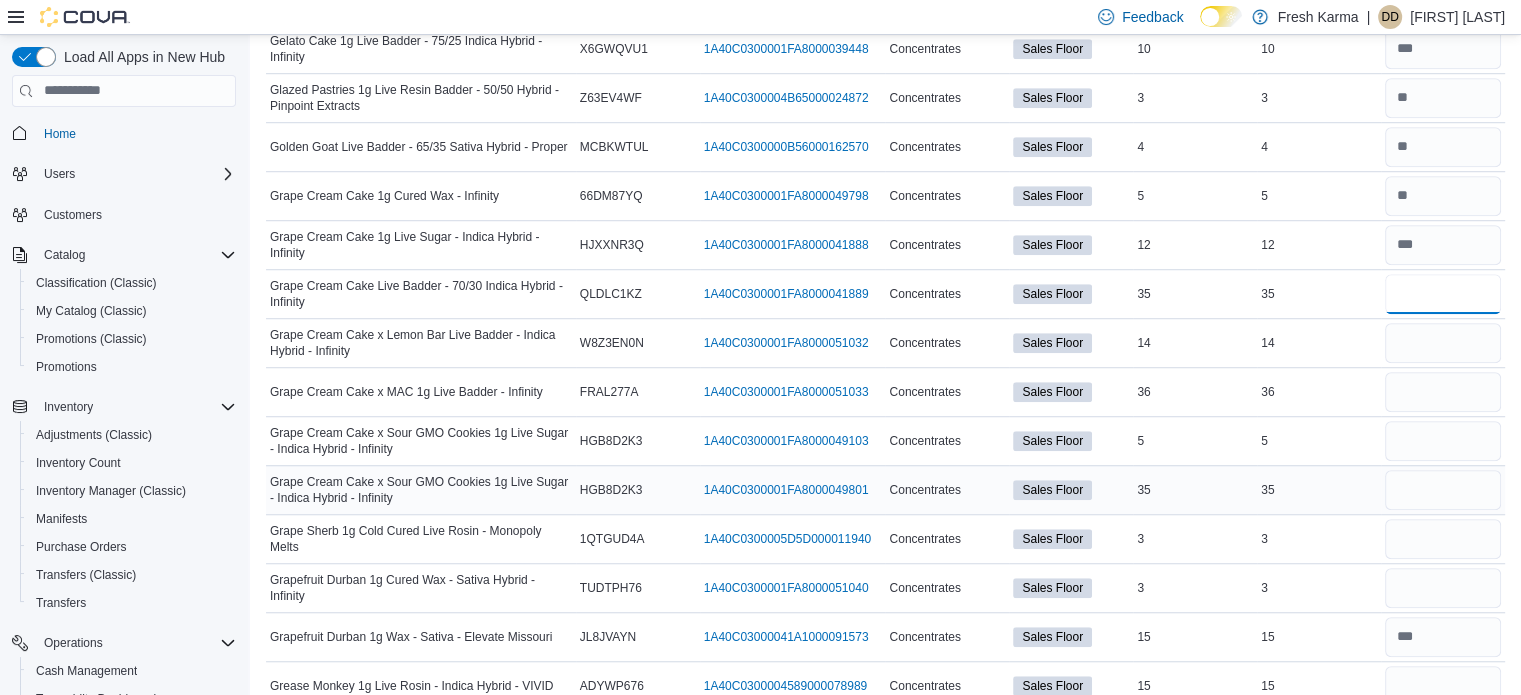 scroll, scrollTop: 1400, scrollLeft: 0, axis: vertical 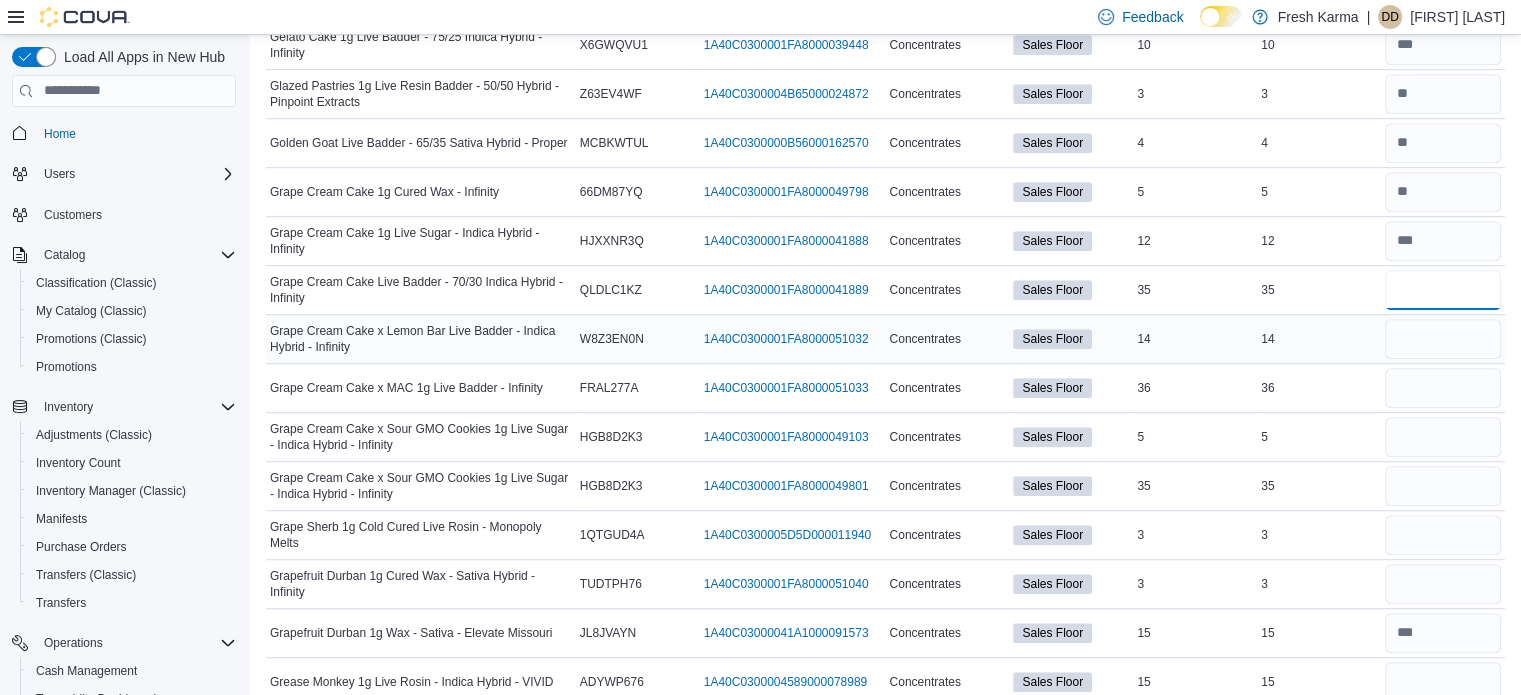 type on "**" 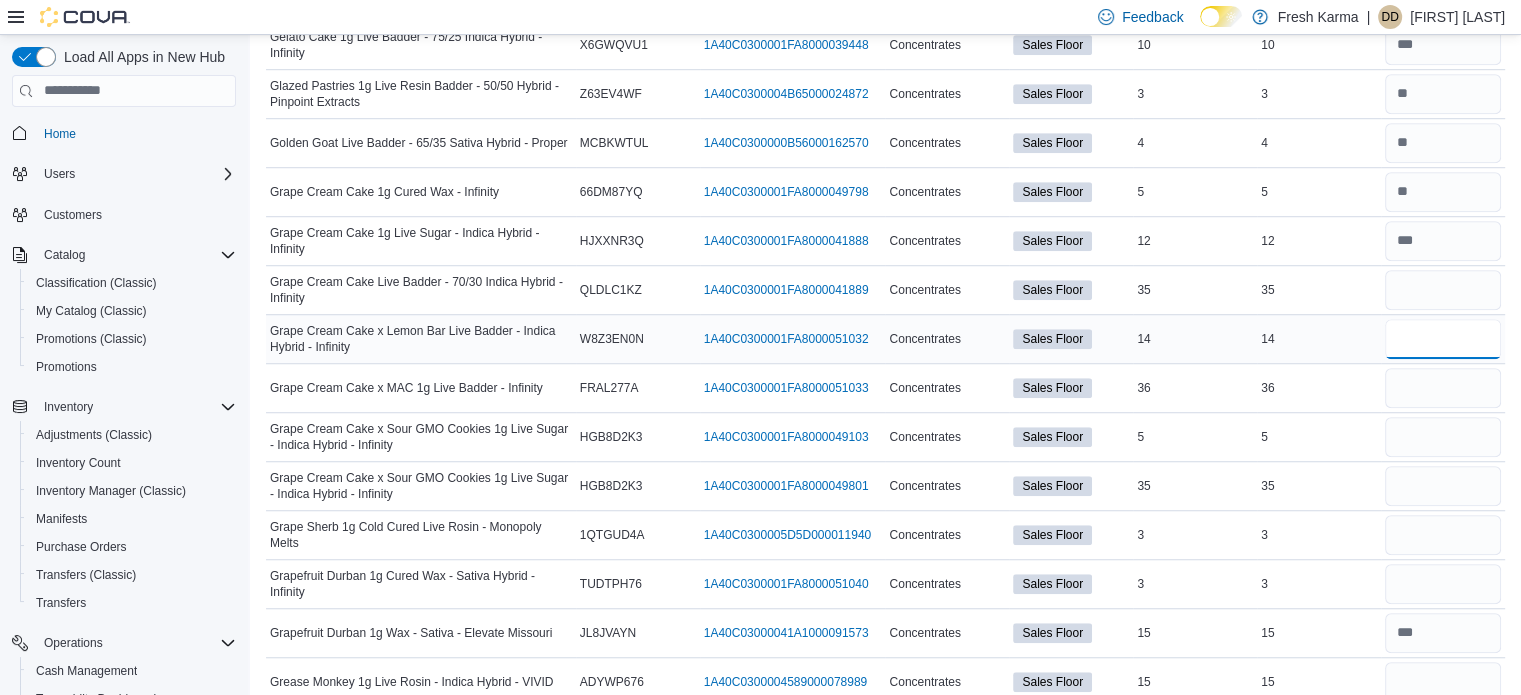 type 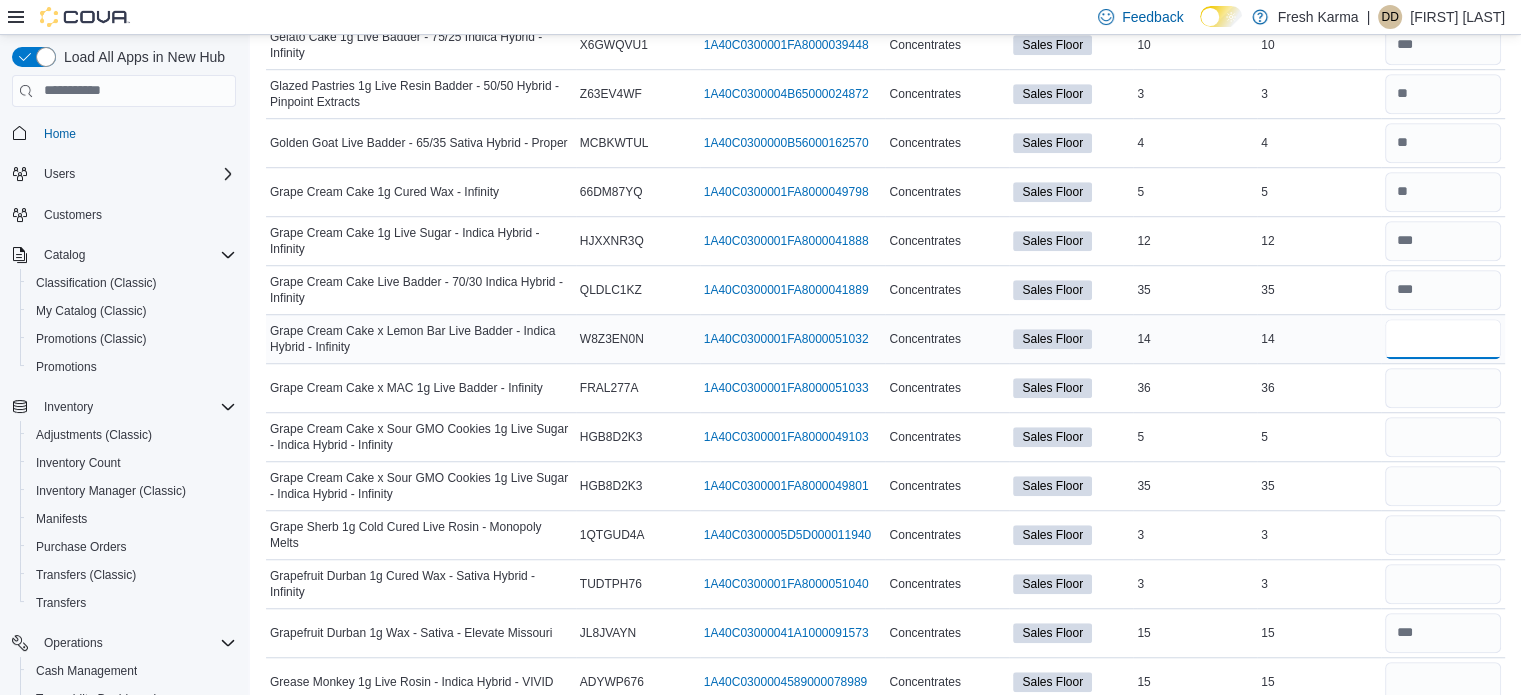 click at bounding box center (1443, 339) 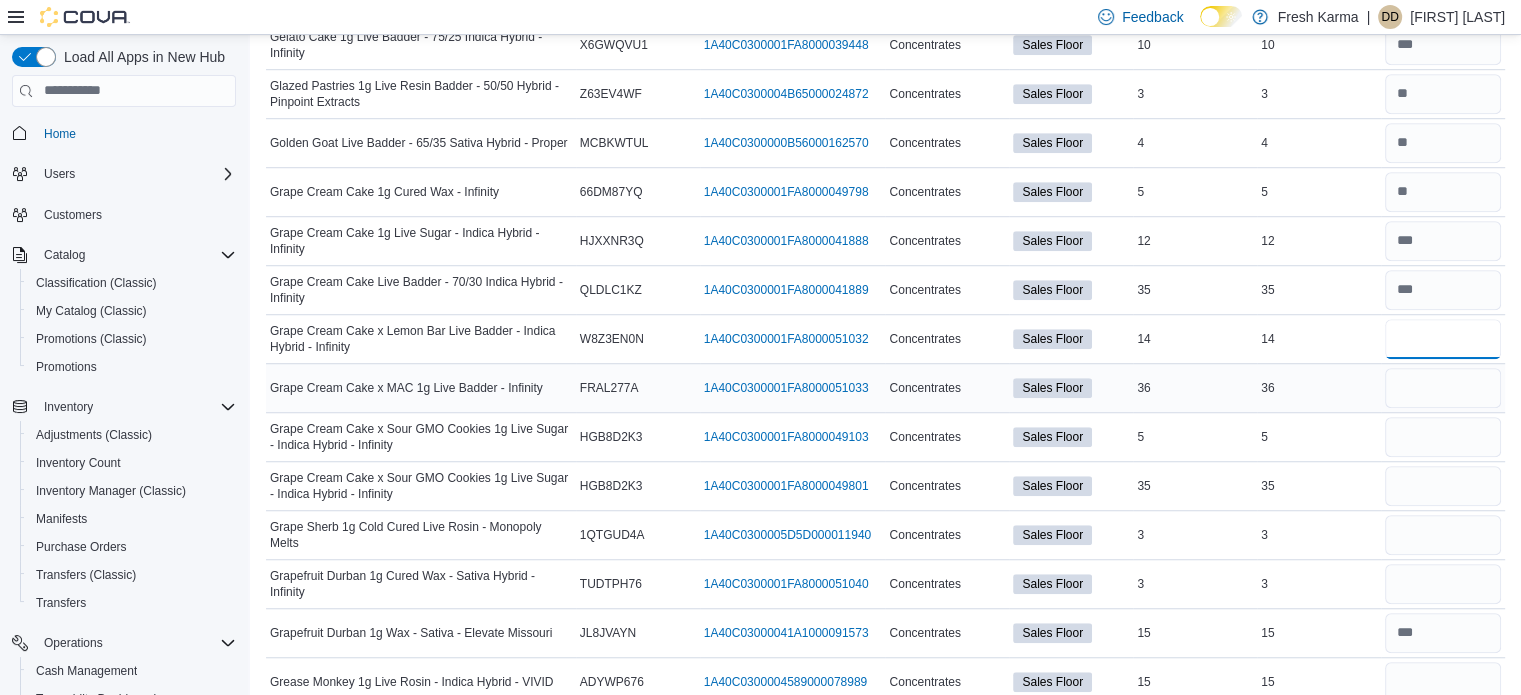 type on "**" 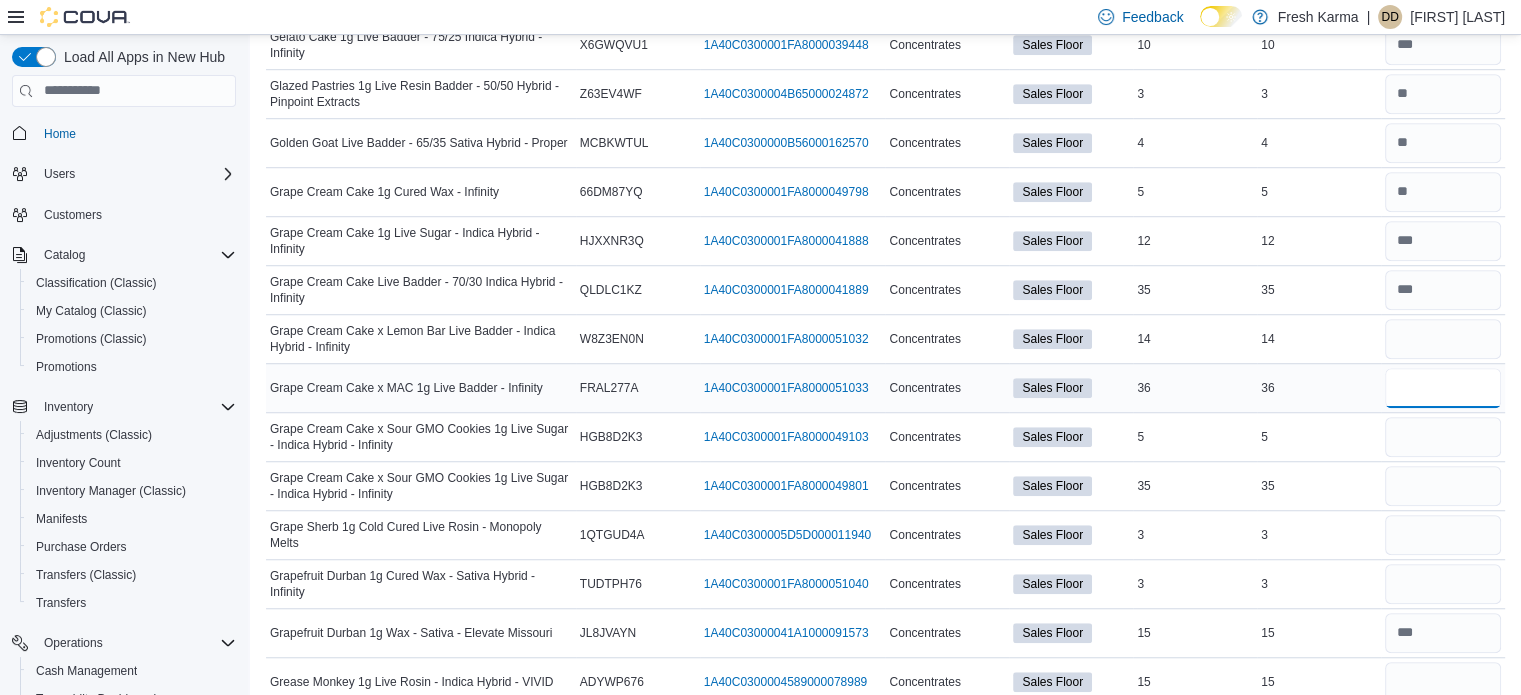 click at bounding box center (1443, 388) 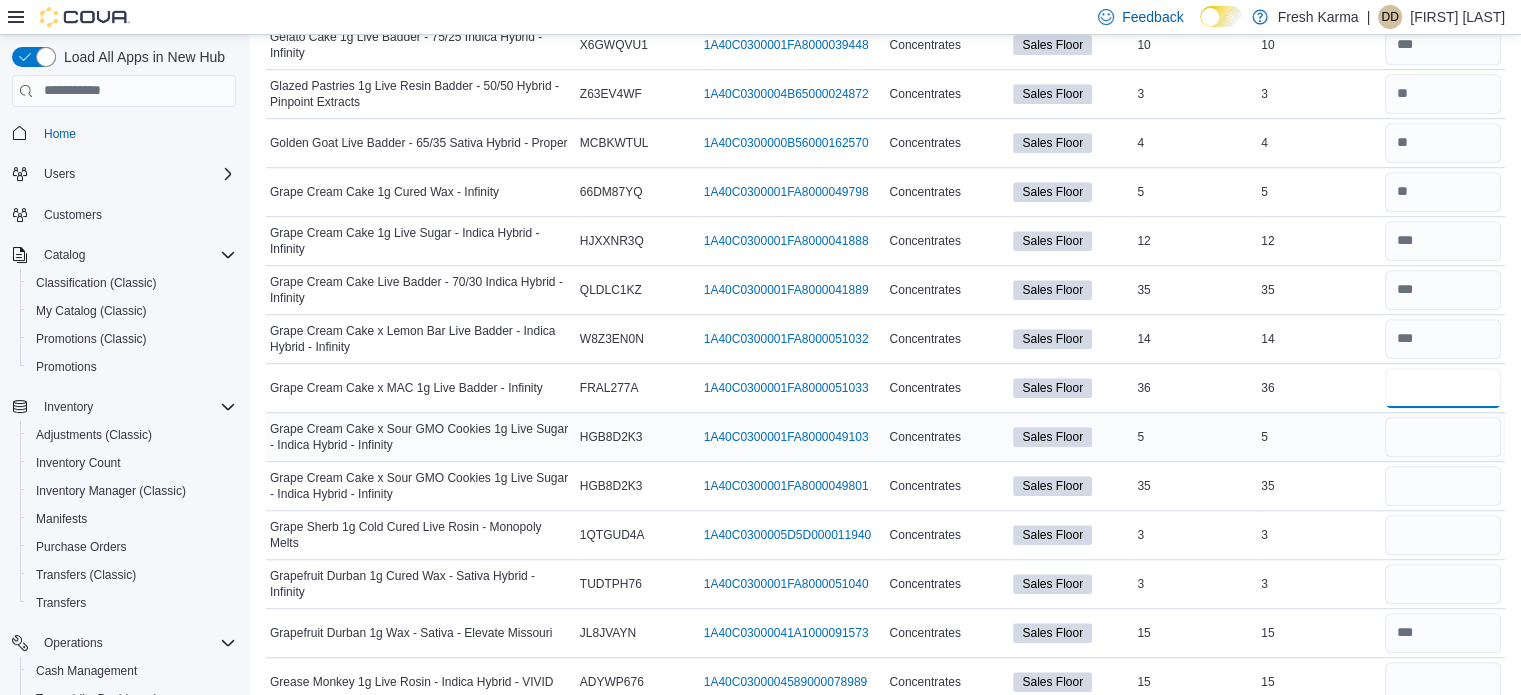 type on "**" 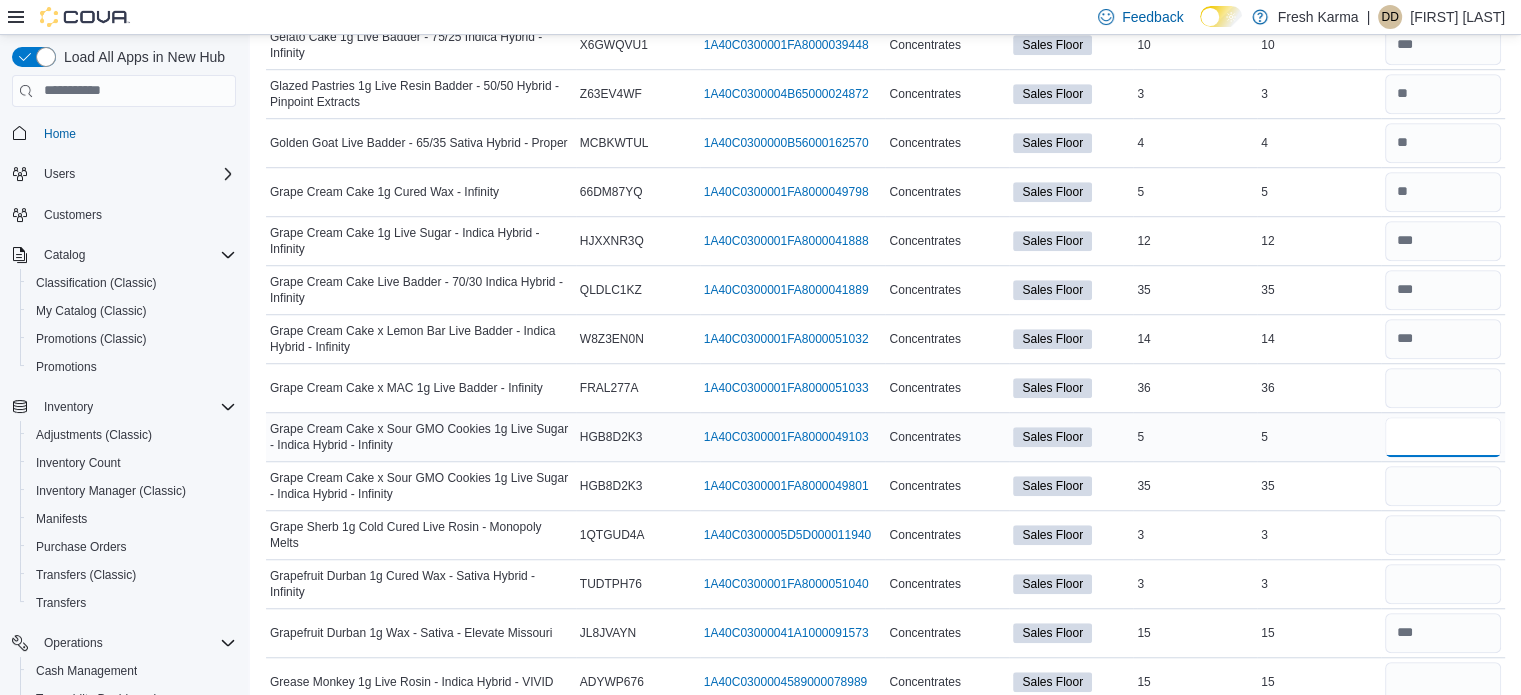 click at bounding box center [1443, 437] 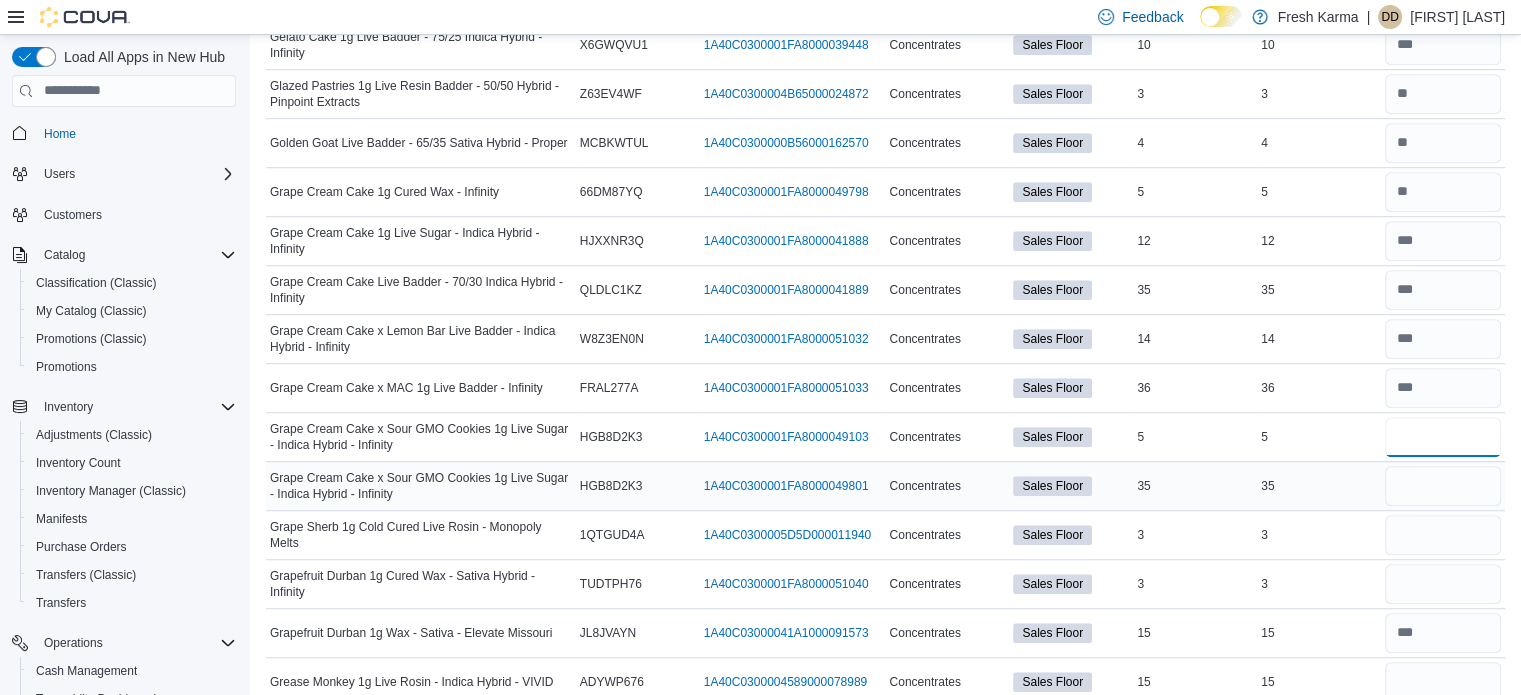 type on "*" 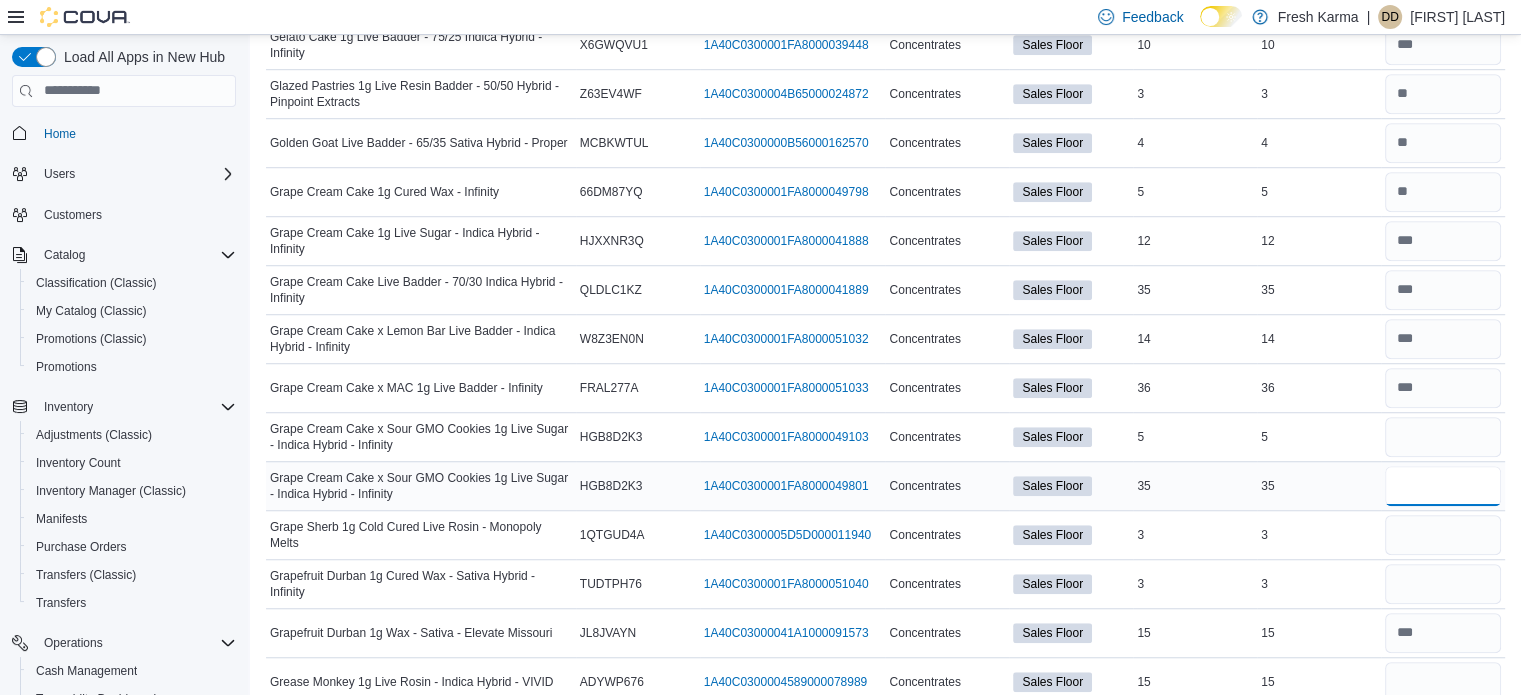 click at bounding box center (1443, 486) 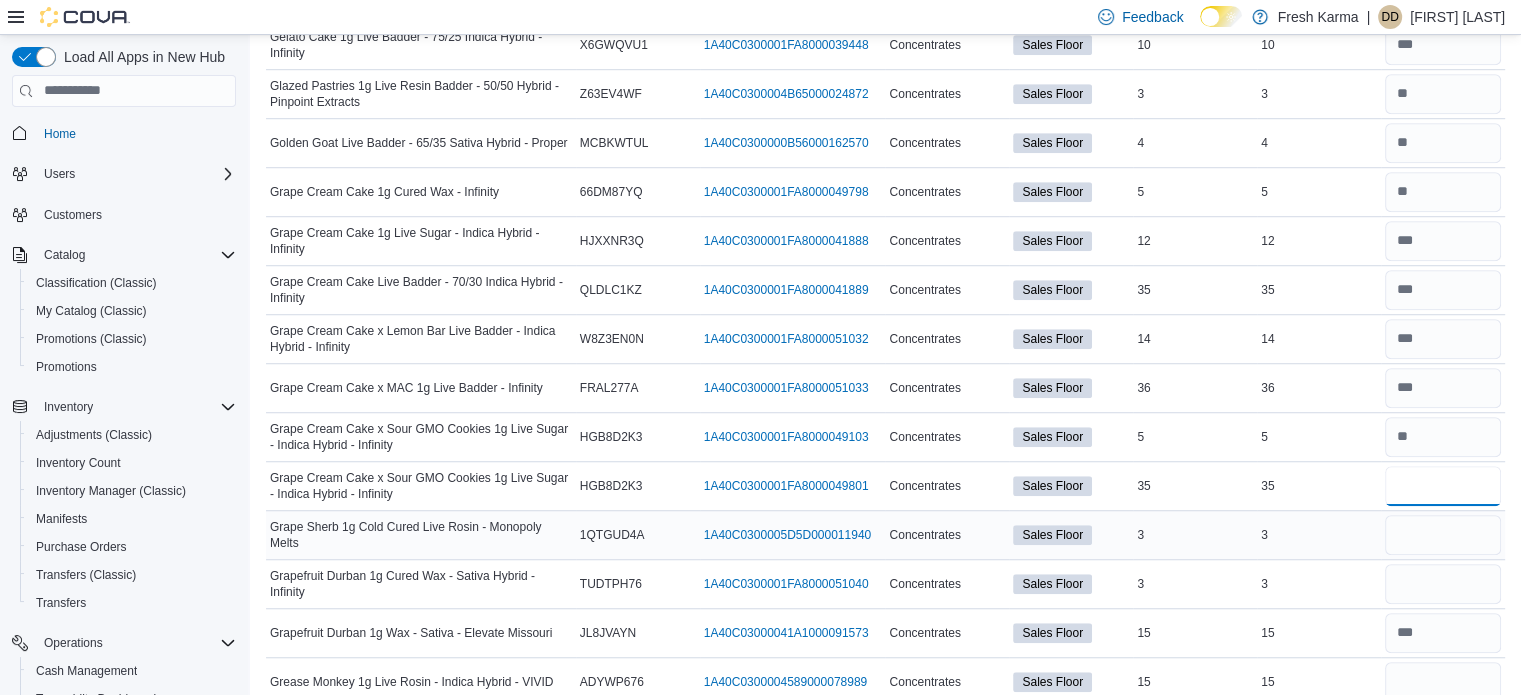 type on "**" 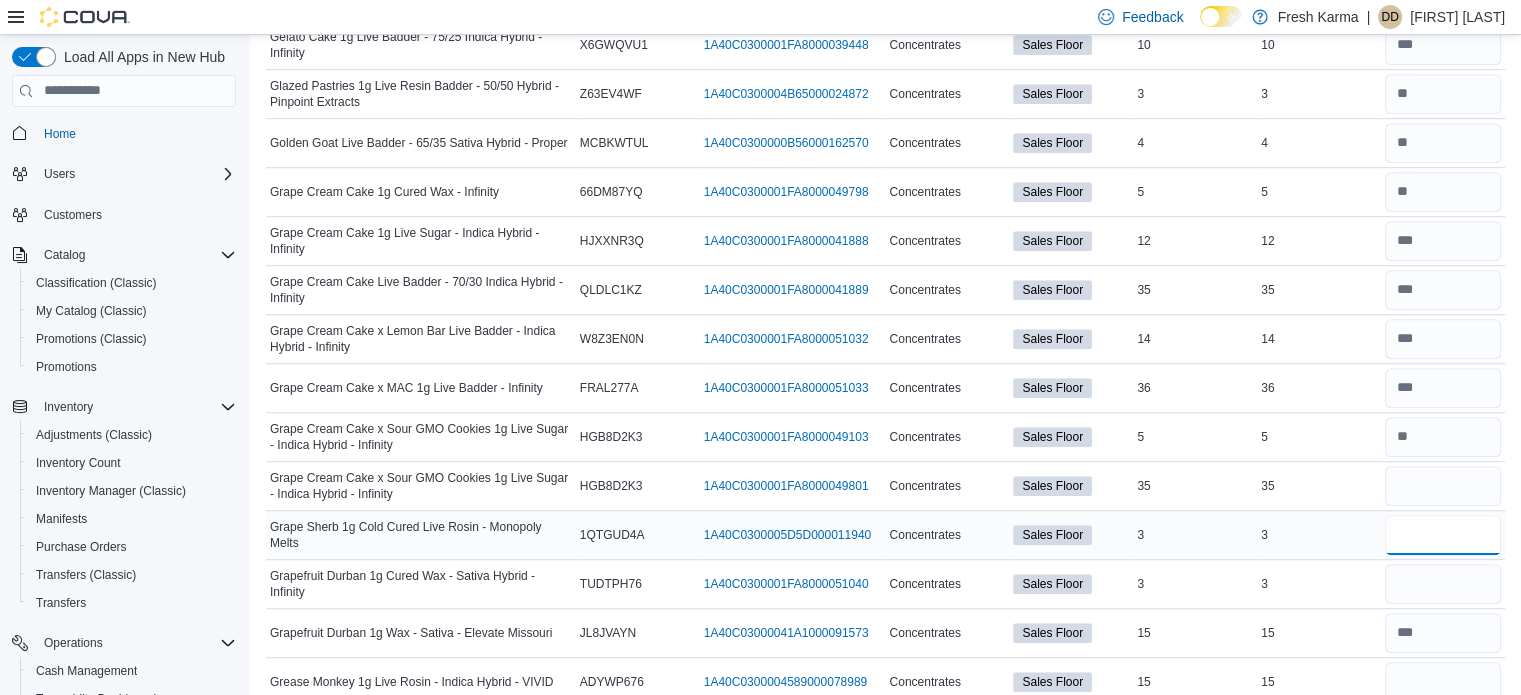 type 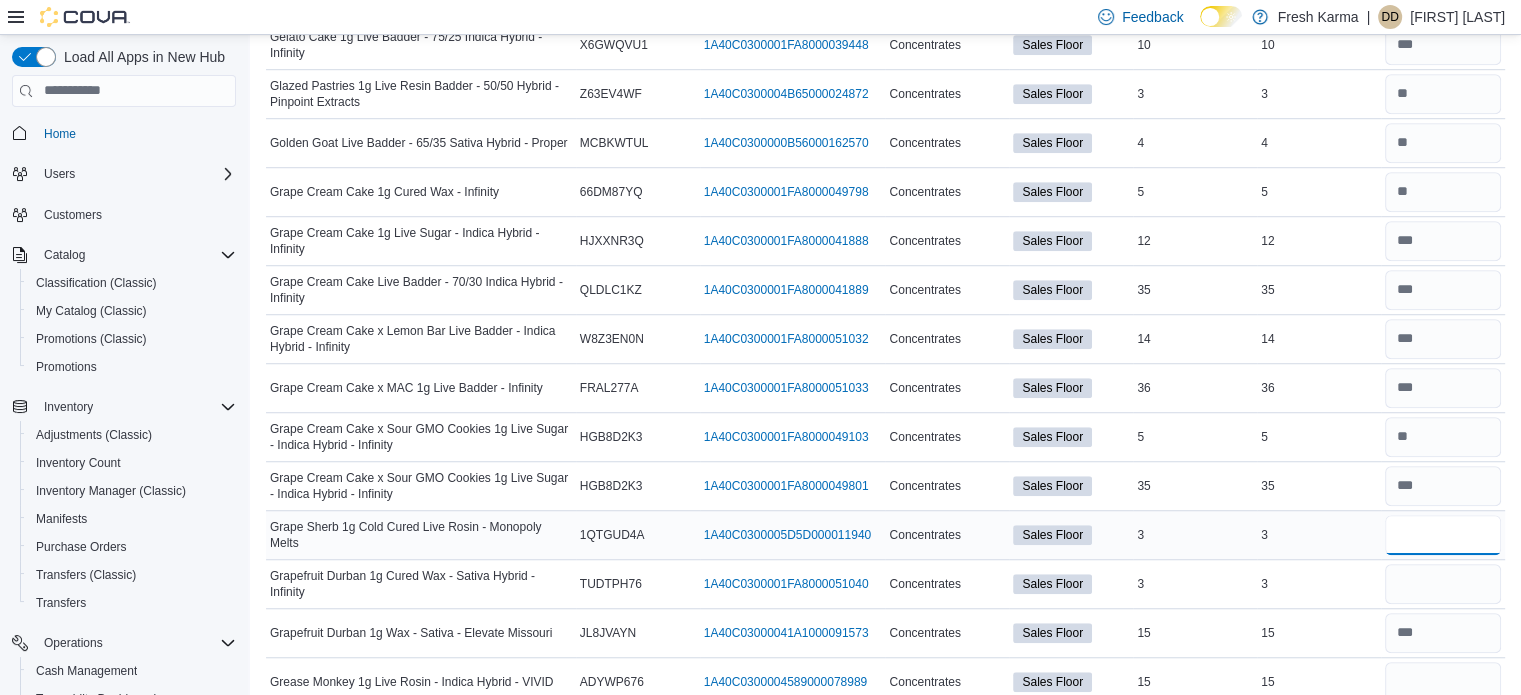 click at bounding box center [1443, 535] 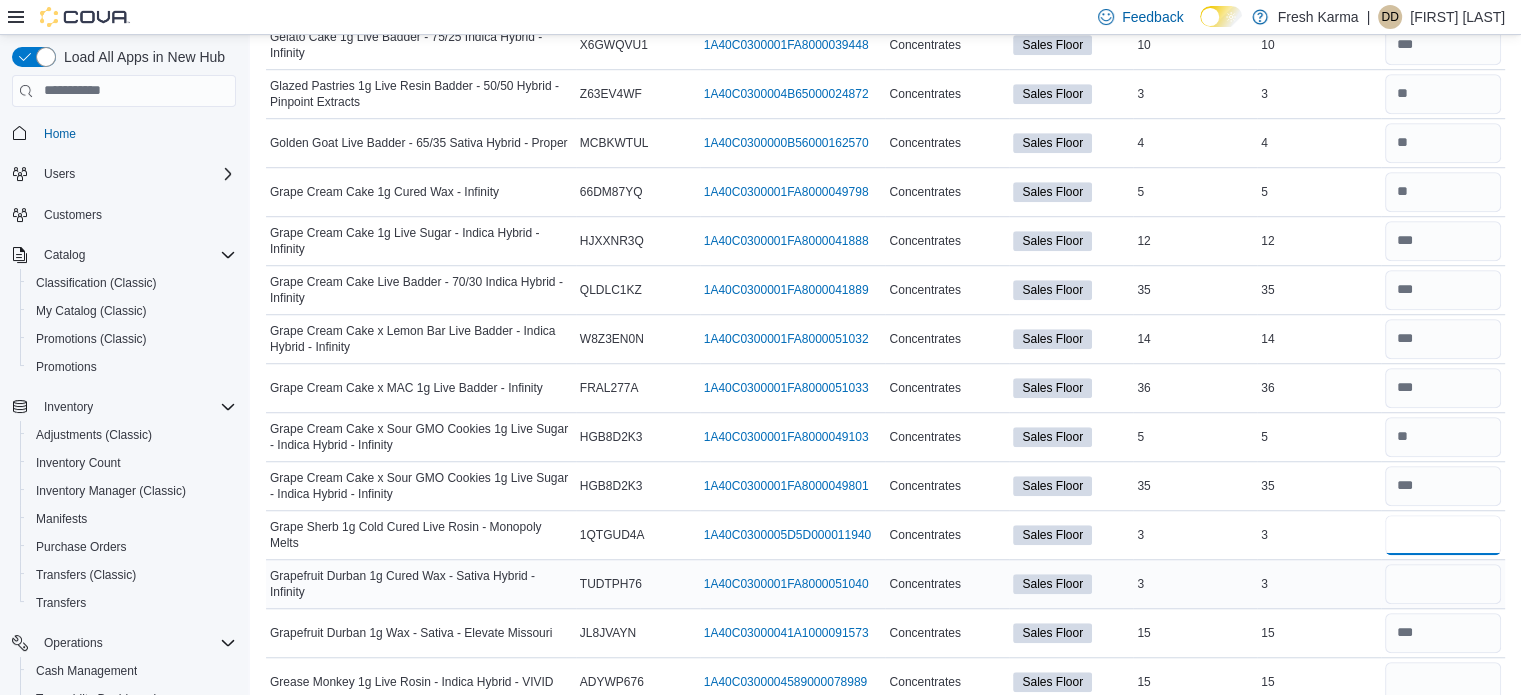 type on "*" 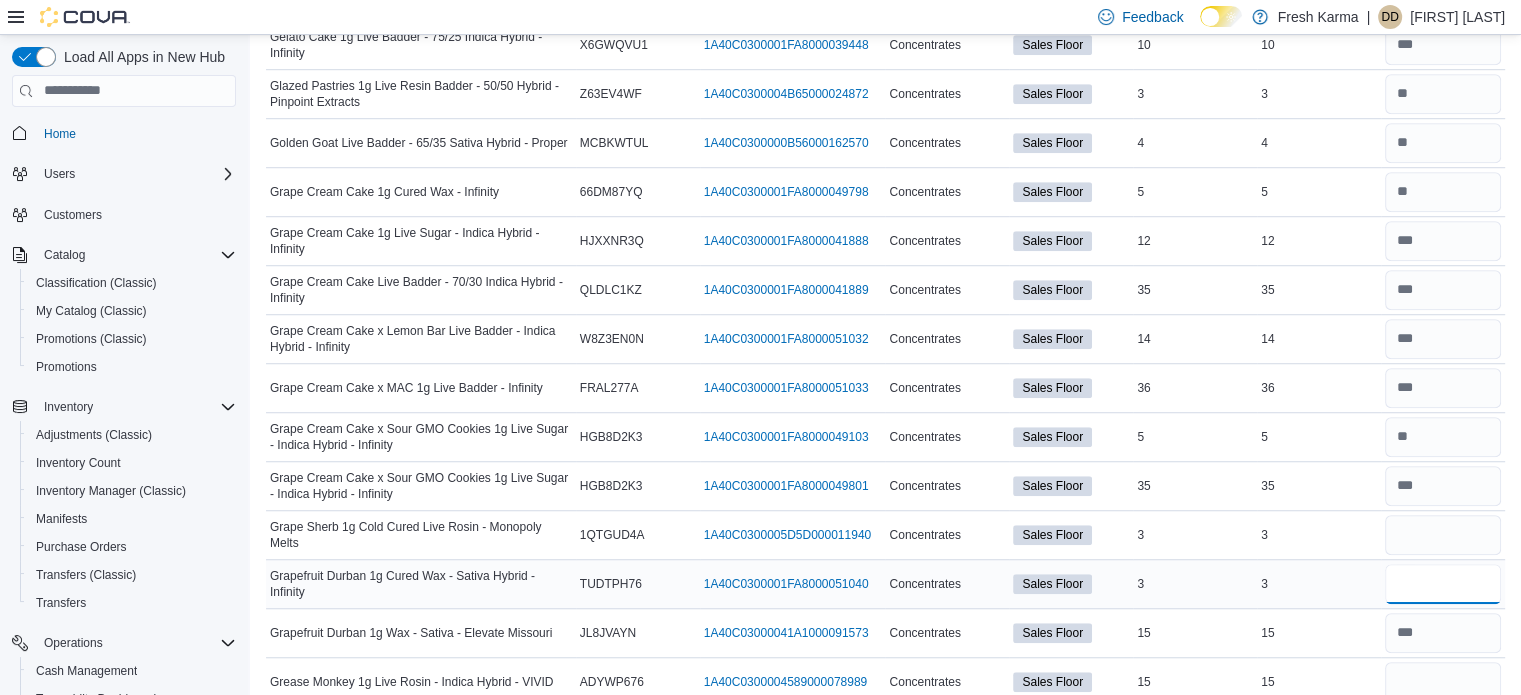 click at bounding box center [1443, 584] 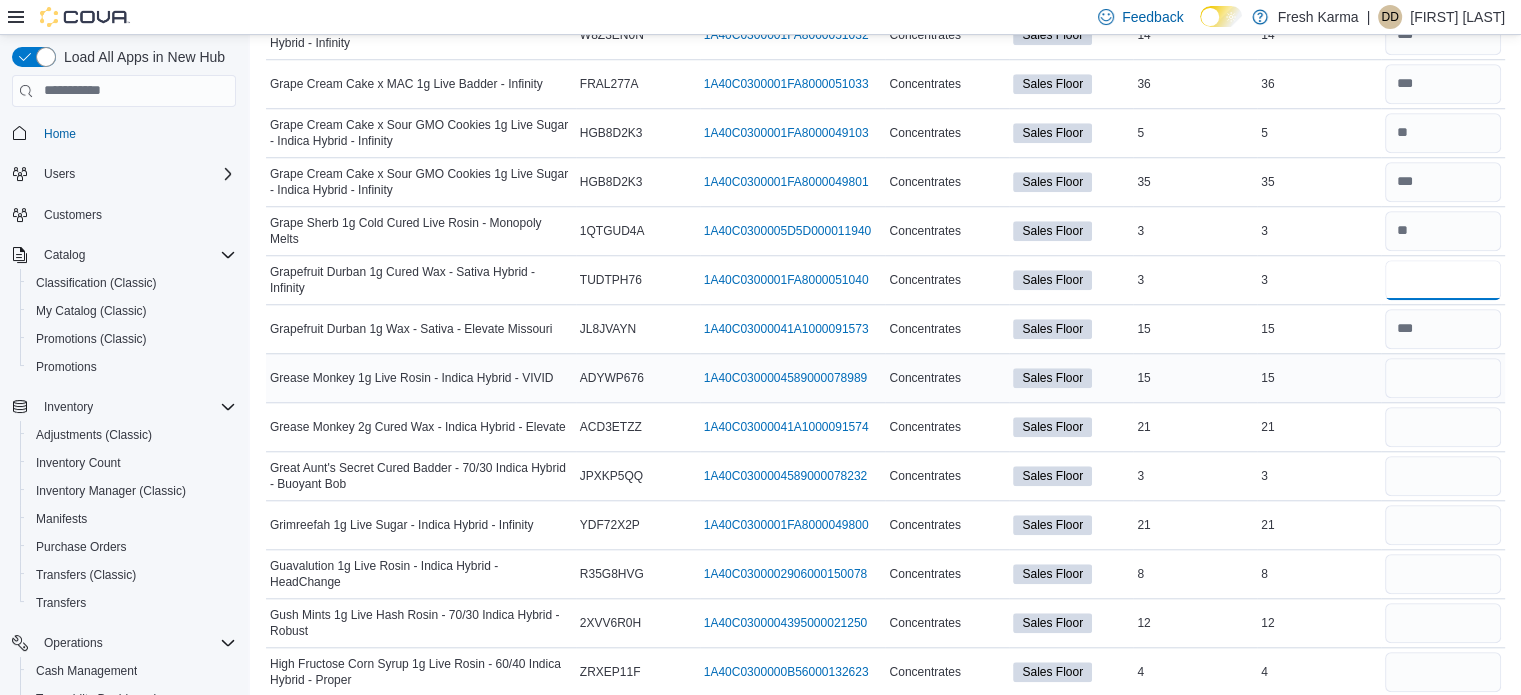 scroll, scrollTop: 1700, scrollLeft: 0, axis: vertical 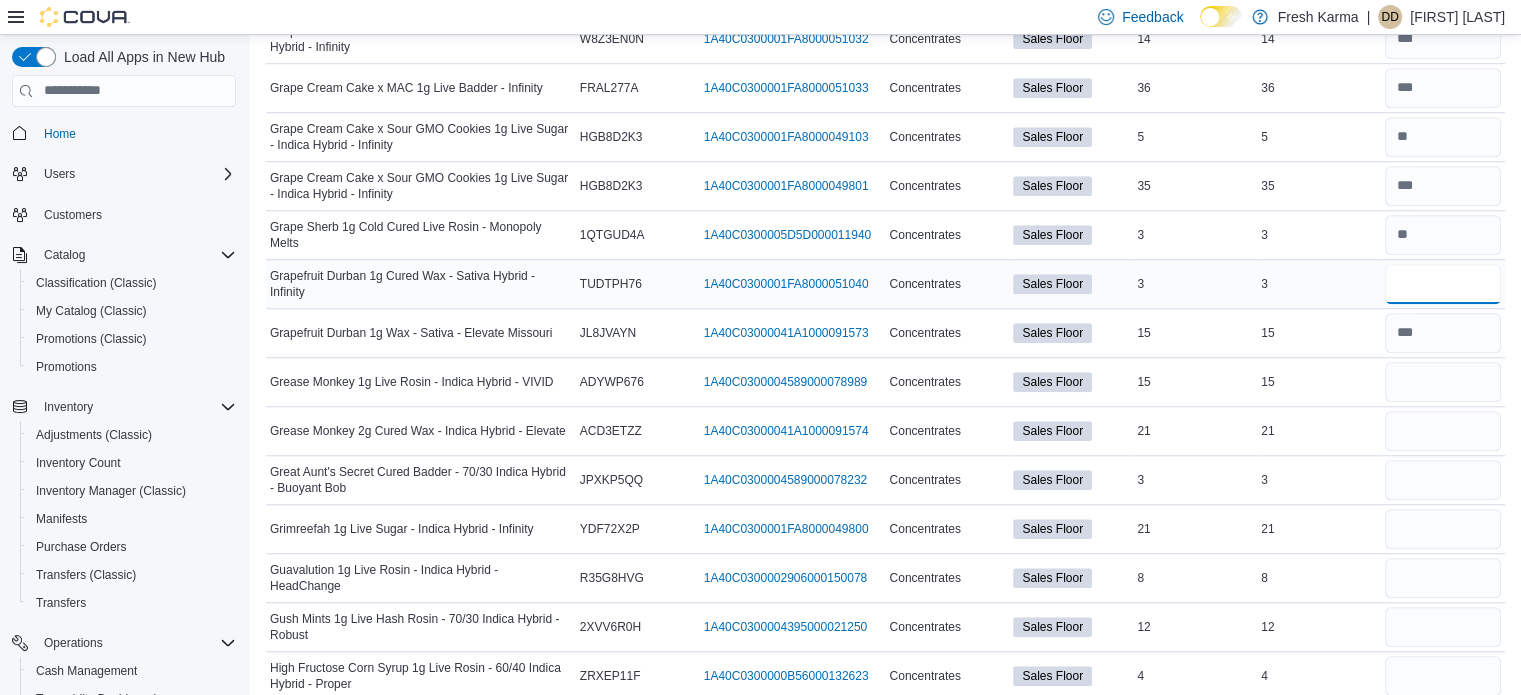 click at bounding box center (1443, 284) 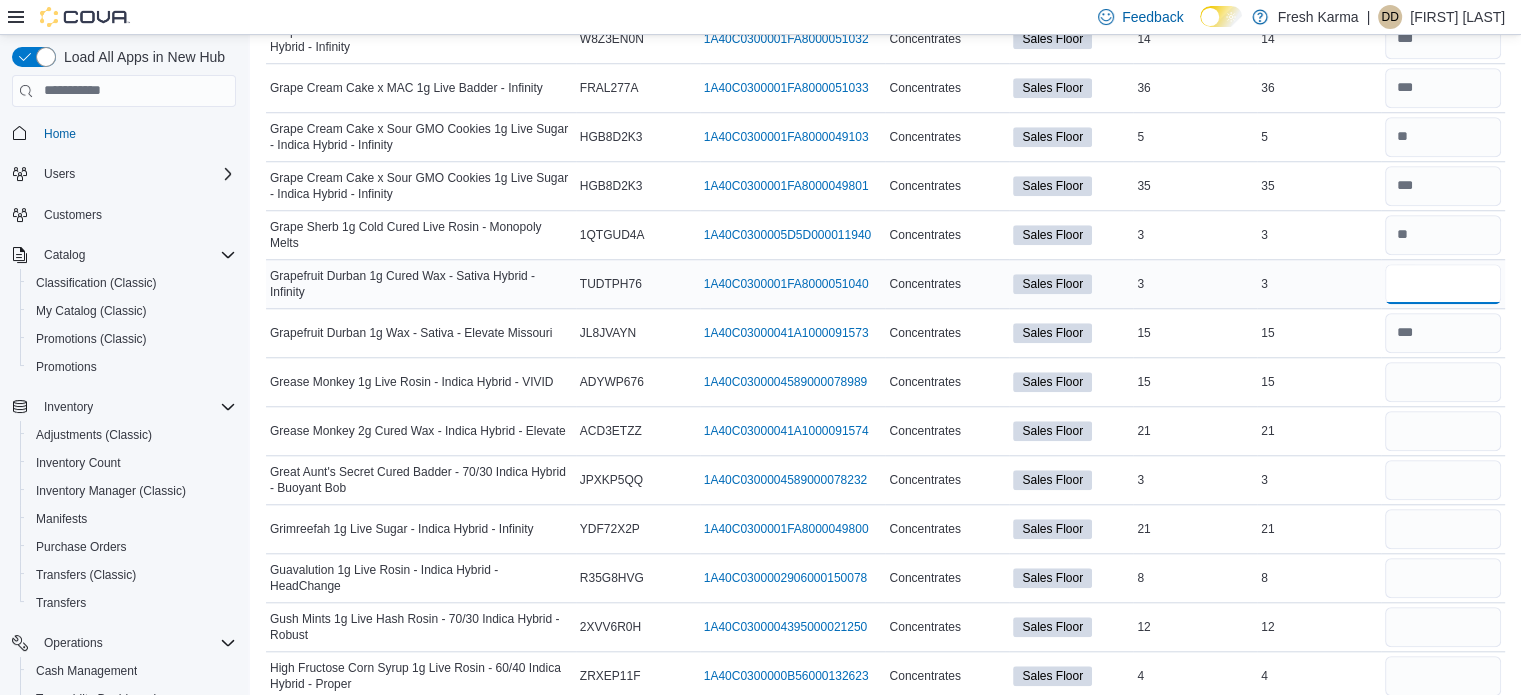 click at bounding box center (1443, 284) 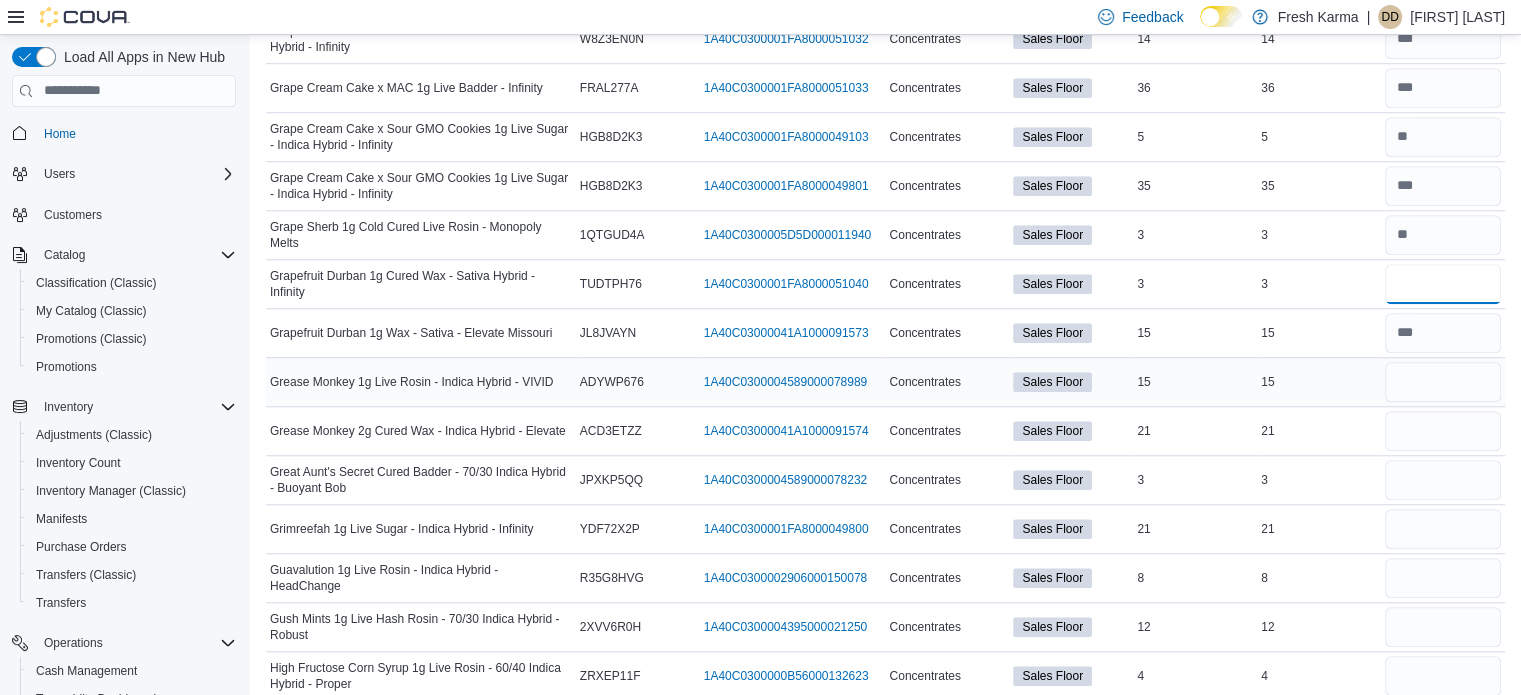type on "*" 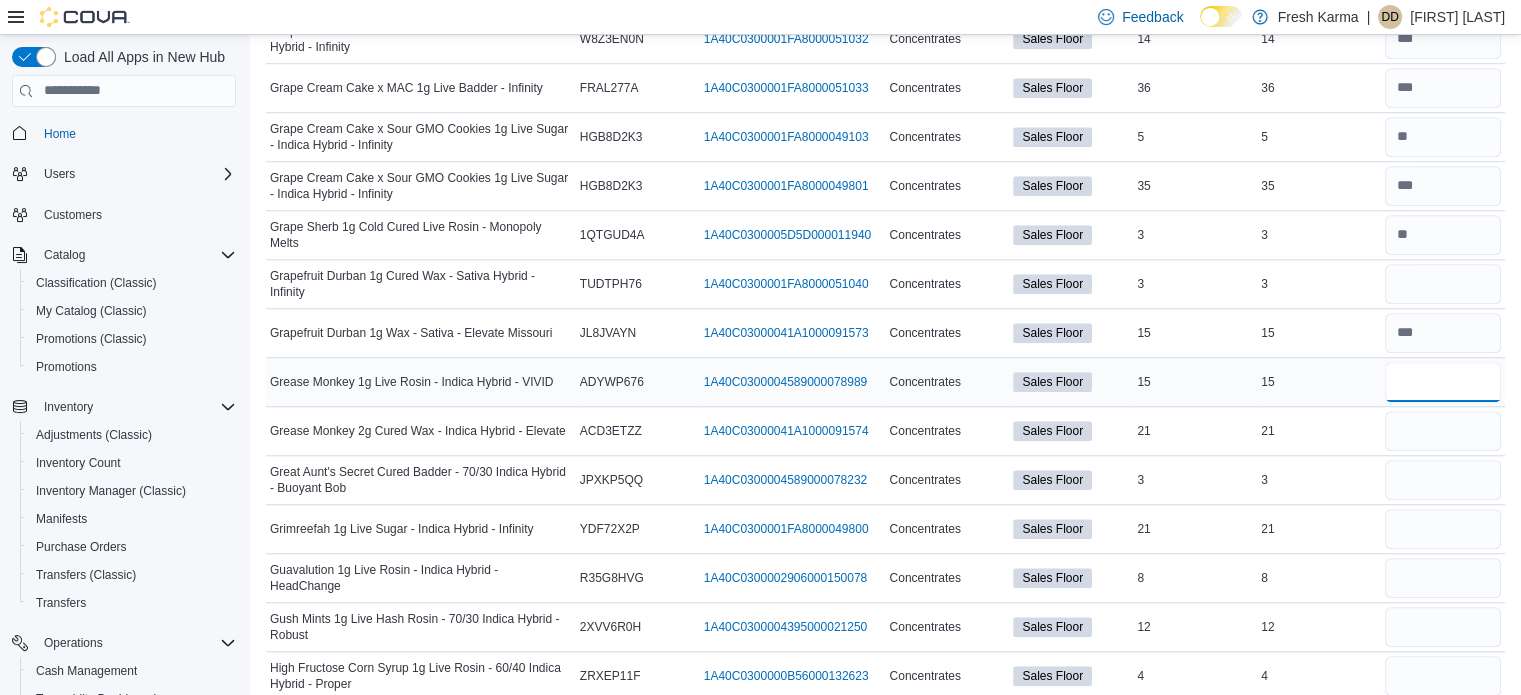 click at bounding box center [1443, 382] 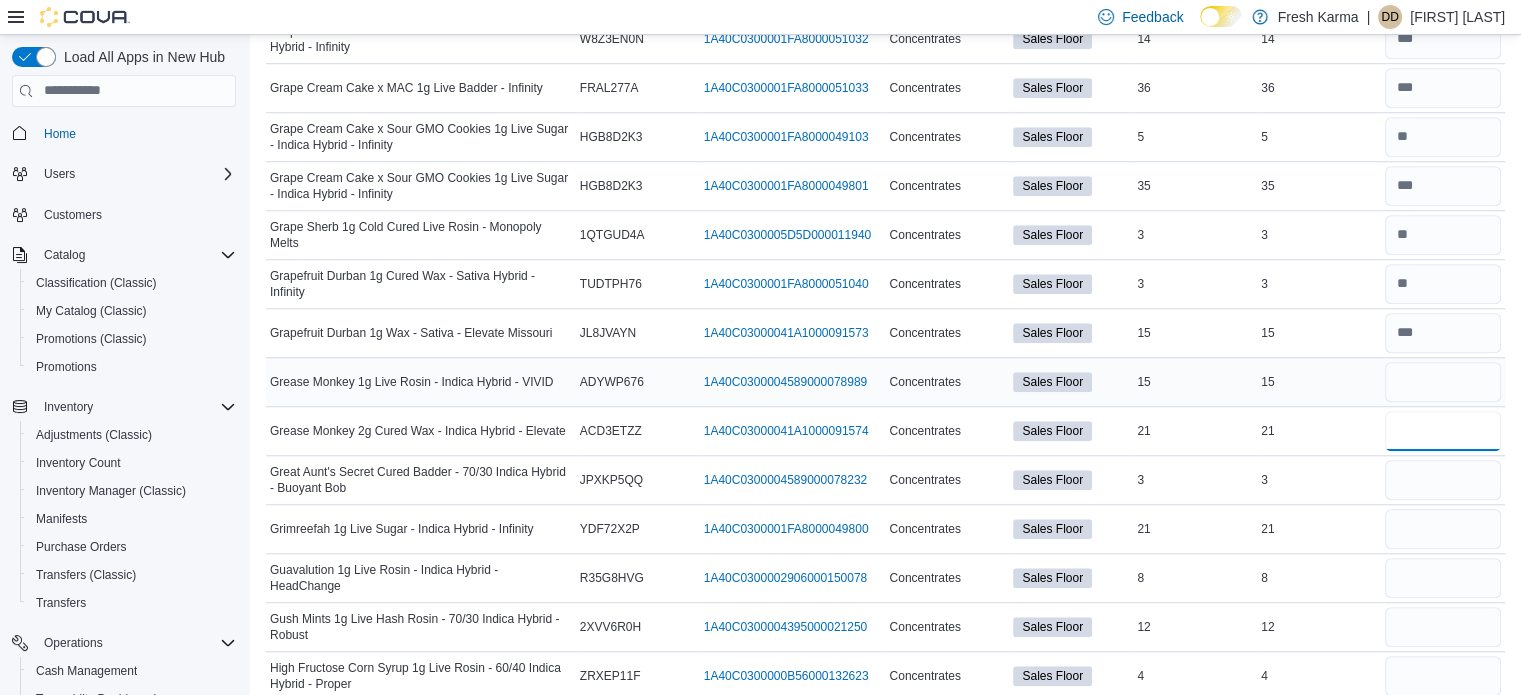 drag, startPoint x: 1475, startPoint y: 402, endPoint x: 1457, endPoint y: 370, distance: 36.71512 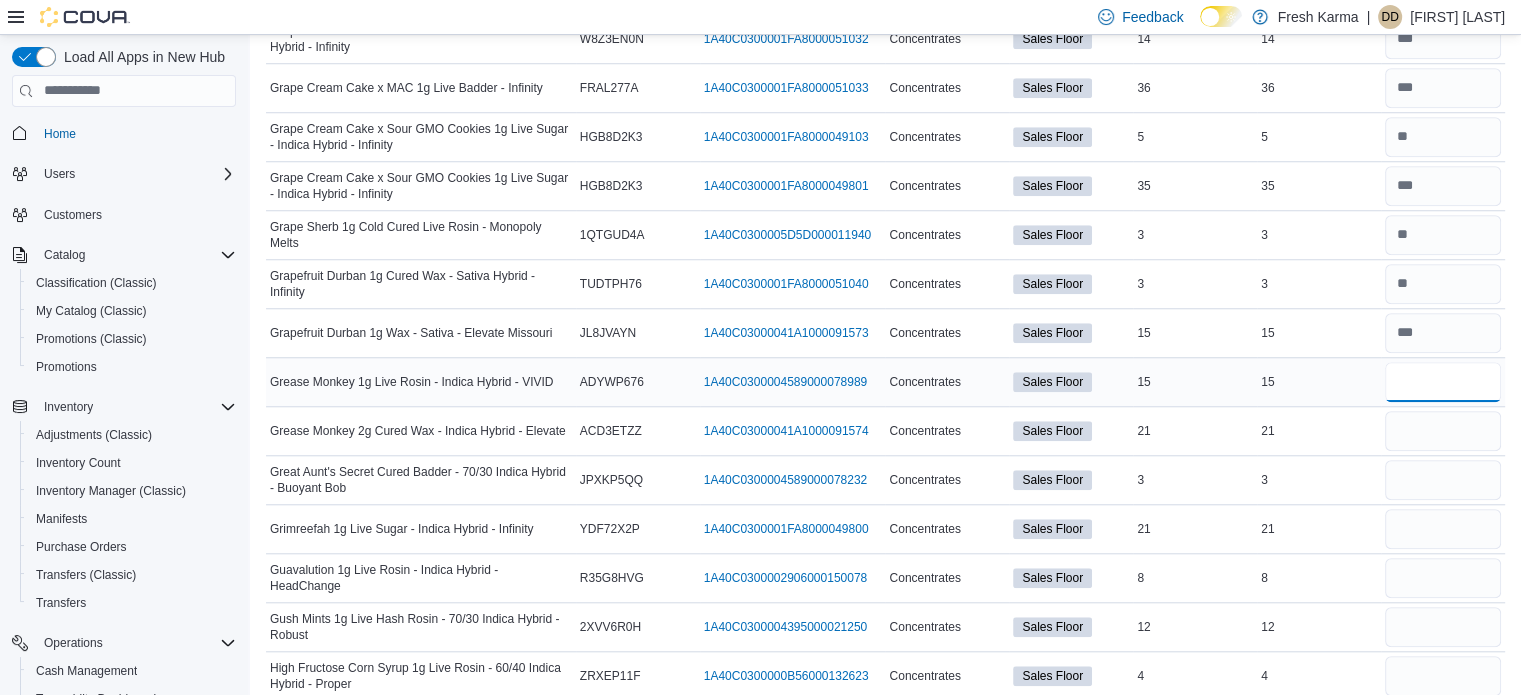 click at bounding box center [1443, 382] 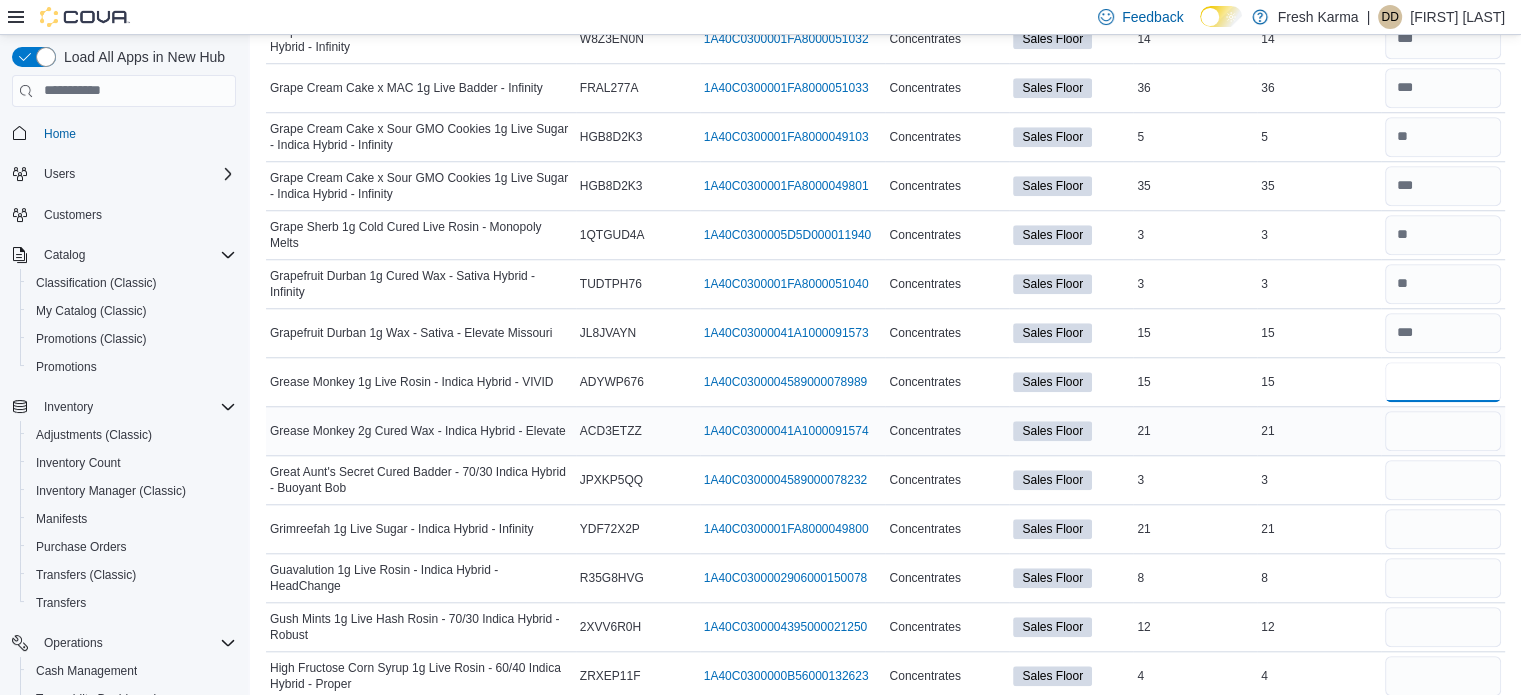 type on "**" 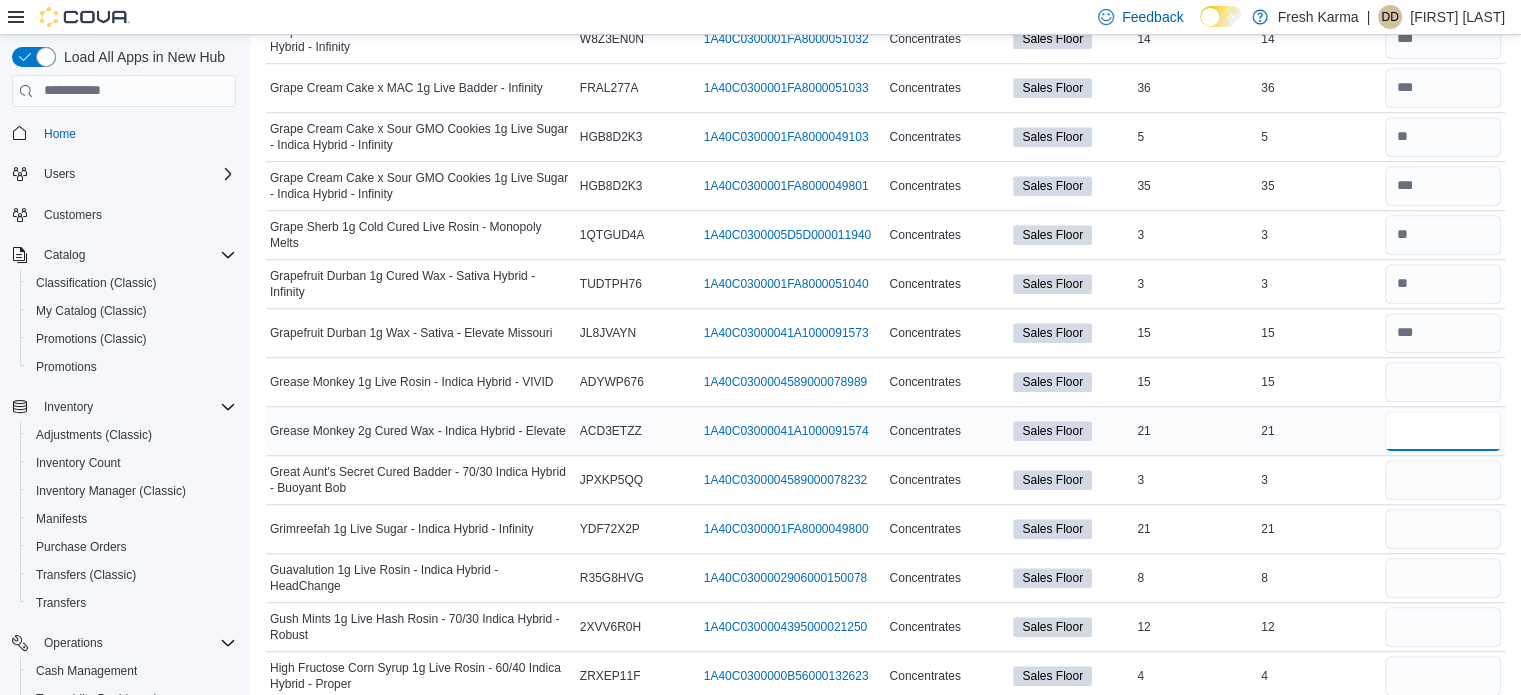click at bounding box center [1443, 431] 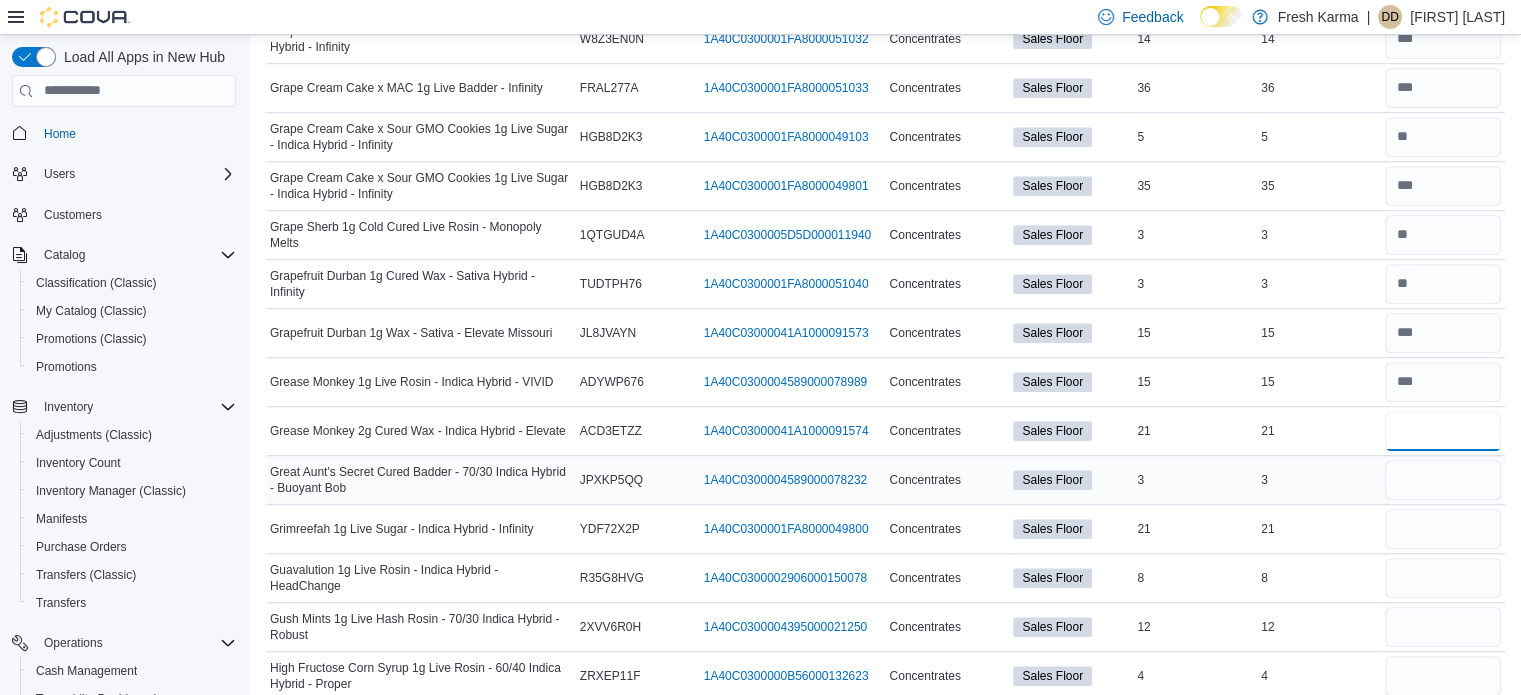 type on "**" 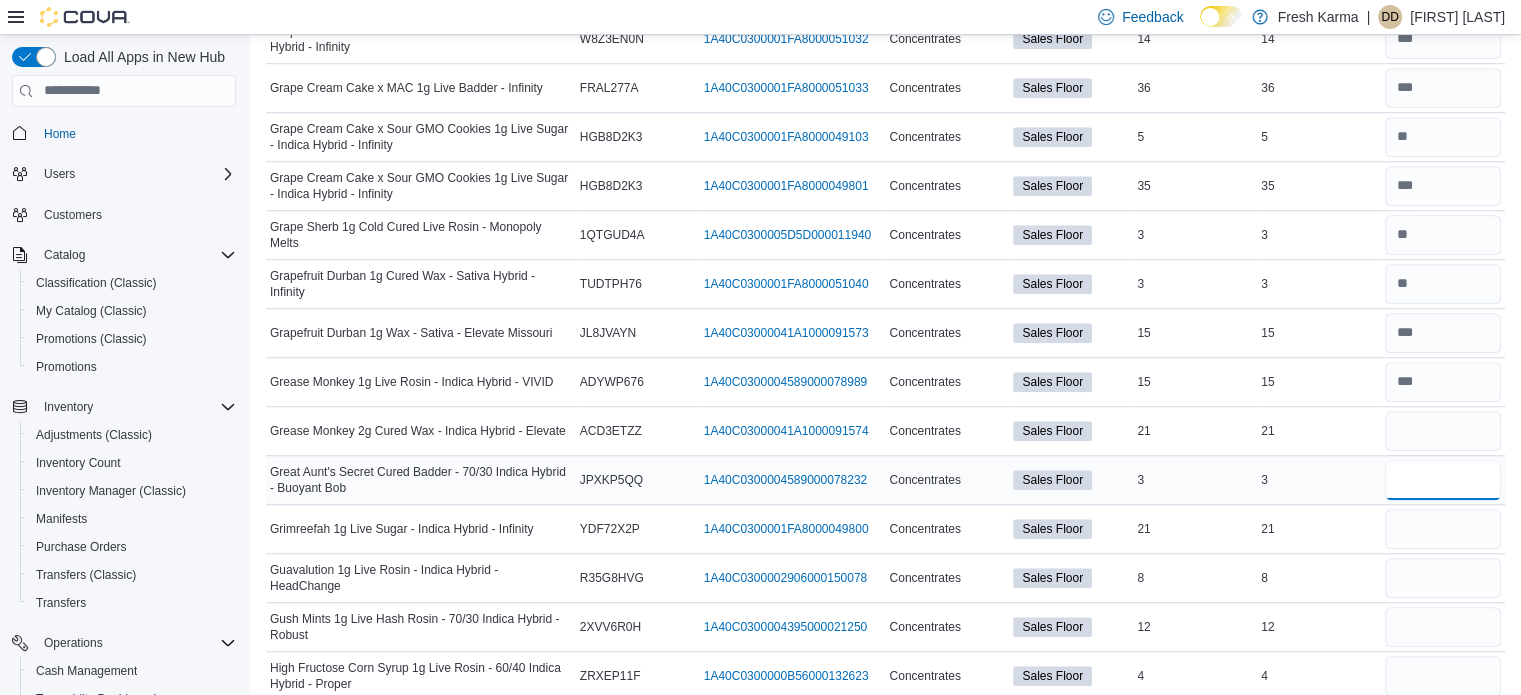click at bounding box center (1443, 480) 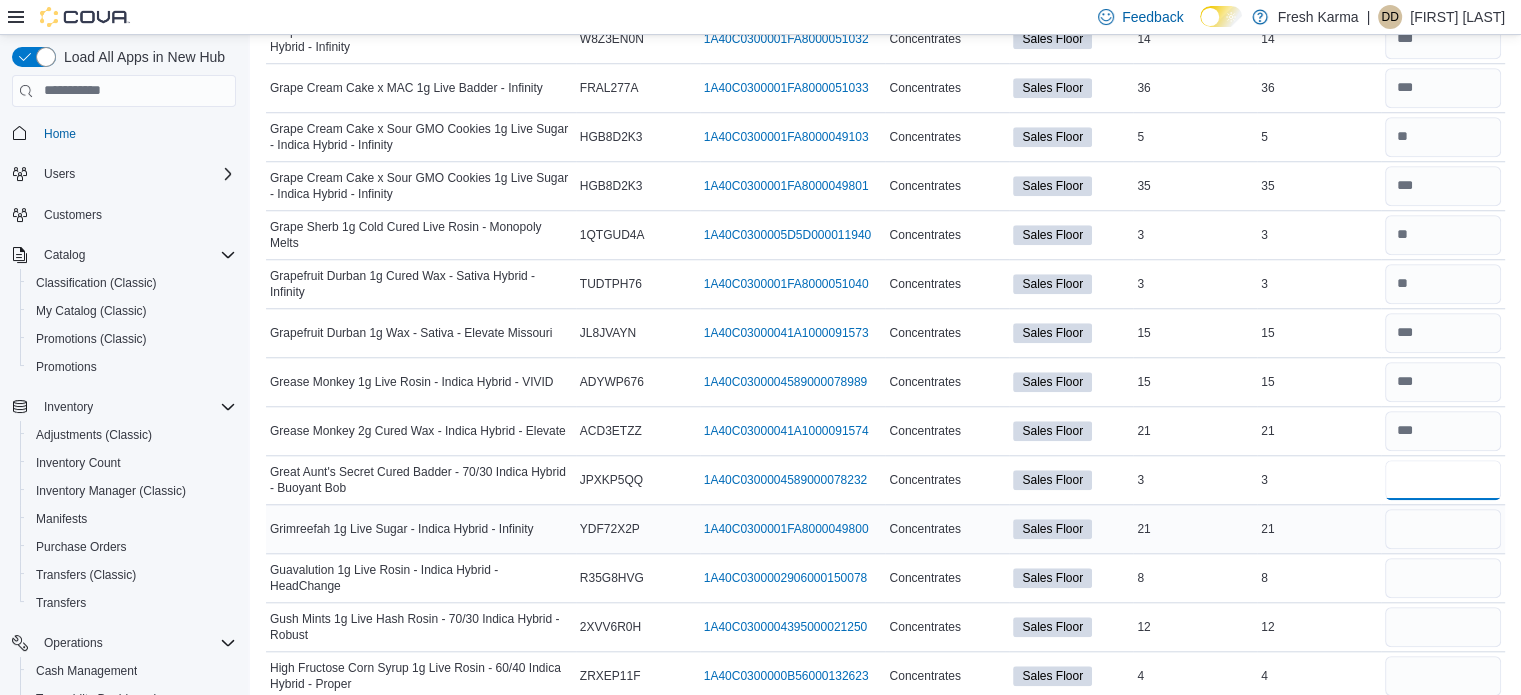 type on "*" 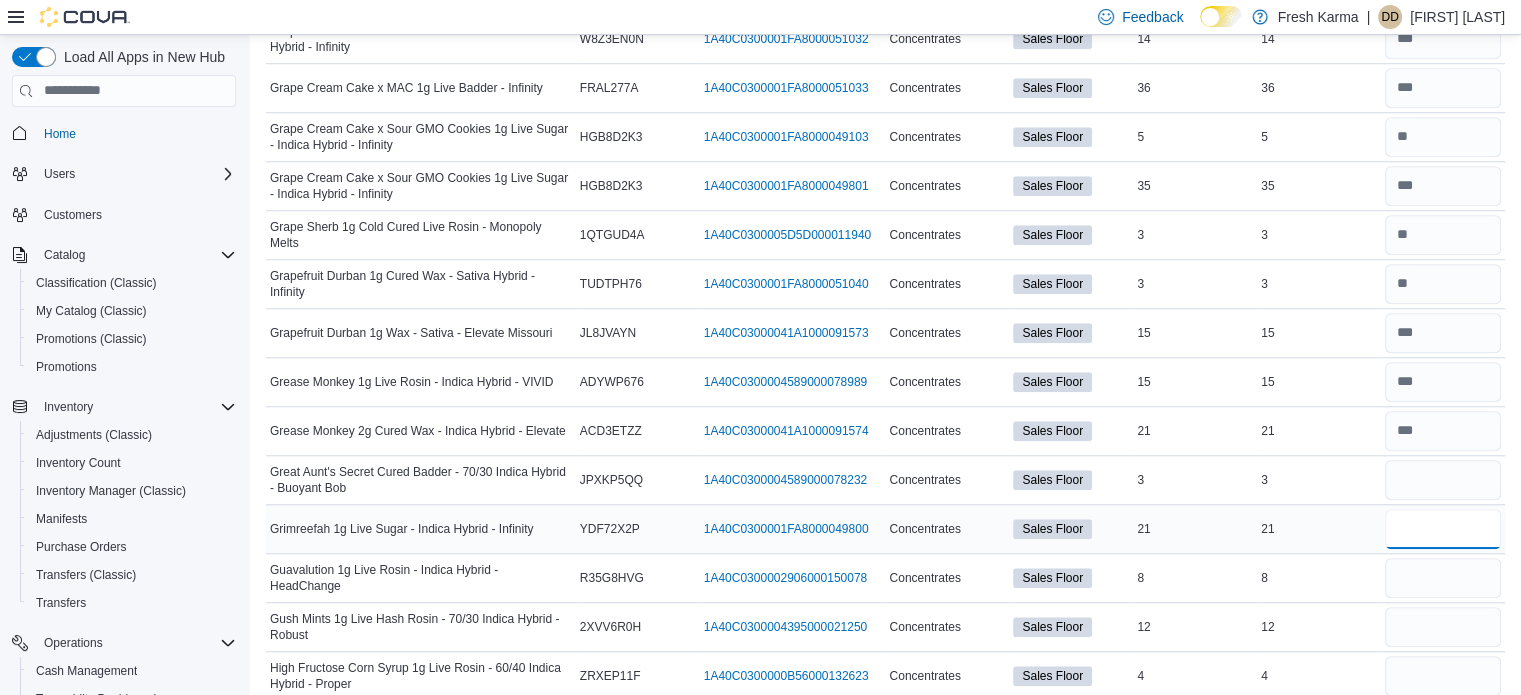 type 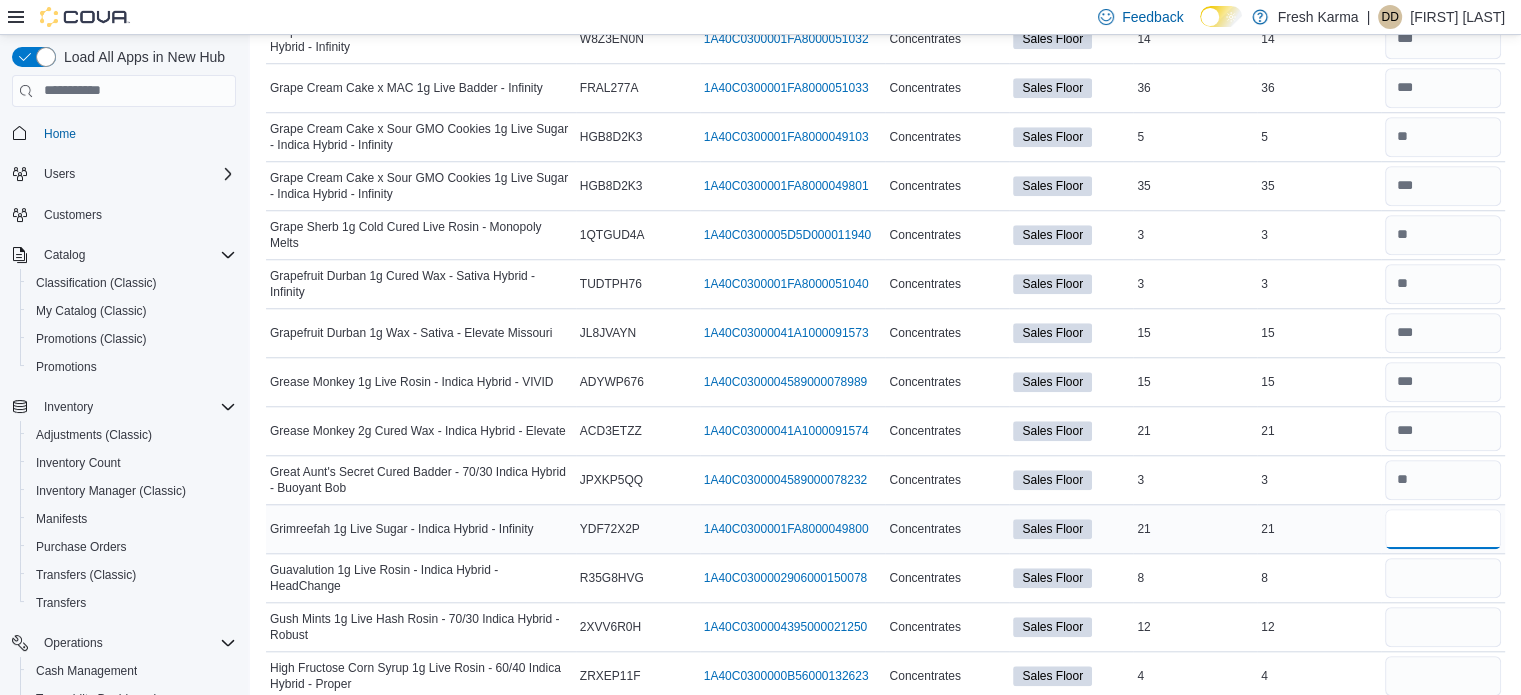 click at bounding box center [1443, 529] 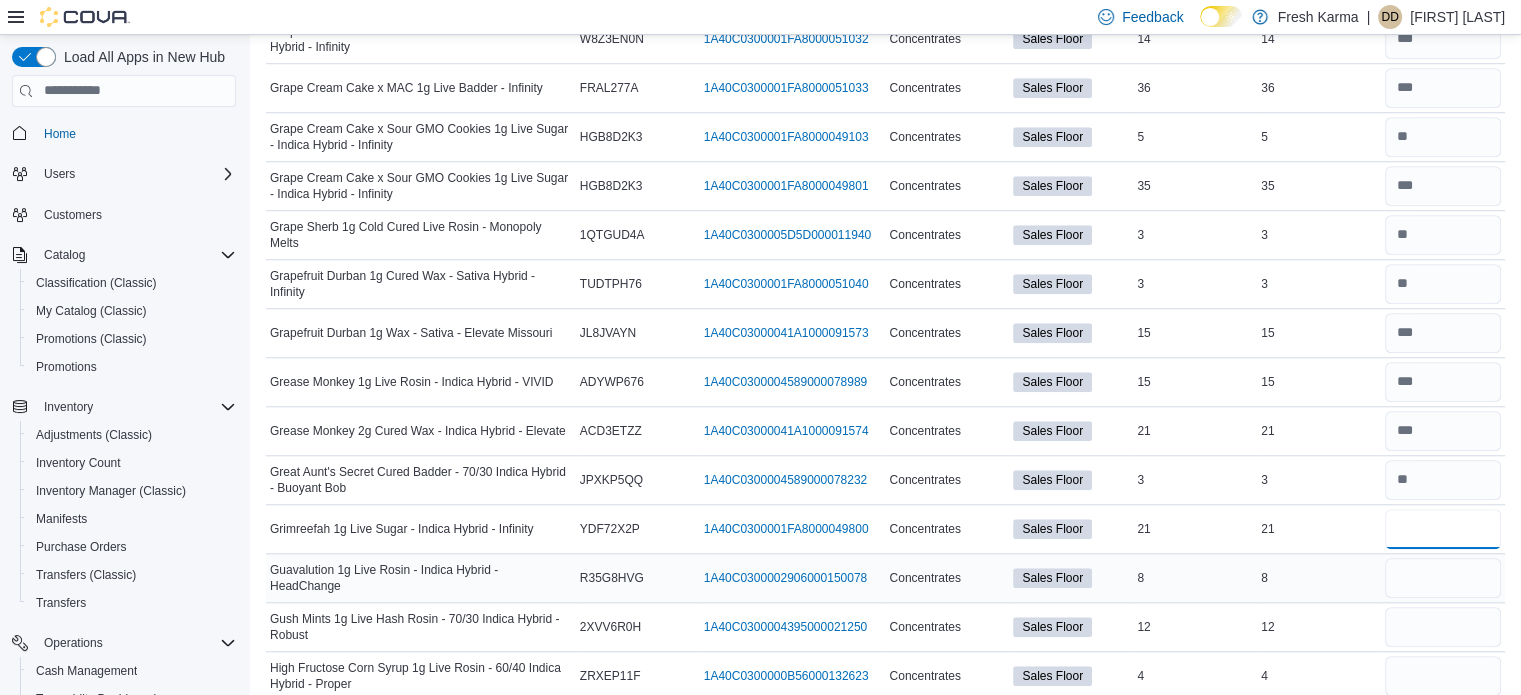 type on "**" 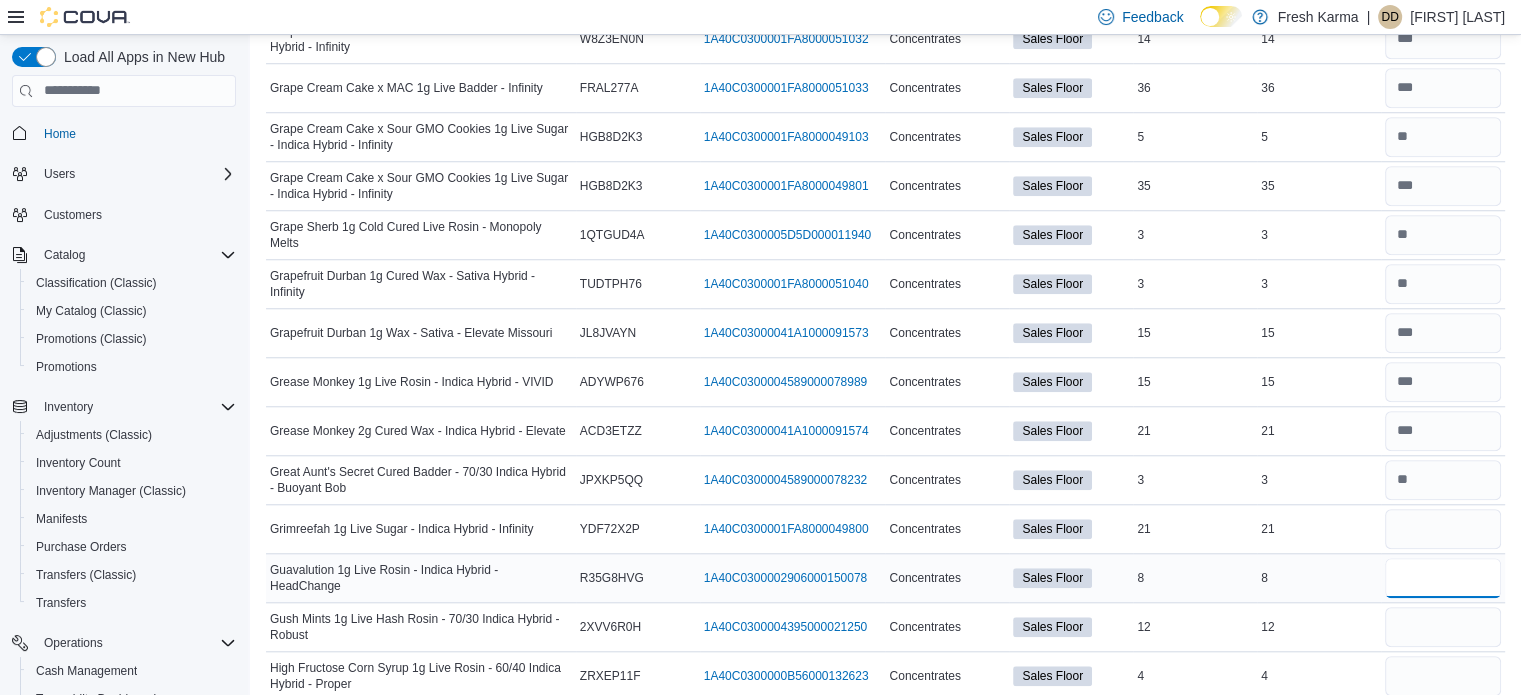 click at bounding box center [1443, 578] 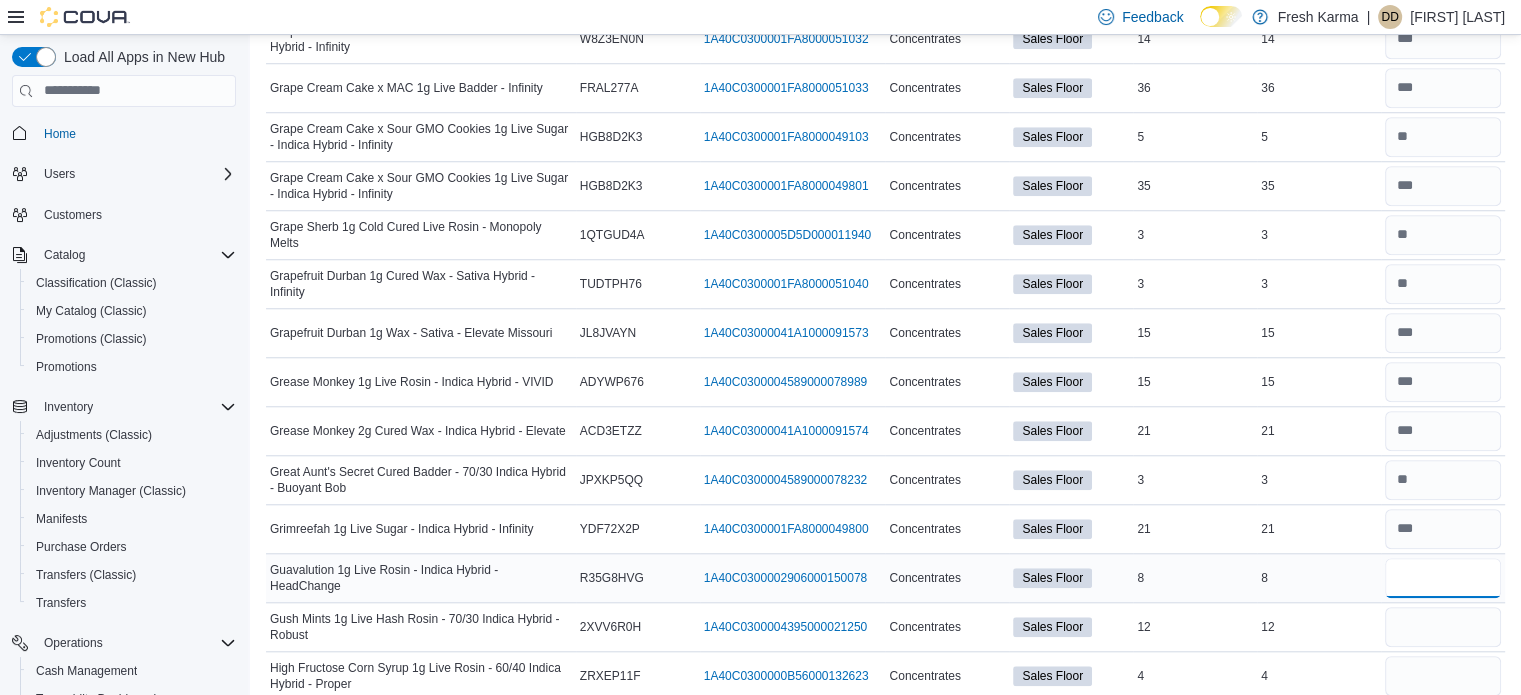 click at bounding box center (1443, 578) 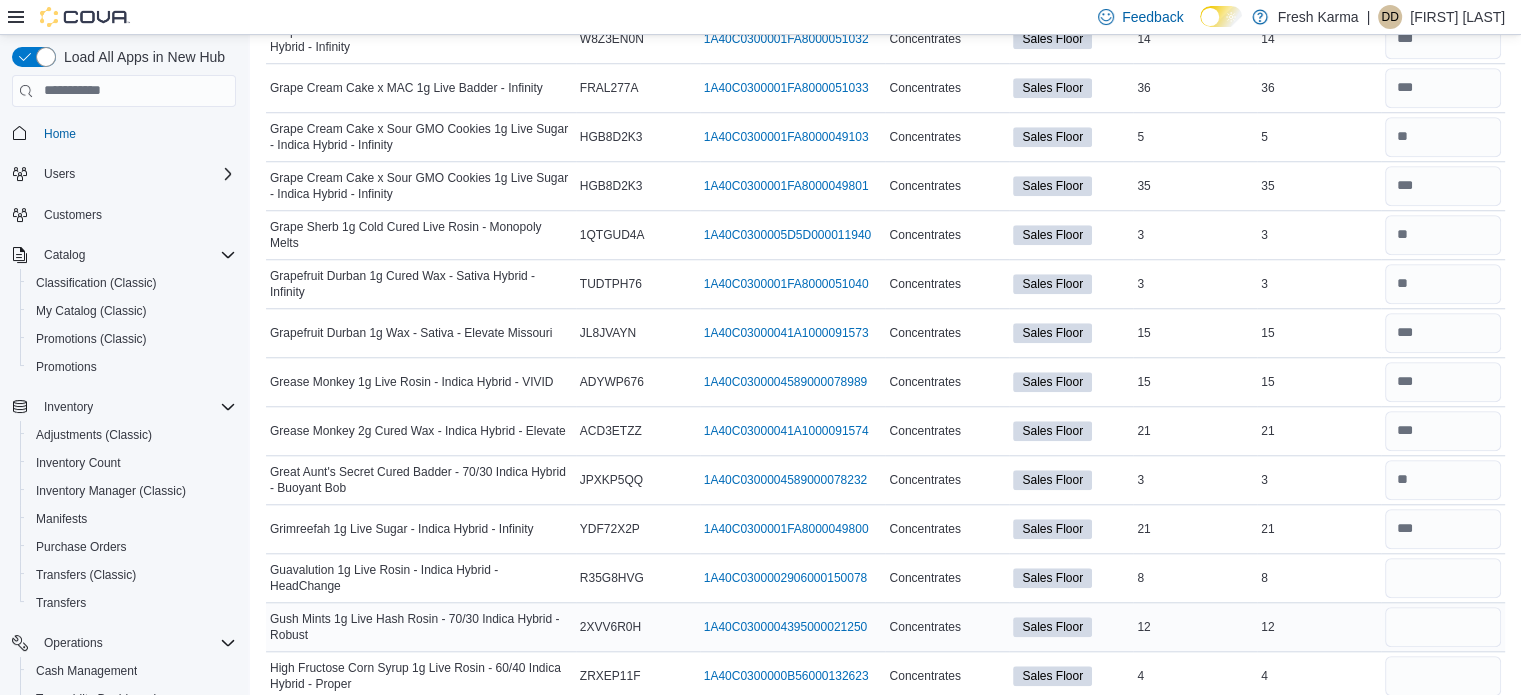 click at bounding box center [1443, 627] 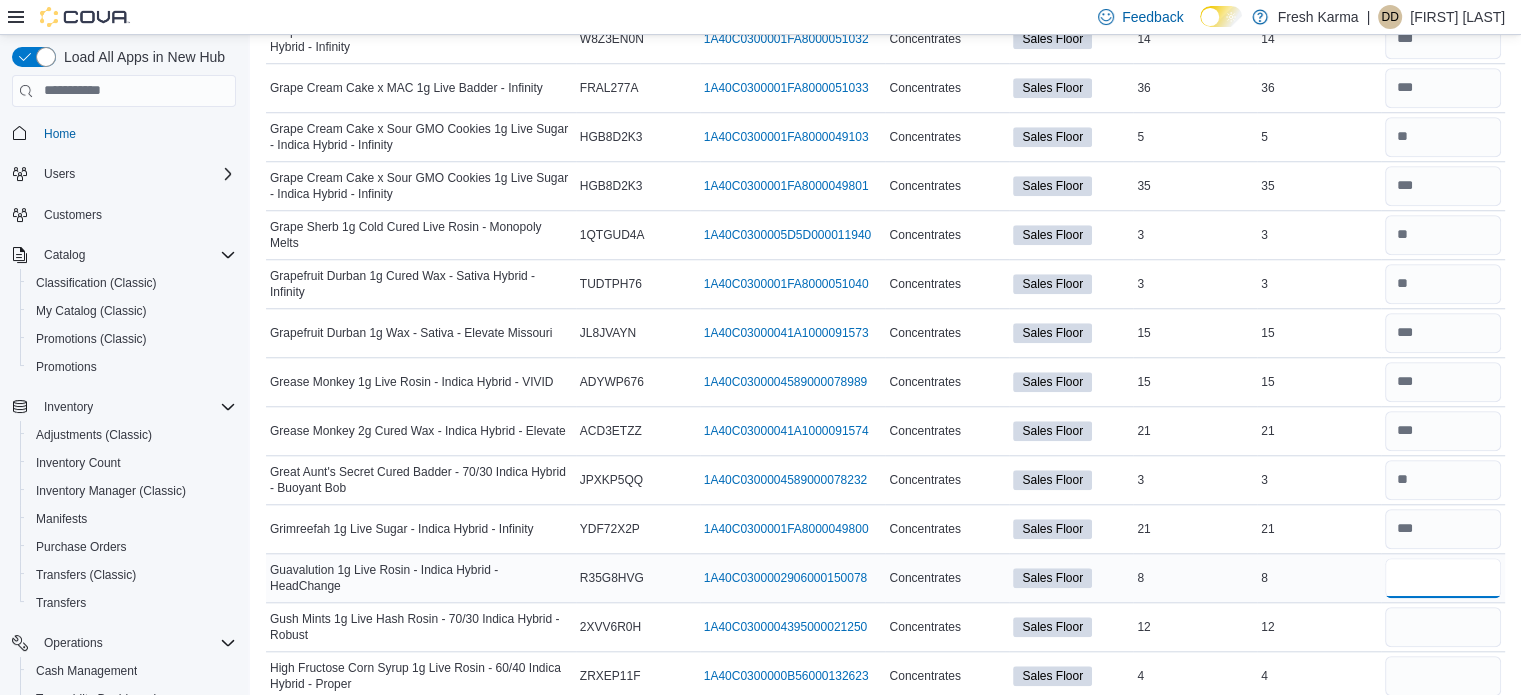 click at bounding box center [1443, 578] 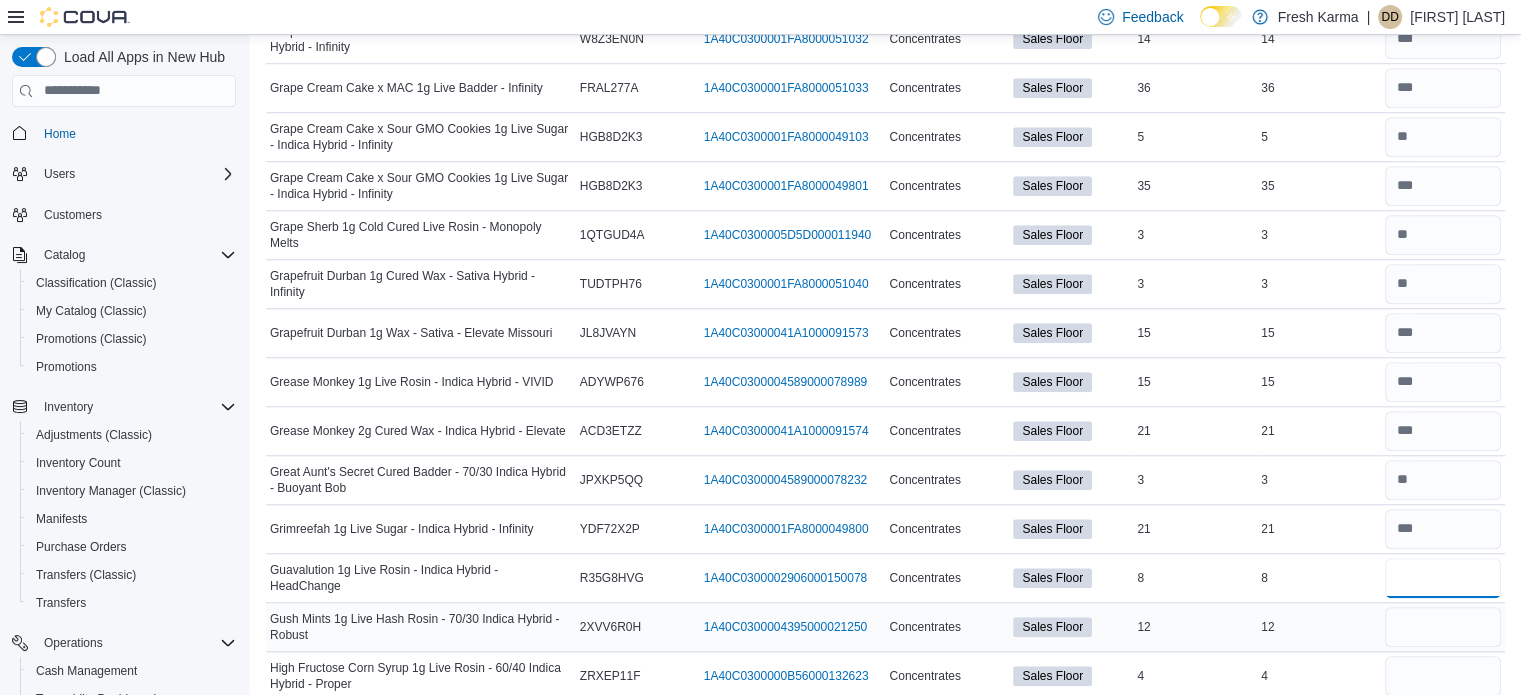 type on "*" 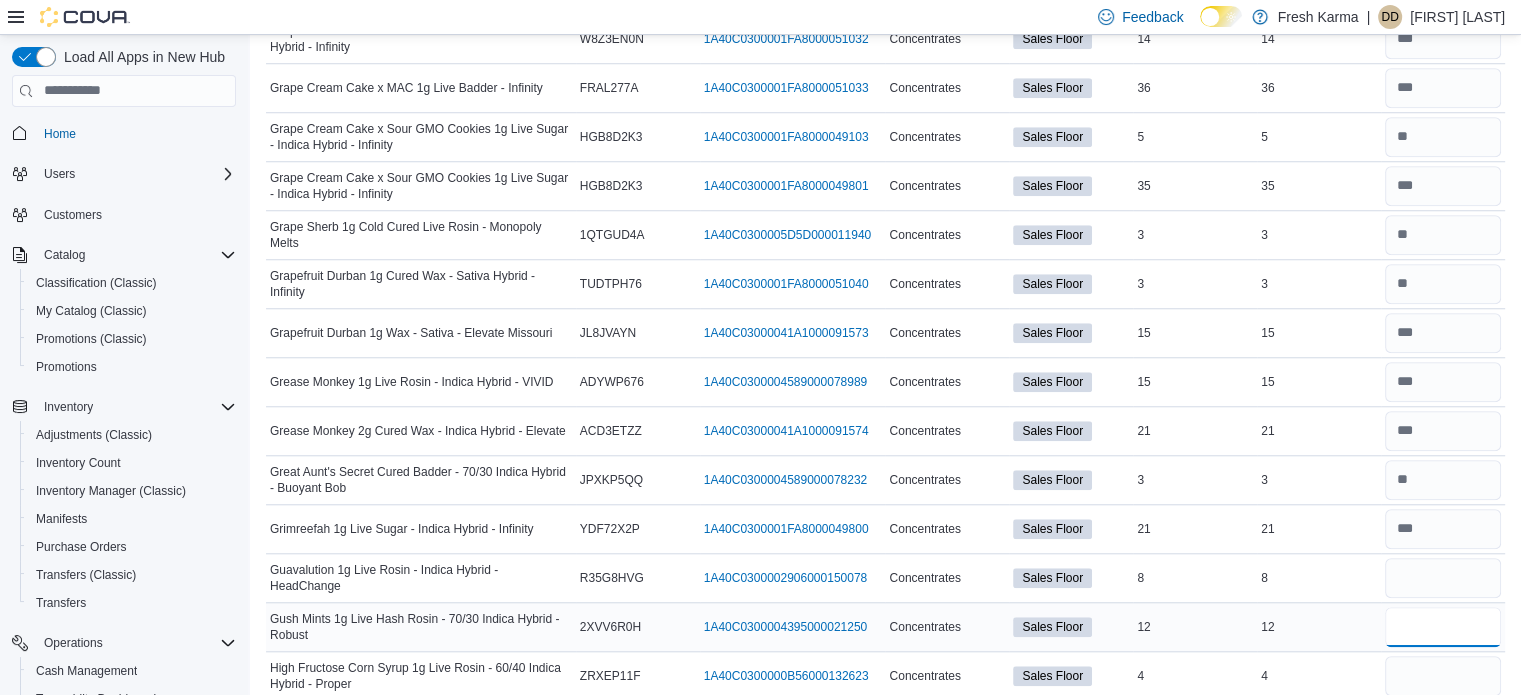 click at bounding box center [1443, 627] 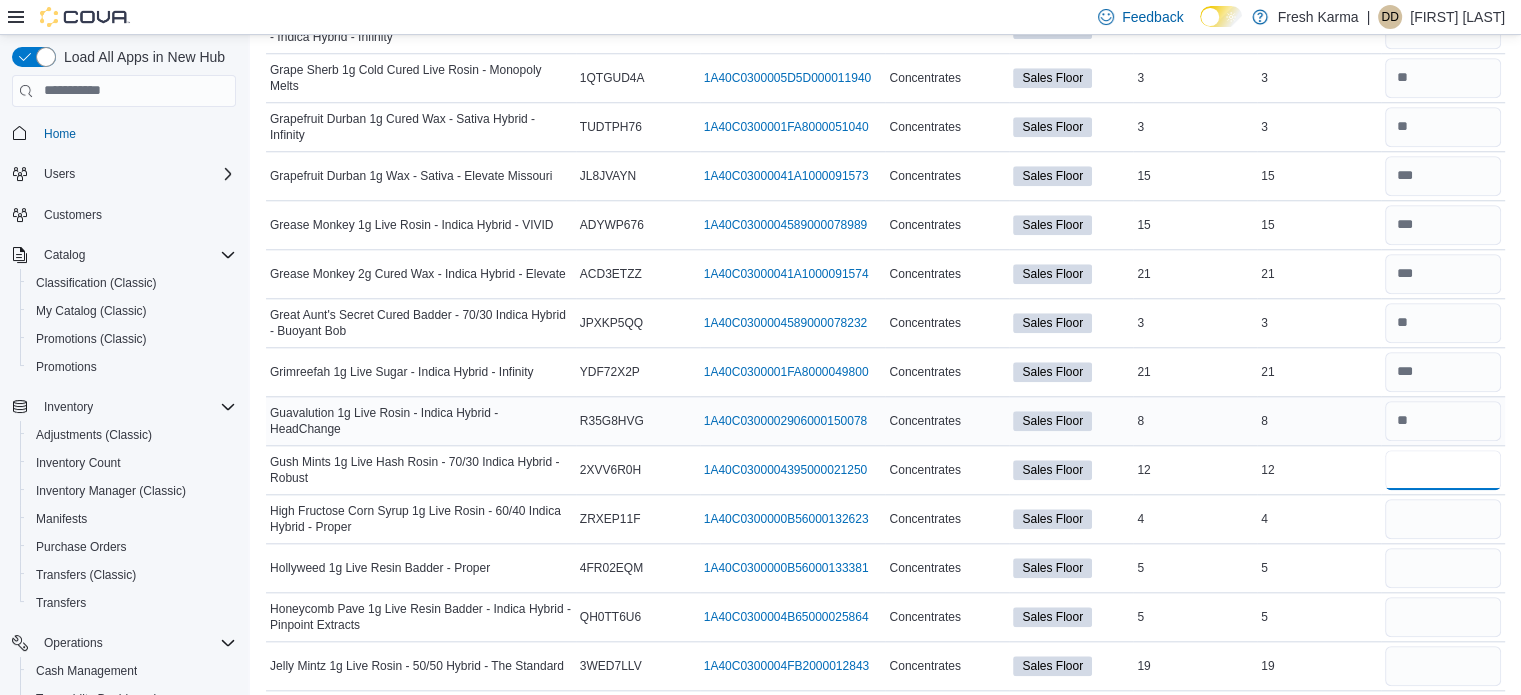 scroll, scrollTop: 1900, scrollLeft: 0, axis: vertical 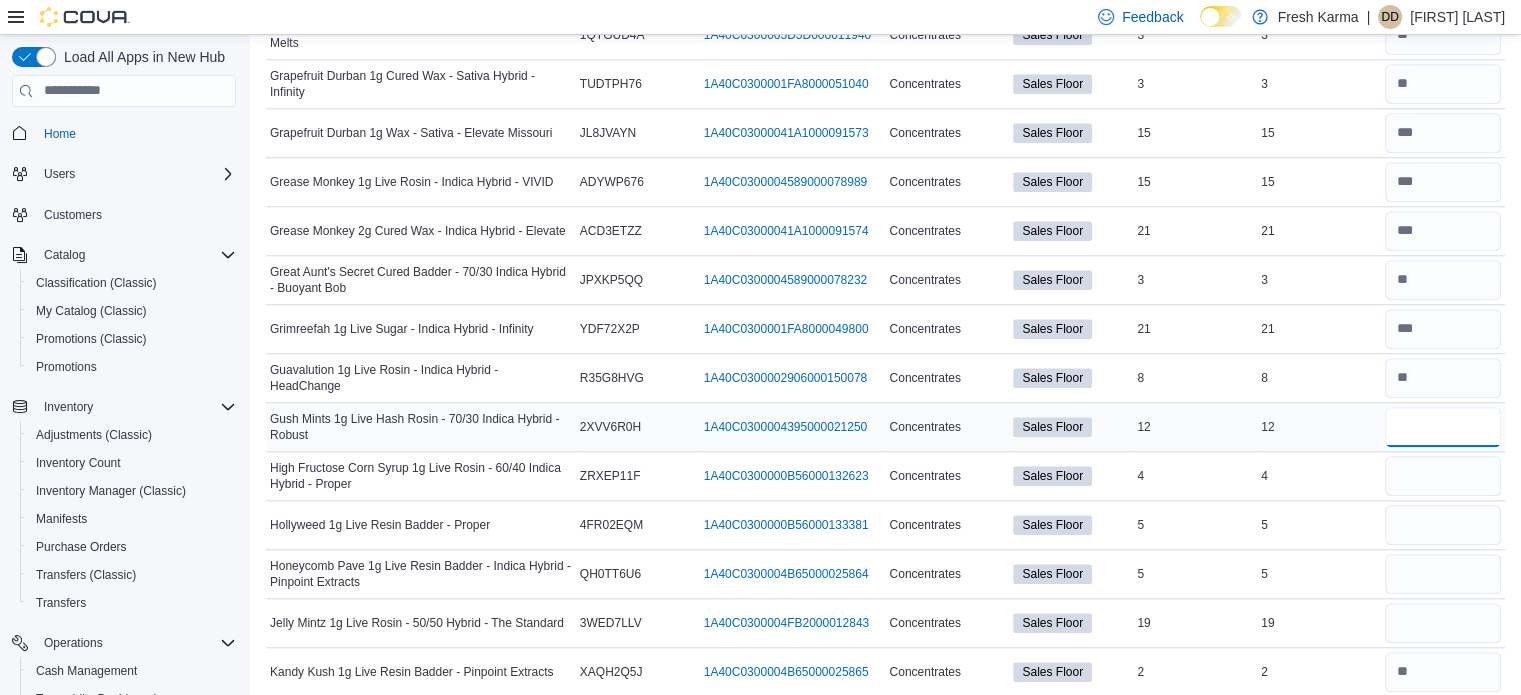 click at bounding box center (1443, 427) 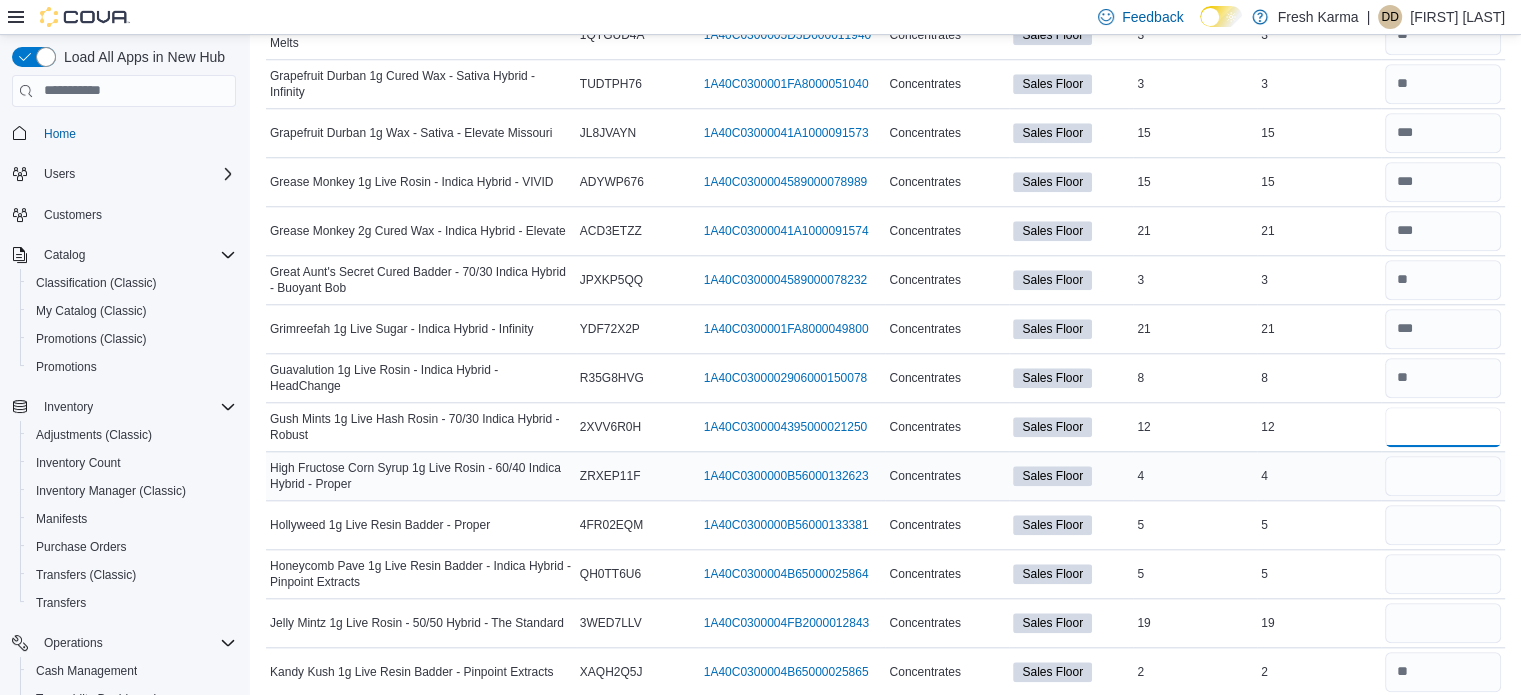 type on "**" 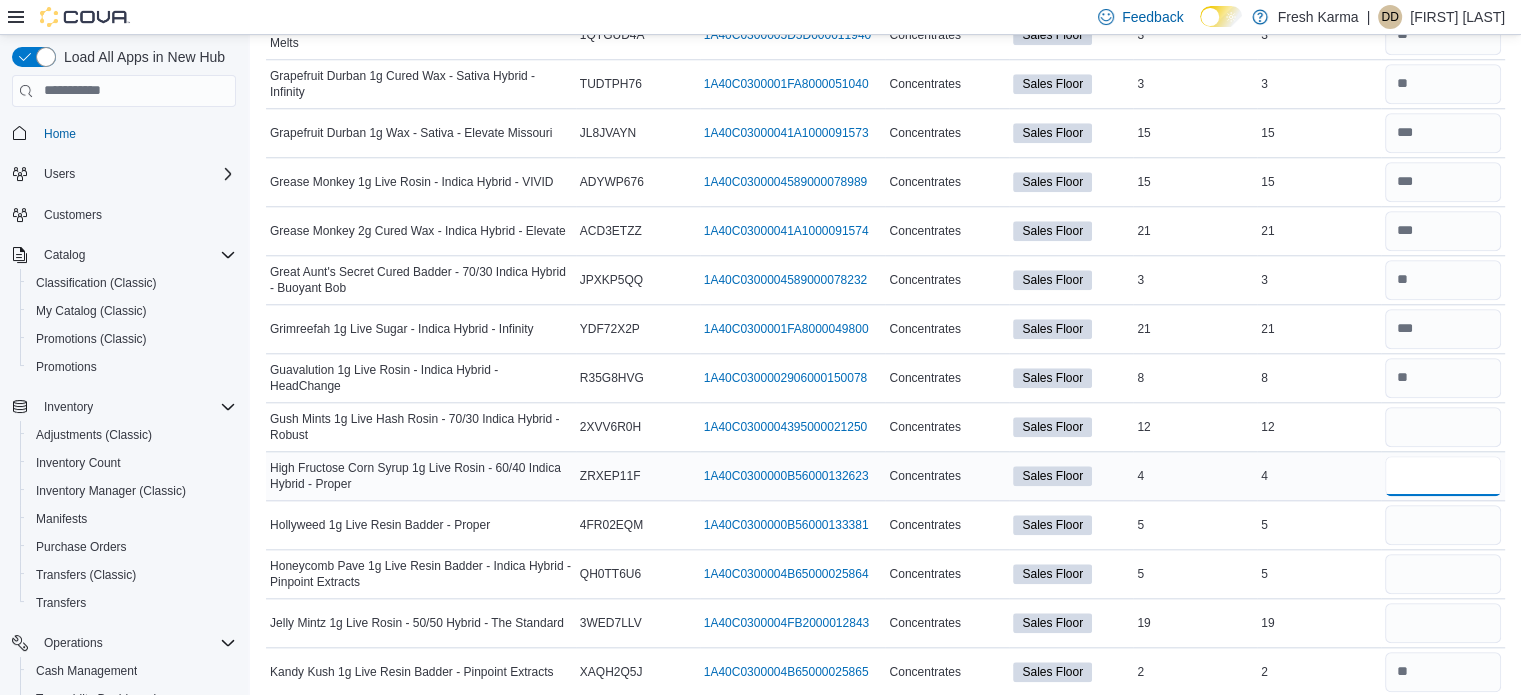 type 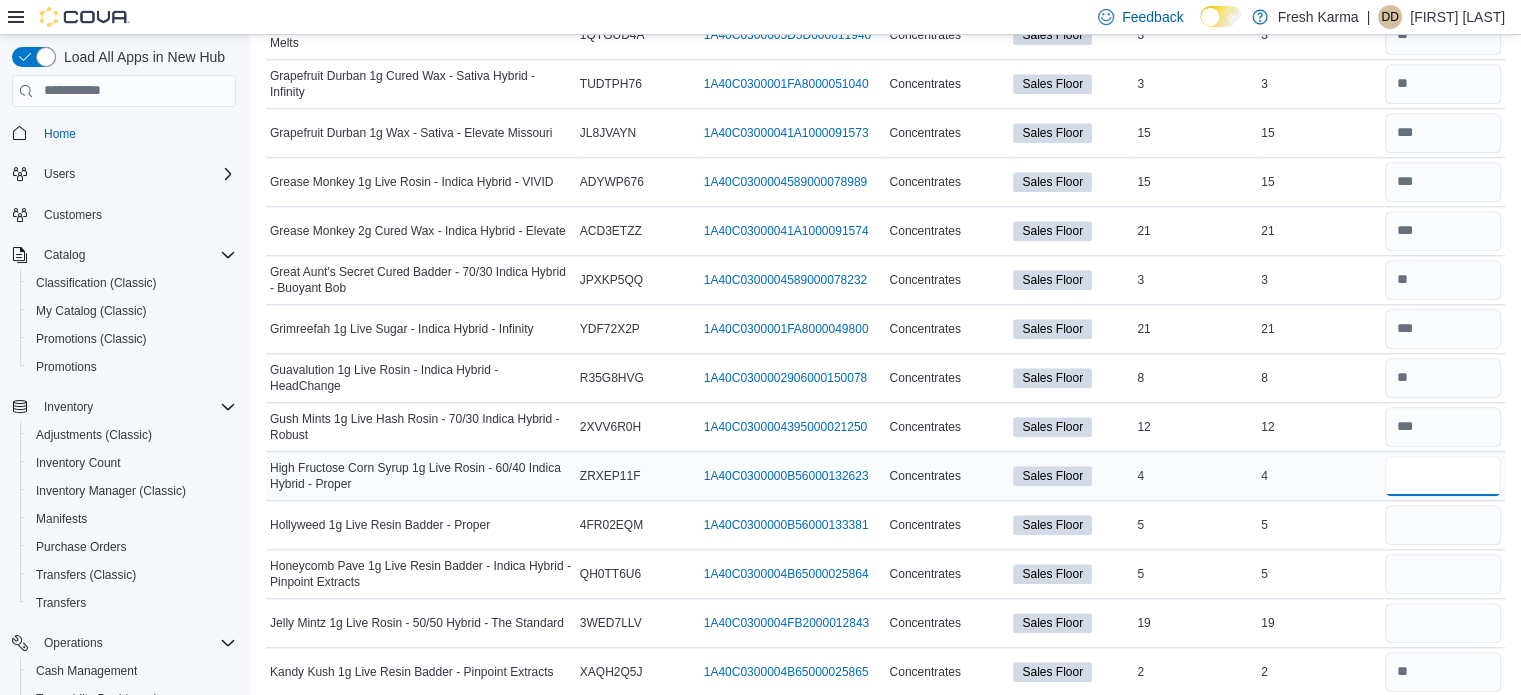 click at bounding box center [1443, 476] 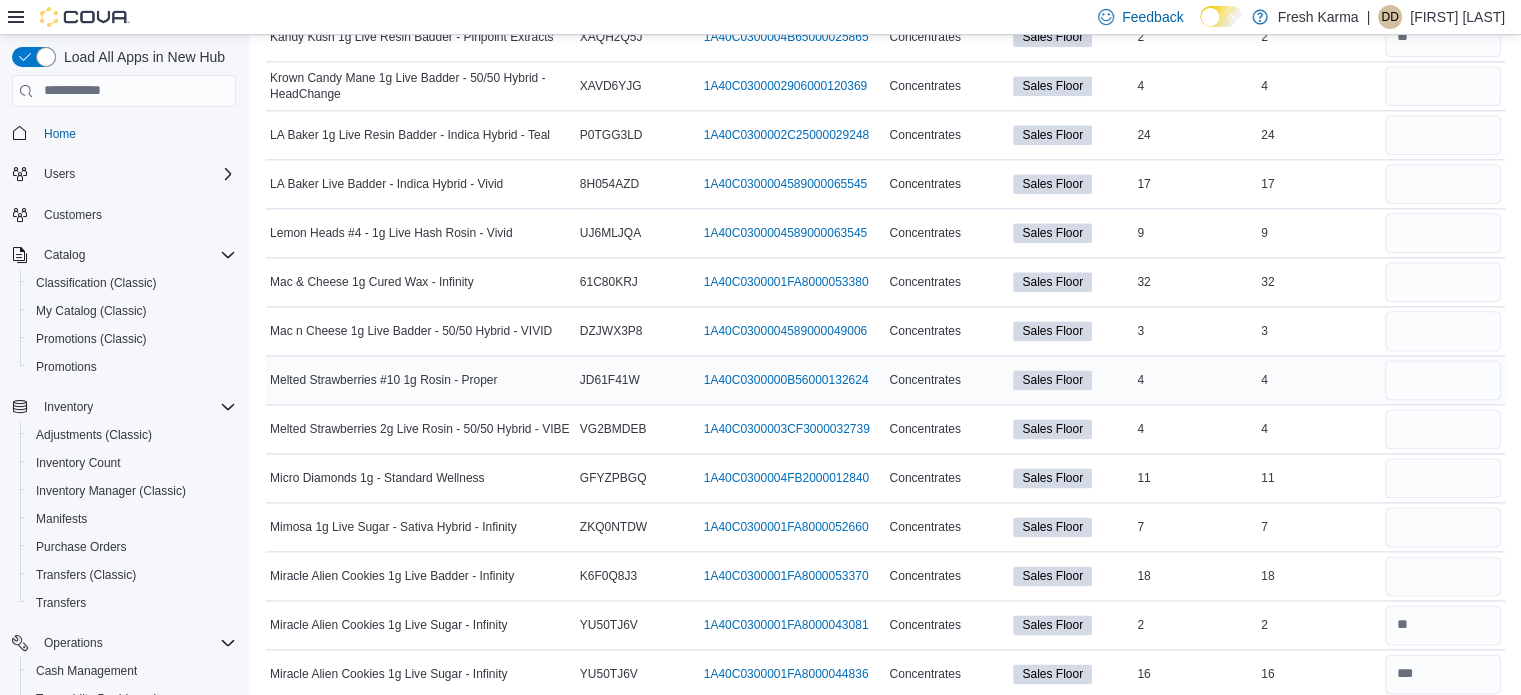 scroll, scrollTop: 2500, scrollLeft: 0, axis: vertical 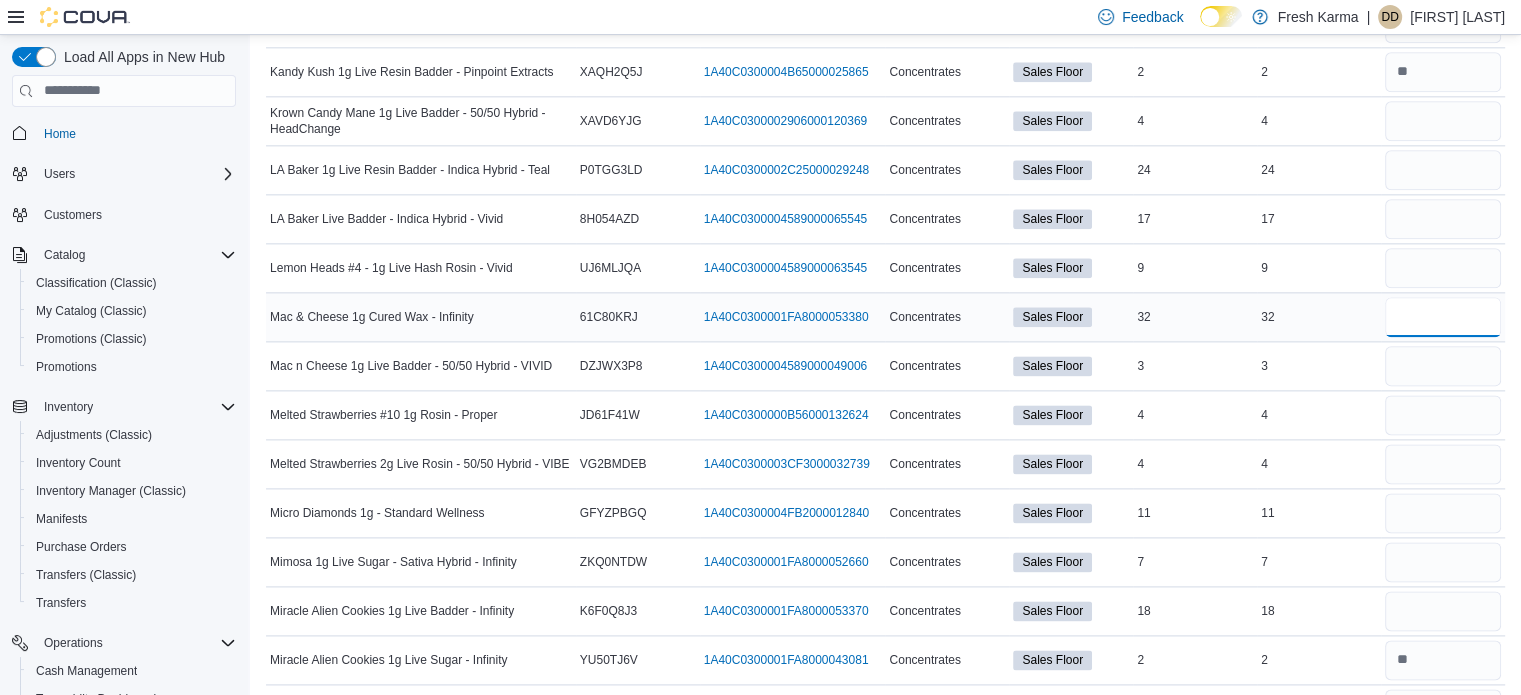 click at bounding box center (1443, 317) 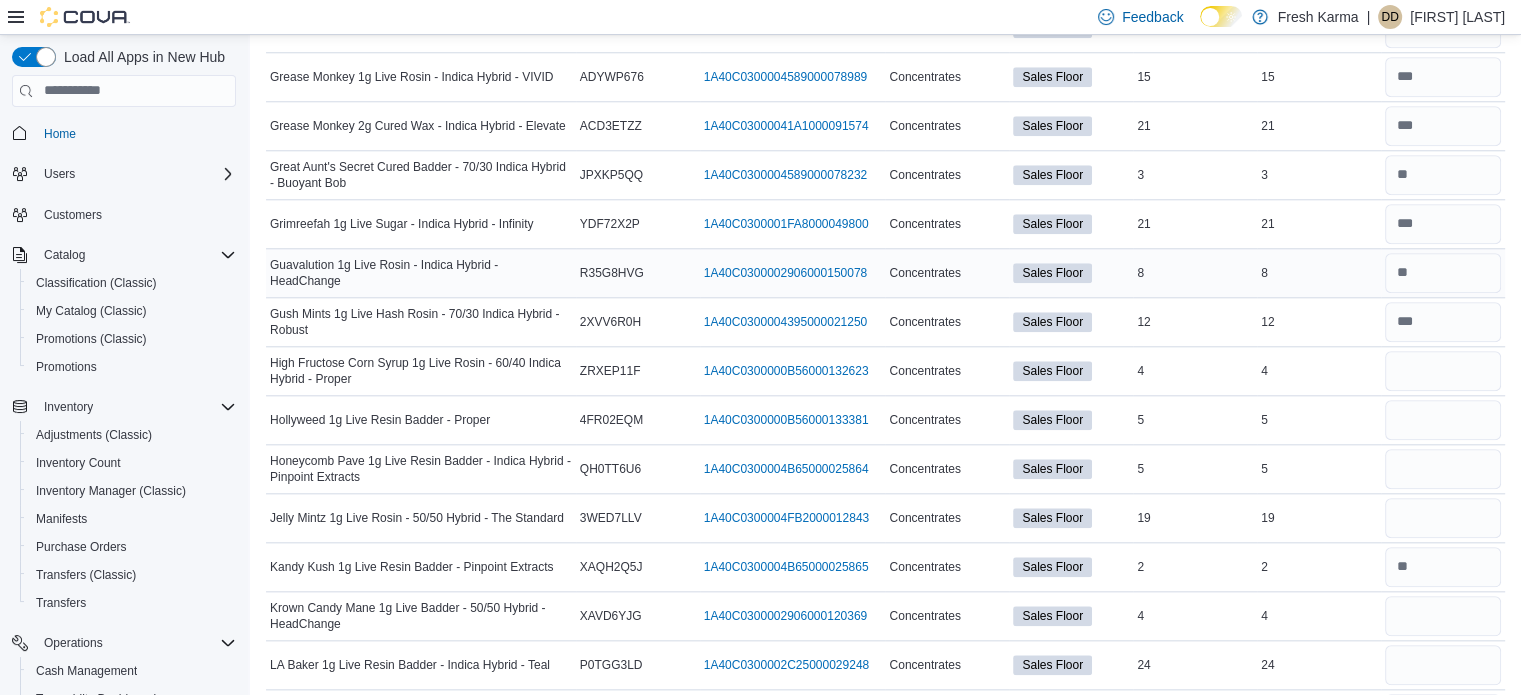scroll, scrollTop: 2000, scrollLeft: 0, axis: vertical 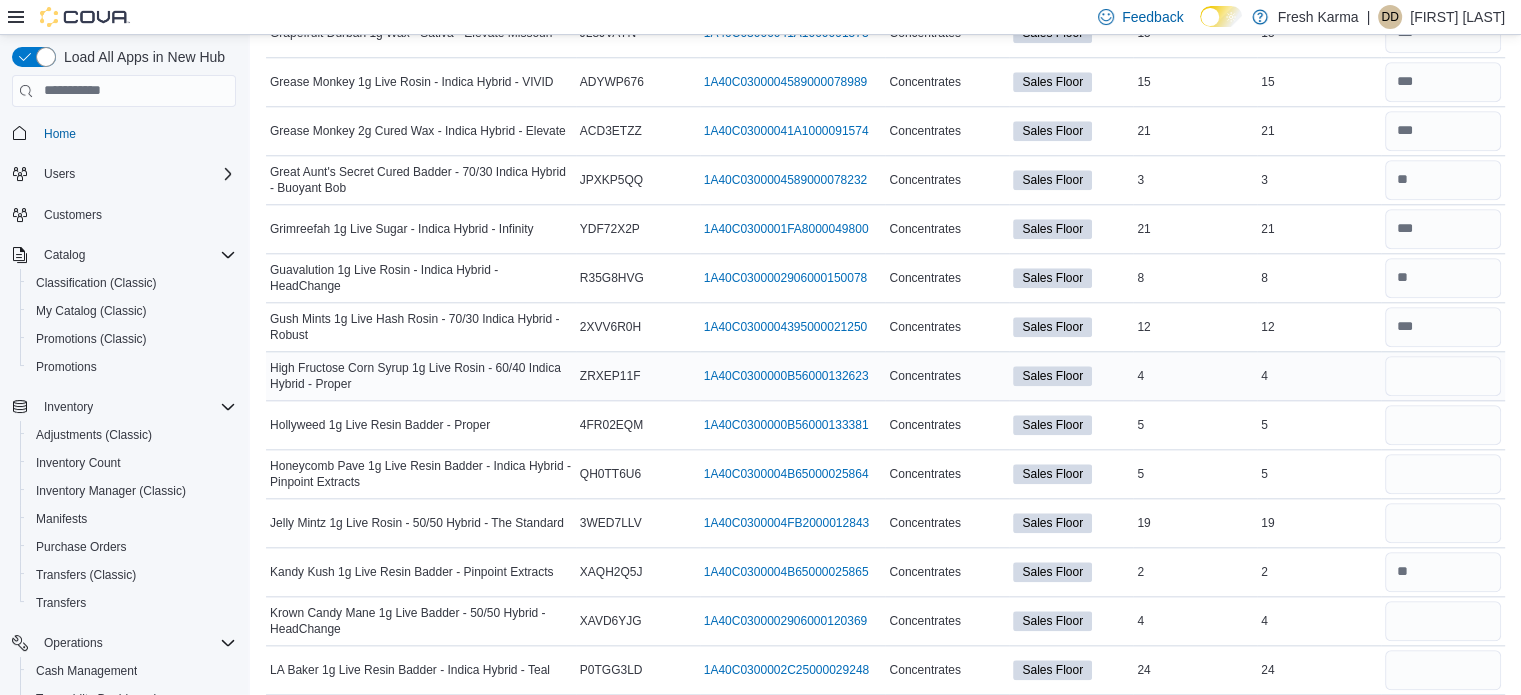 type on "**" 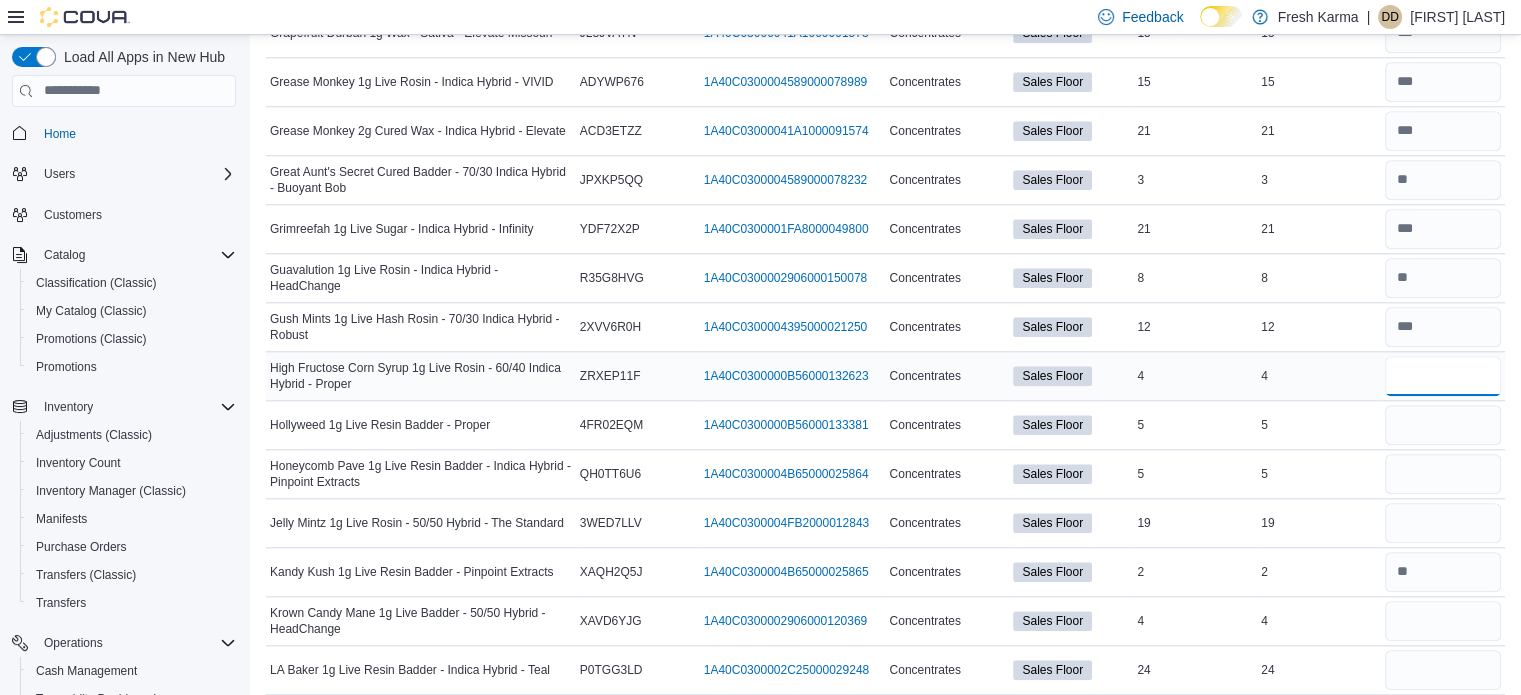 type 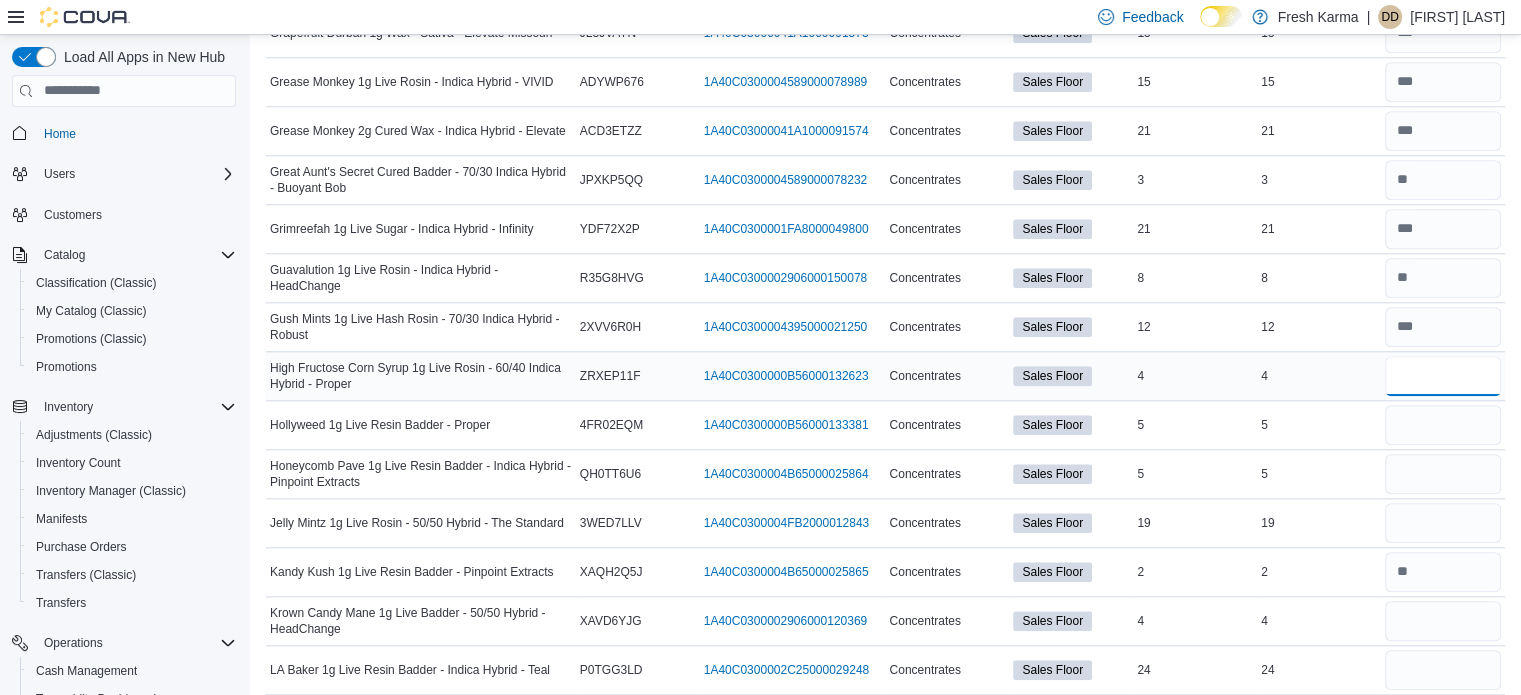 click at bounding box center [1443, 376] 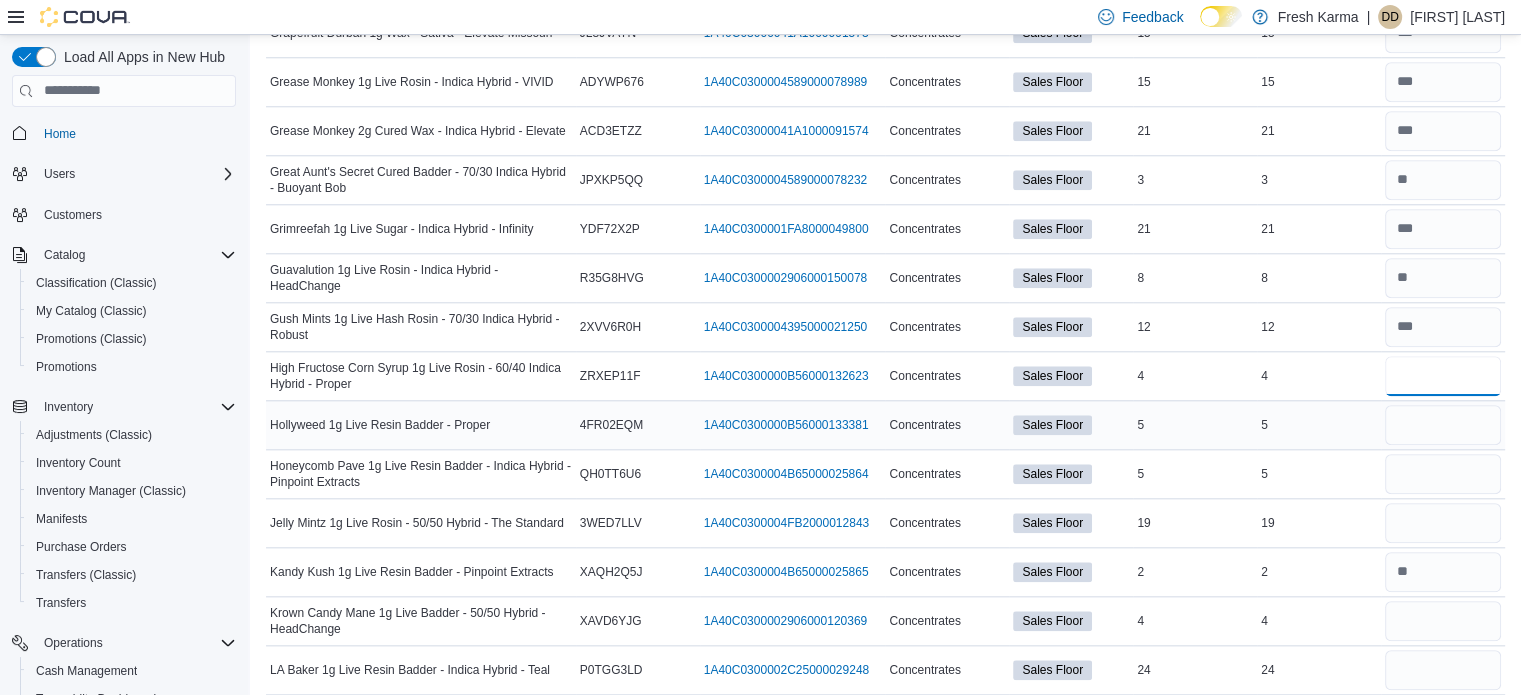 type on "*" 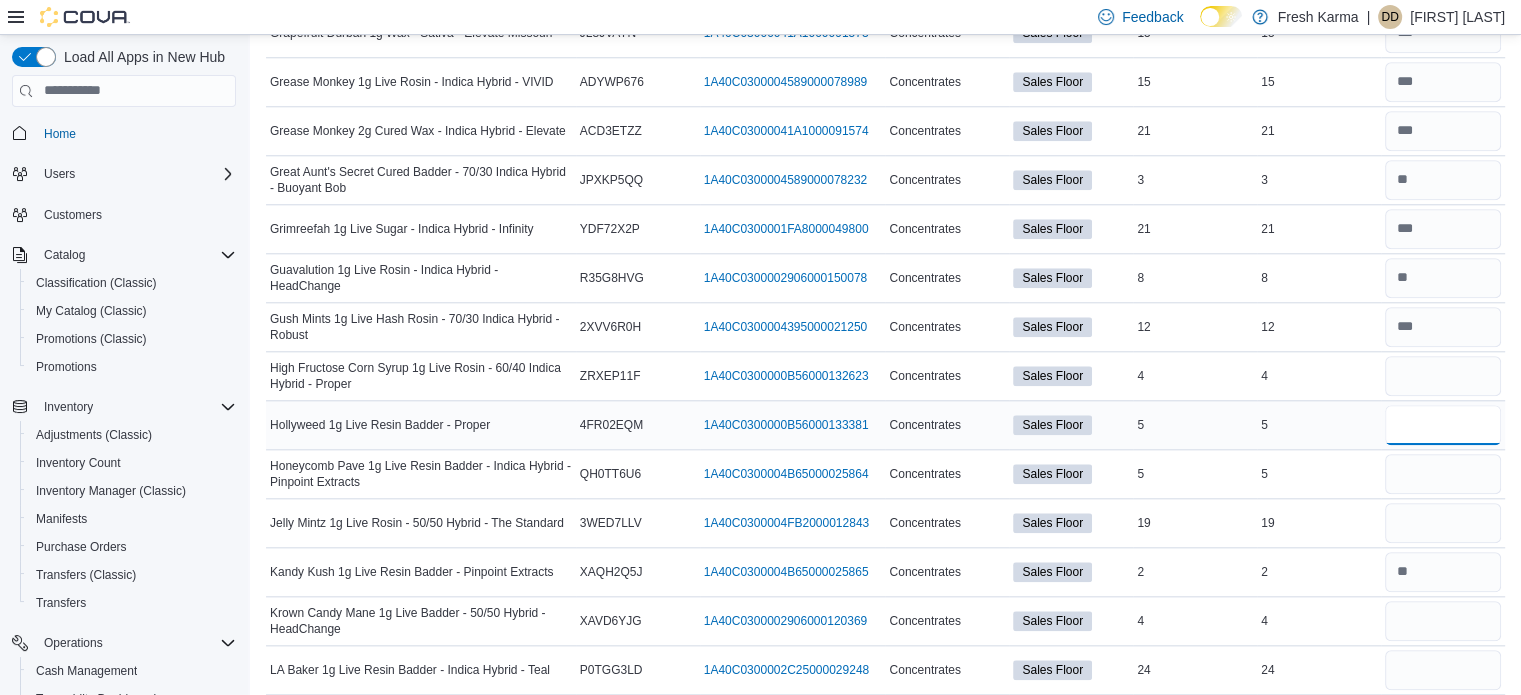 type 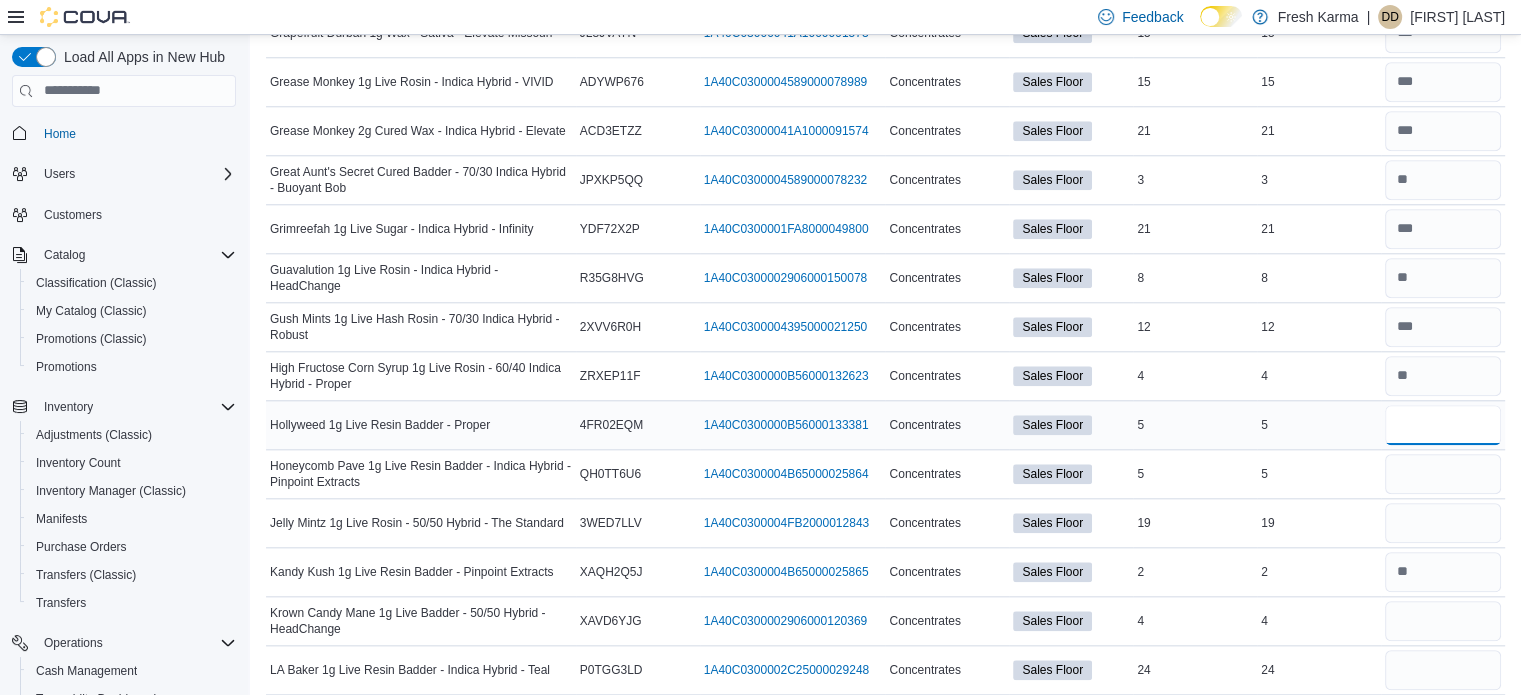 click at bounding box center [1443, 425] 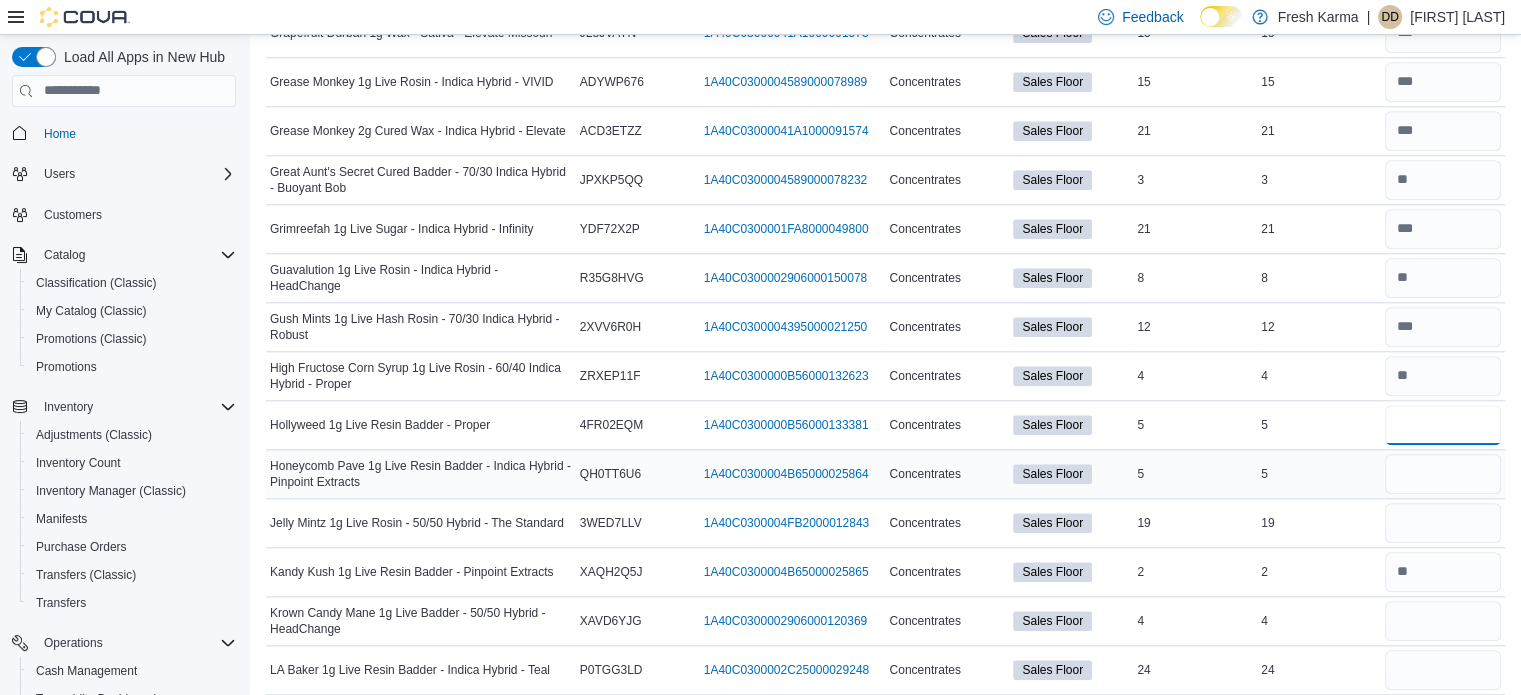 type on "*" 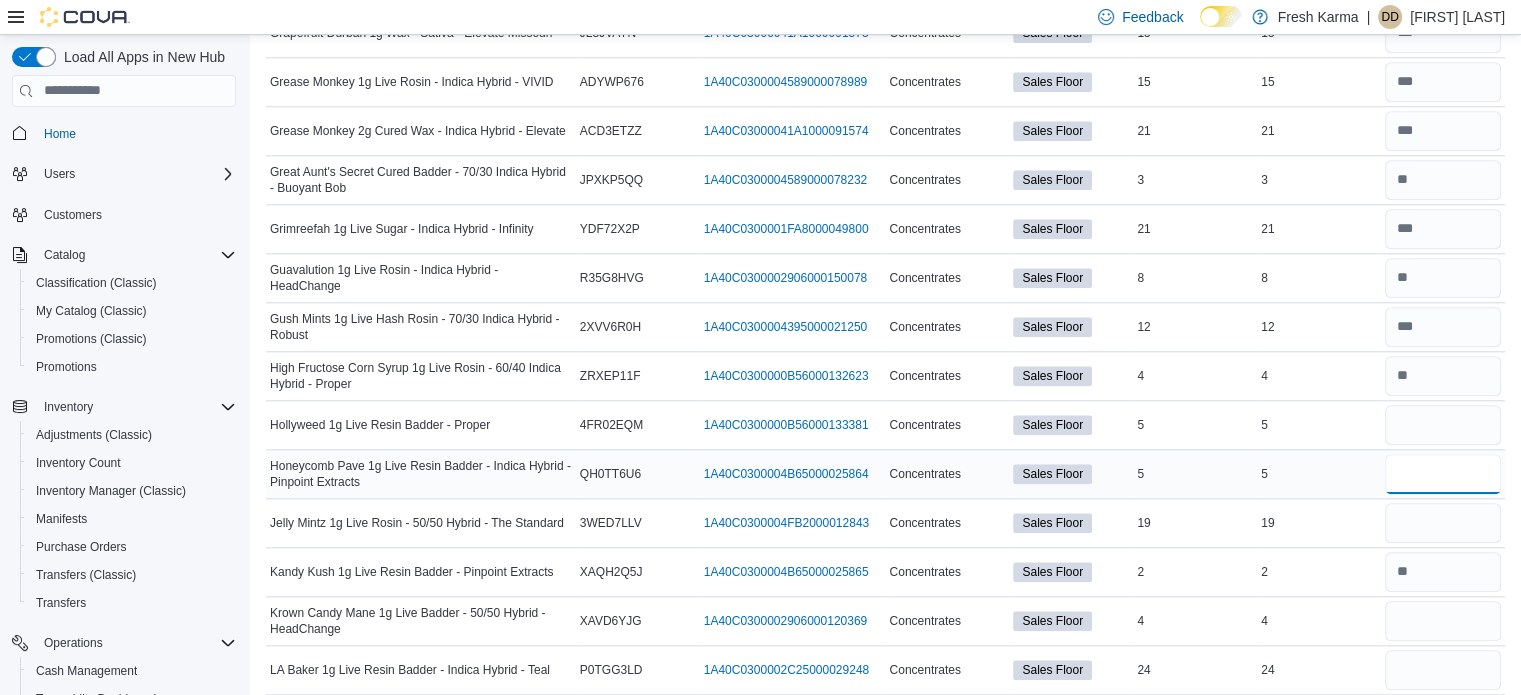 type 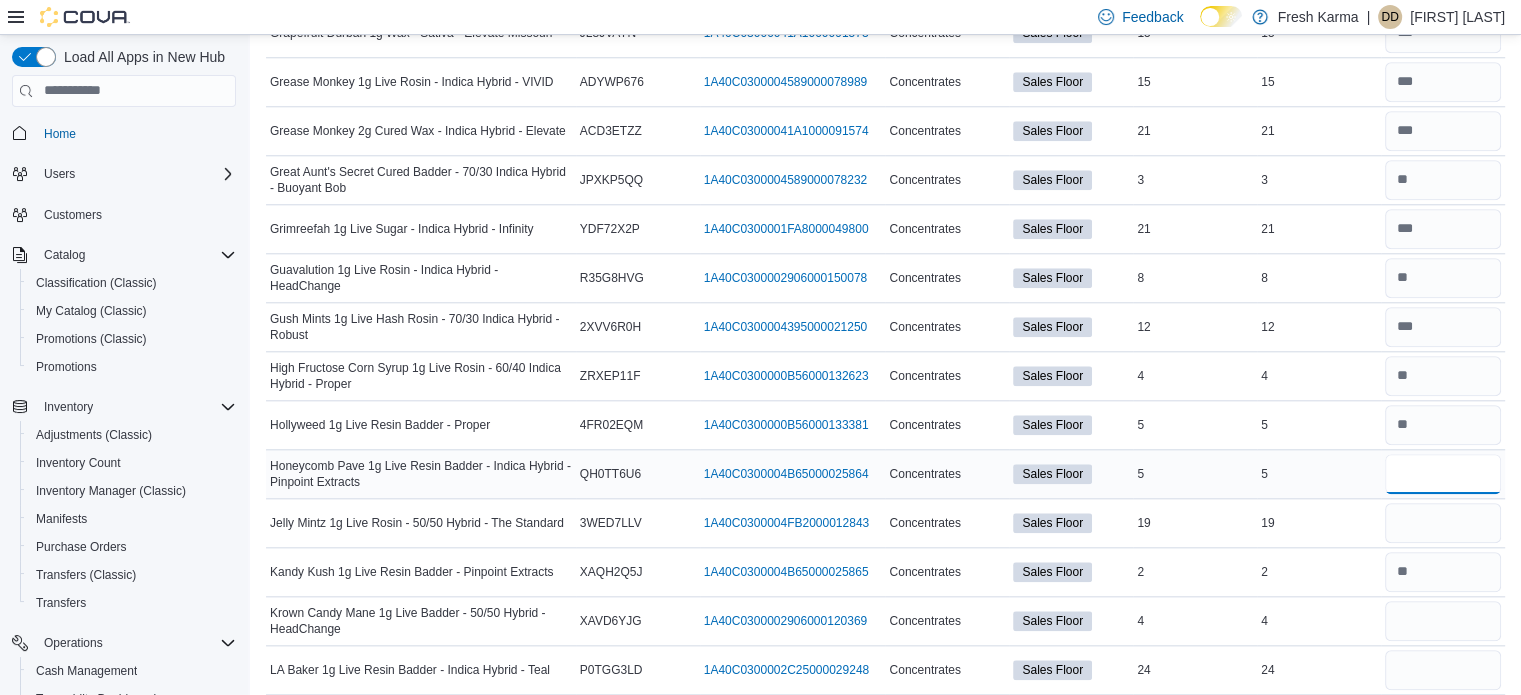 click at bounding box center [1443, 474] 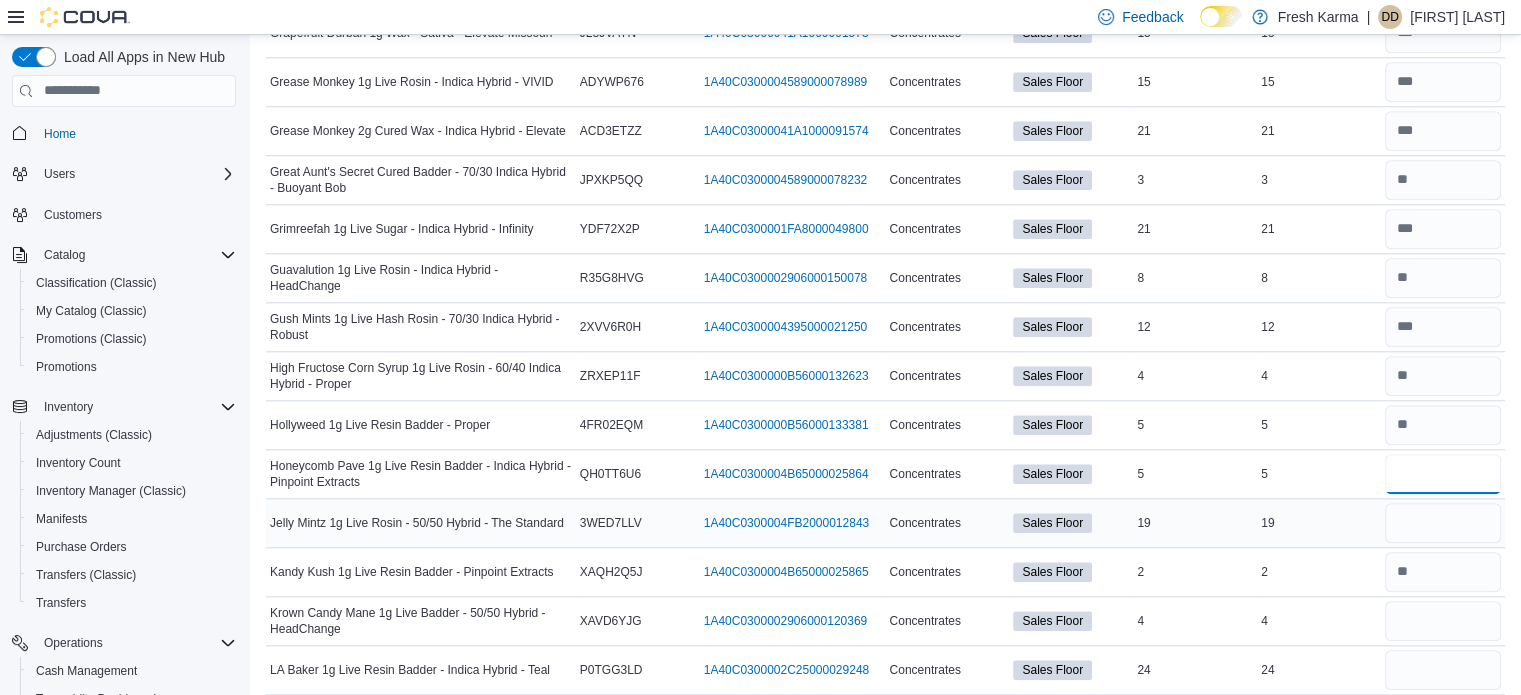 type on "*" 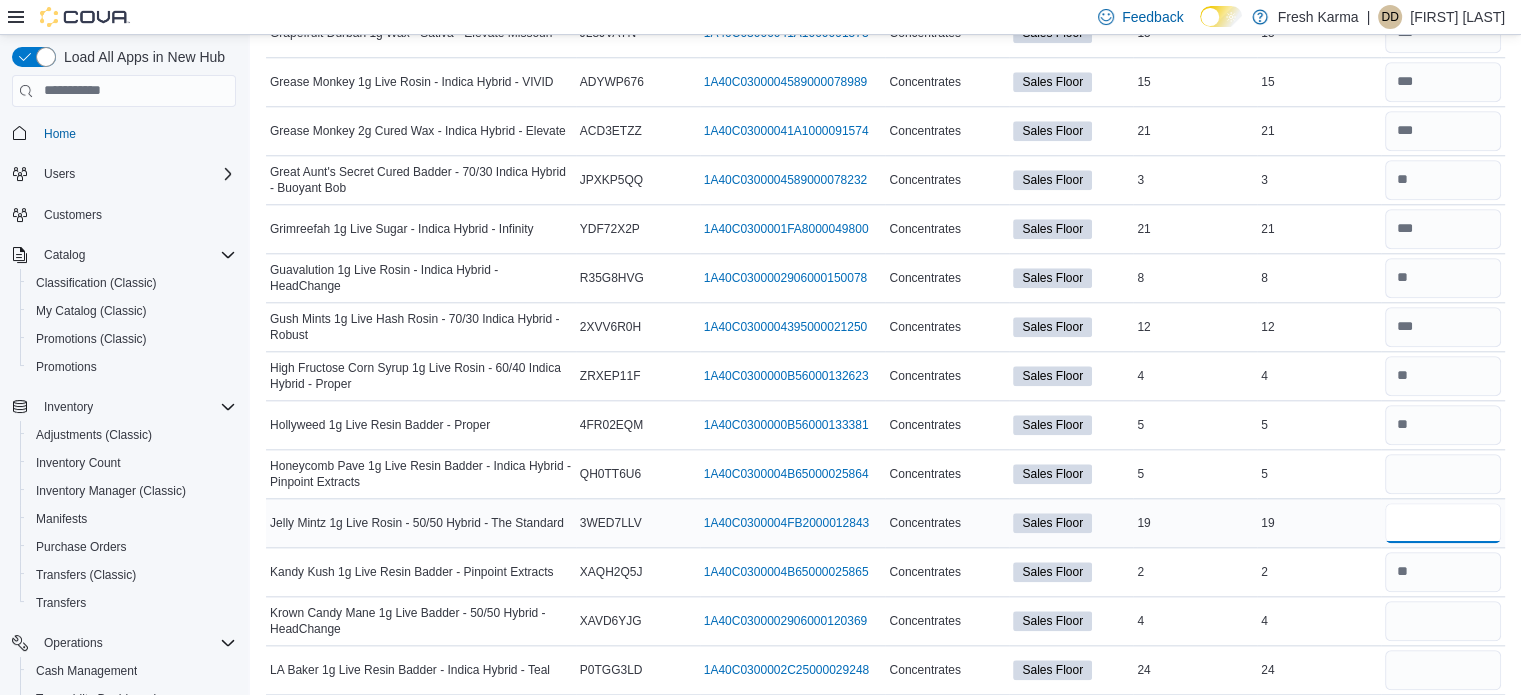 type 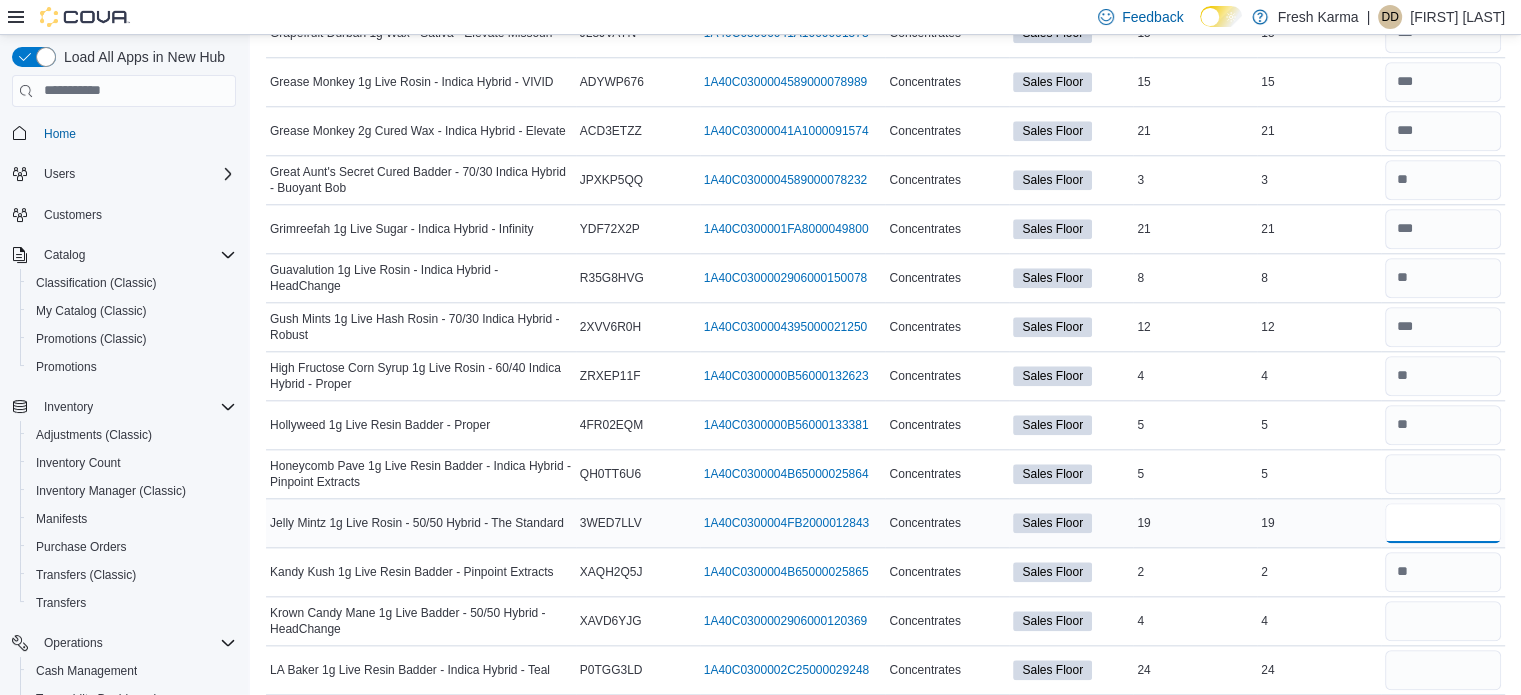 click at bounding box center (1443, 523) 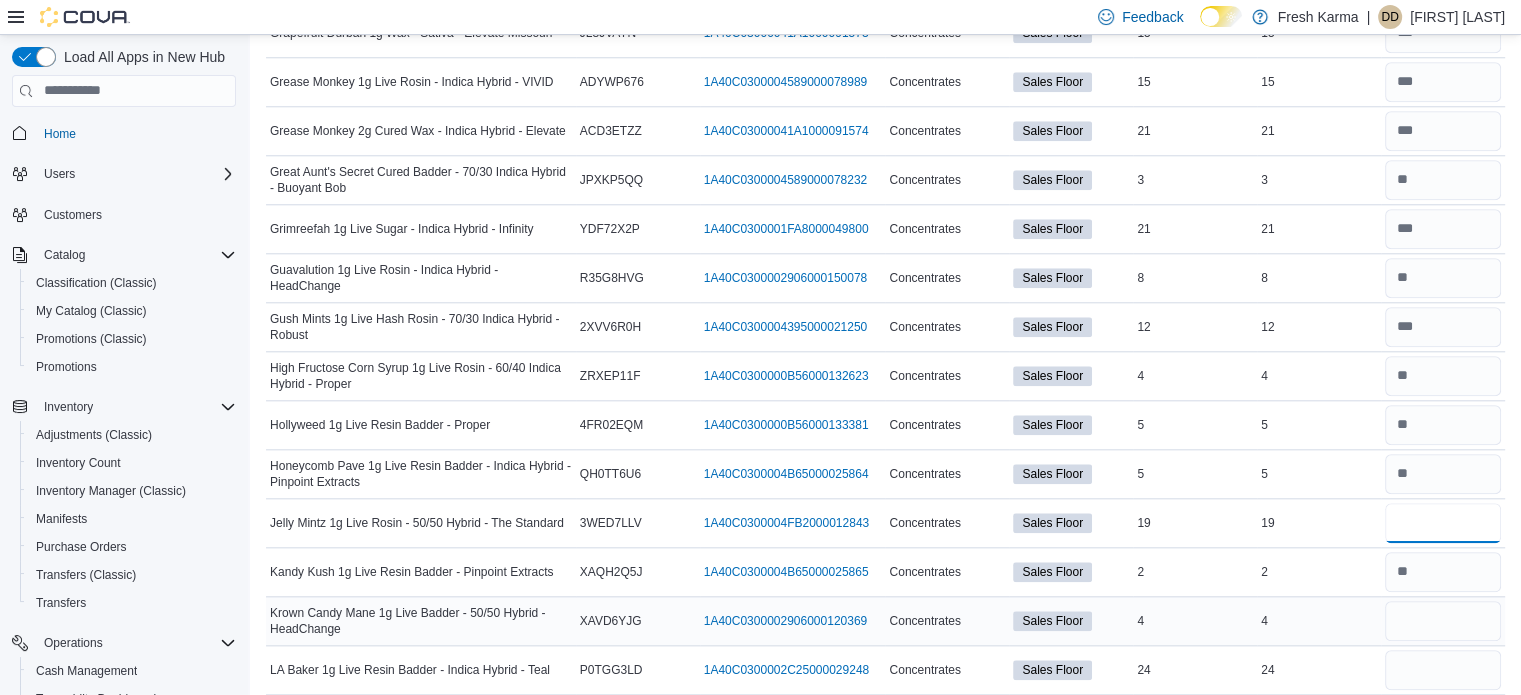 type on "**" 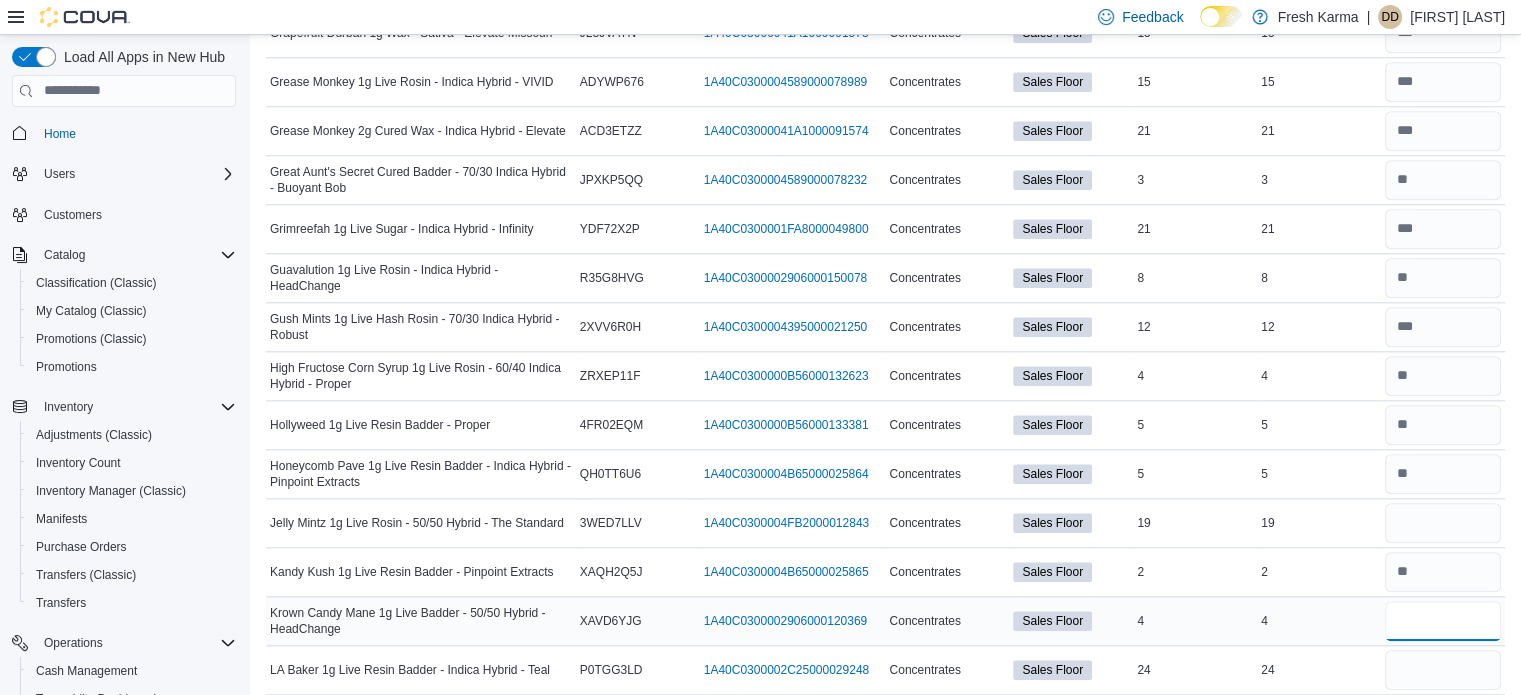 type 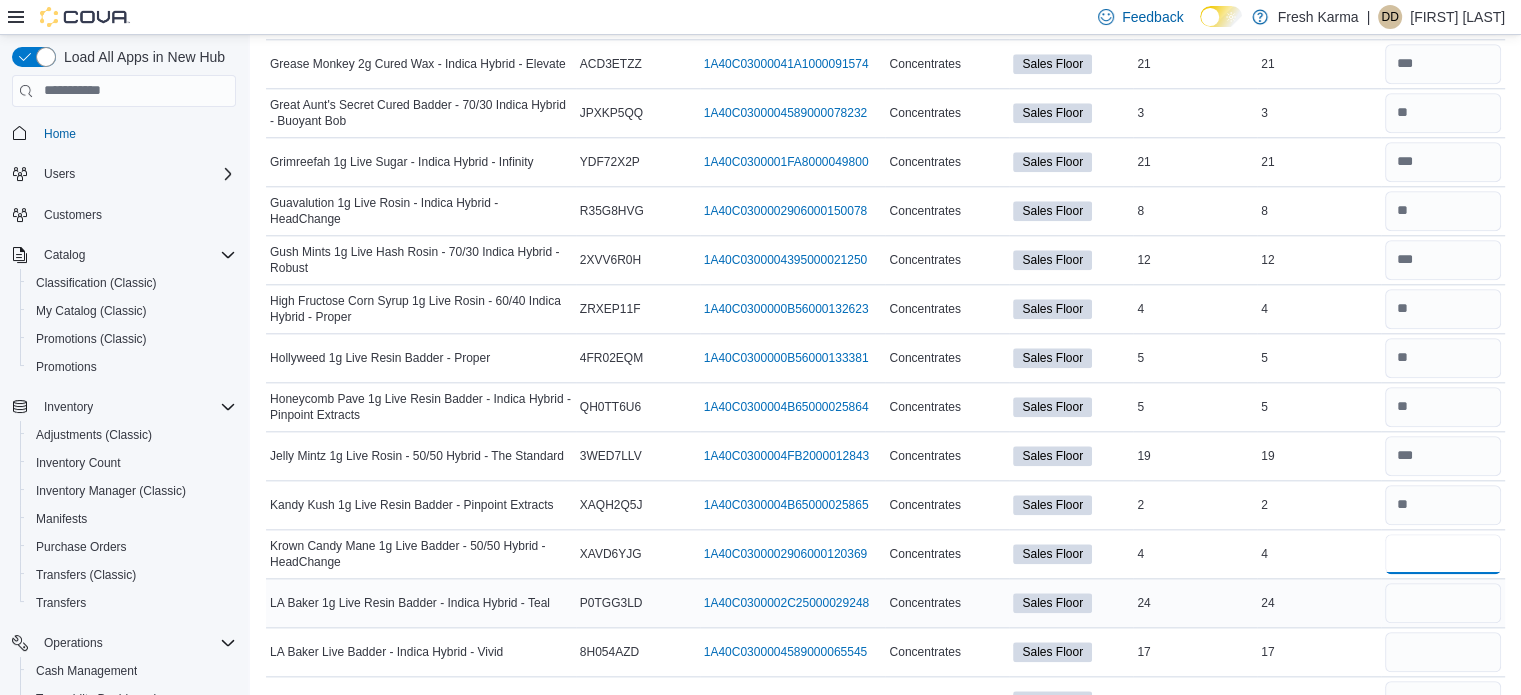 scroll, scrollTop: 2200, scrollLeft: 0, axis: vertical 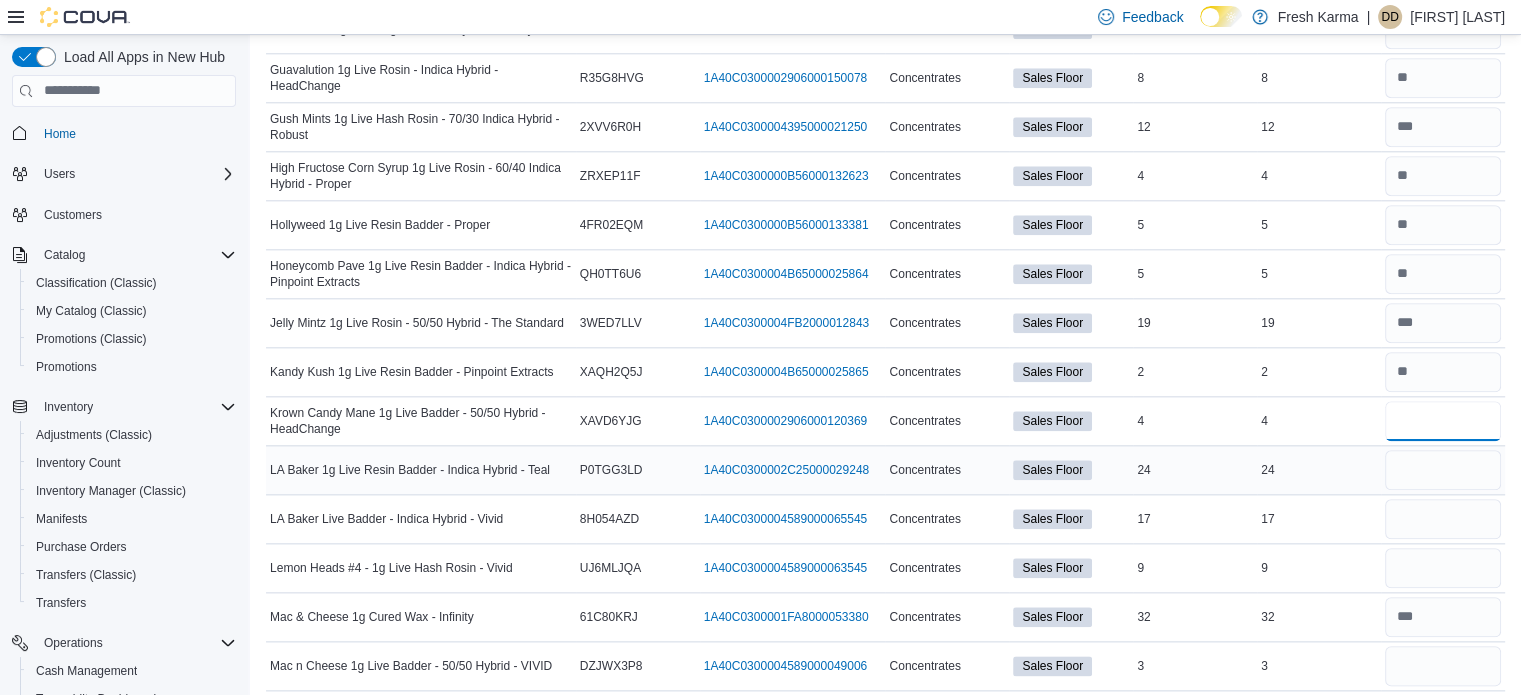 type on "*" 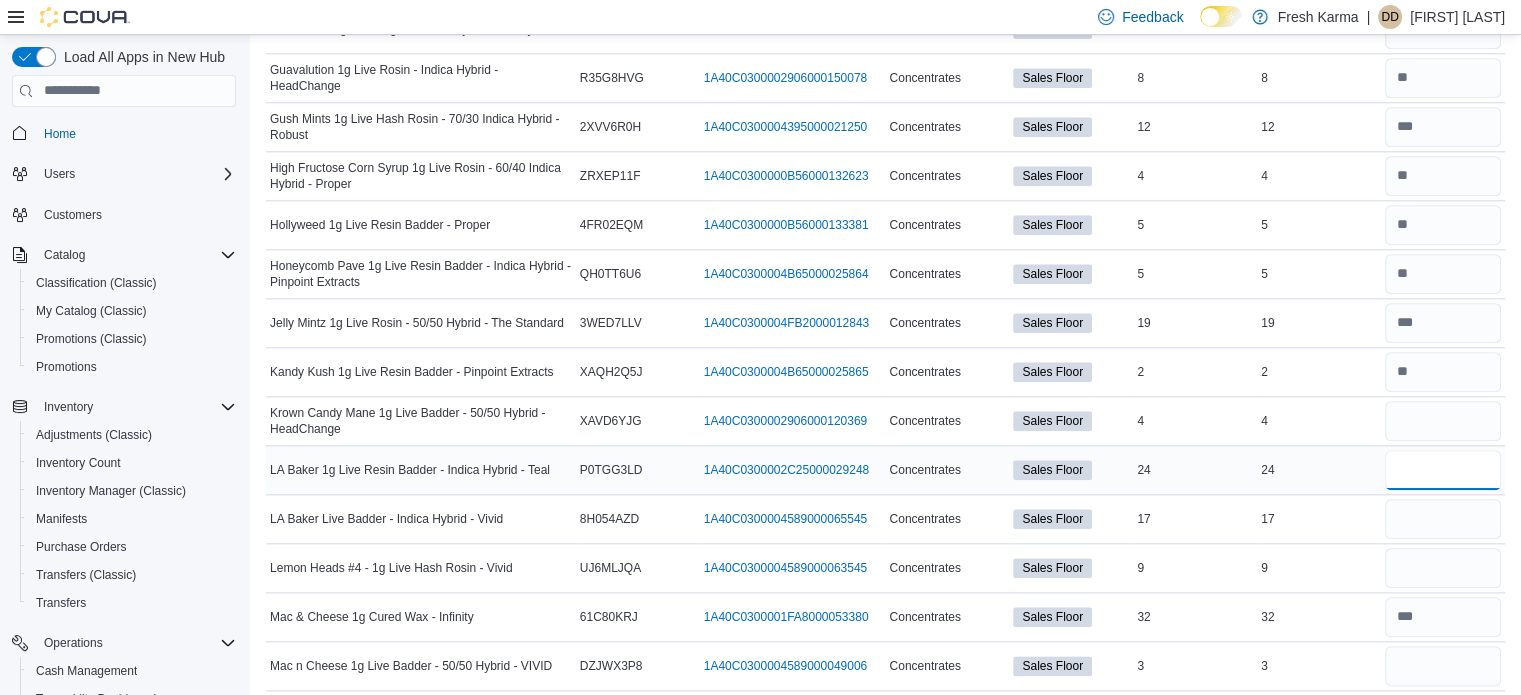 type 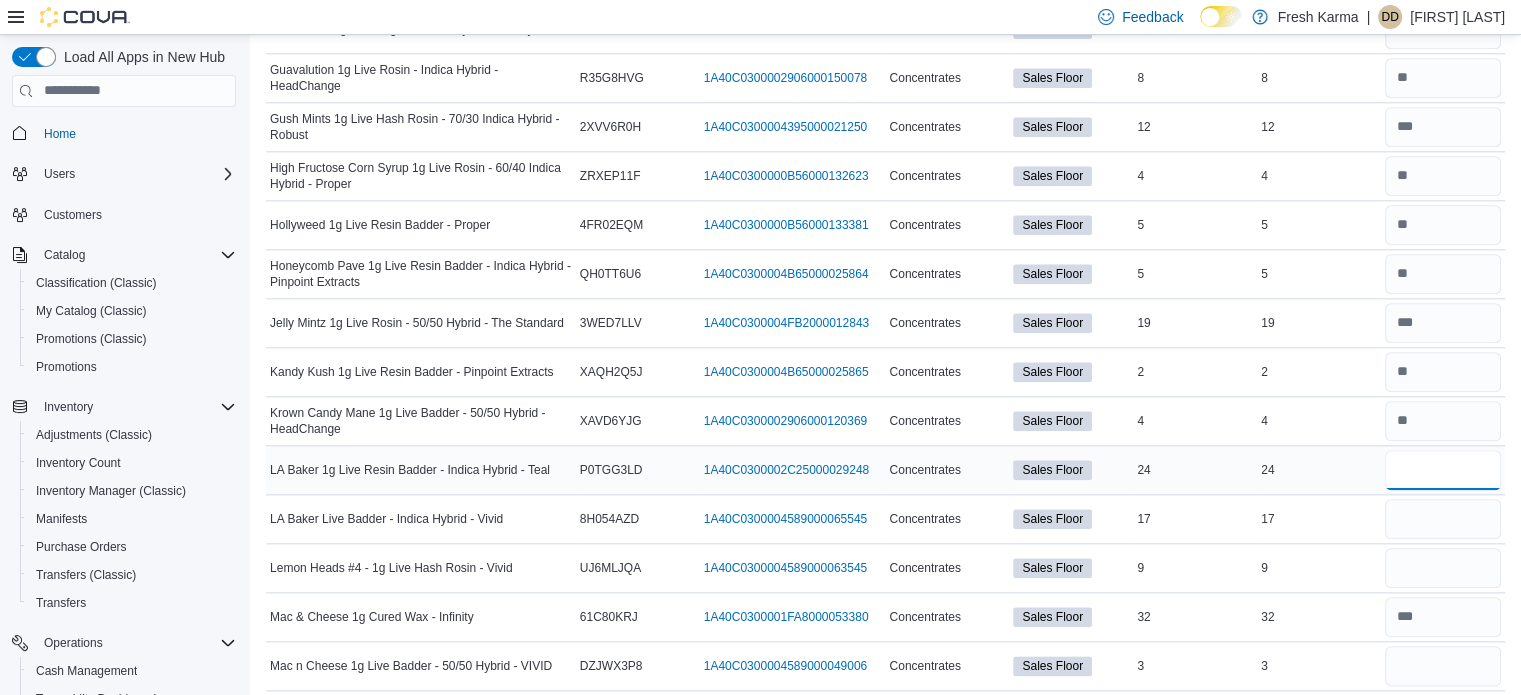 type on "**" 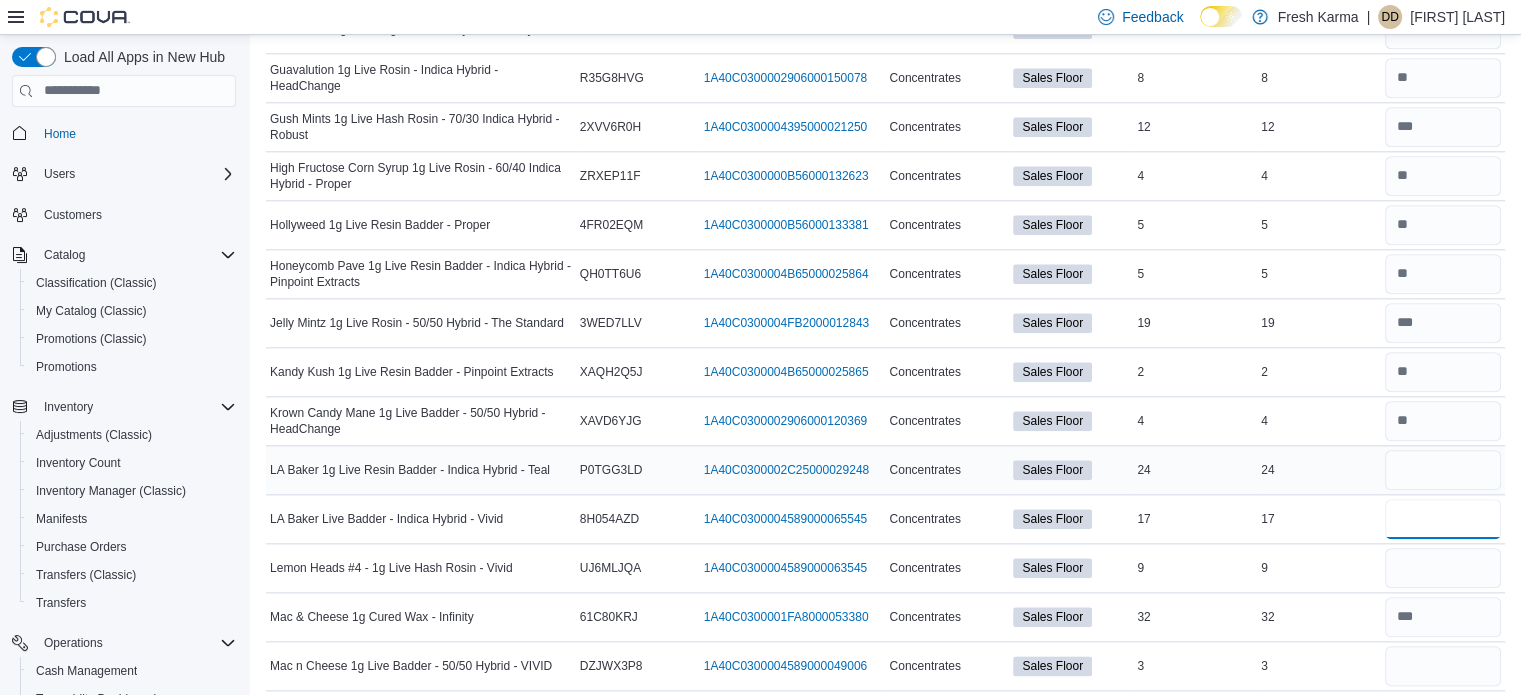 type 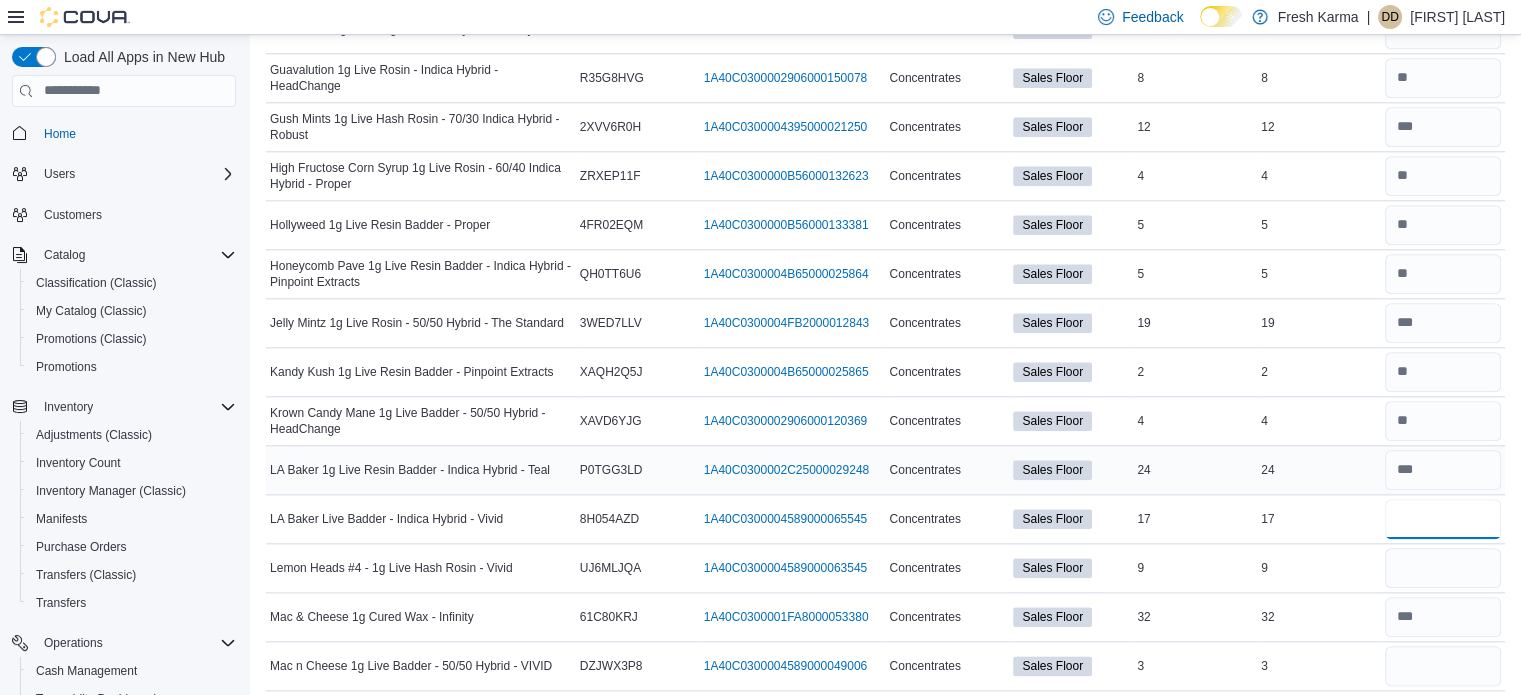 type on "**" 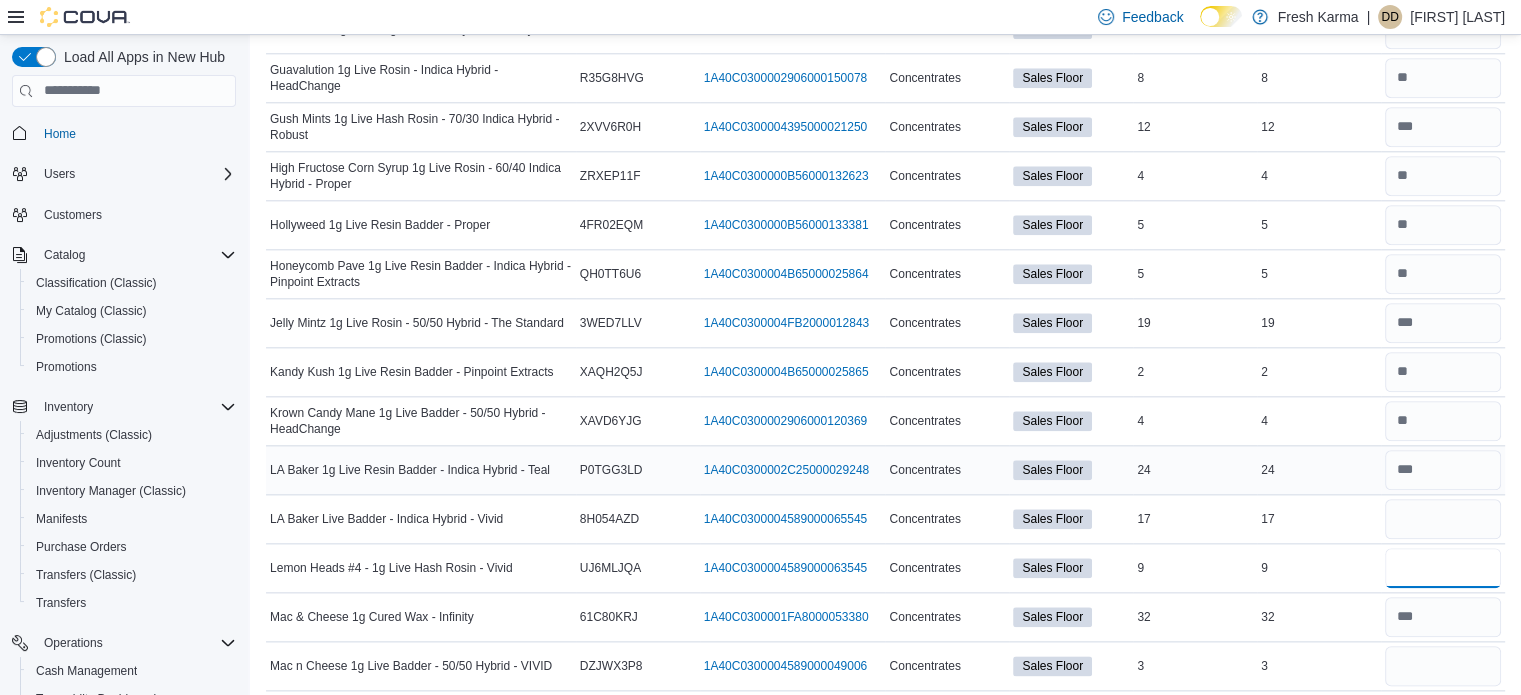 type 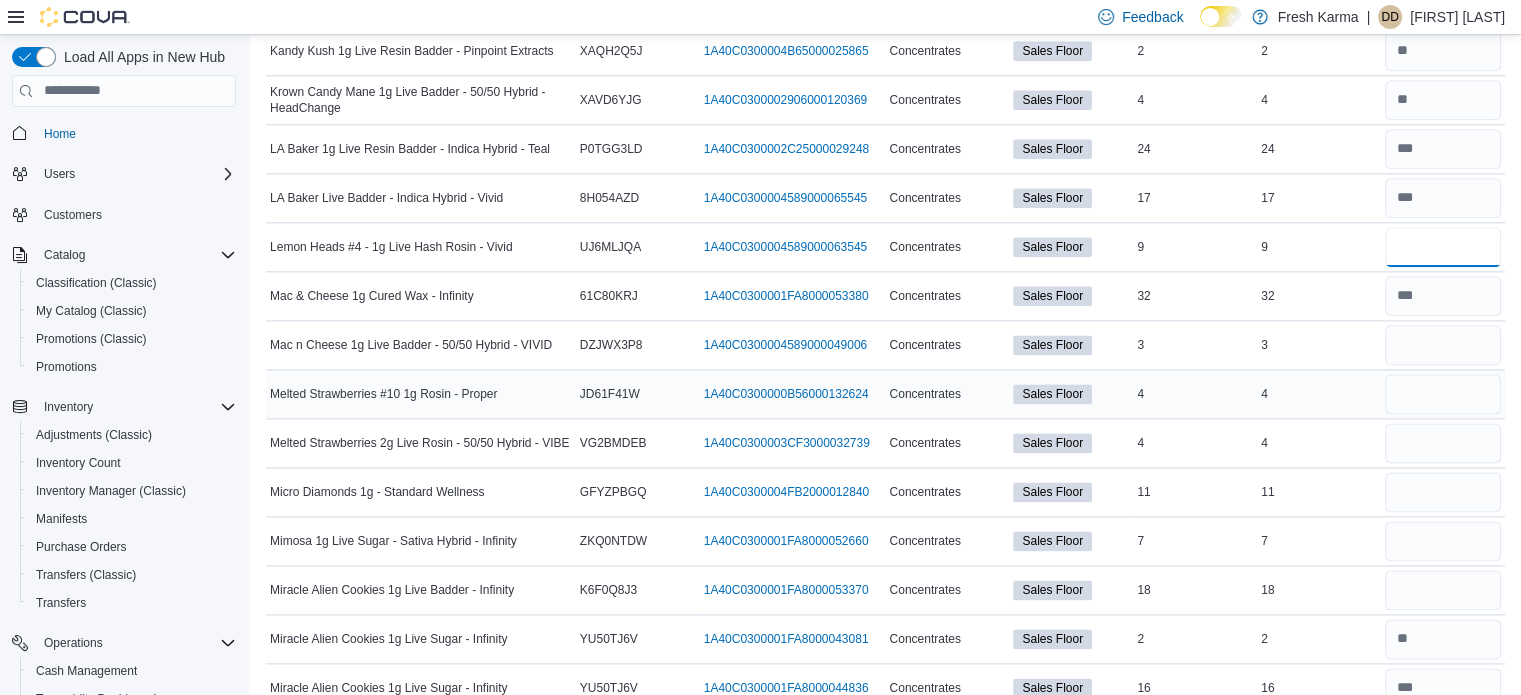 scroll, scrollTop: 2600, scrollLeft: 0, axis: vertical 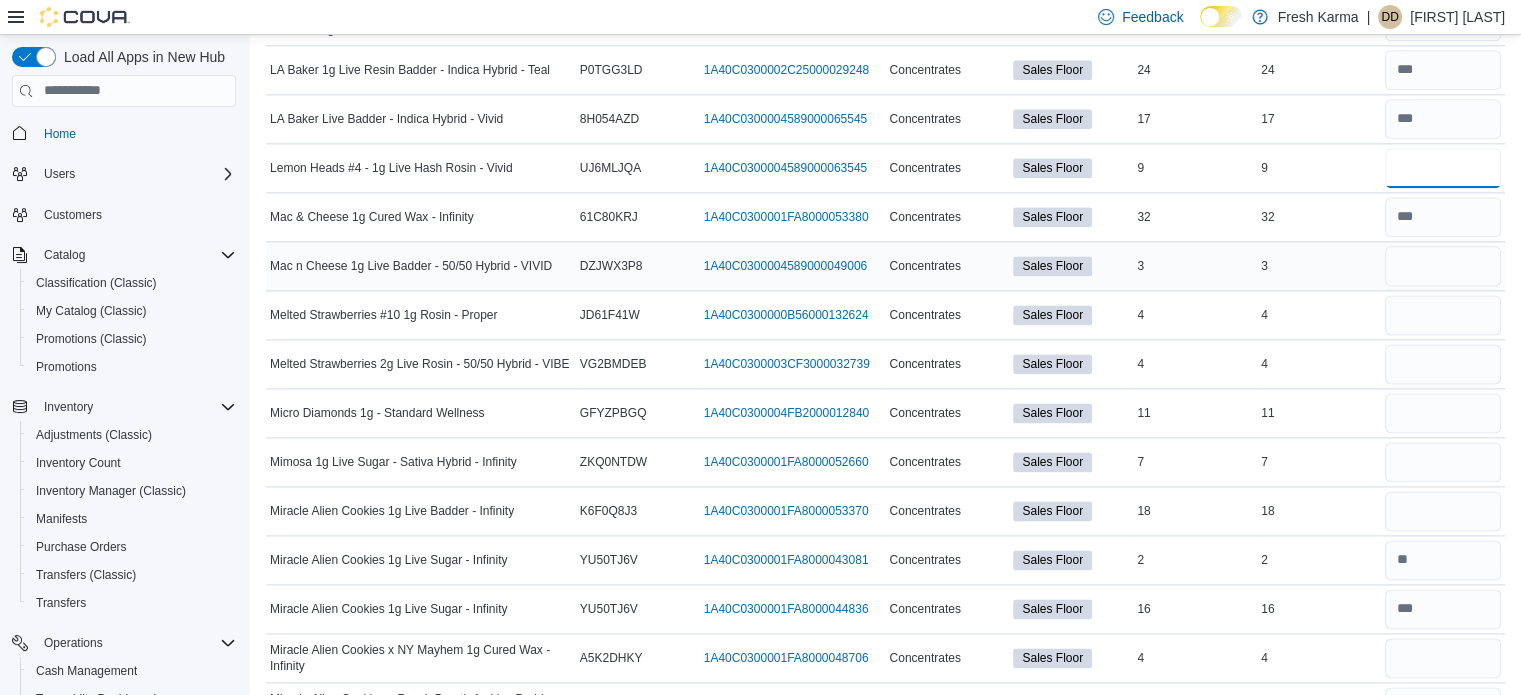 type on "*" 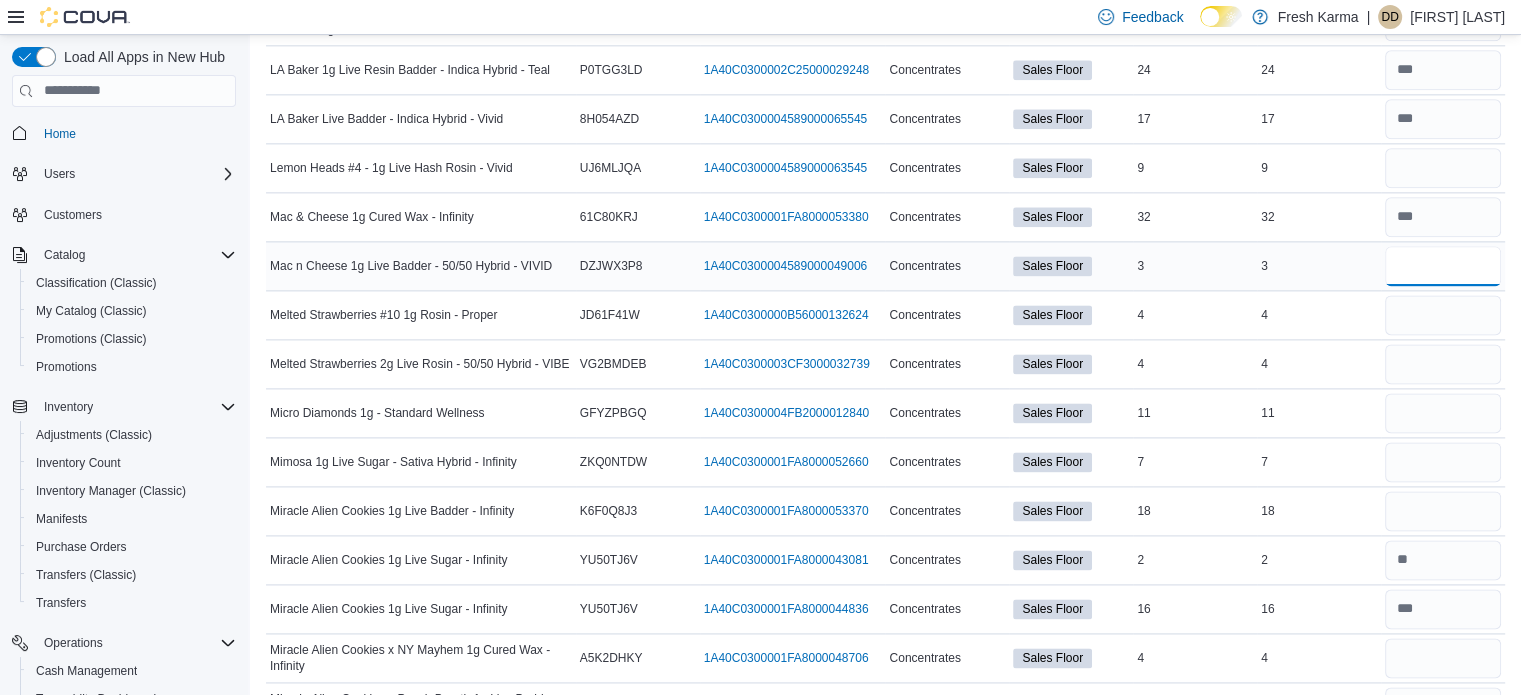type 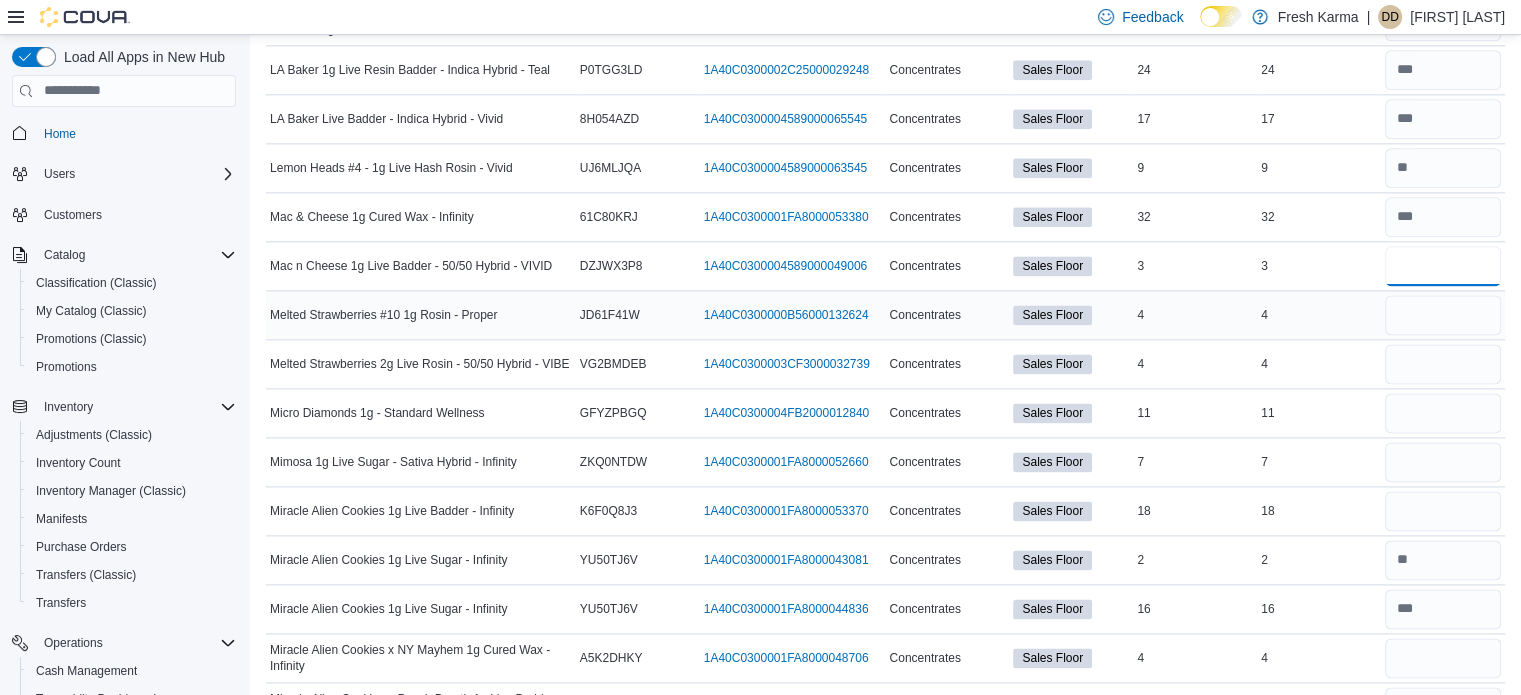 type on "*" 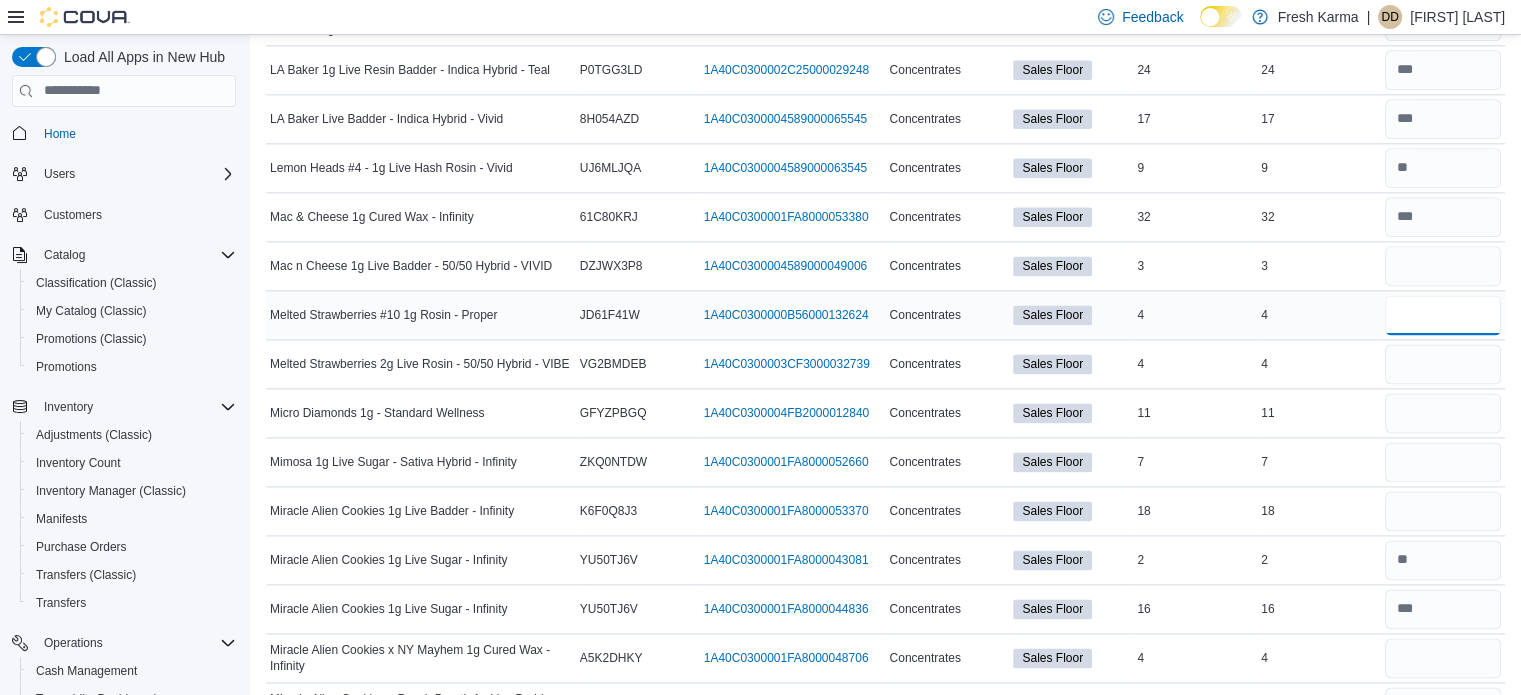 type 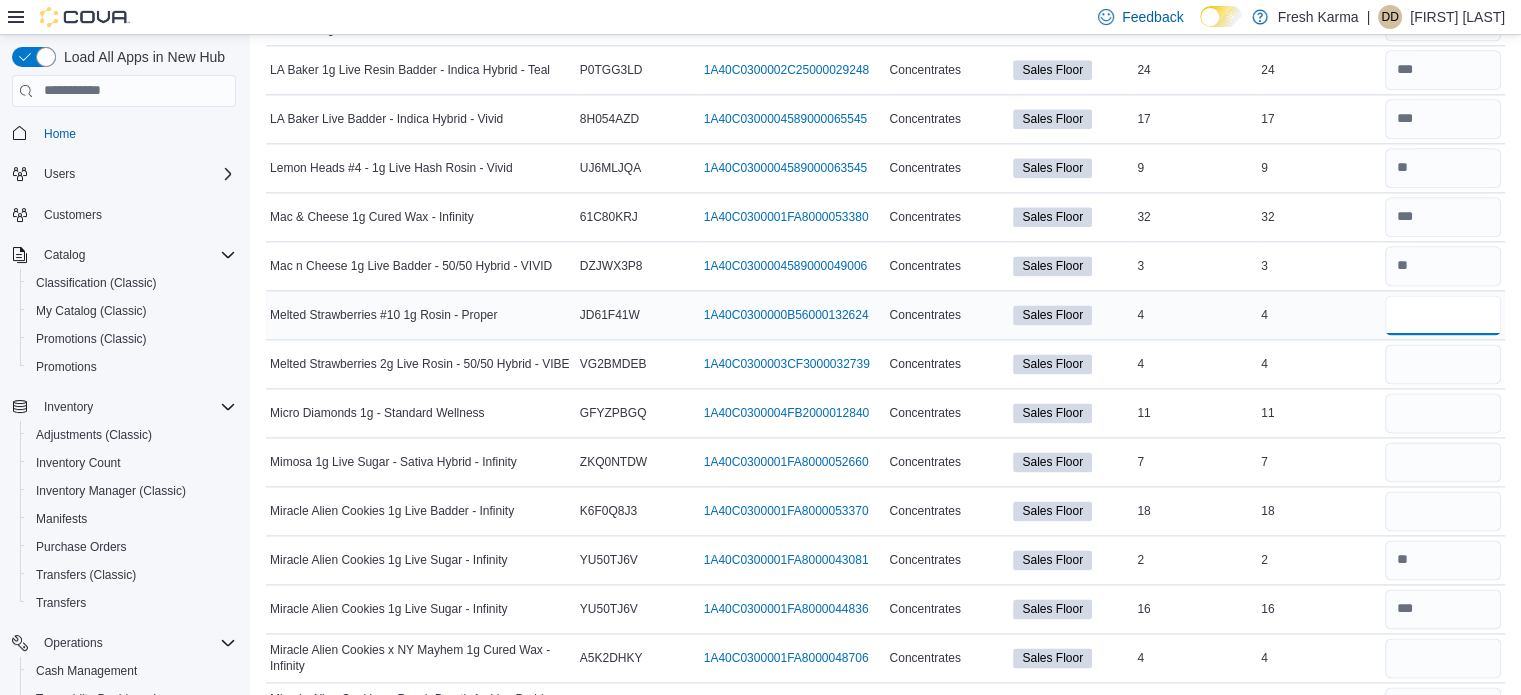 click at bounding box center (1443, 315) 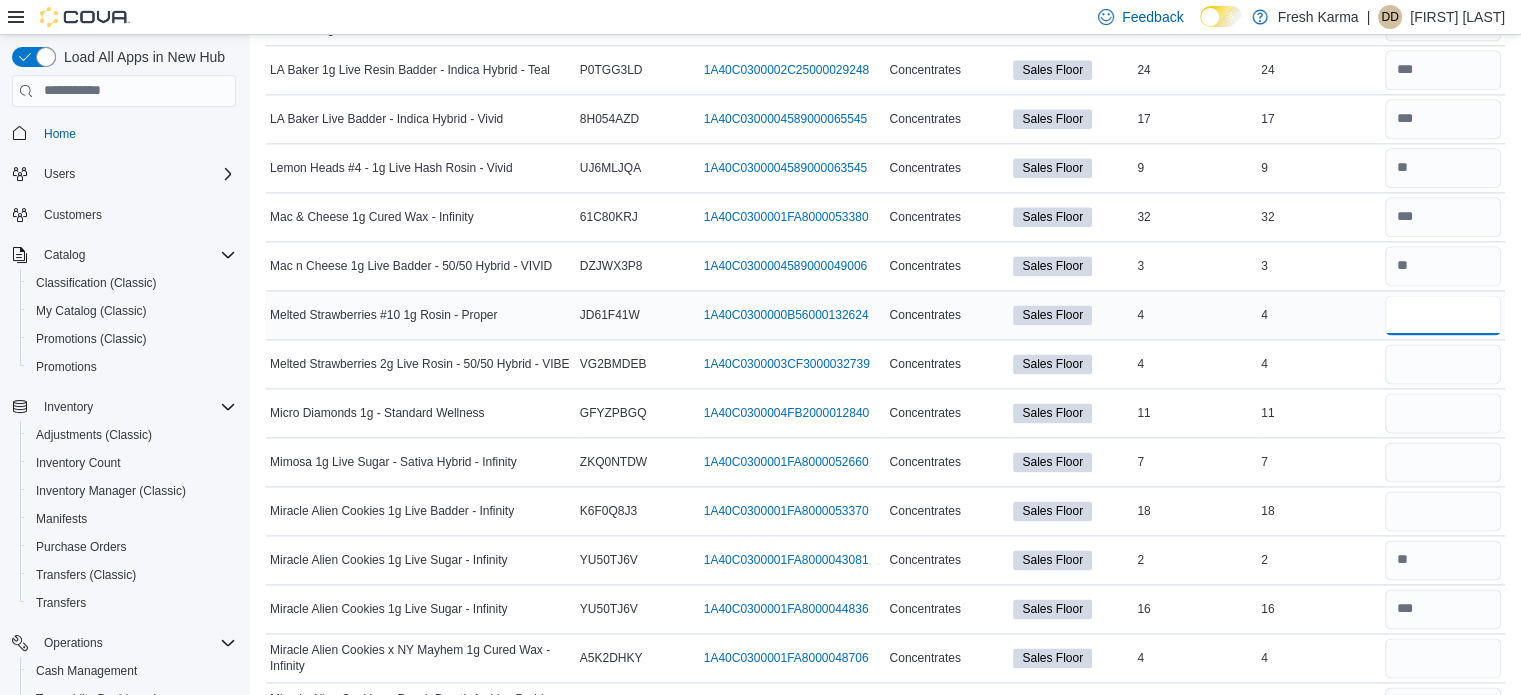type on "*" 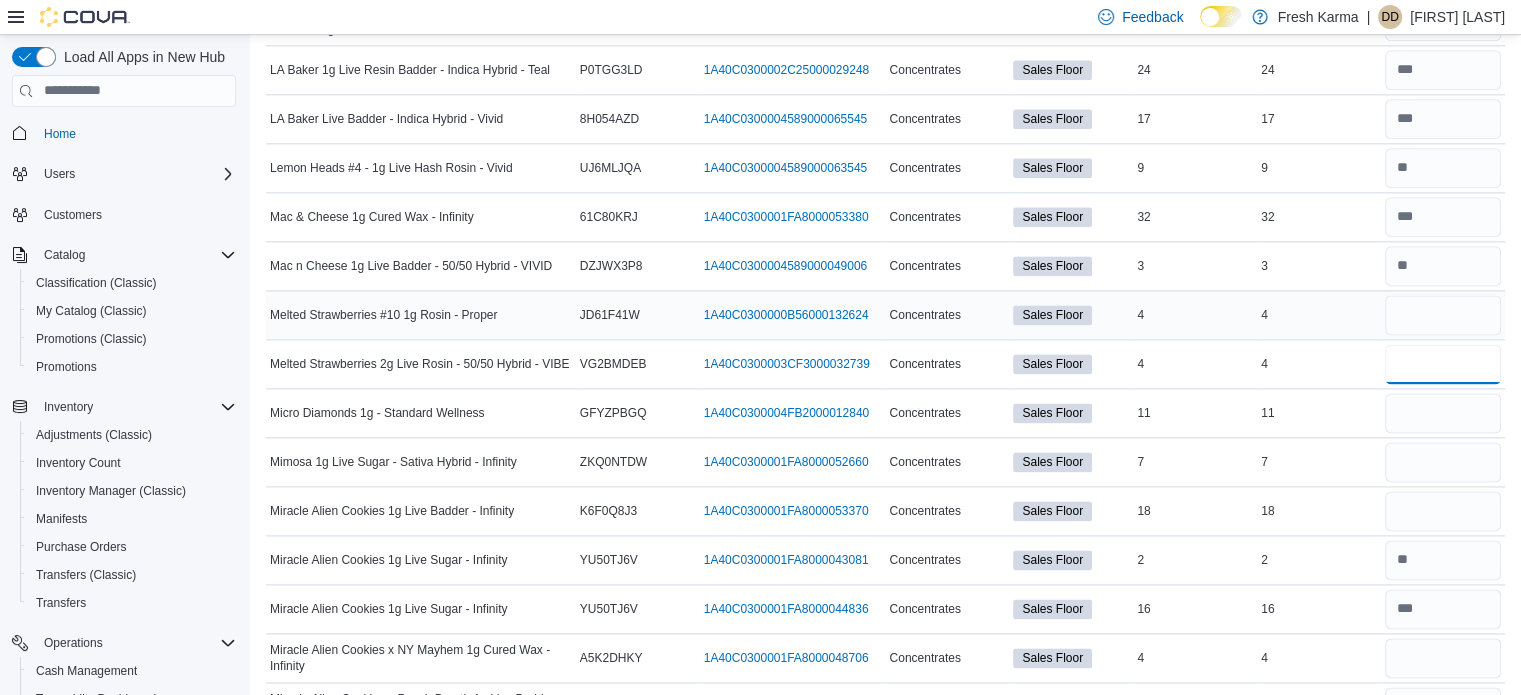 type 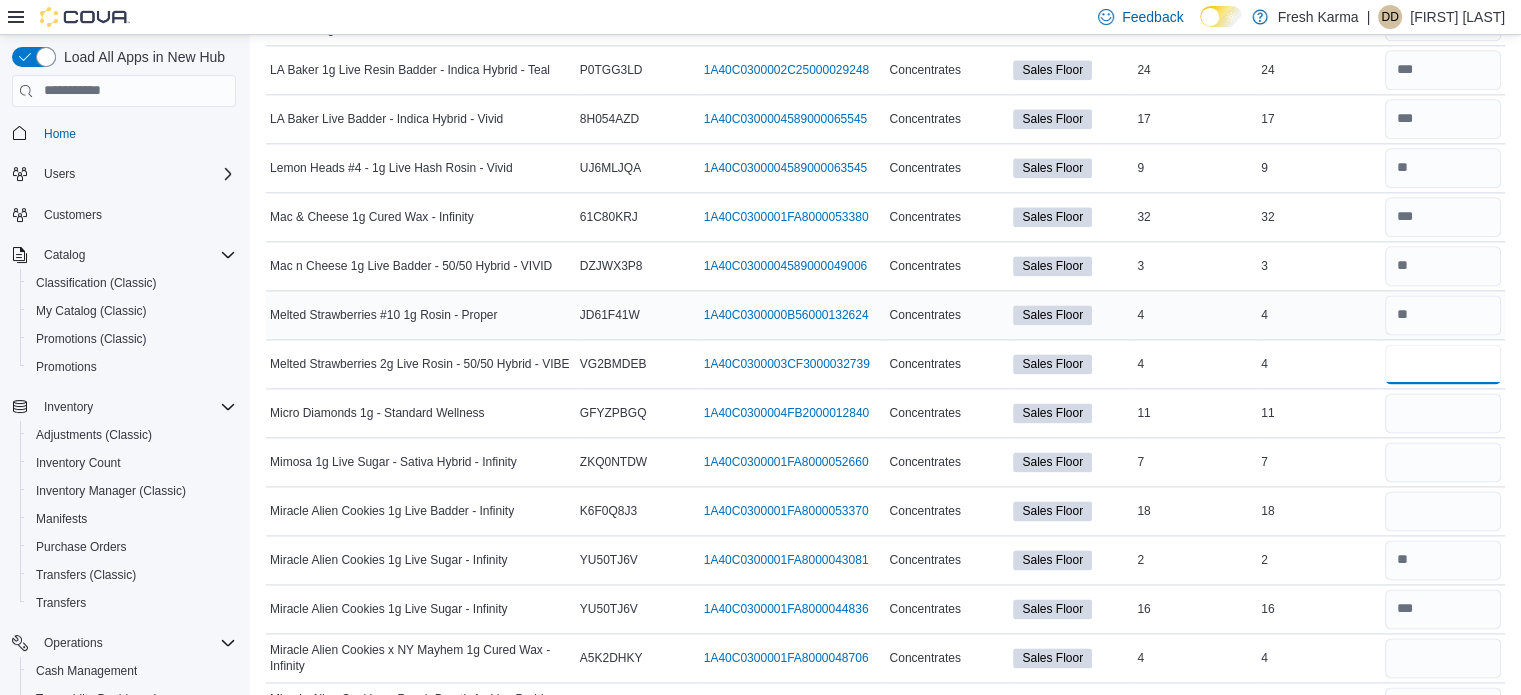 type on "*" 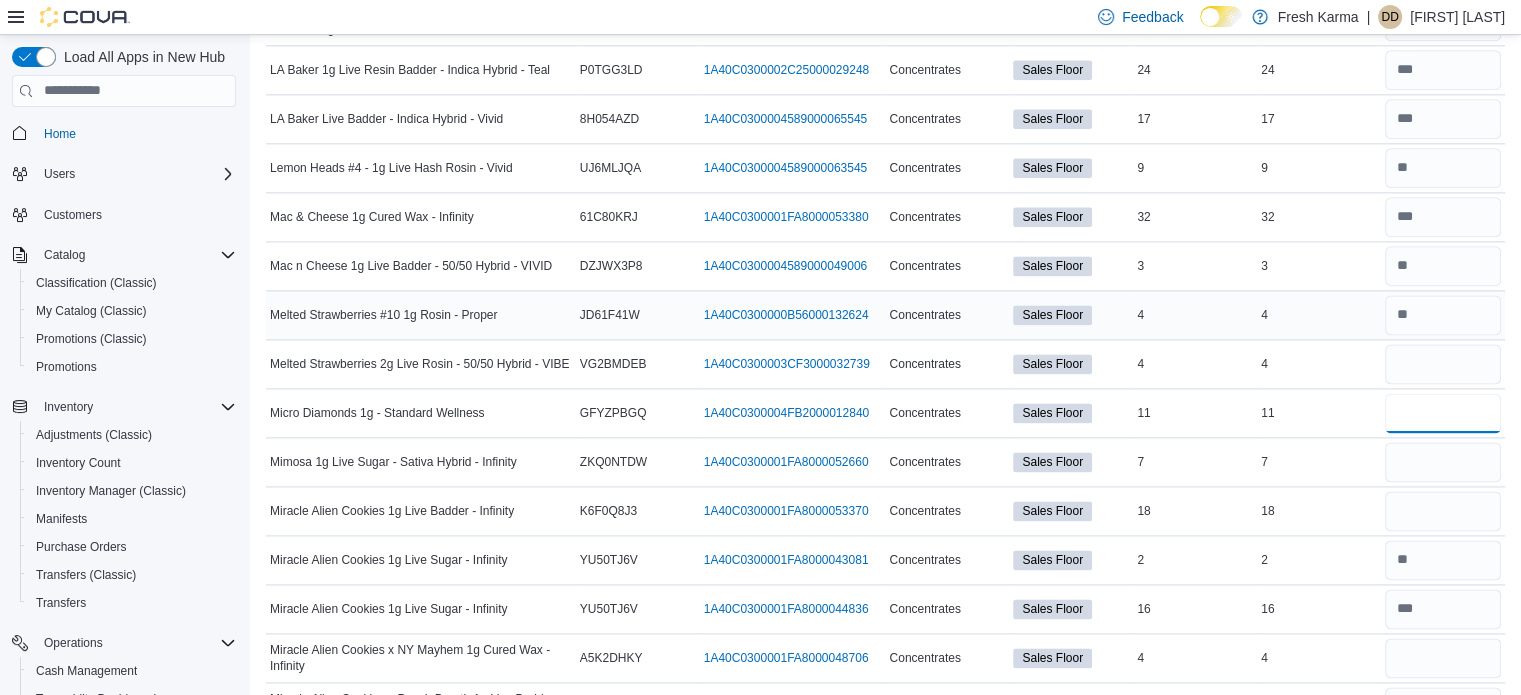 type 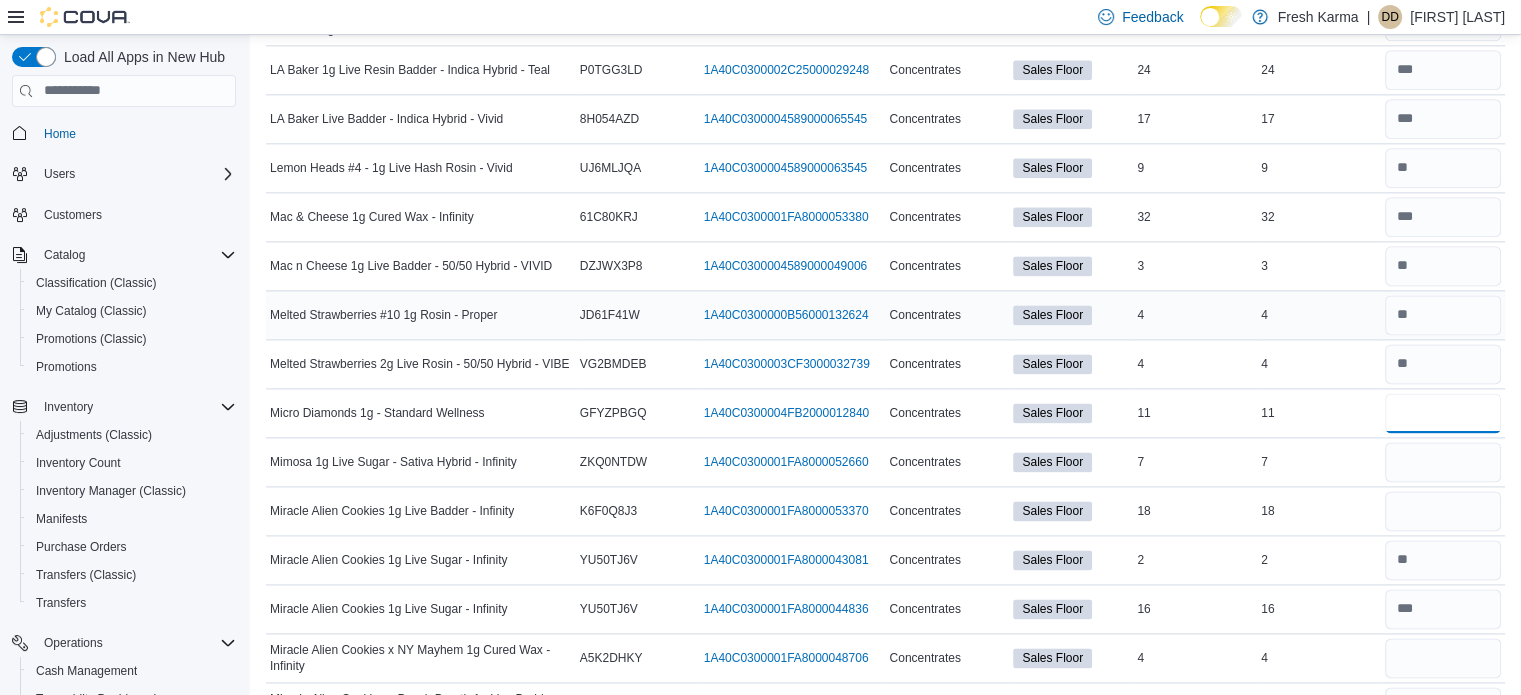 type on "**" 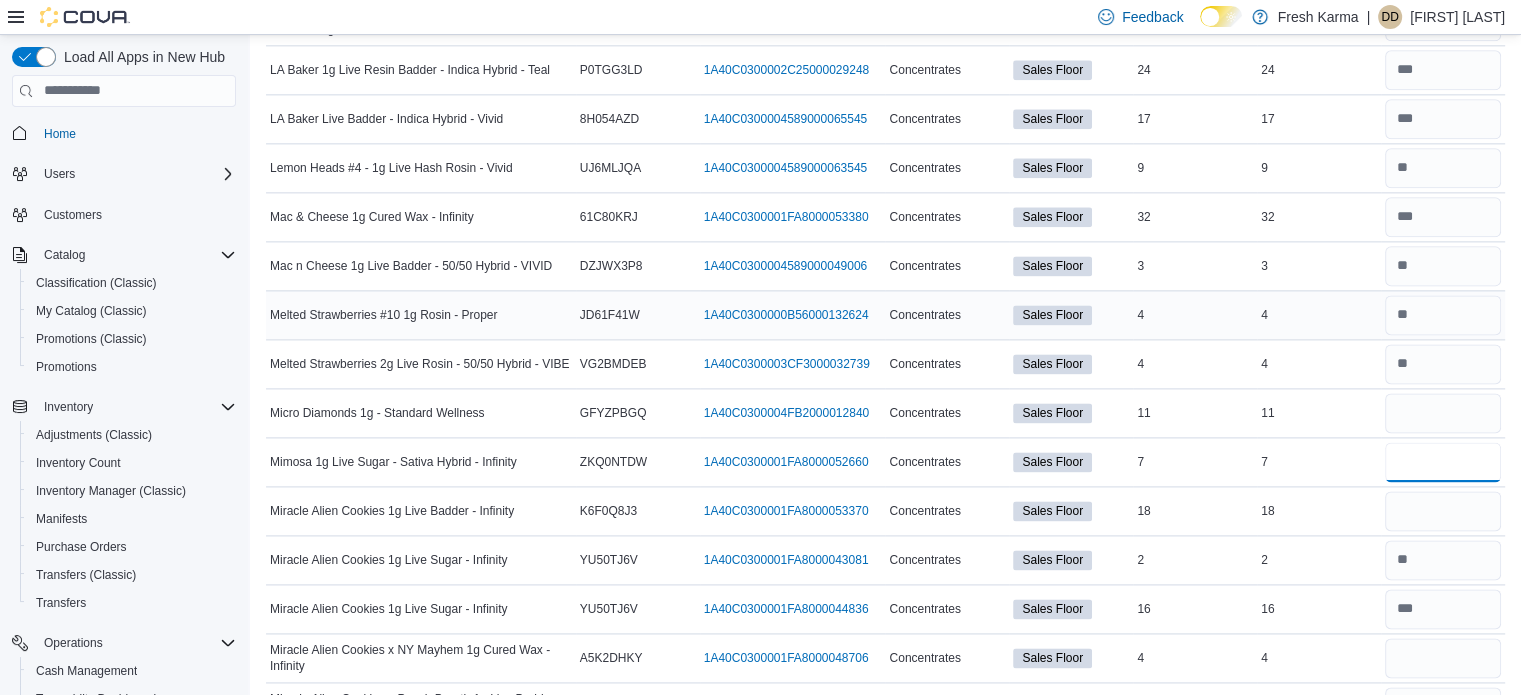 type 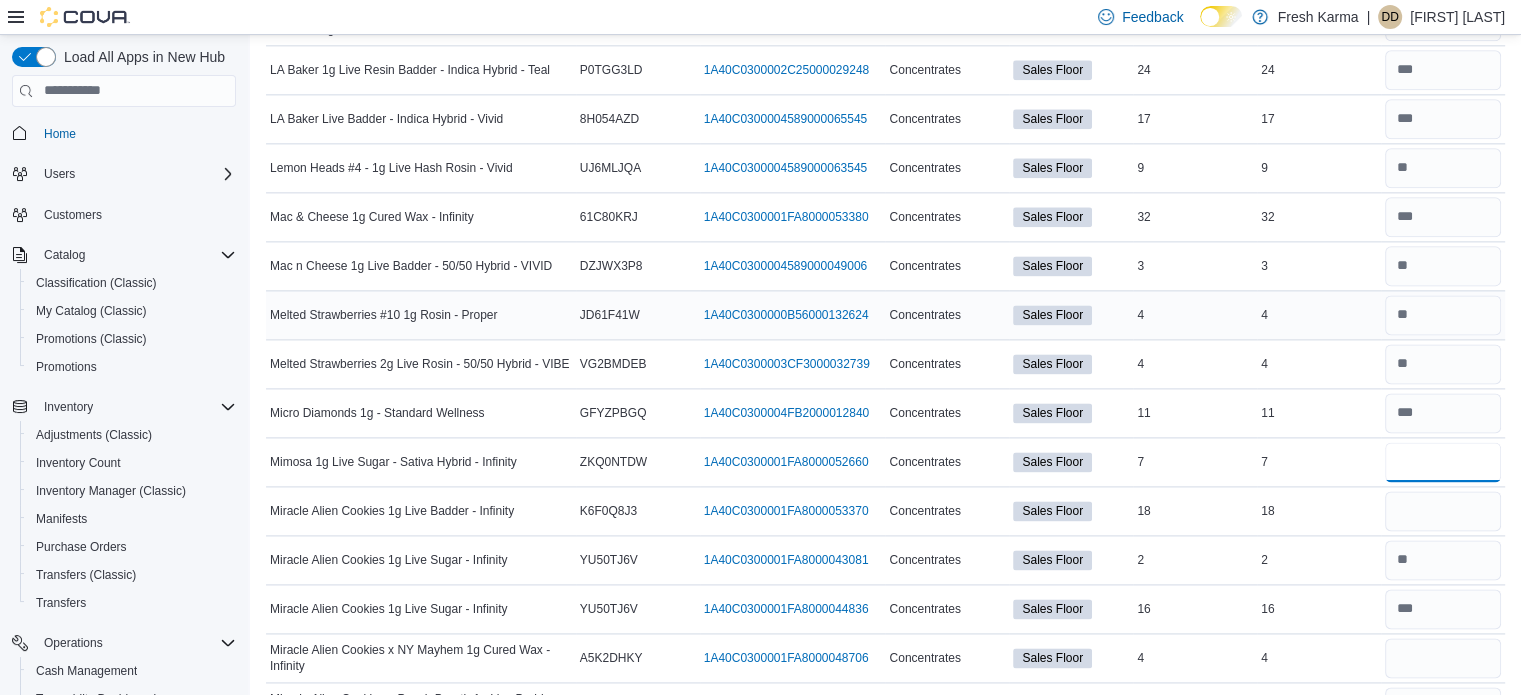 type on "*" 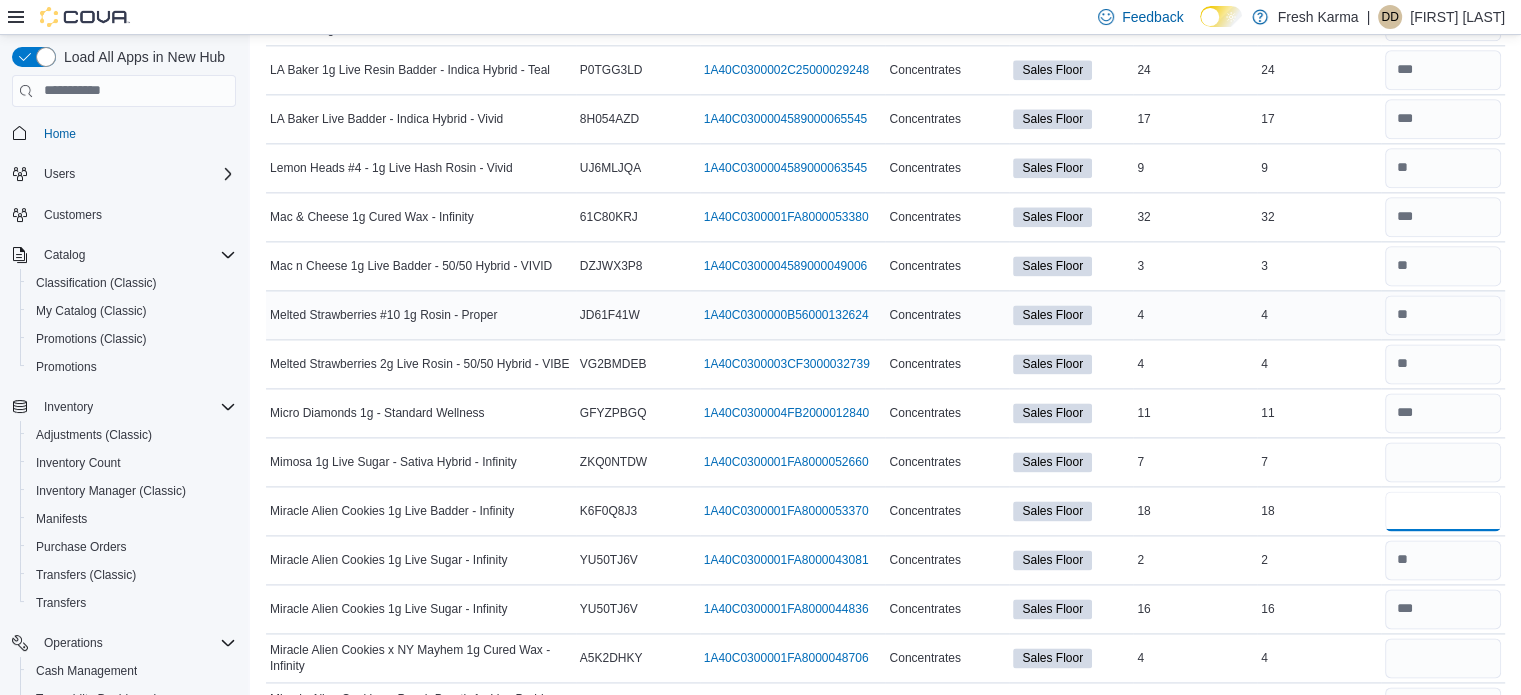 type 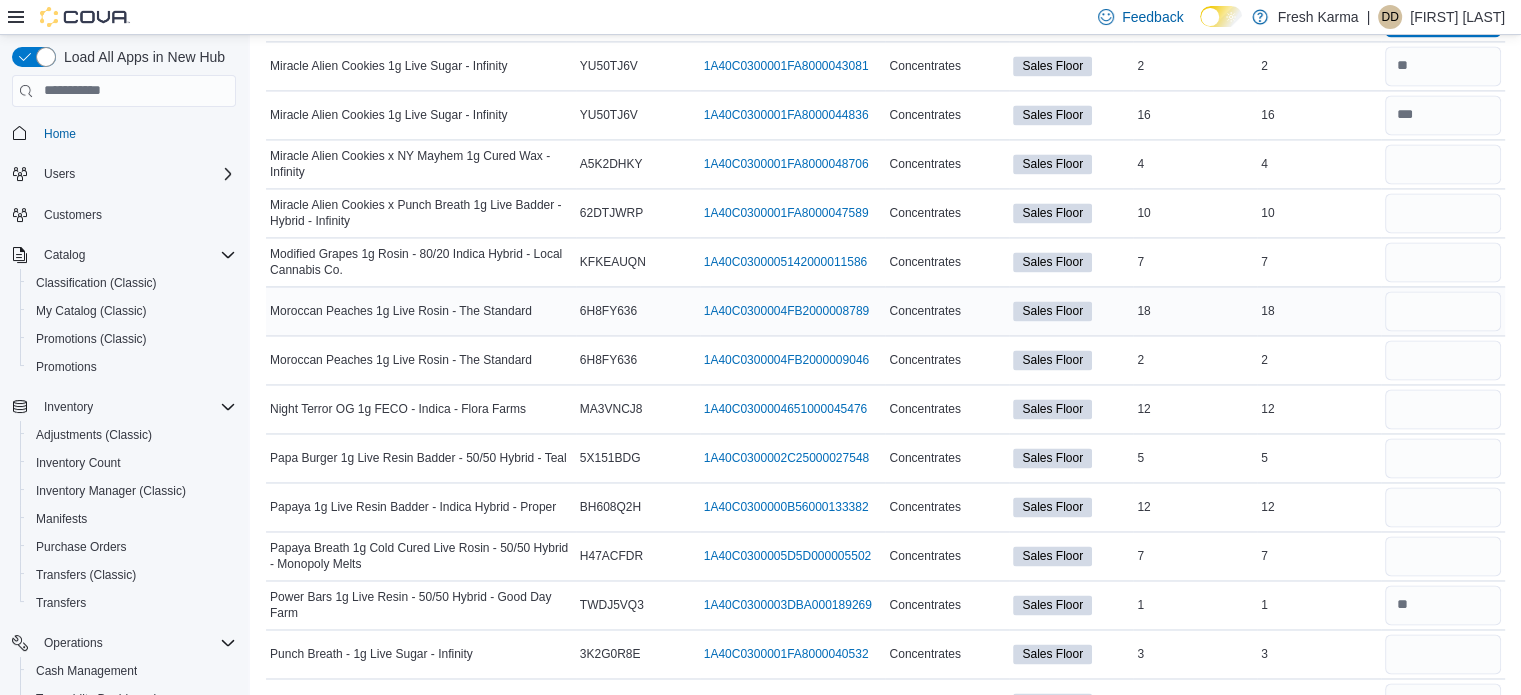 scroll, scrollTop: 3100, scrollLeft: 0, axis: vertical 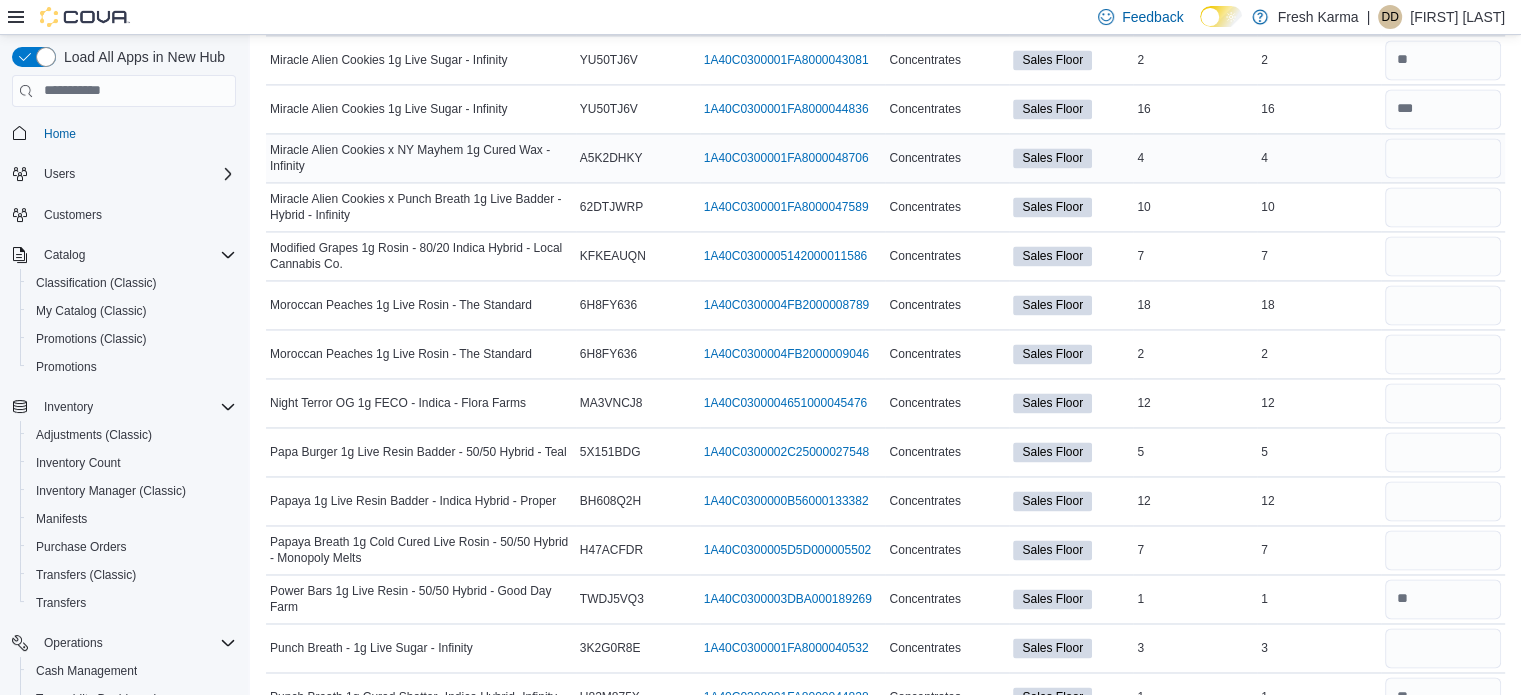 type on "**" 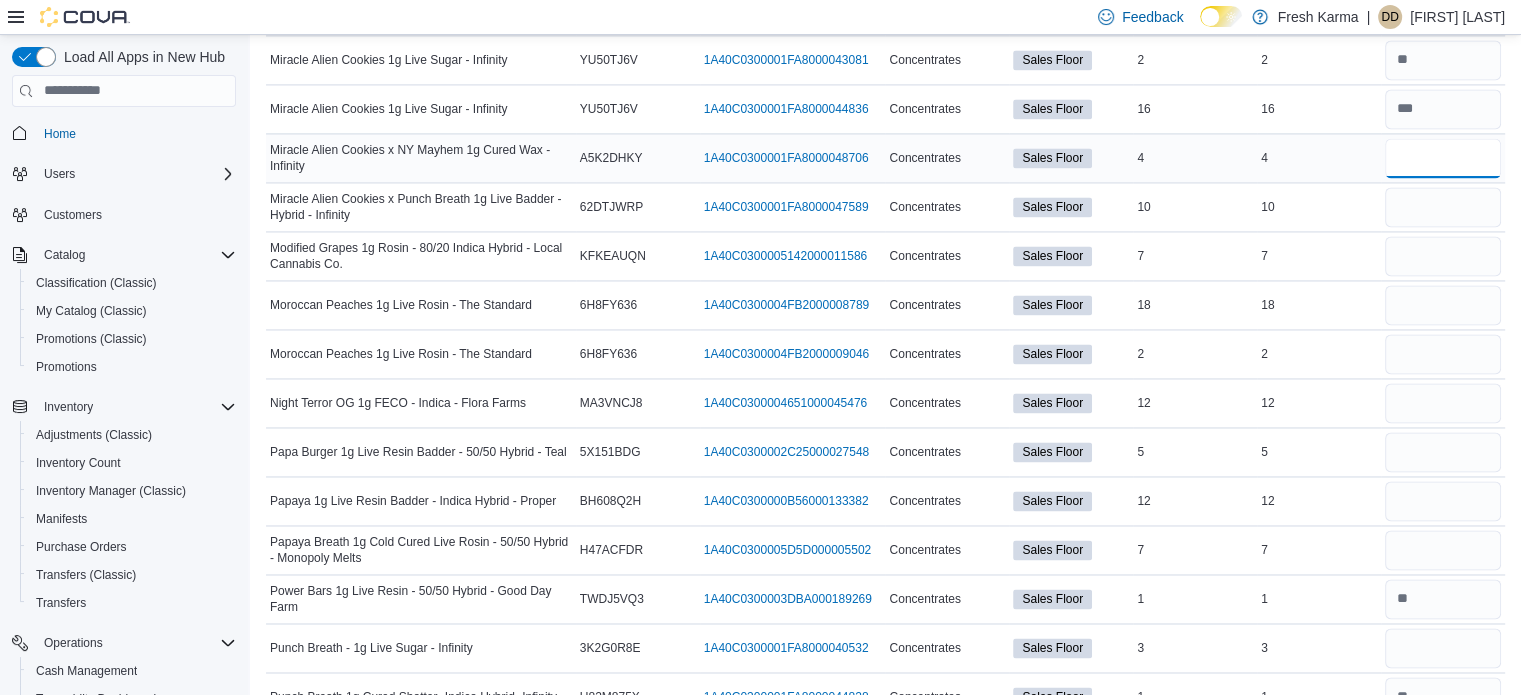 click at bounding box center [1443, 158] 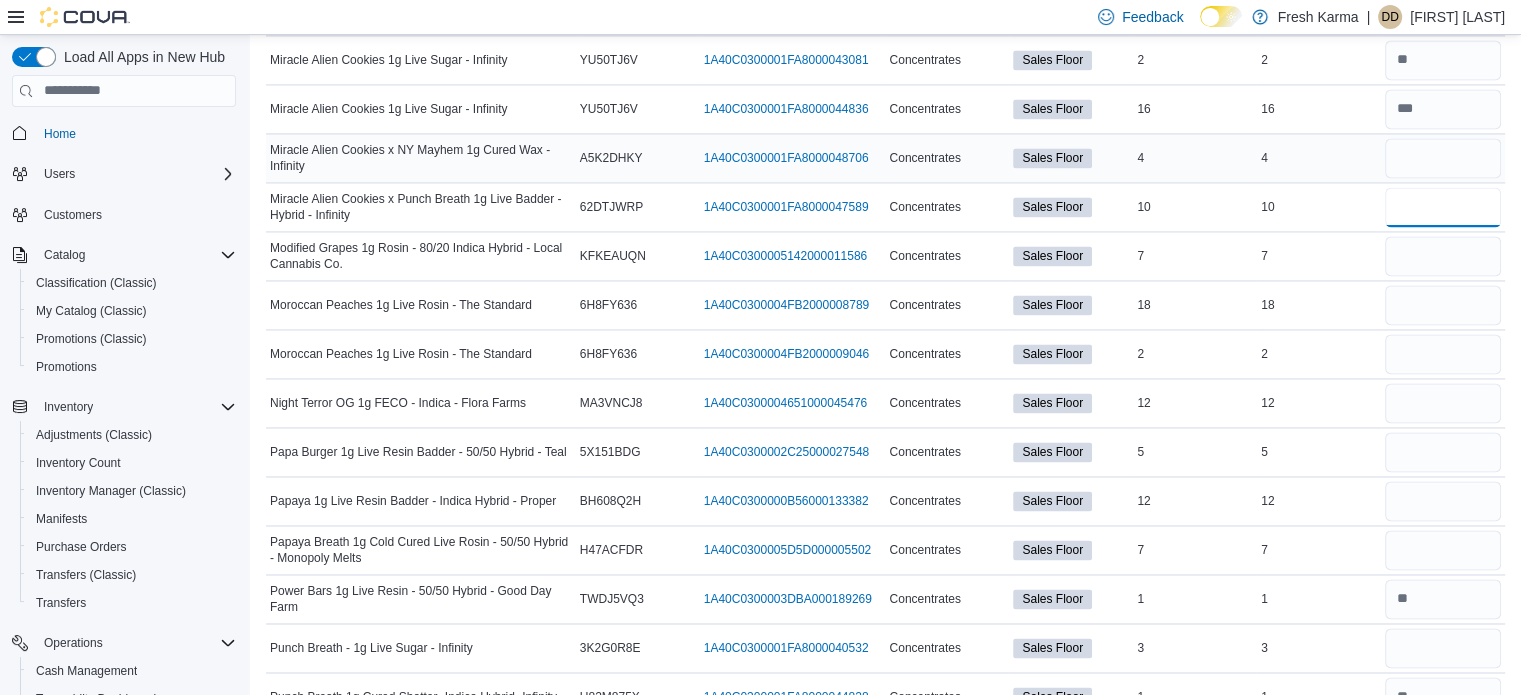 type 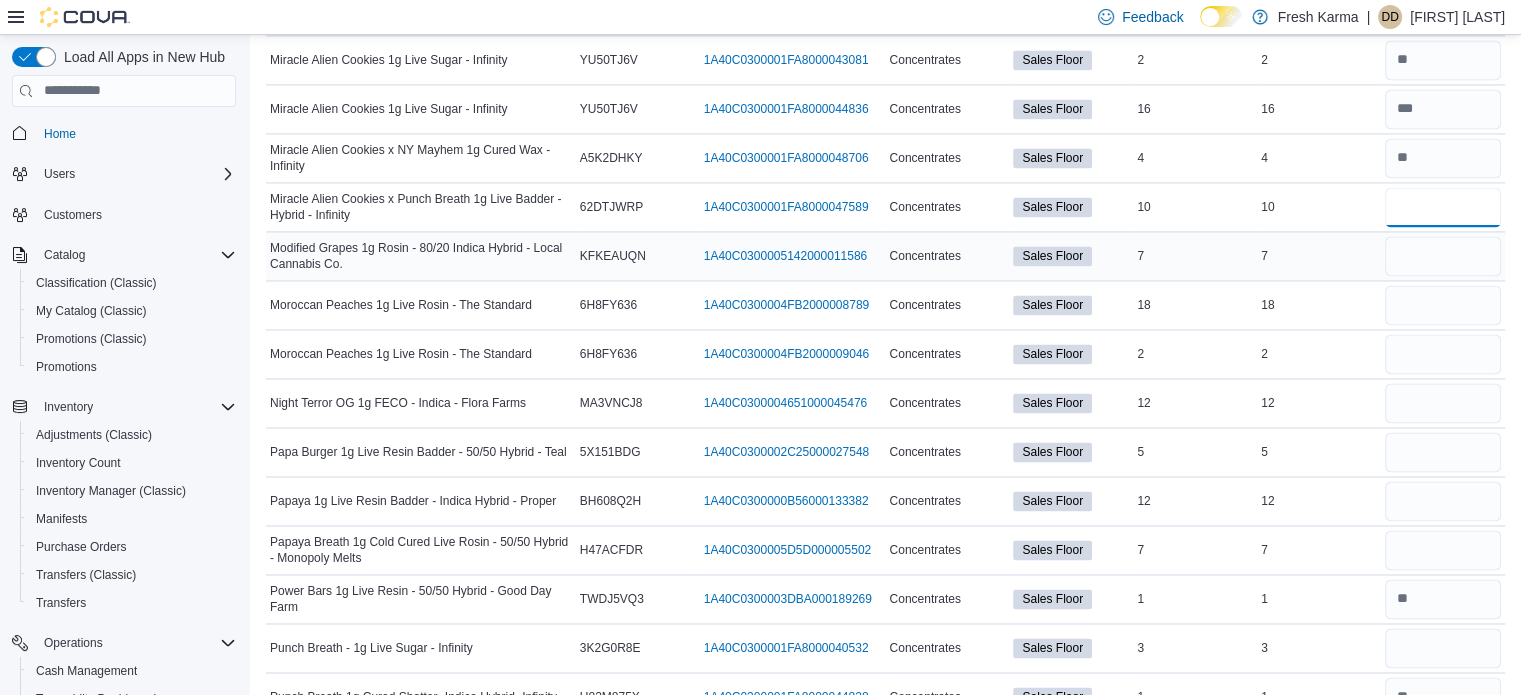 type on "**" 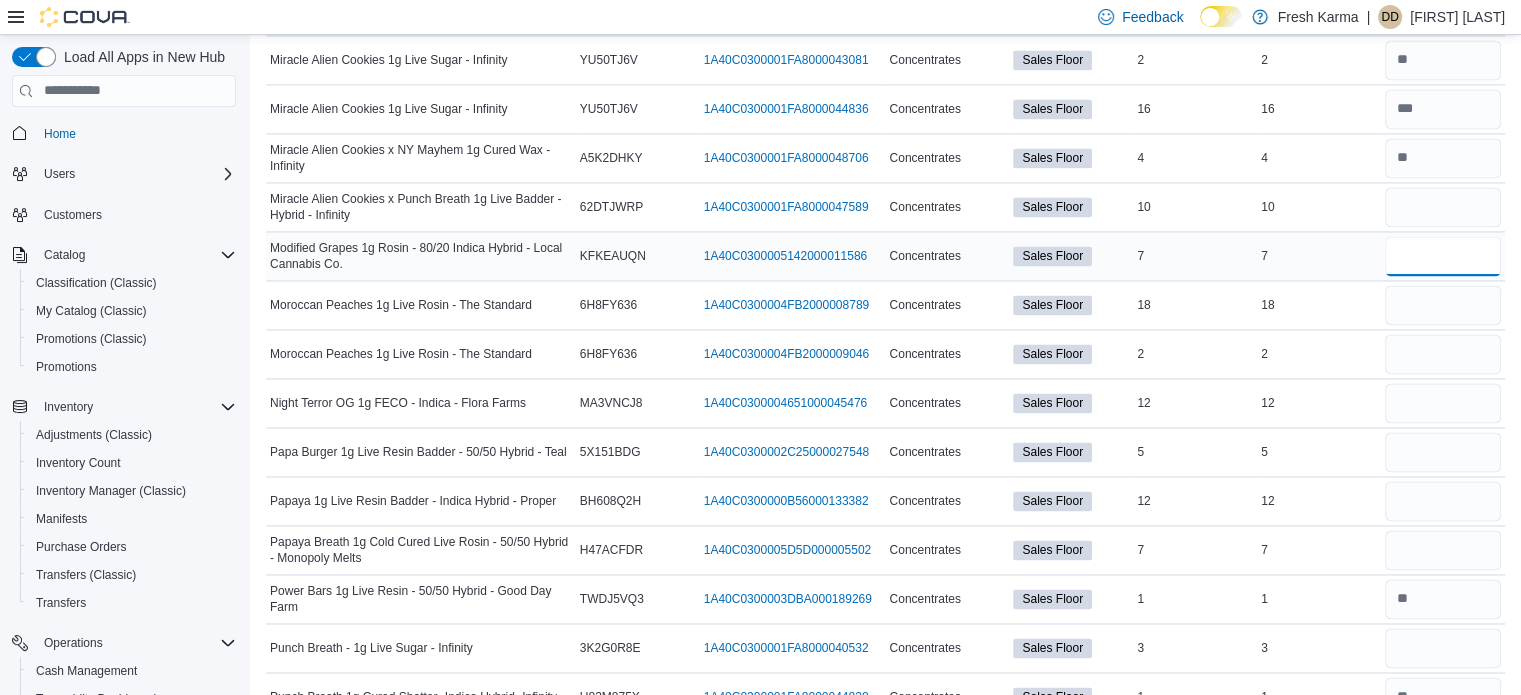 type 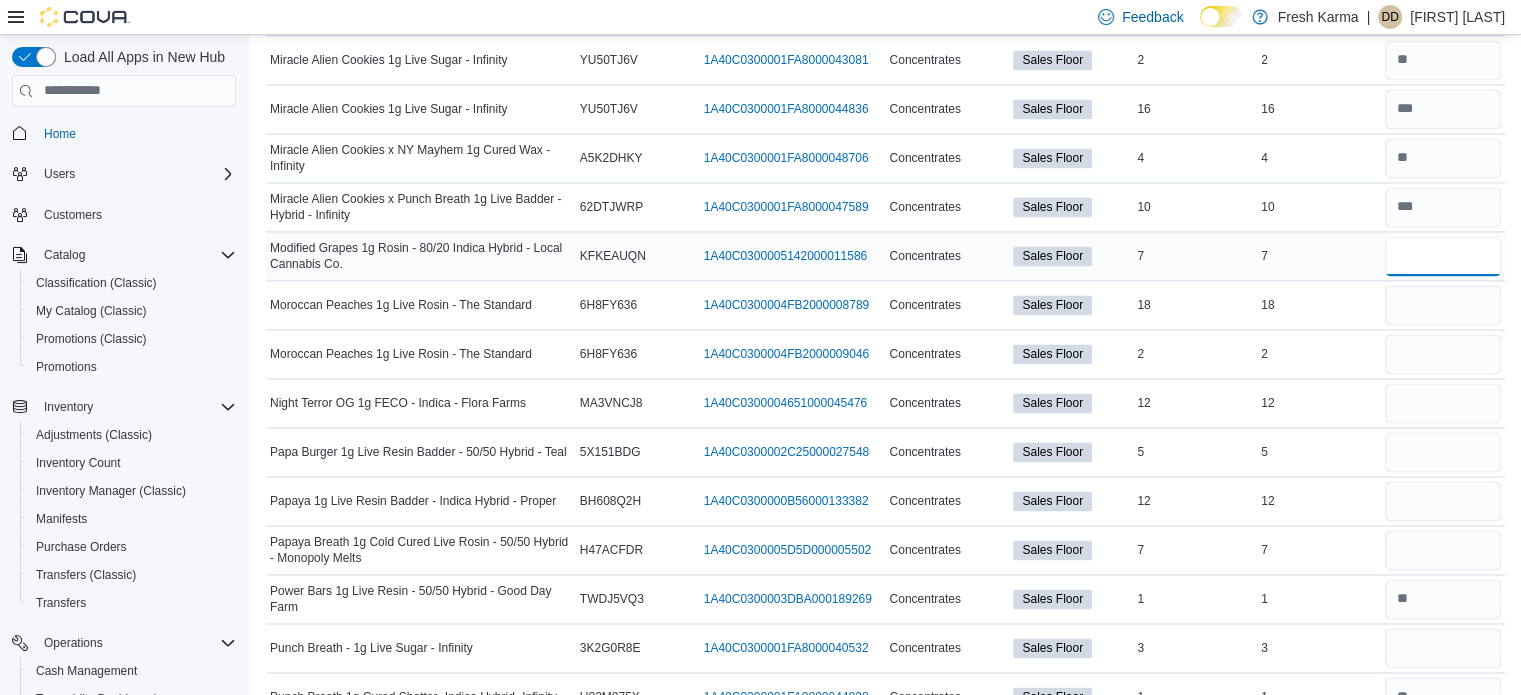 click at bounding box center [1443, 256] 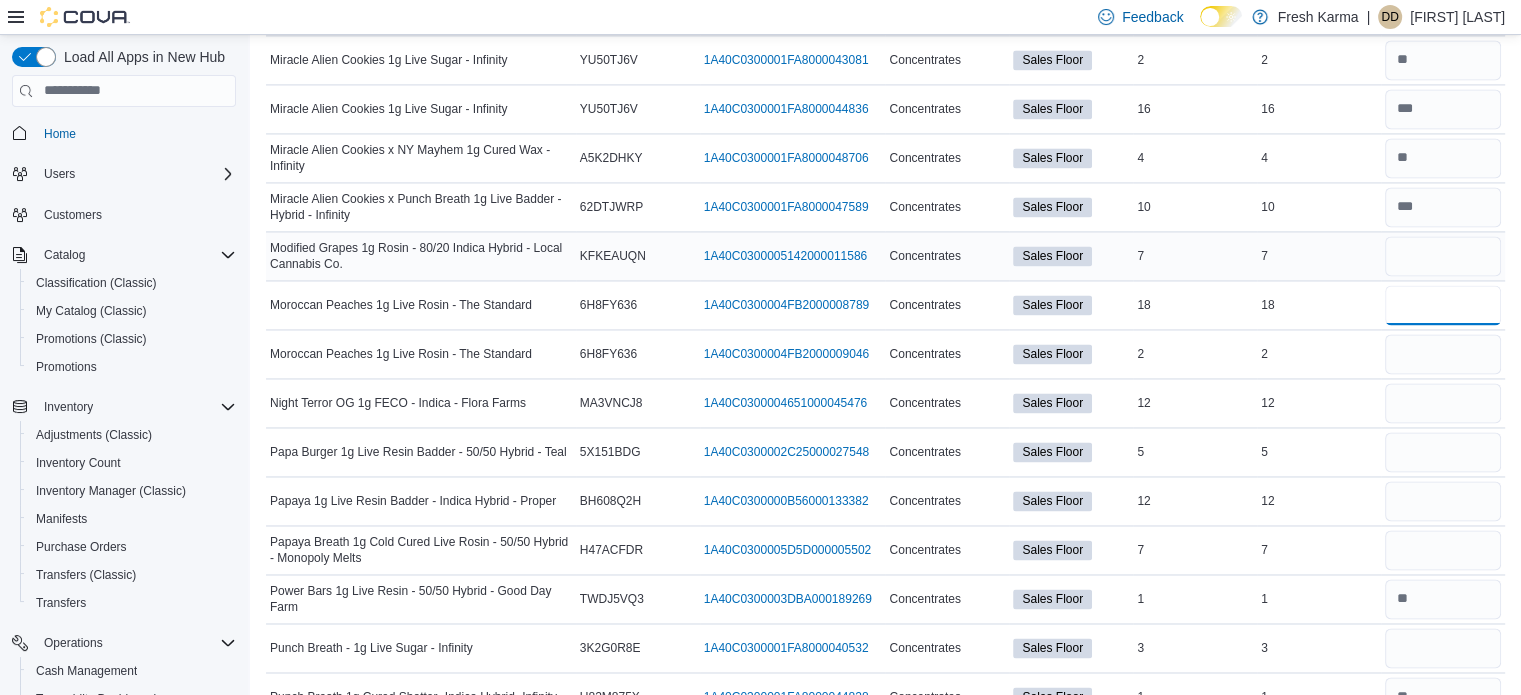 type 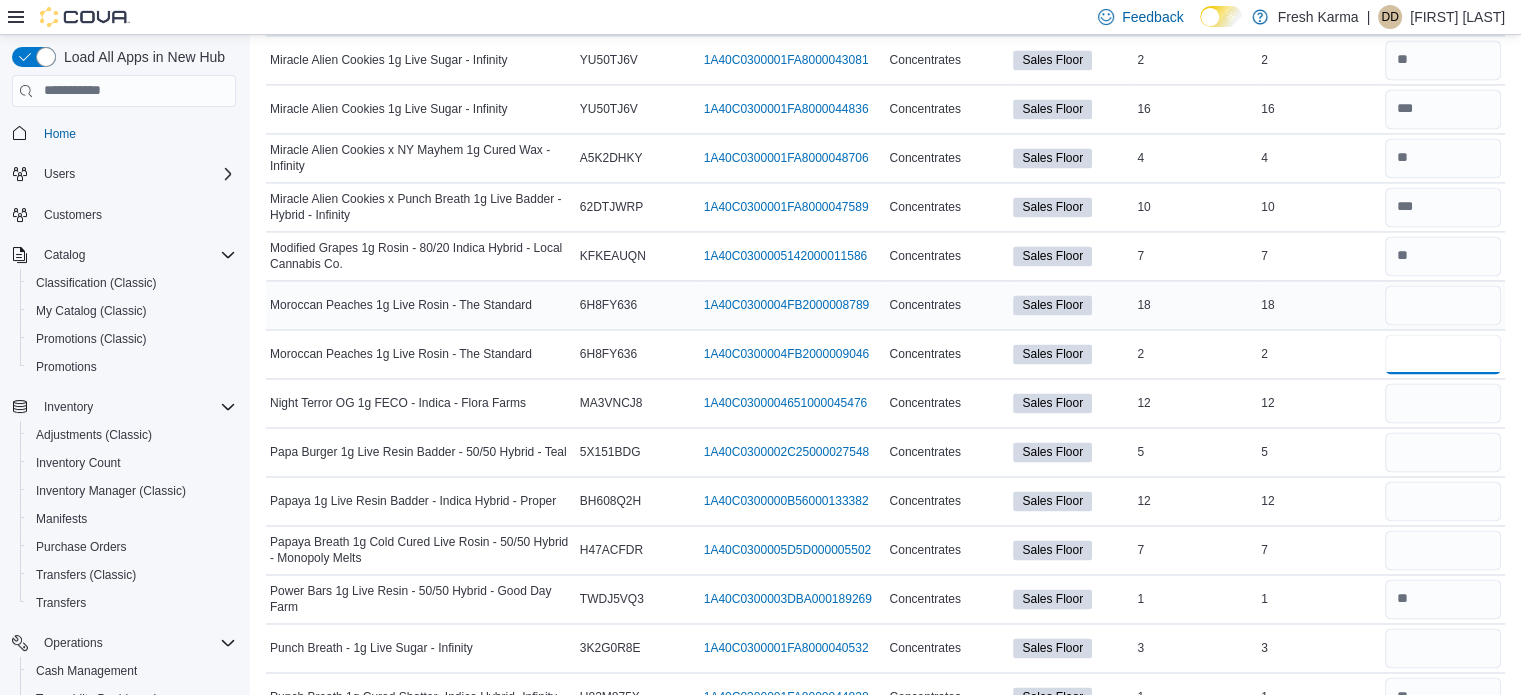 type on "*" 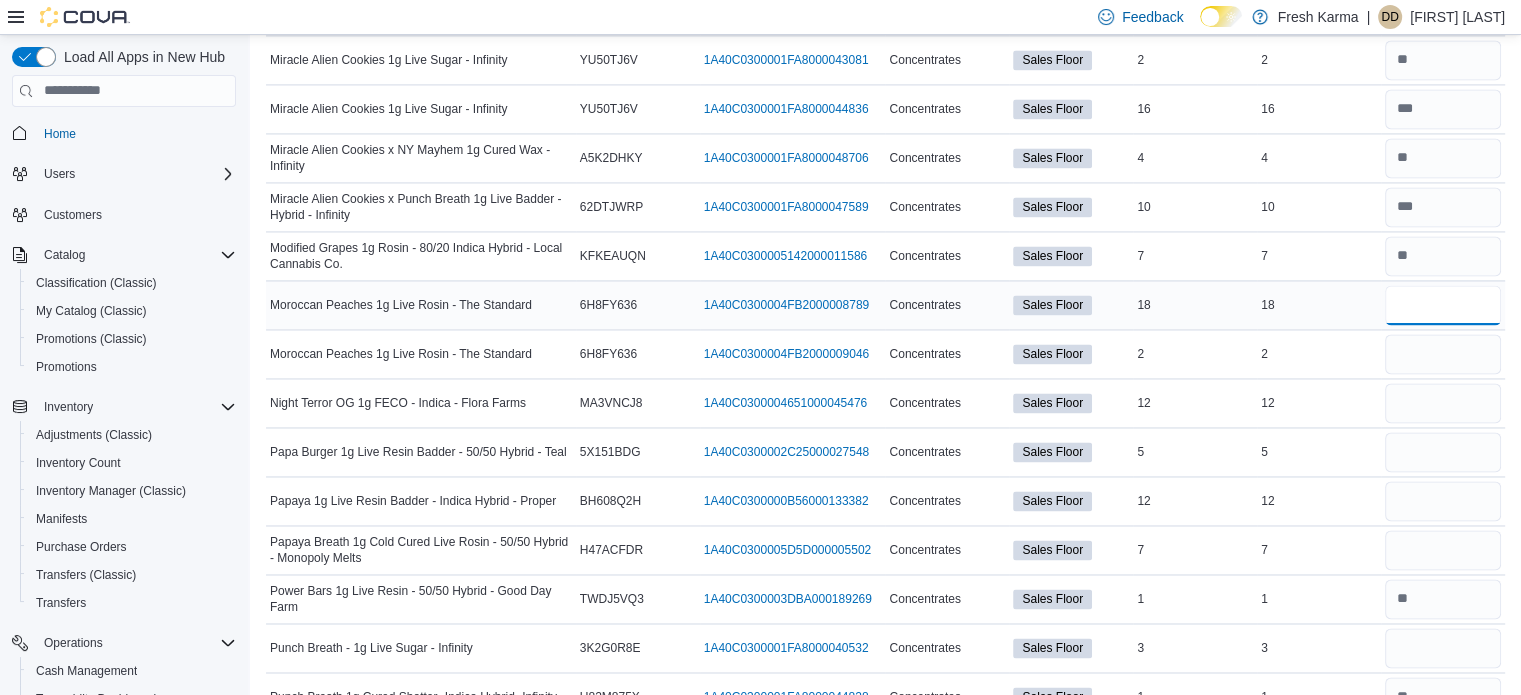 type 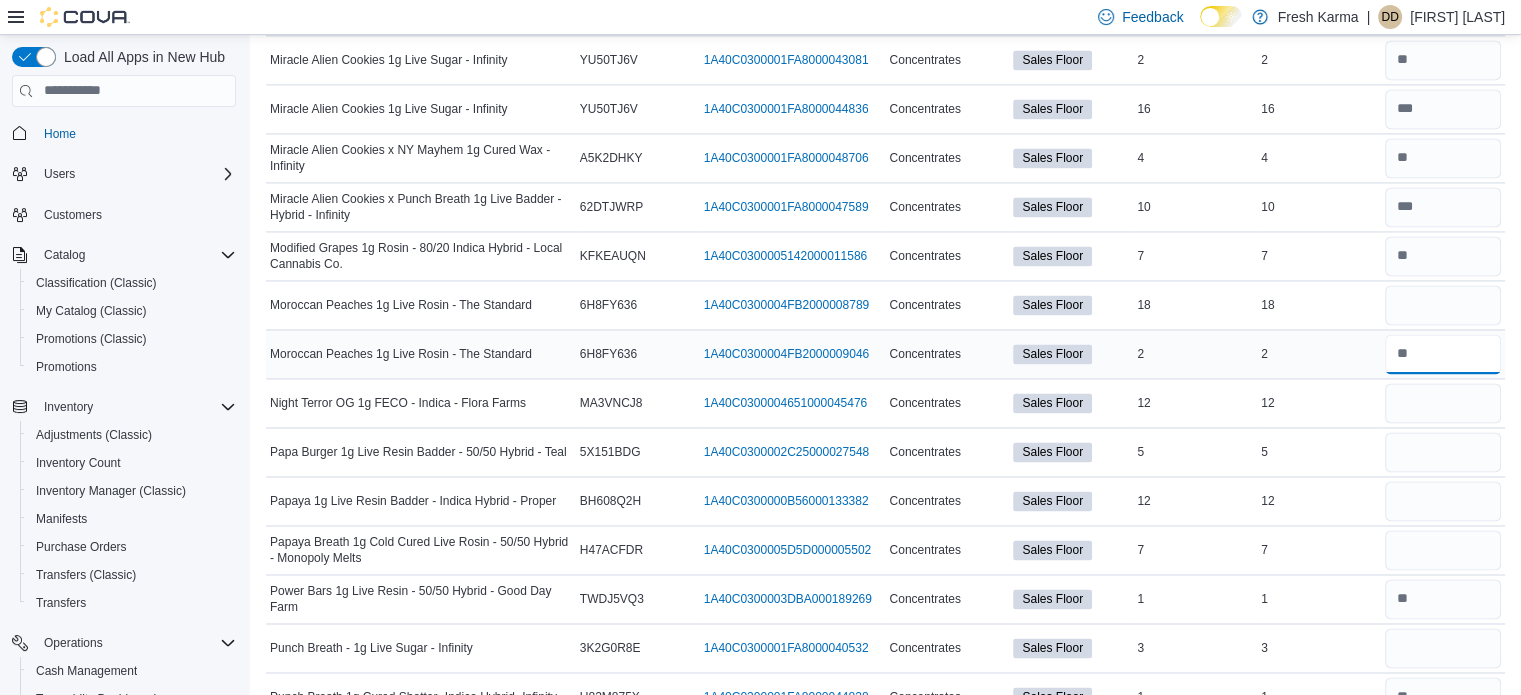 click at bounding box center [1443, 354] 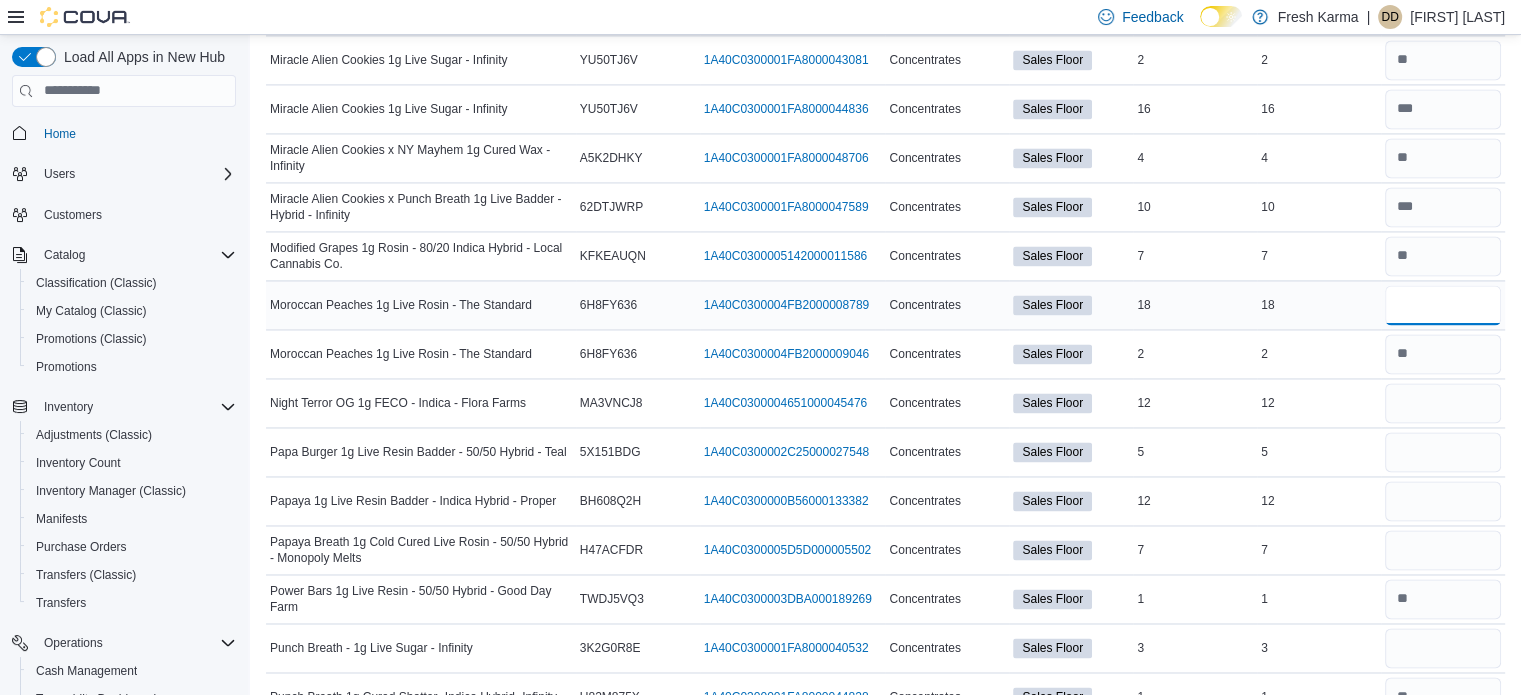 click at bounding box center [1443, 305] 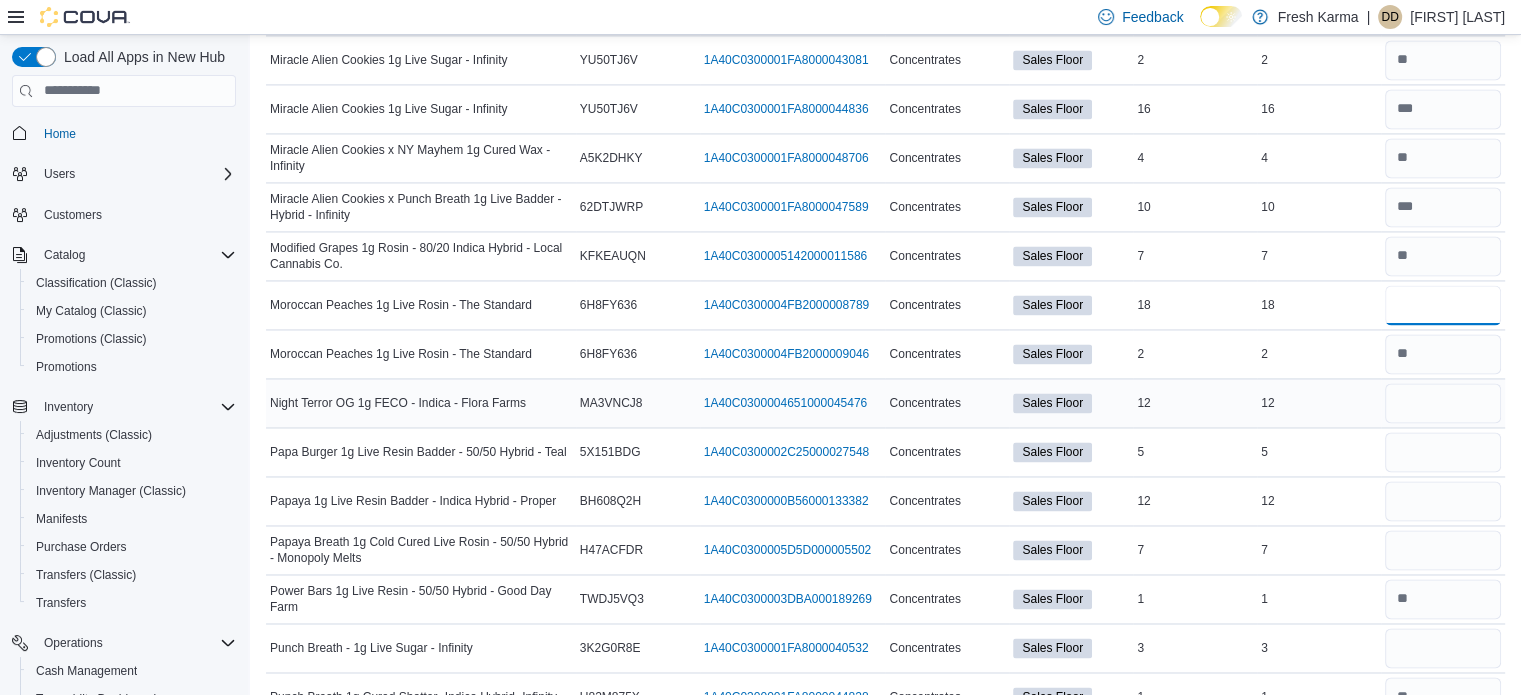type on "**" 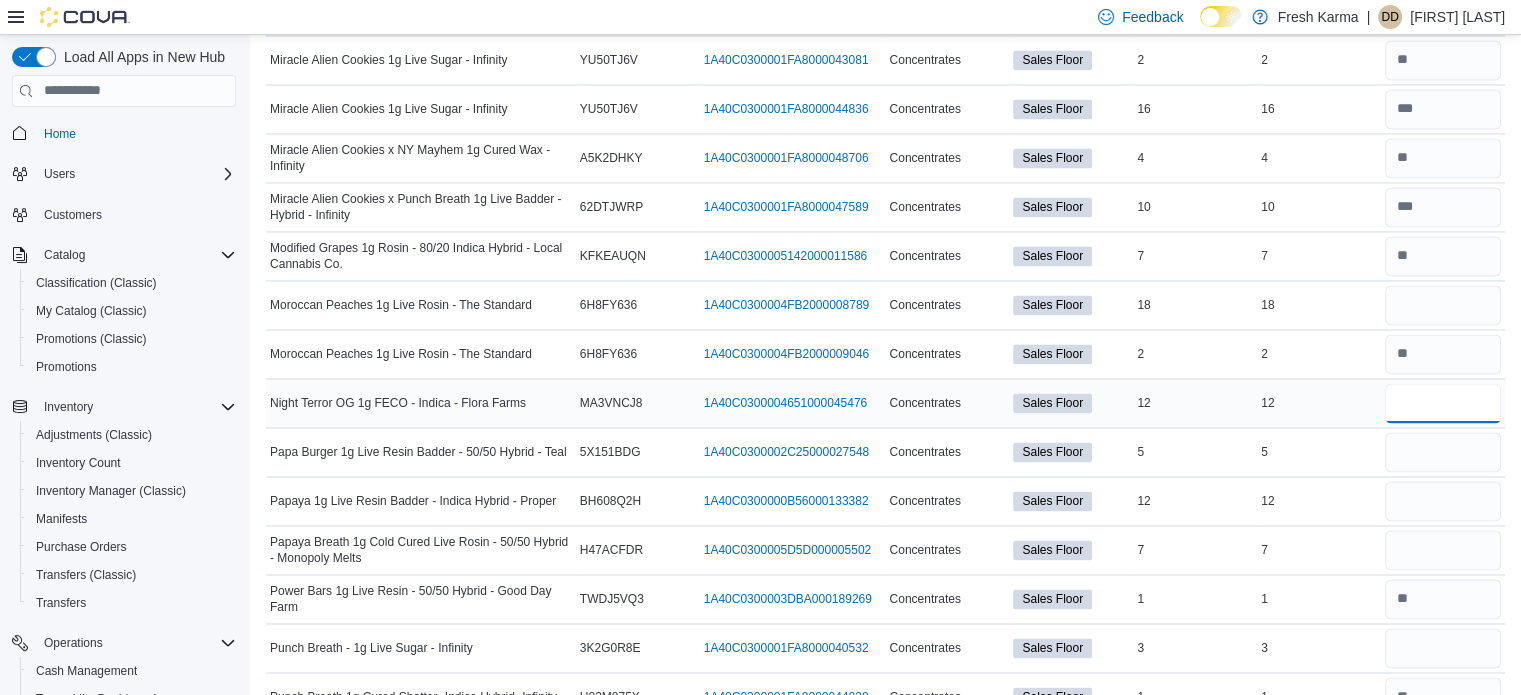 type 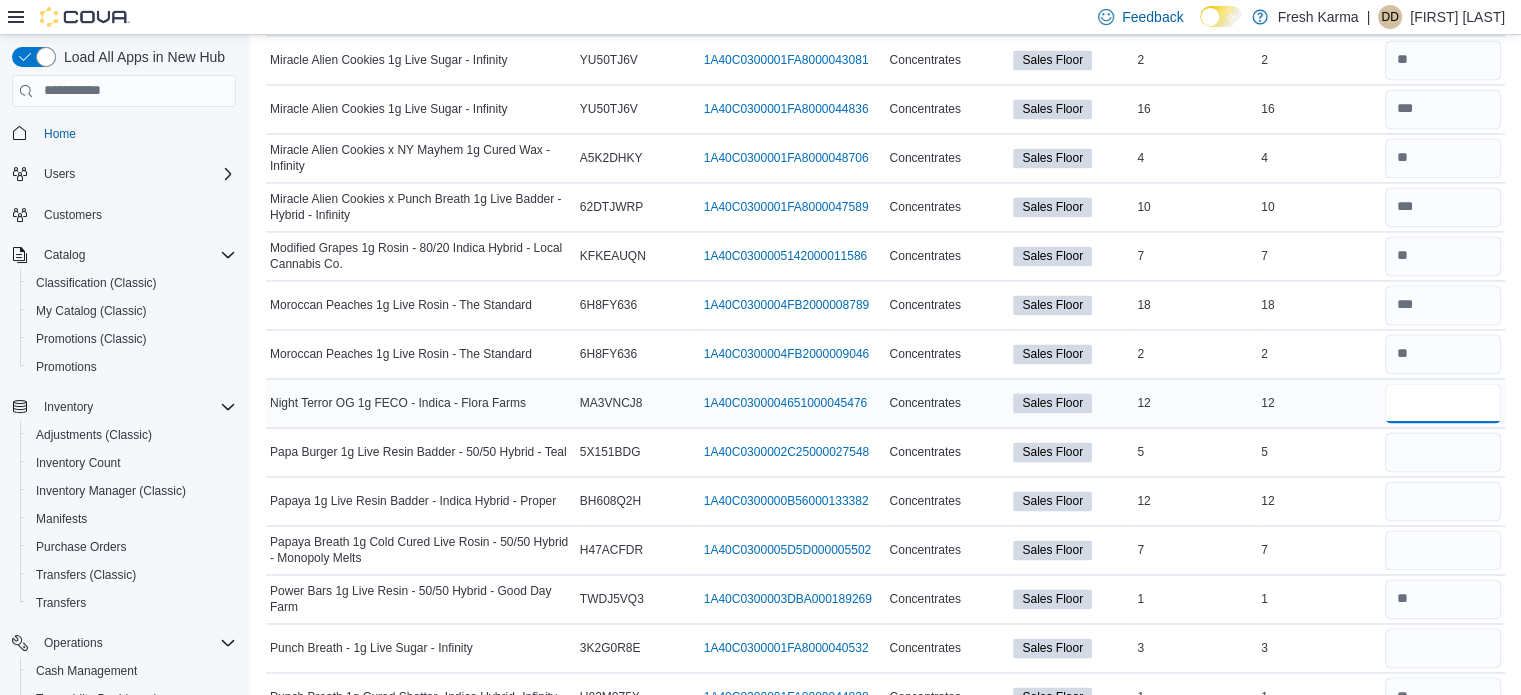 click at bounding box center [1443, 403] 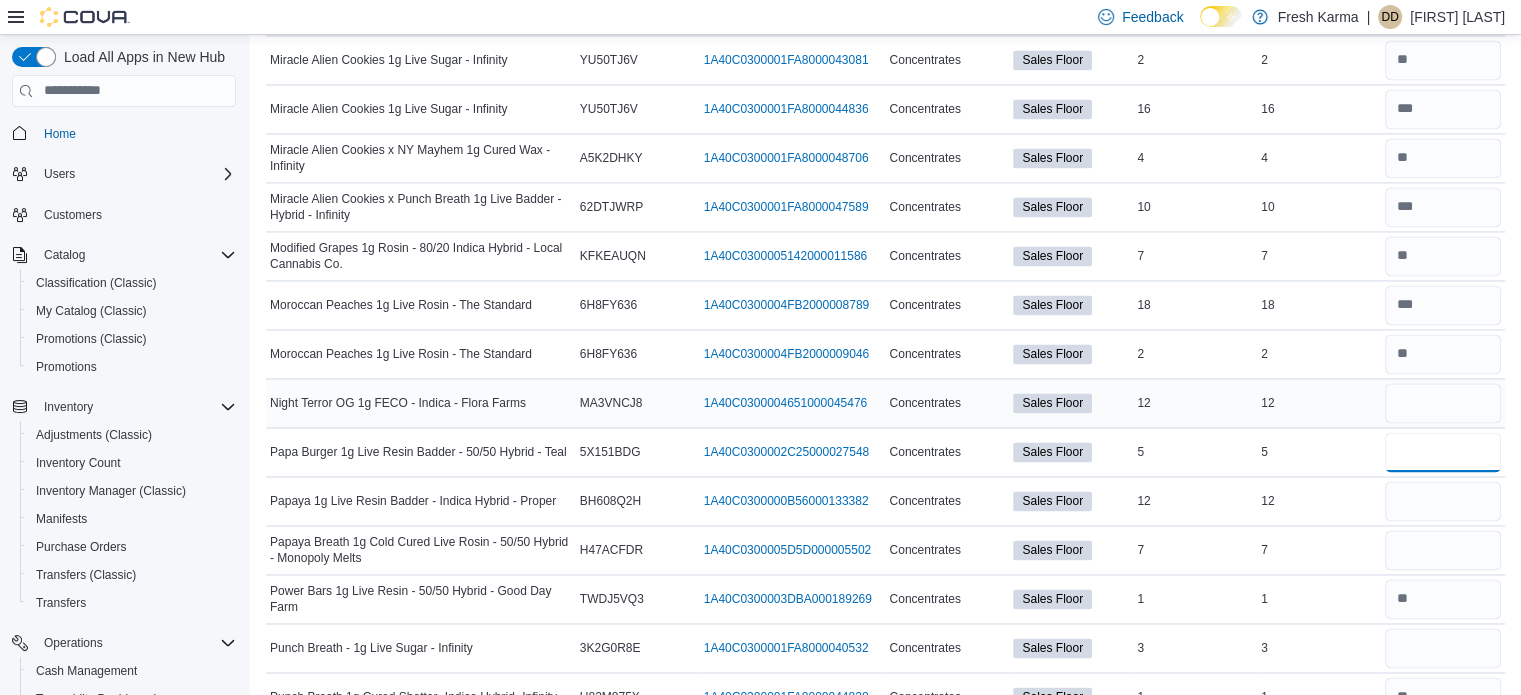 type 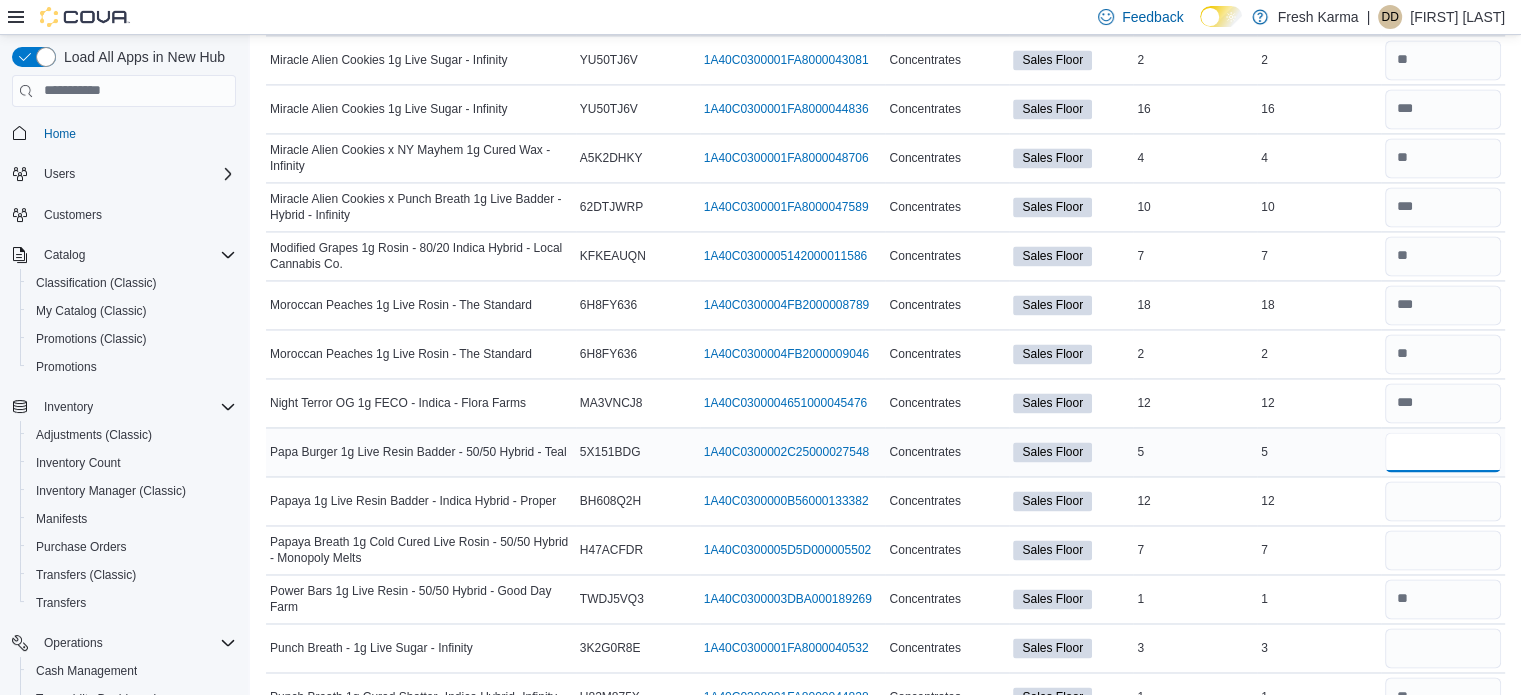 type on "*" 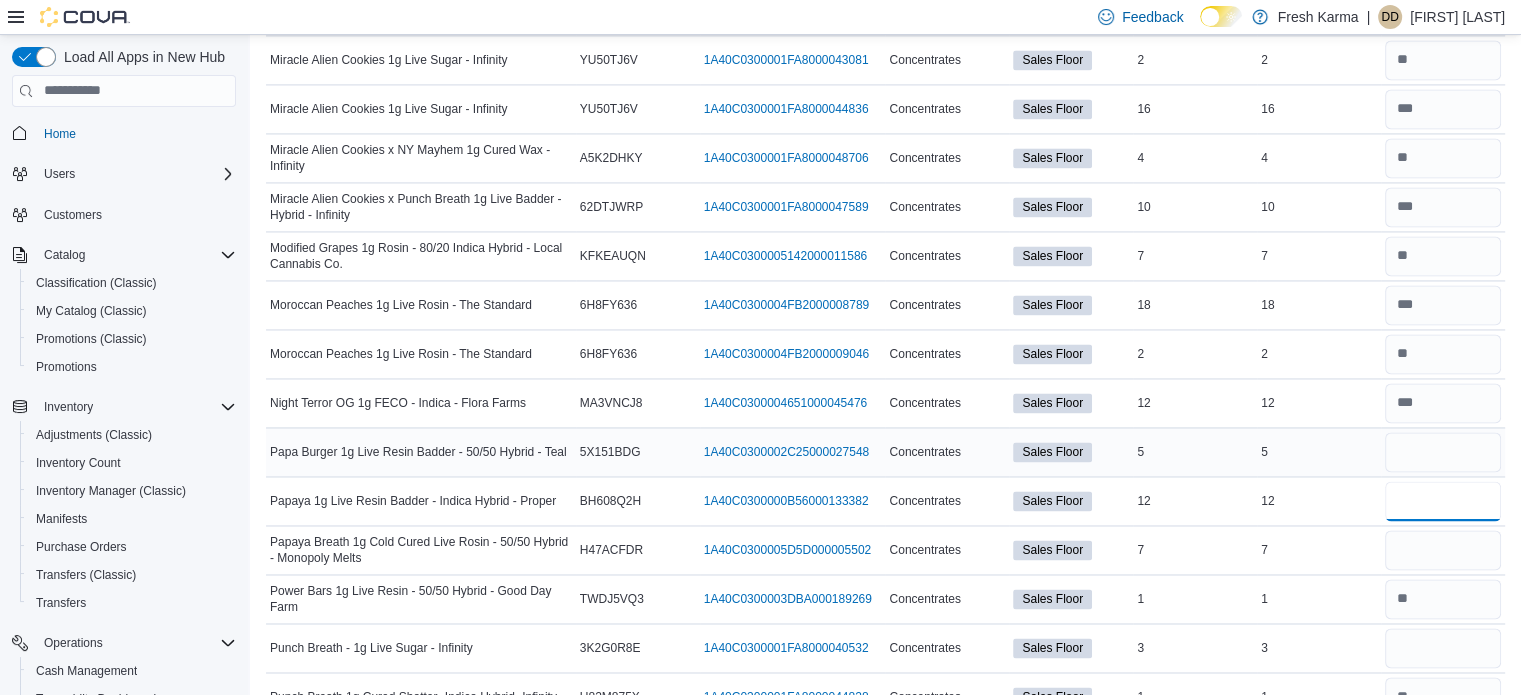 type 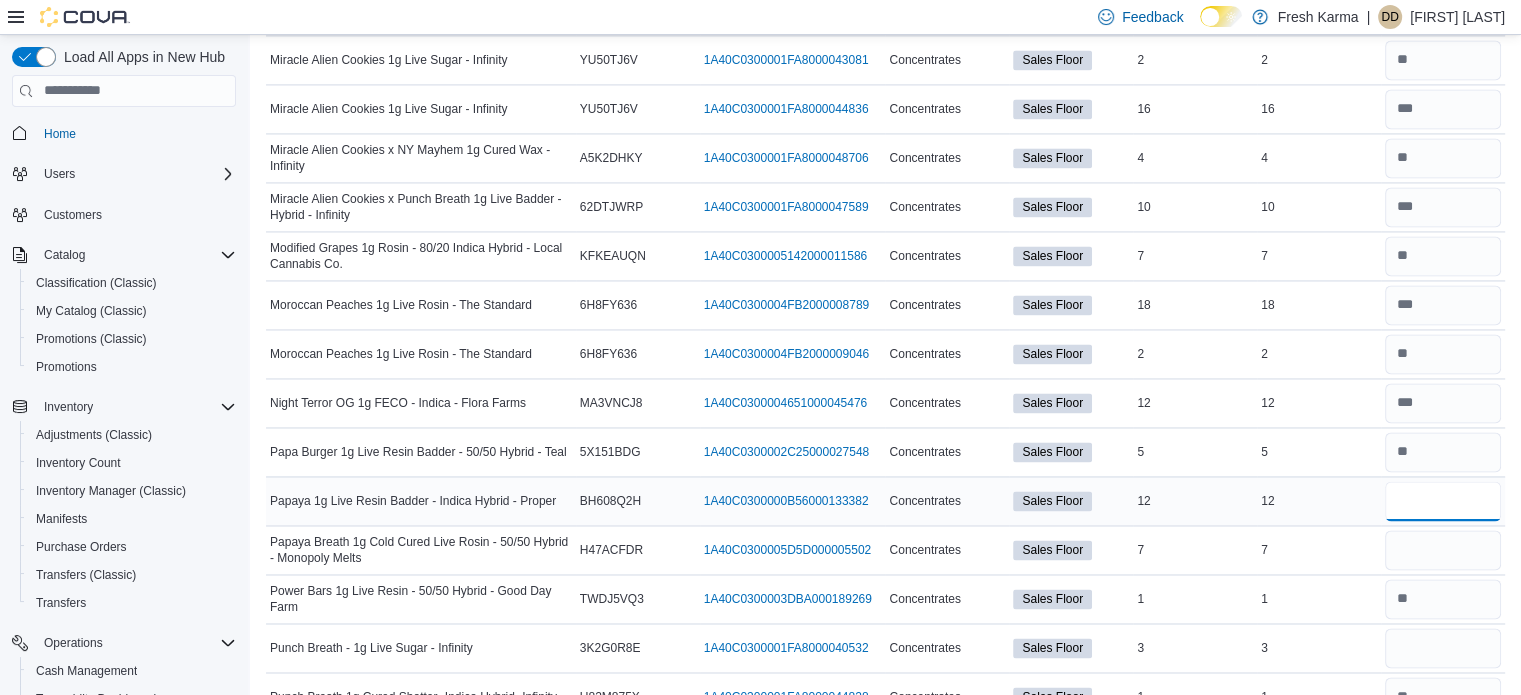 type on "**" 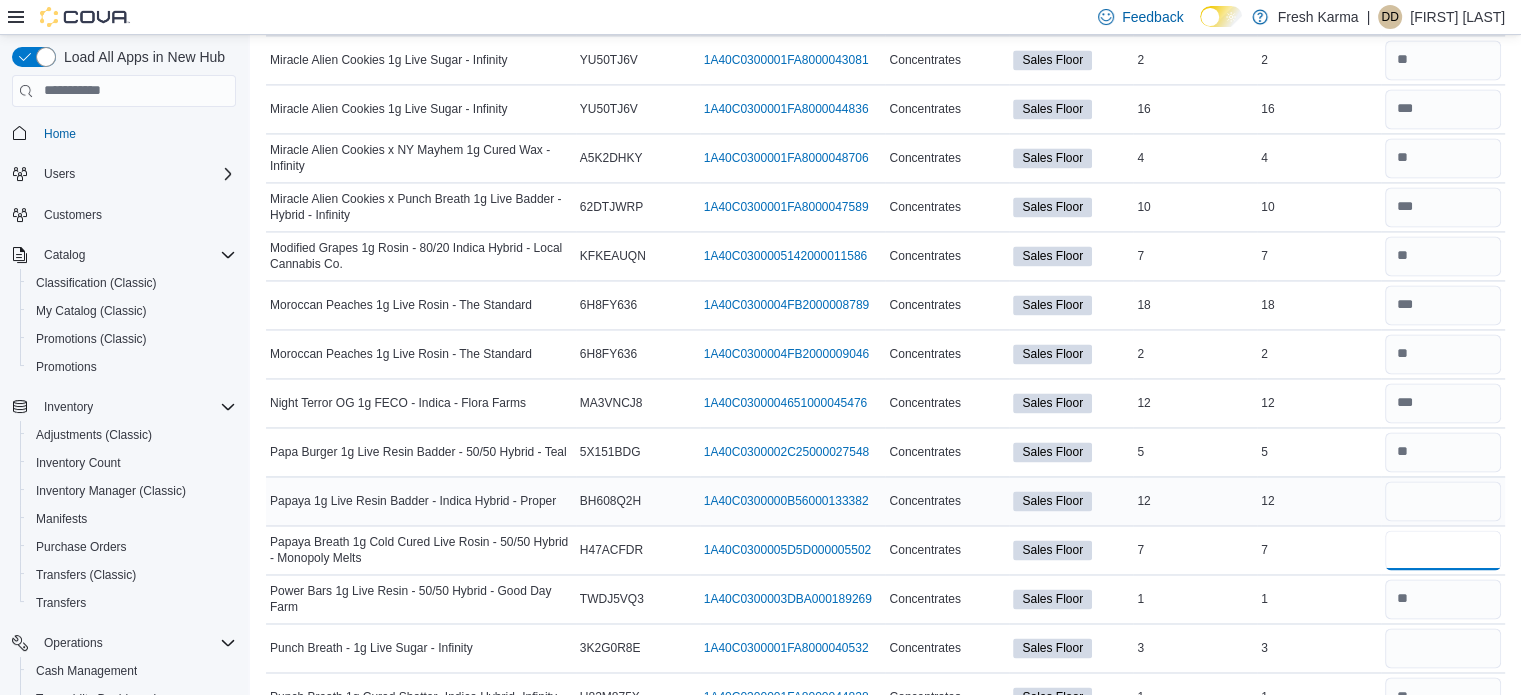 type 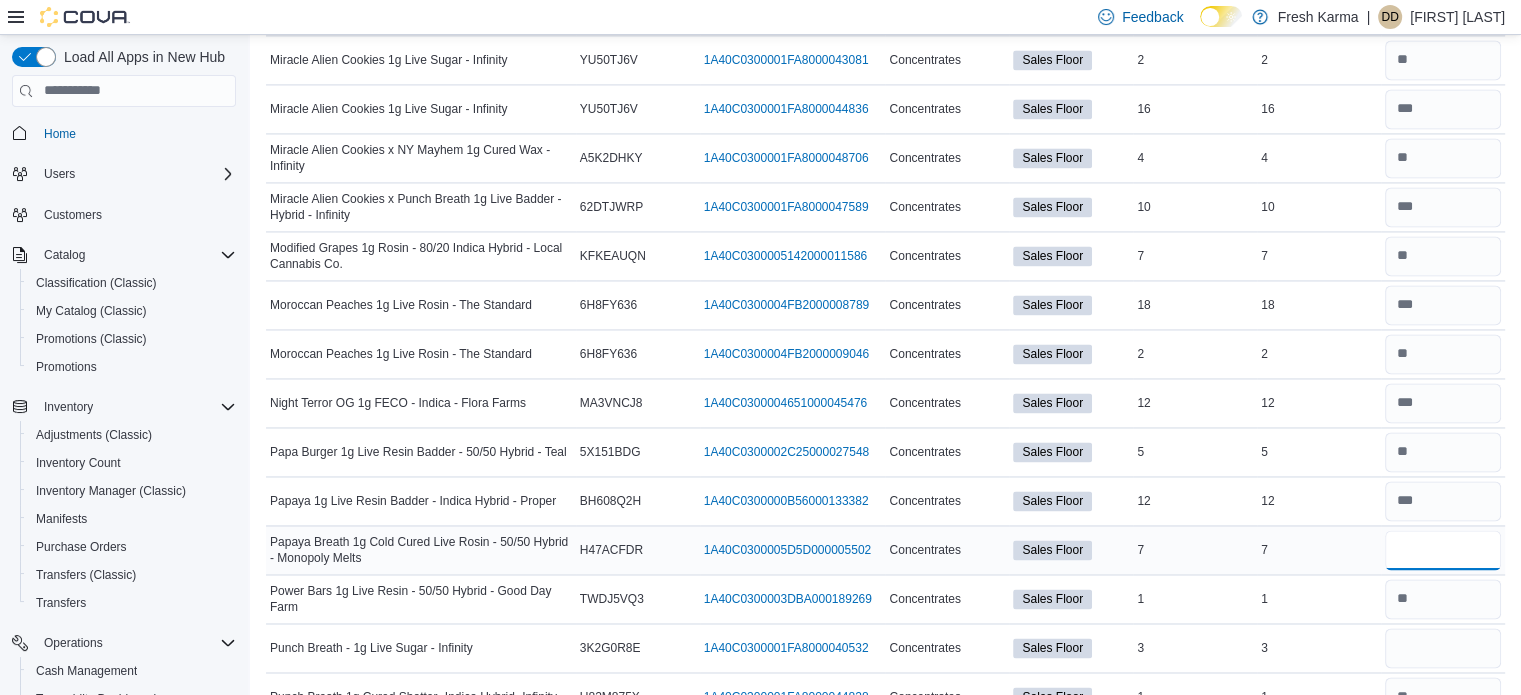 type on "*" 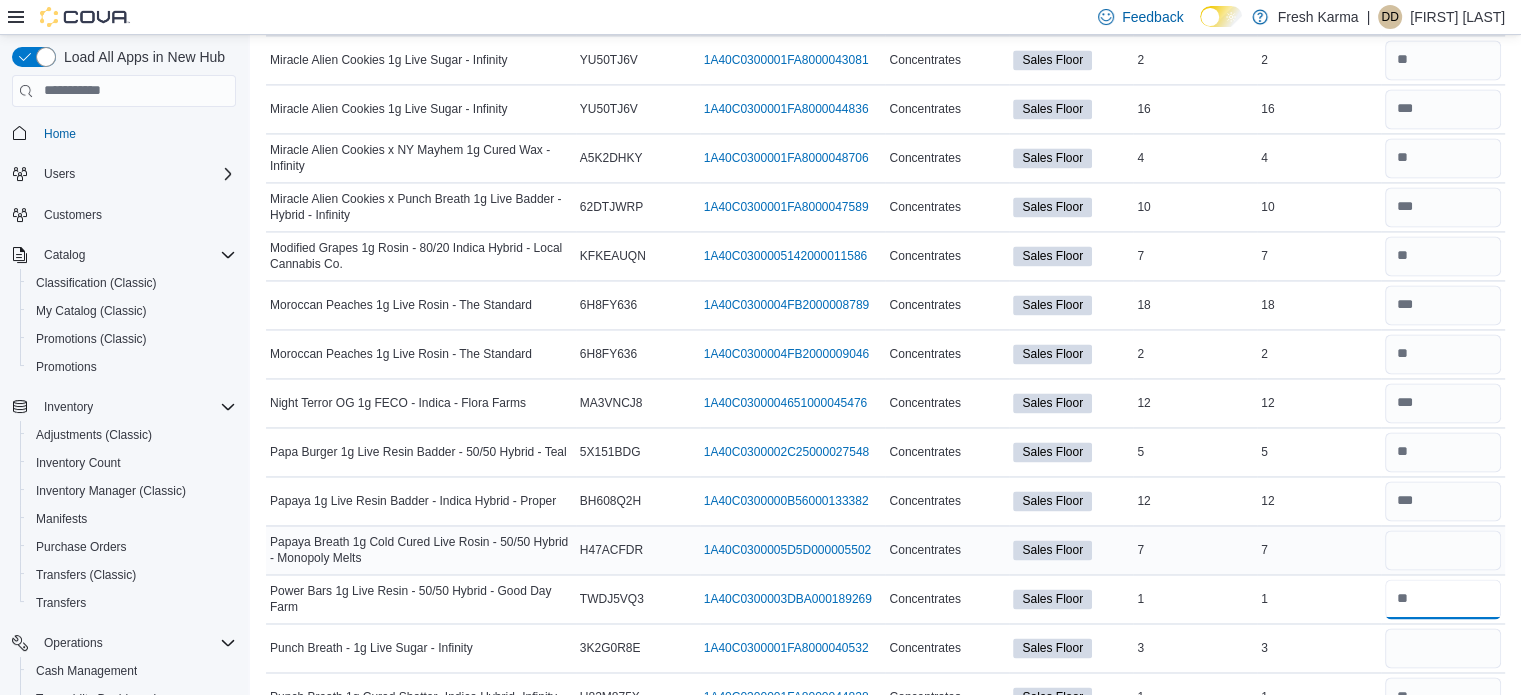 type 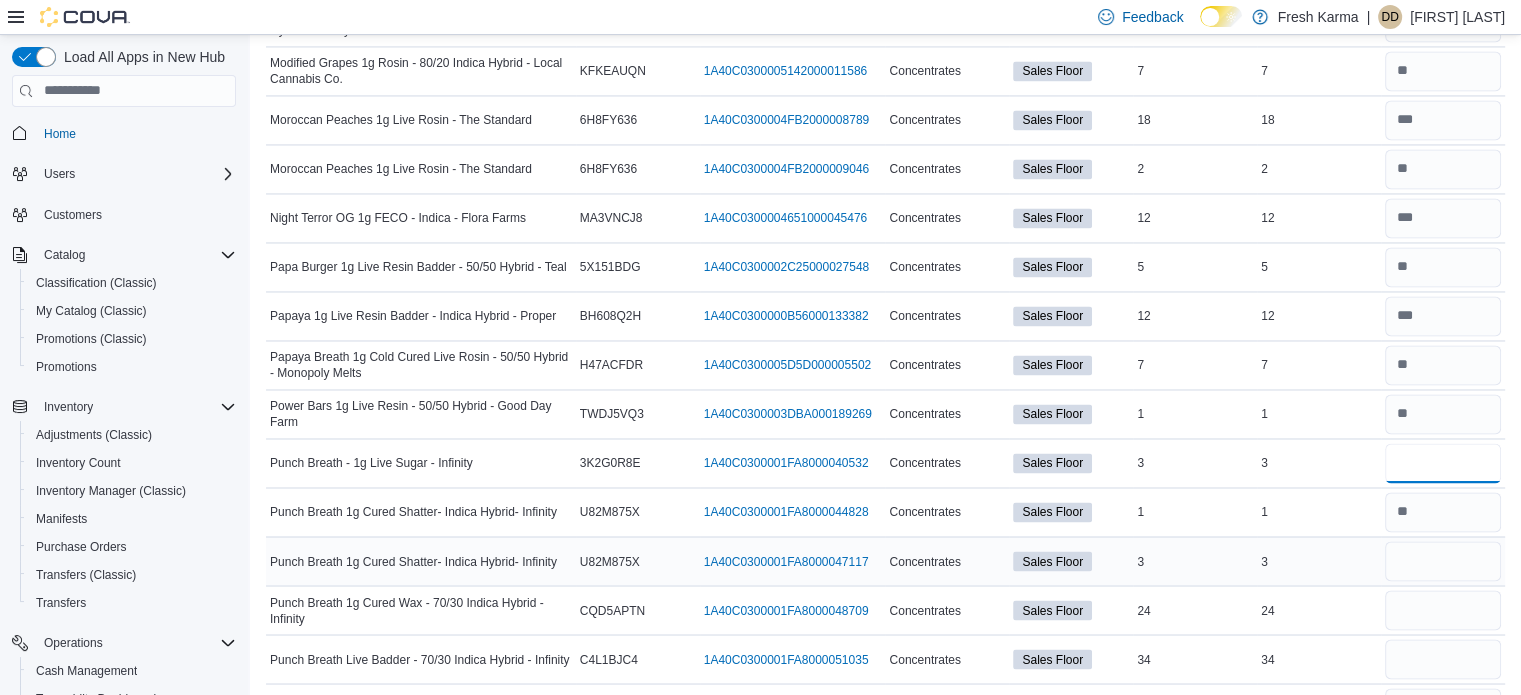 scroll, scrollTop: 3300, scrollLeft: 0, axis: vertical 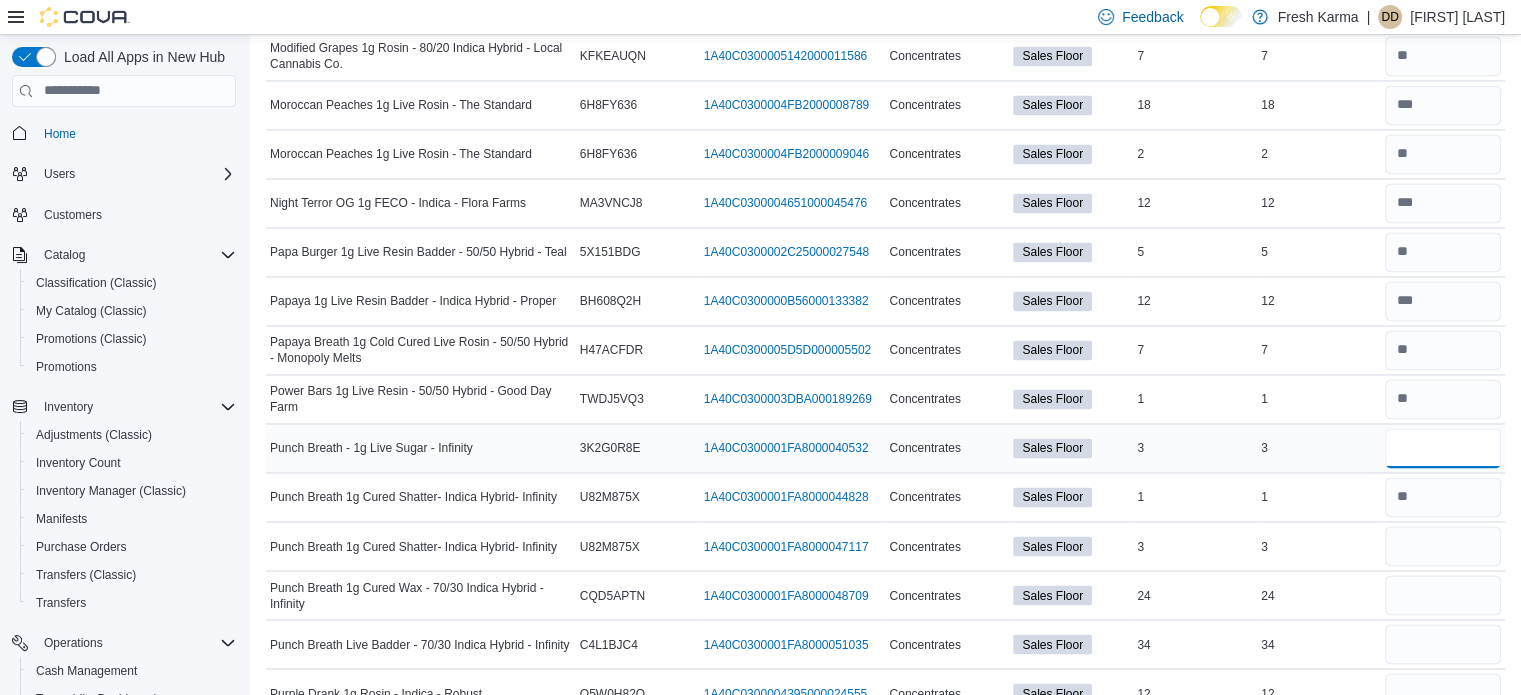 type on "*" 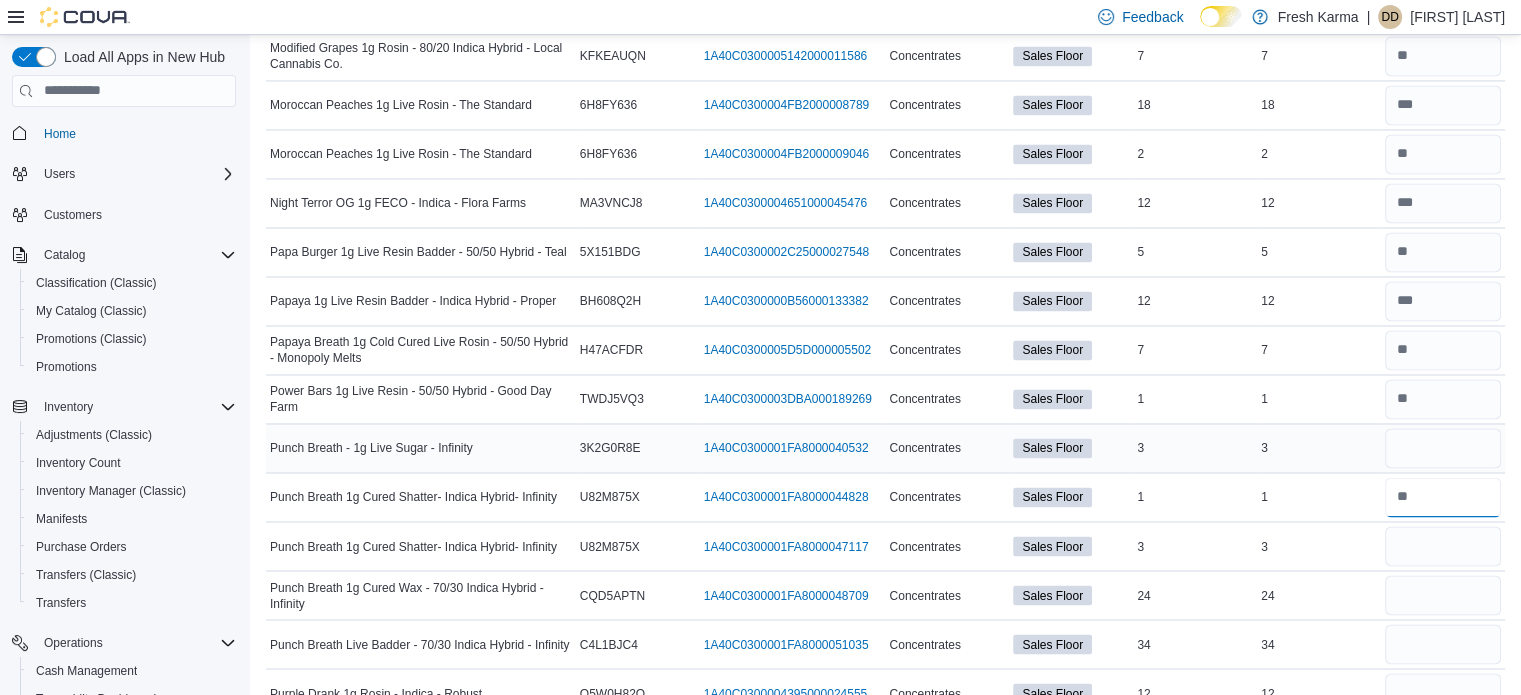 type 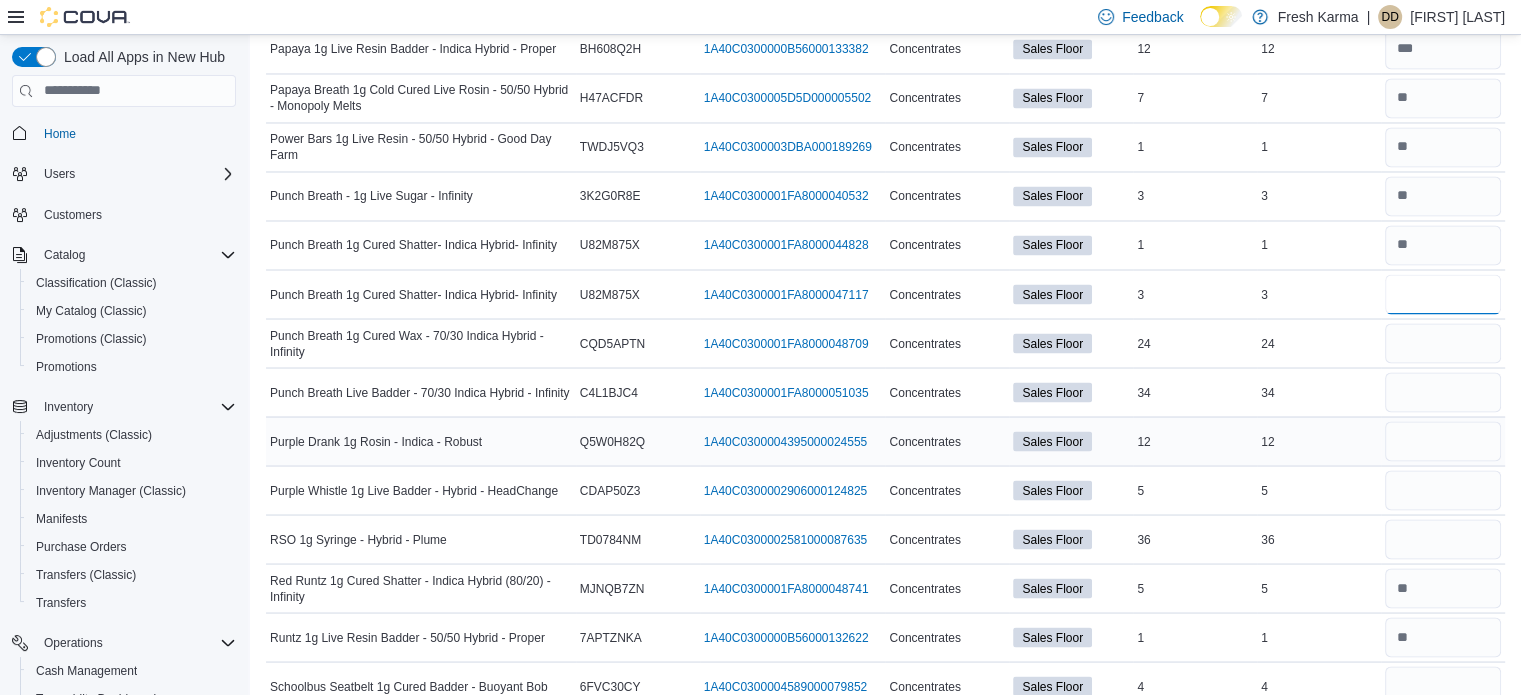 scroll, scrollTop: 3600, scrollLeft: 0, axis: vertical 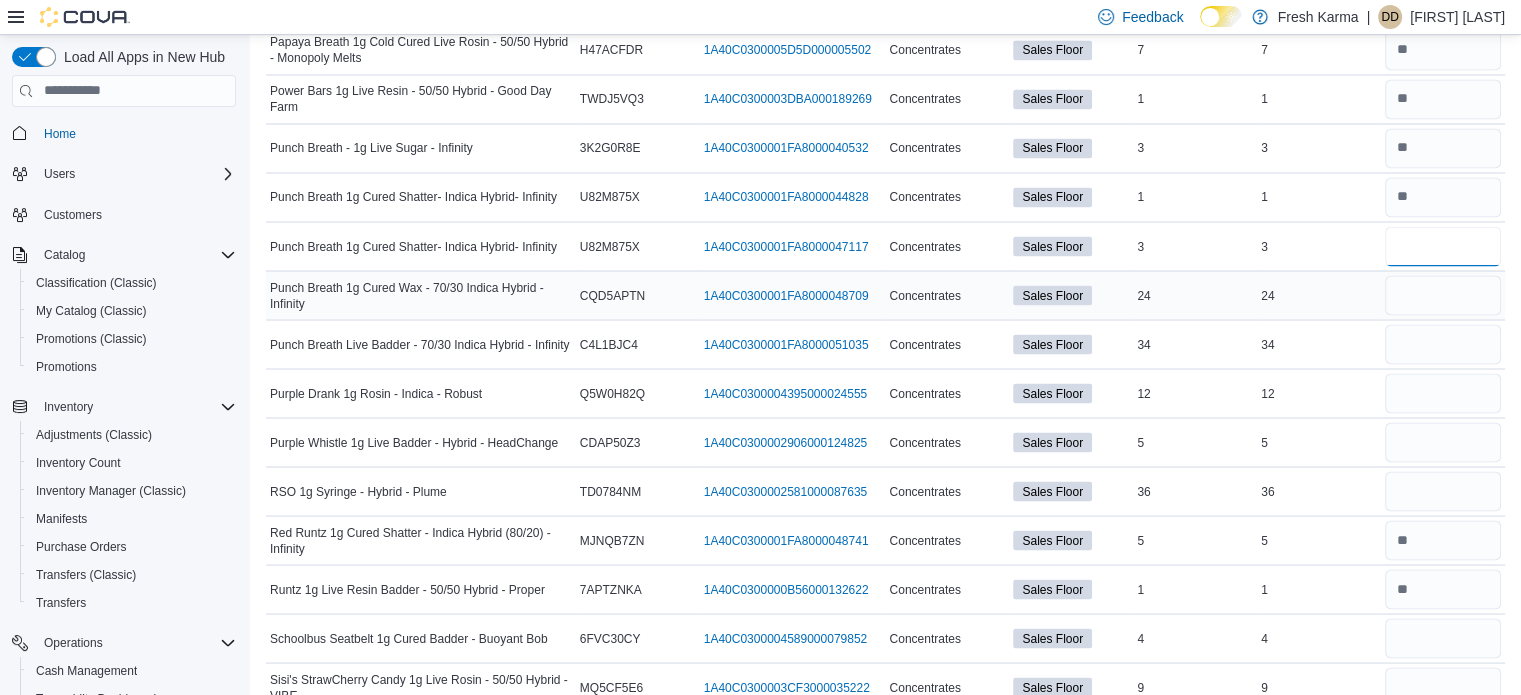 type on "*" 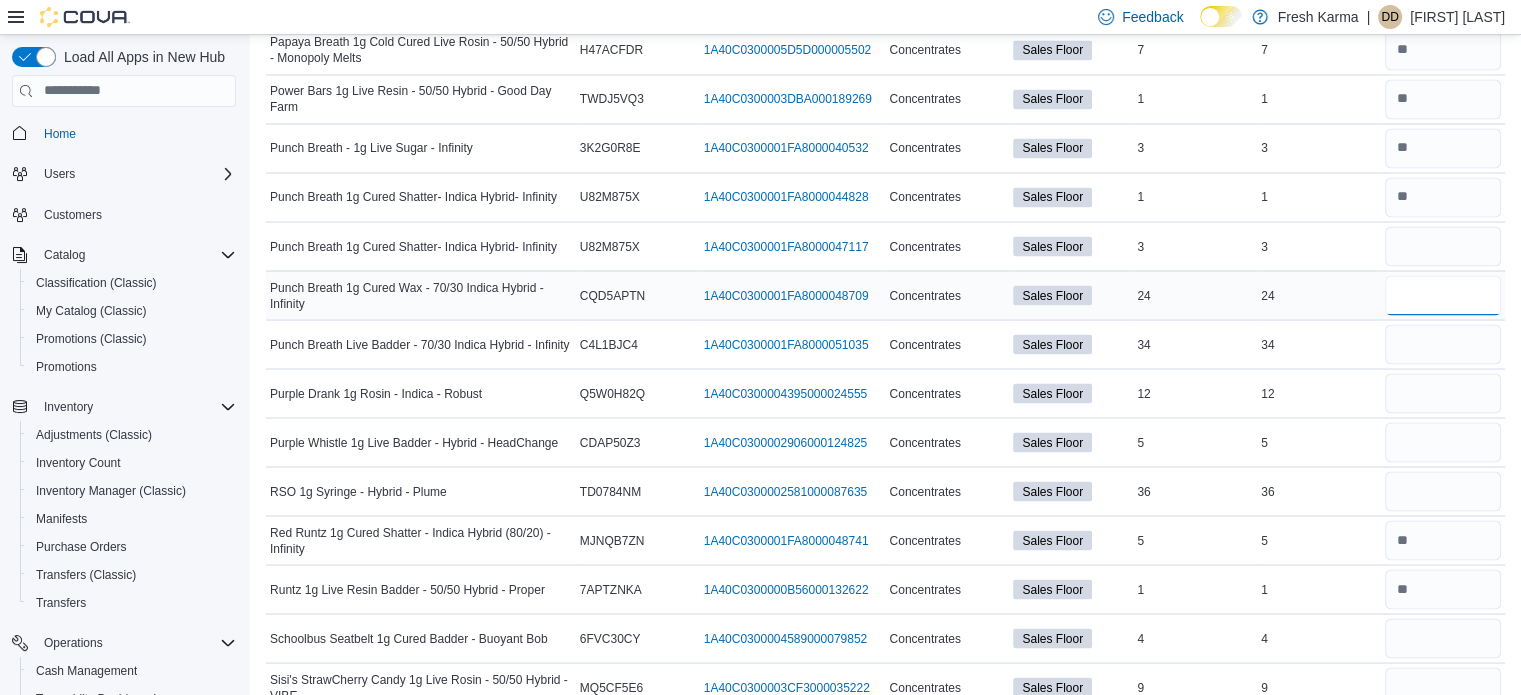 type 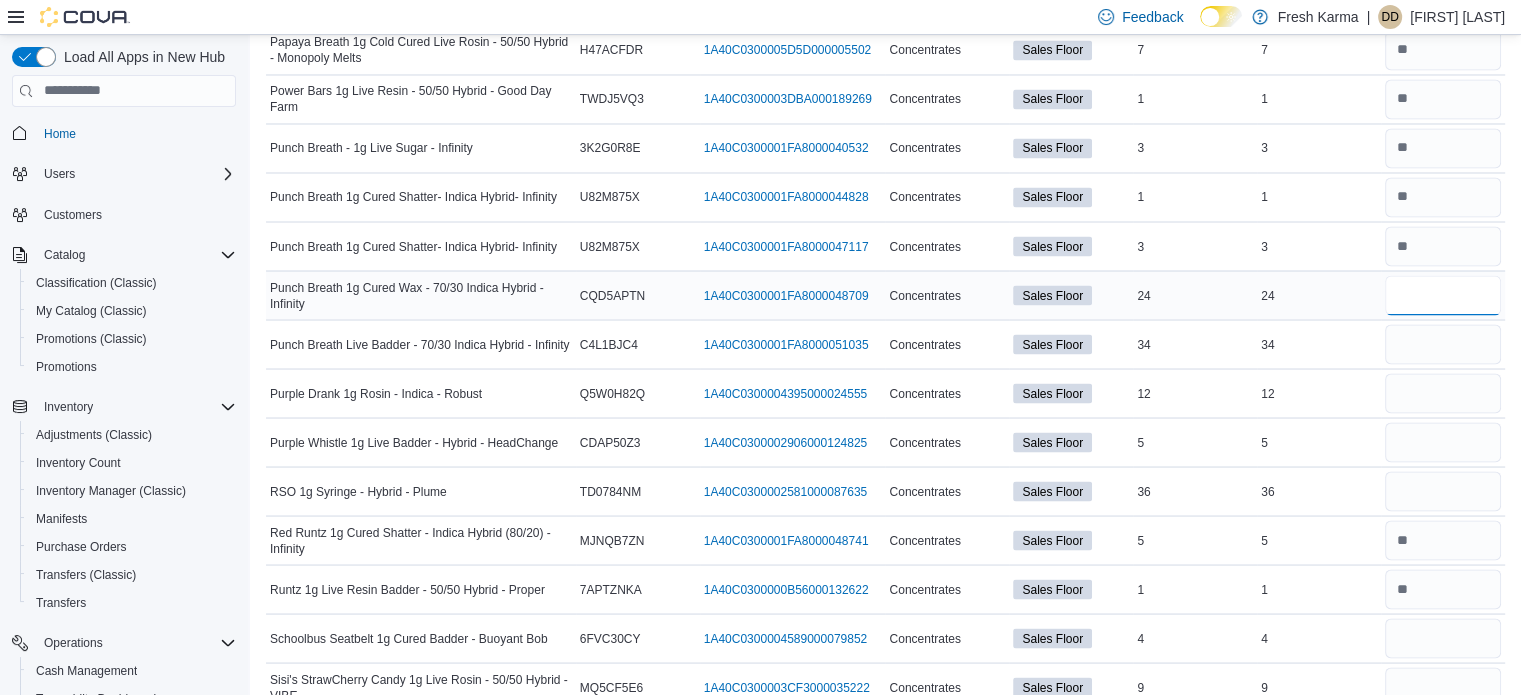 click at bounding box center (1443, 295) 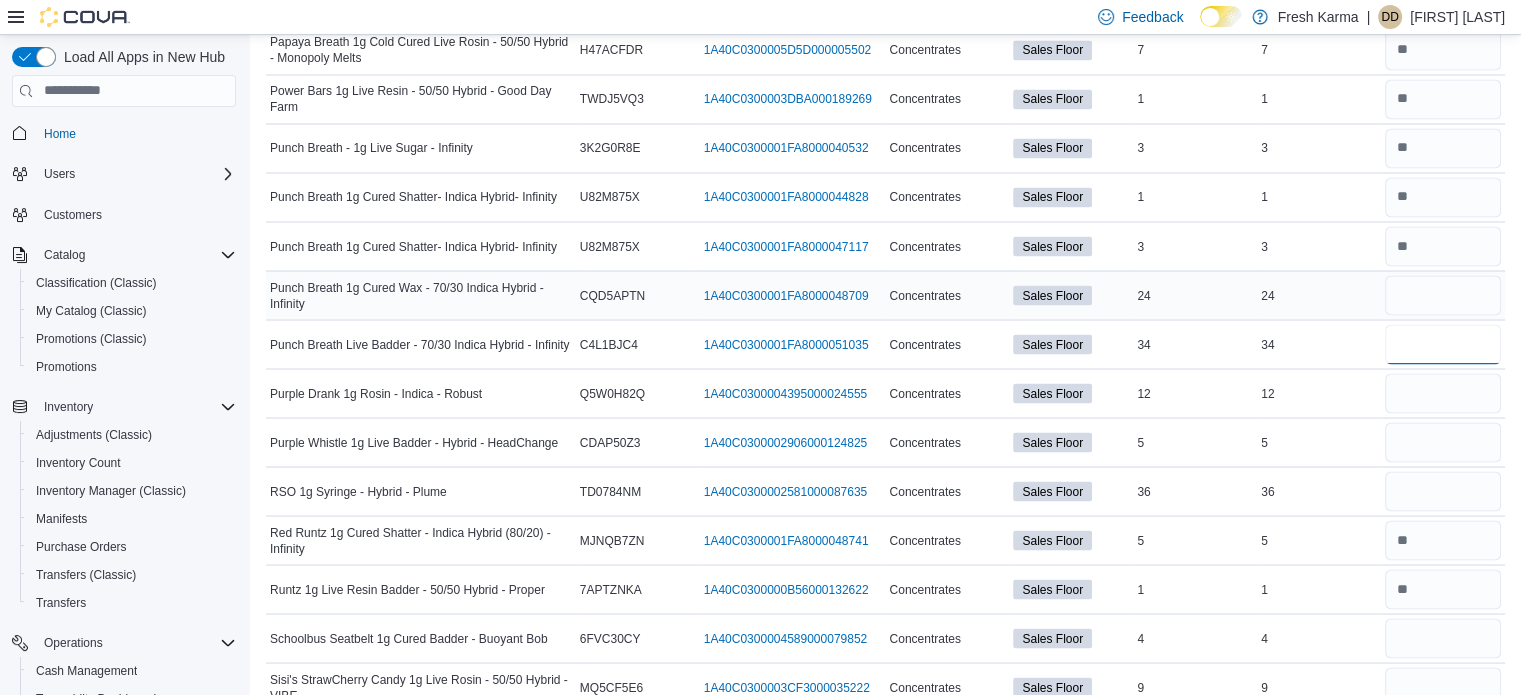 type 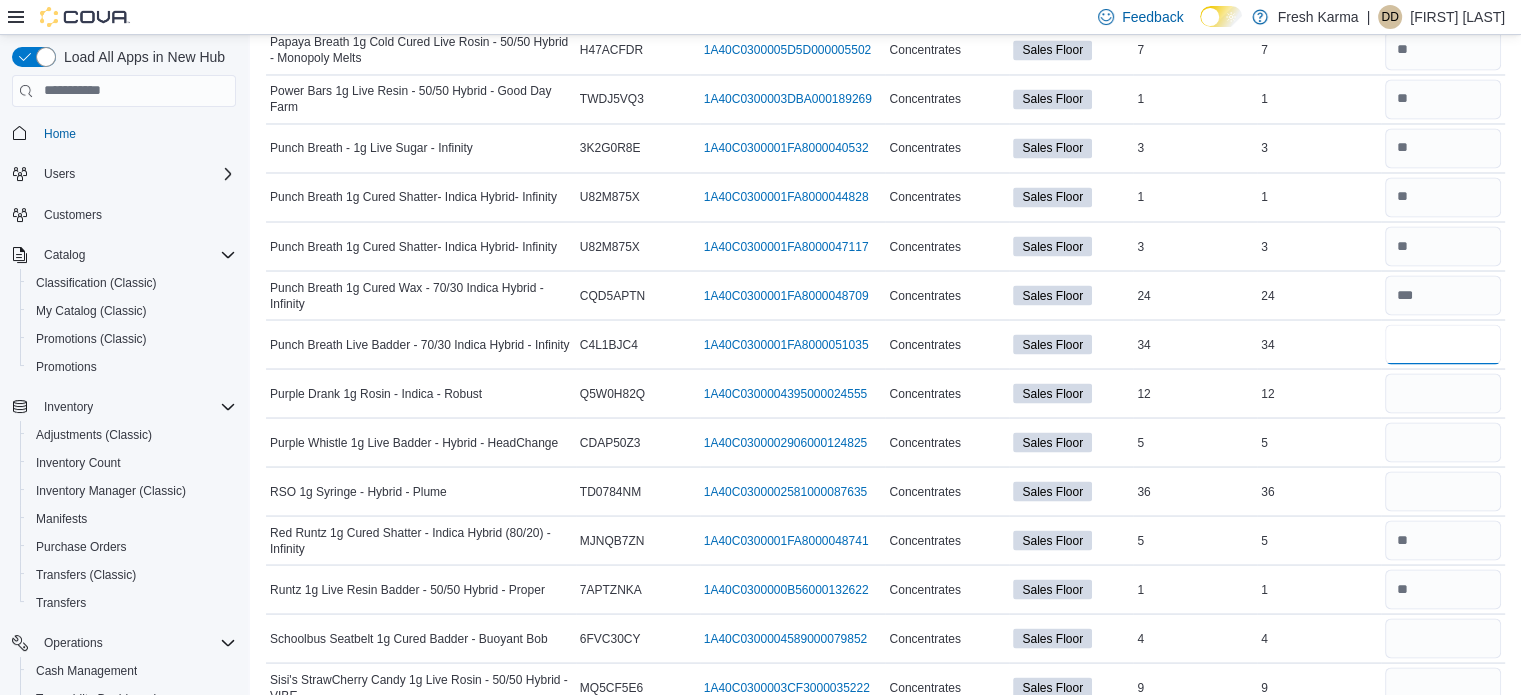 type on "**" 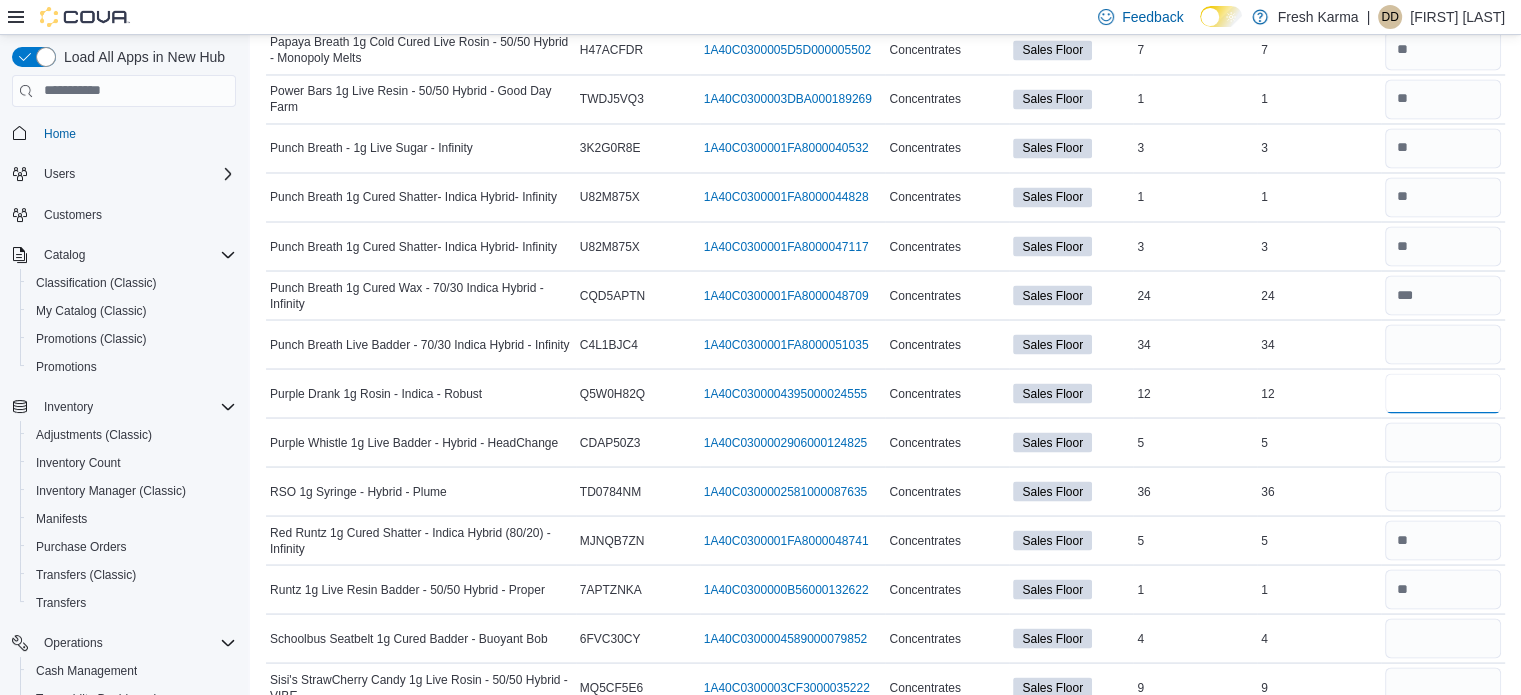 type 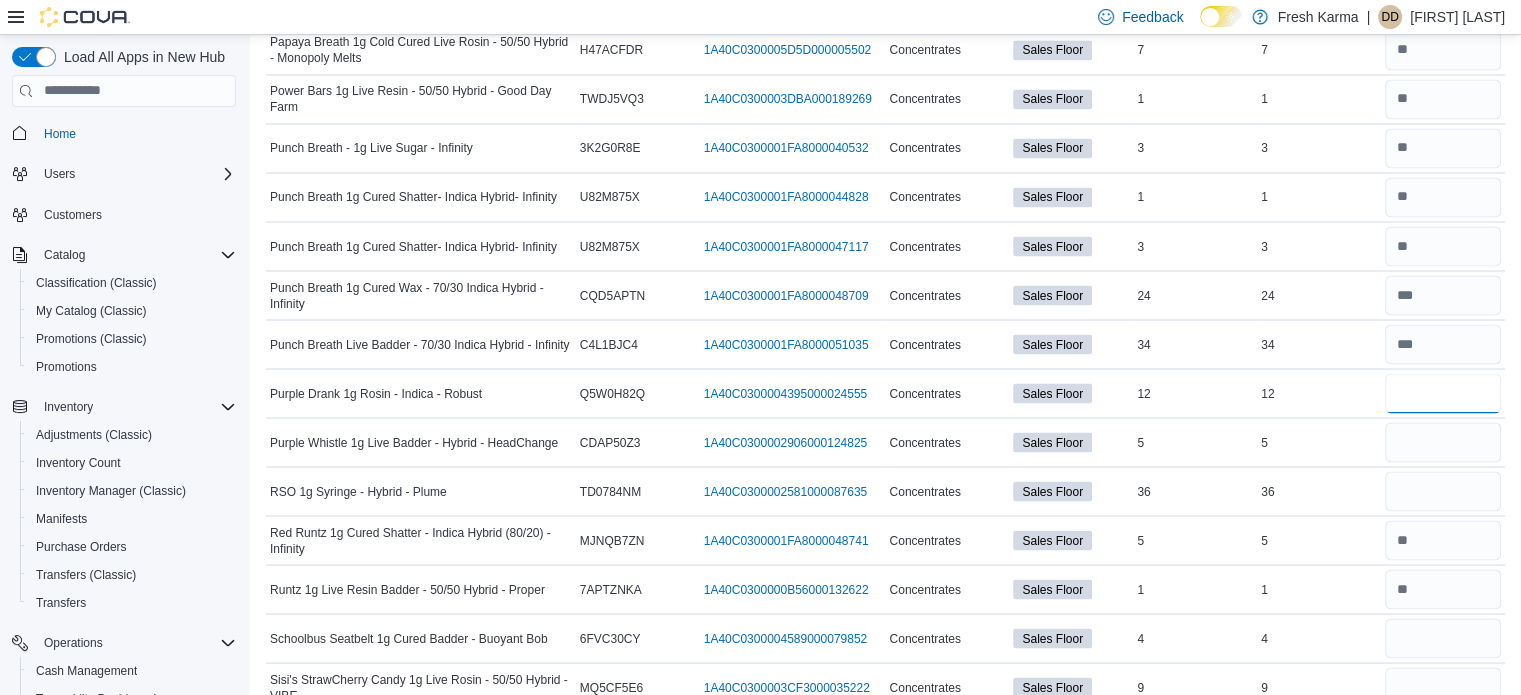 type on "**" 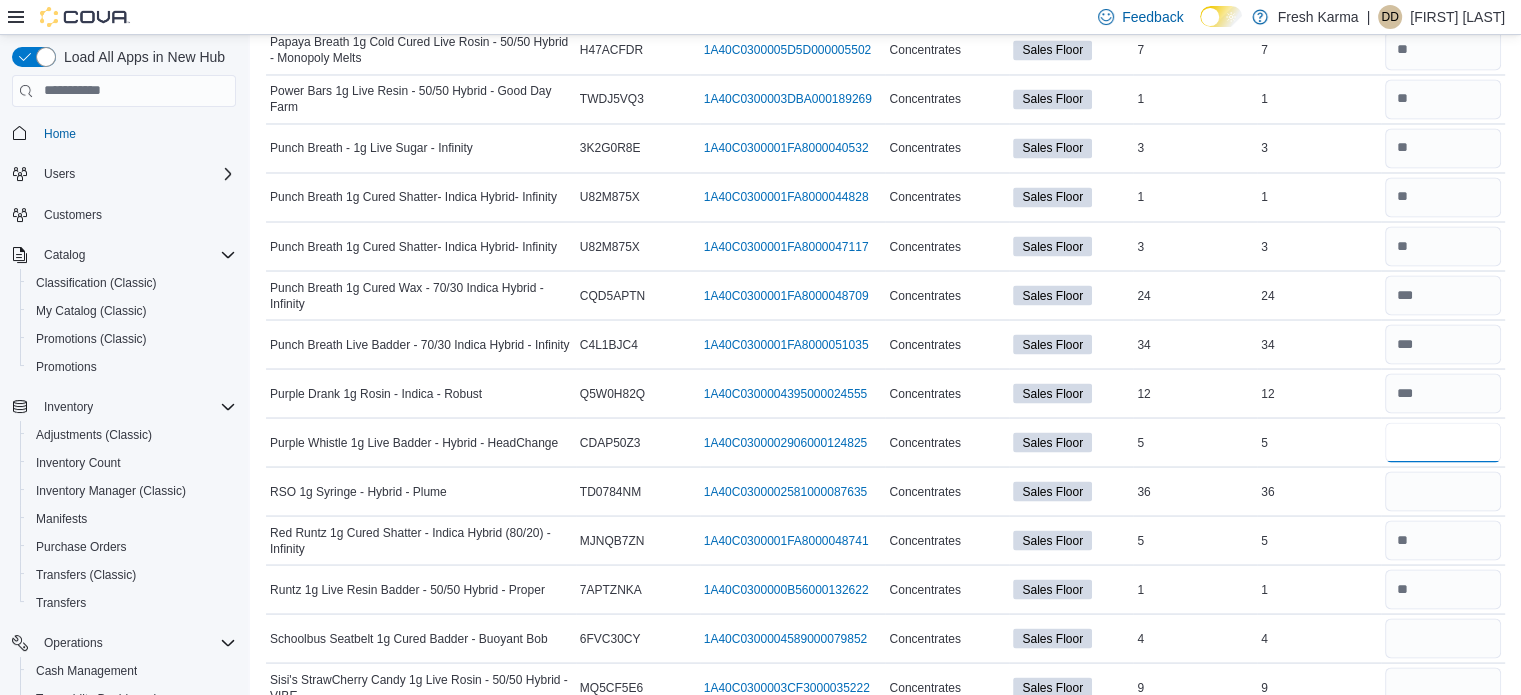 type 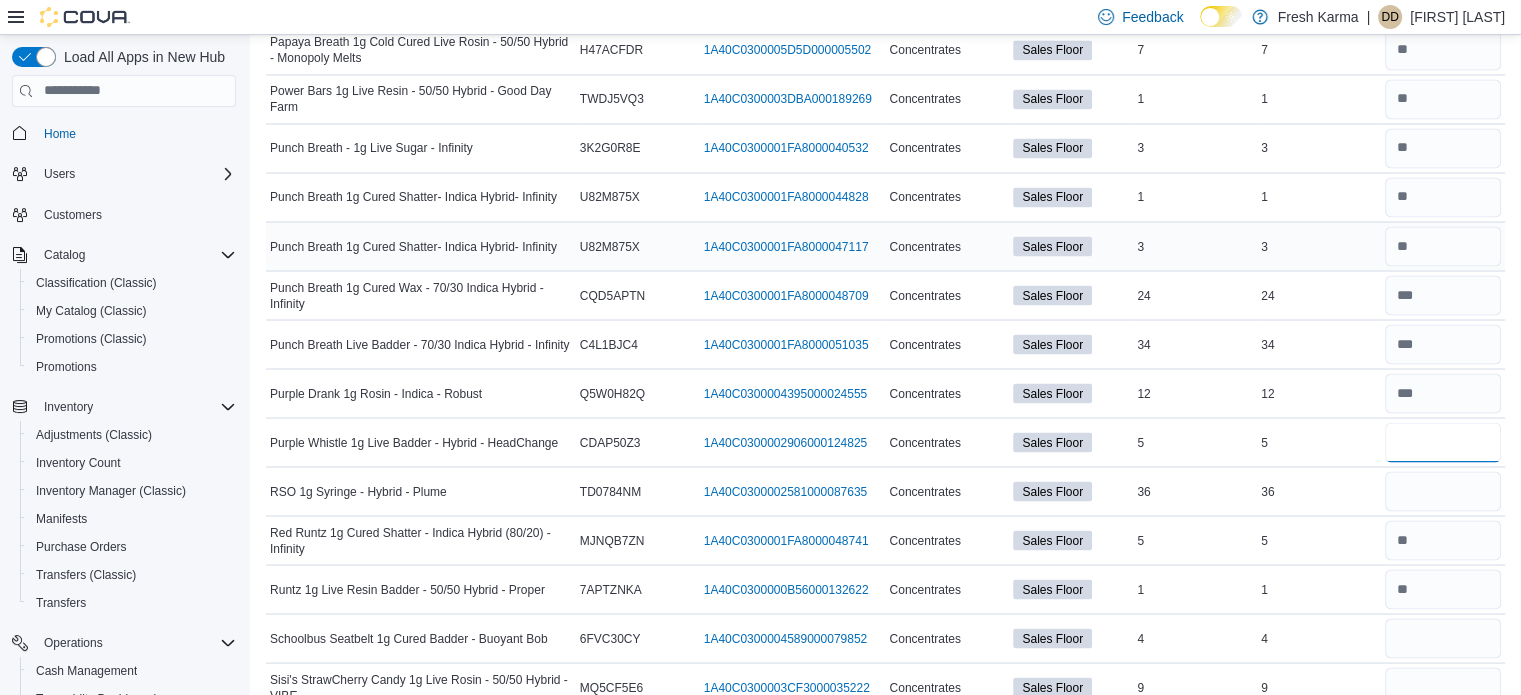 type on "*" 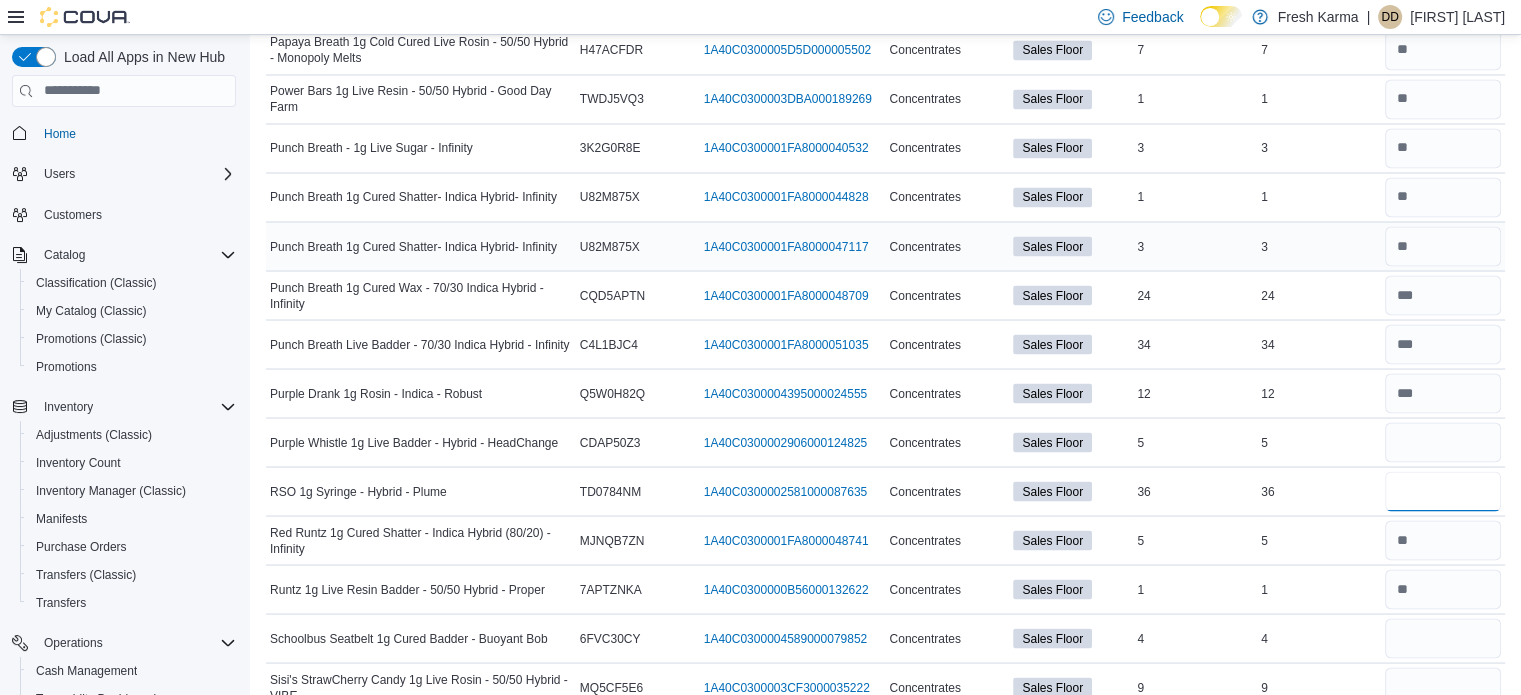 type 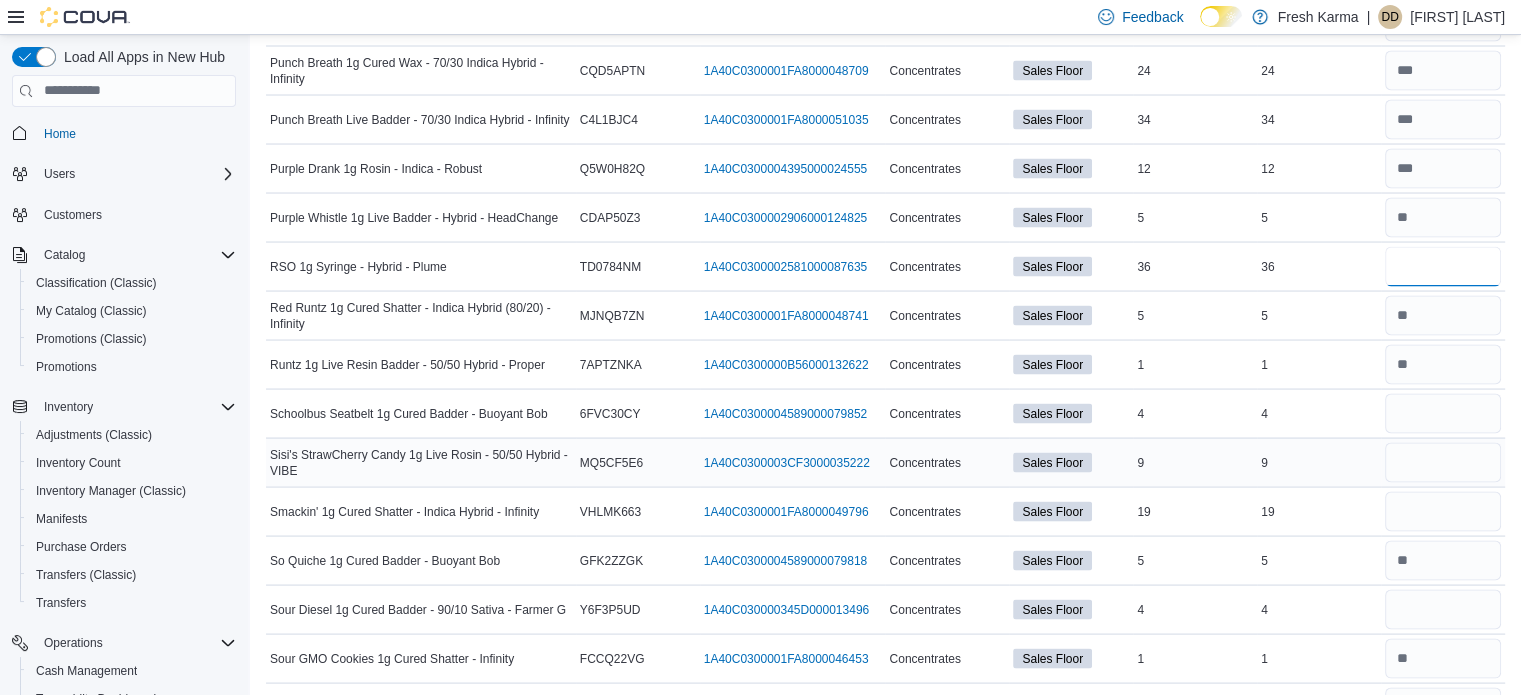 scroll, scrollTop: 3900, scrollLeft: 0, axis: vertical 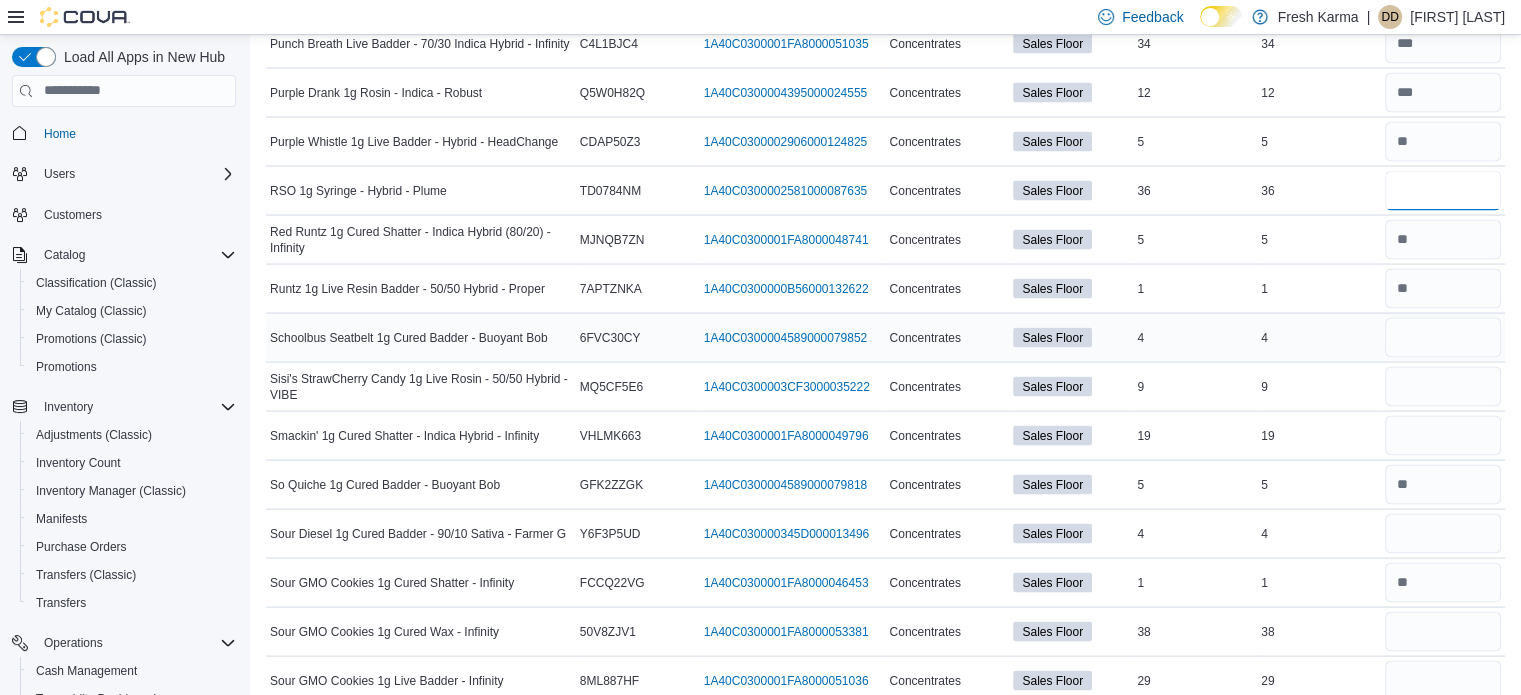 type on "**" 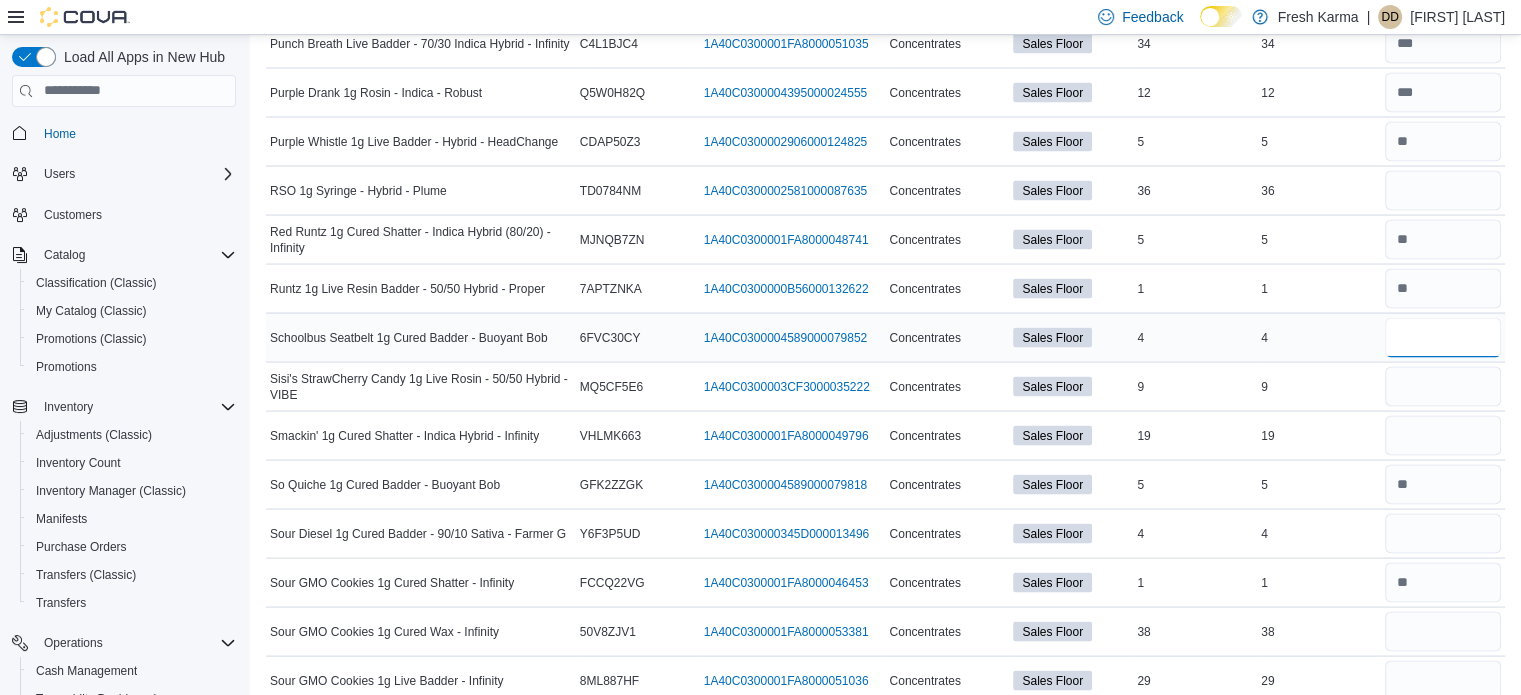 type 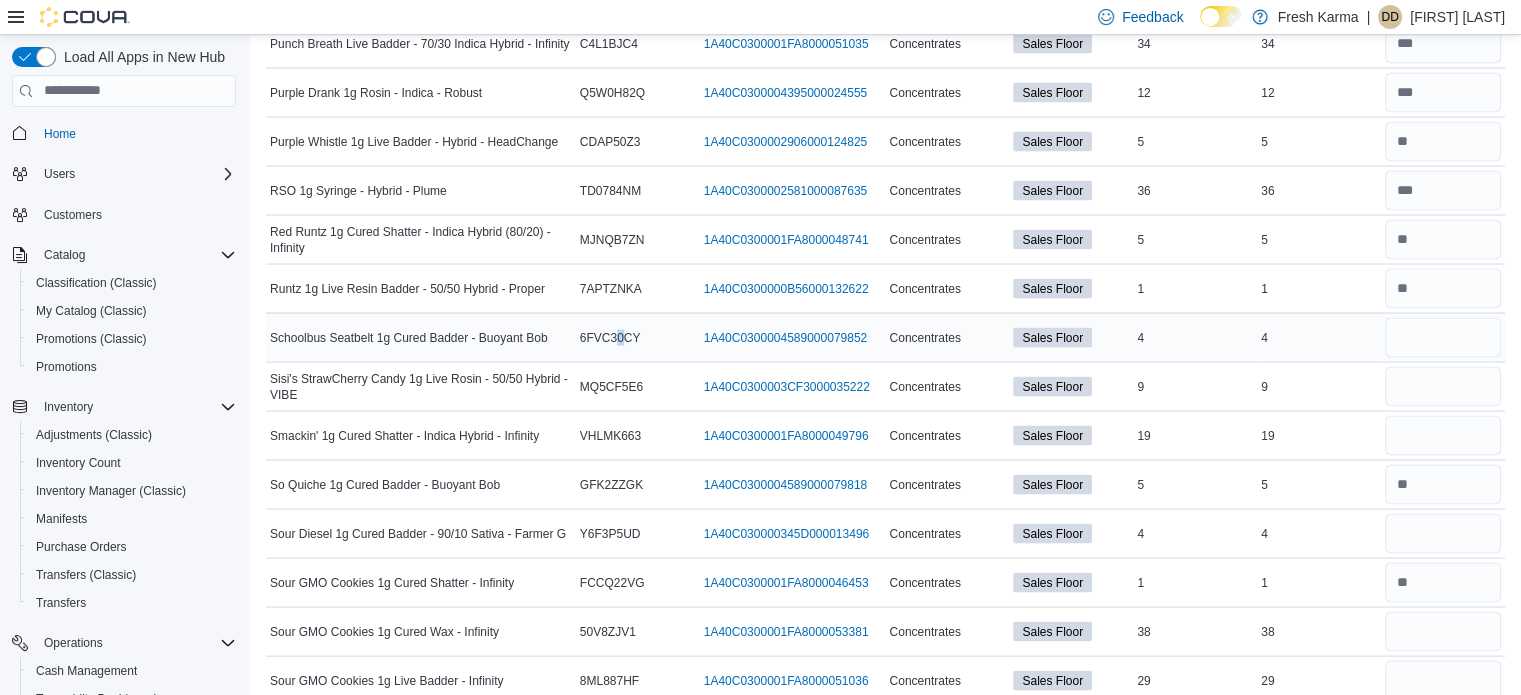 drag, startPoint x: 1378, startPoint y: 407, endPoint x: 624, endPoint y: 321, distance: 758.8887 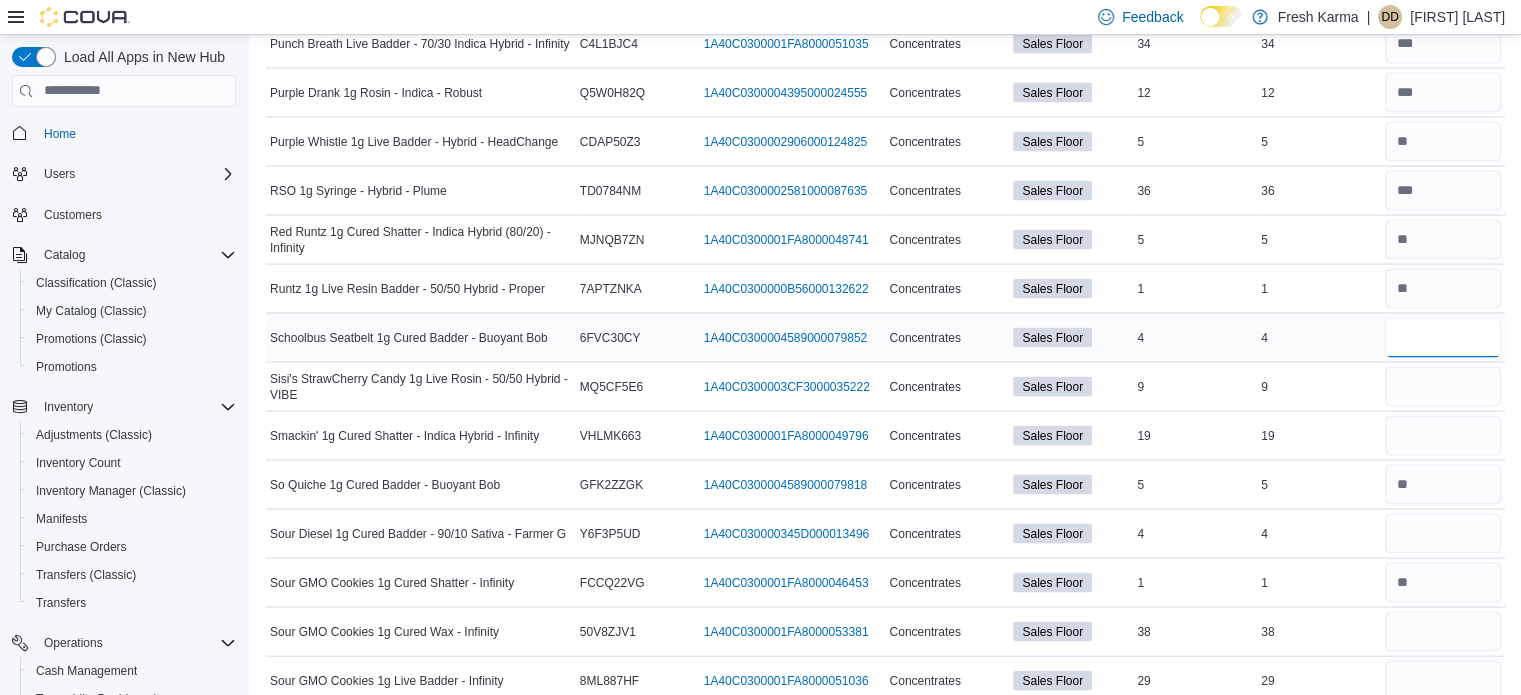 click at bounding box center (1443, 338) 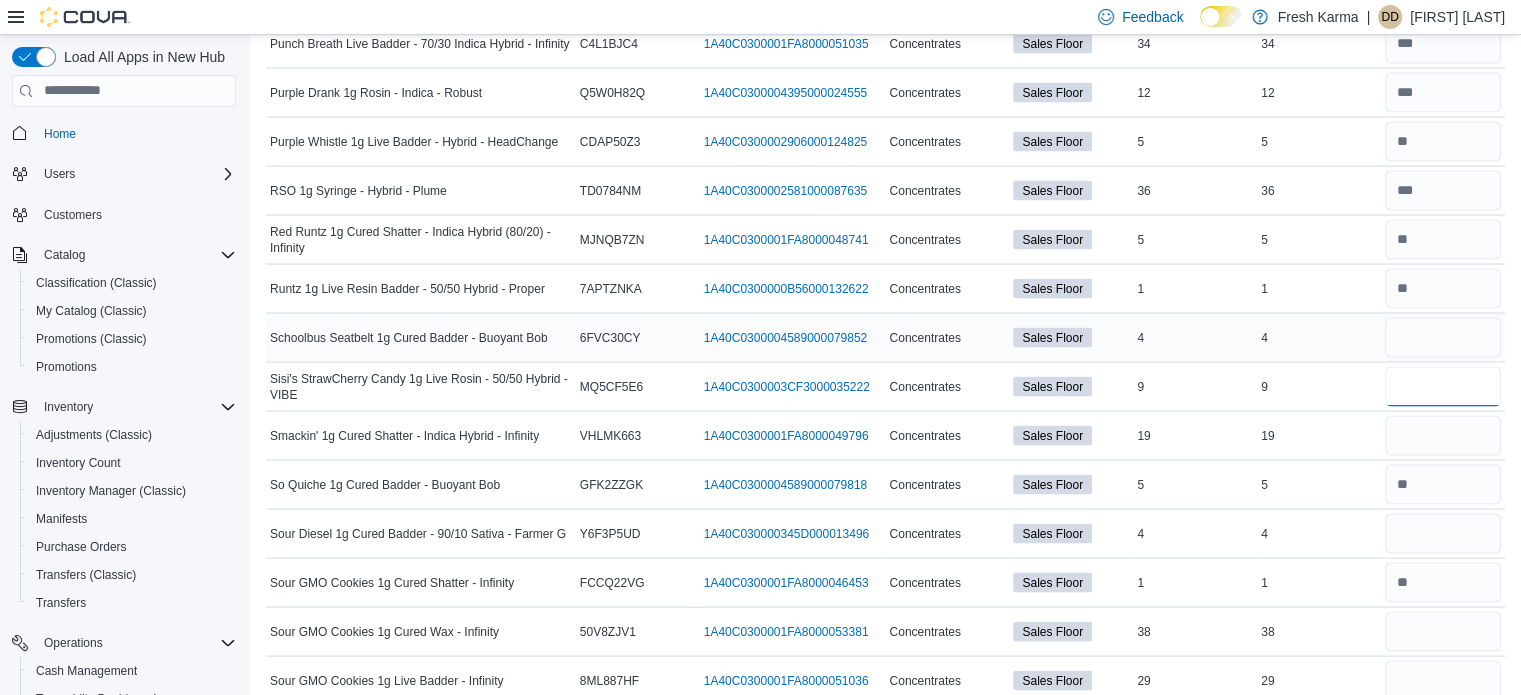type 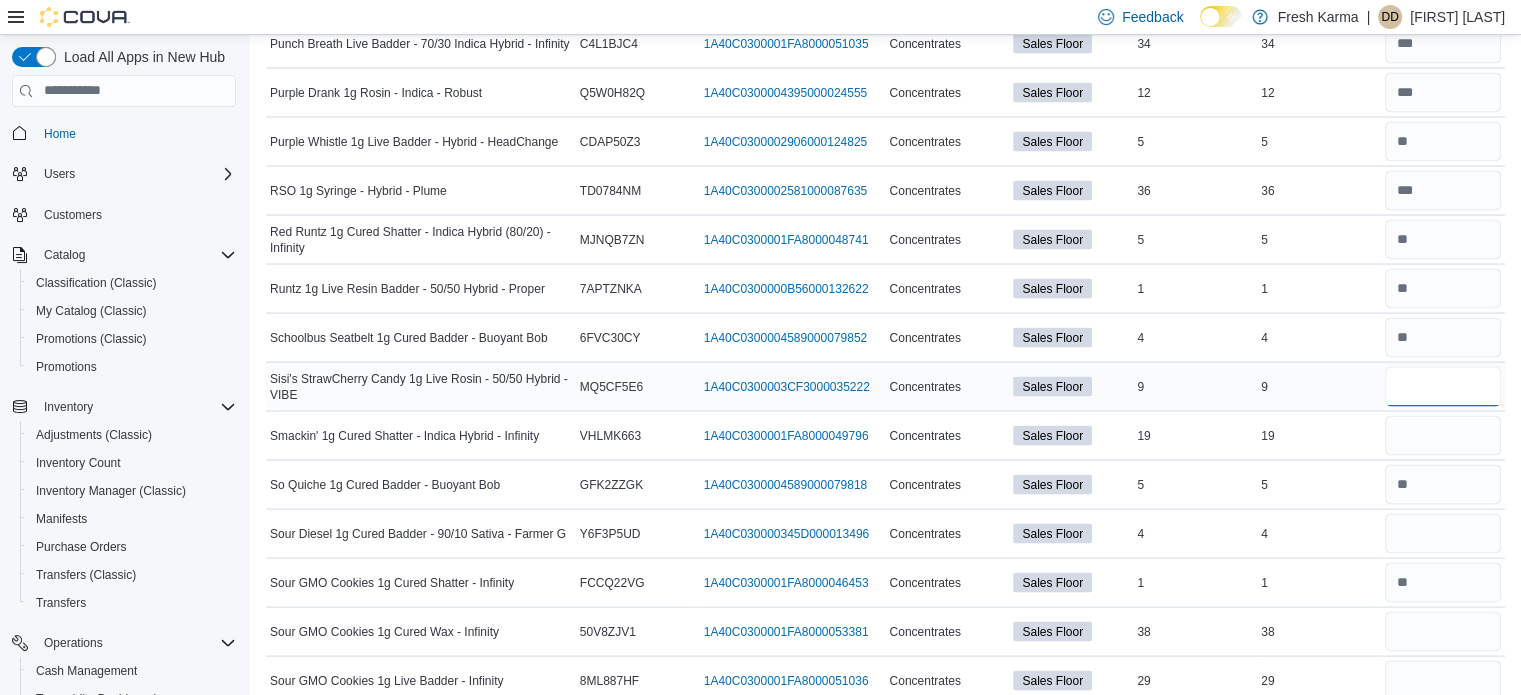 drag, startPoint x: 1449, startPoint y: 350, endPoint x: 1477, endPoint y: 366, distance: 32.24903 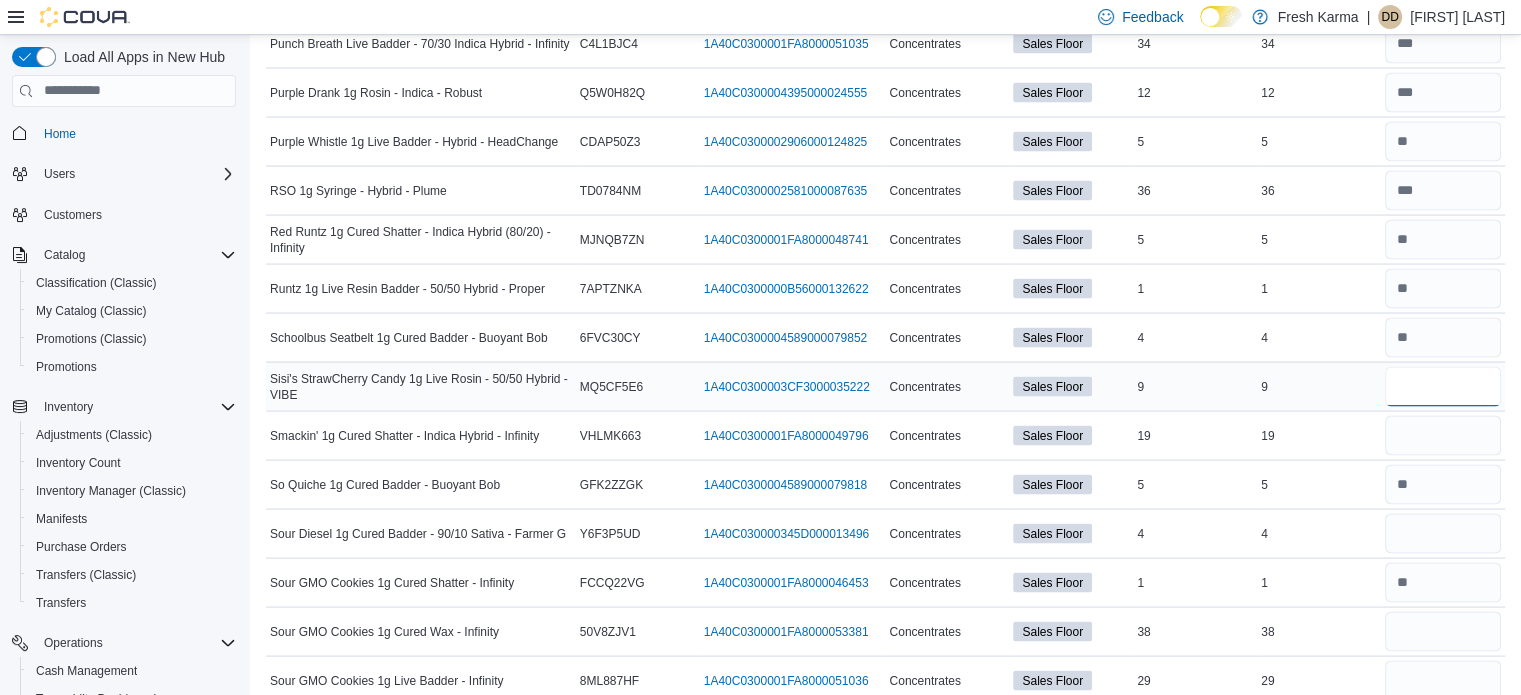 type on "*" 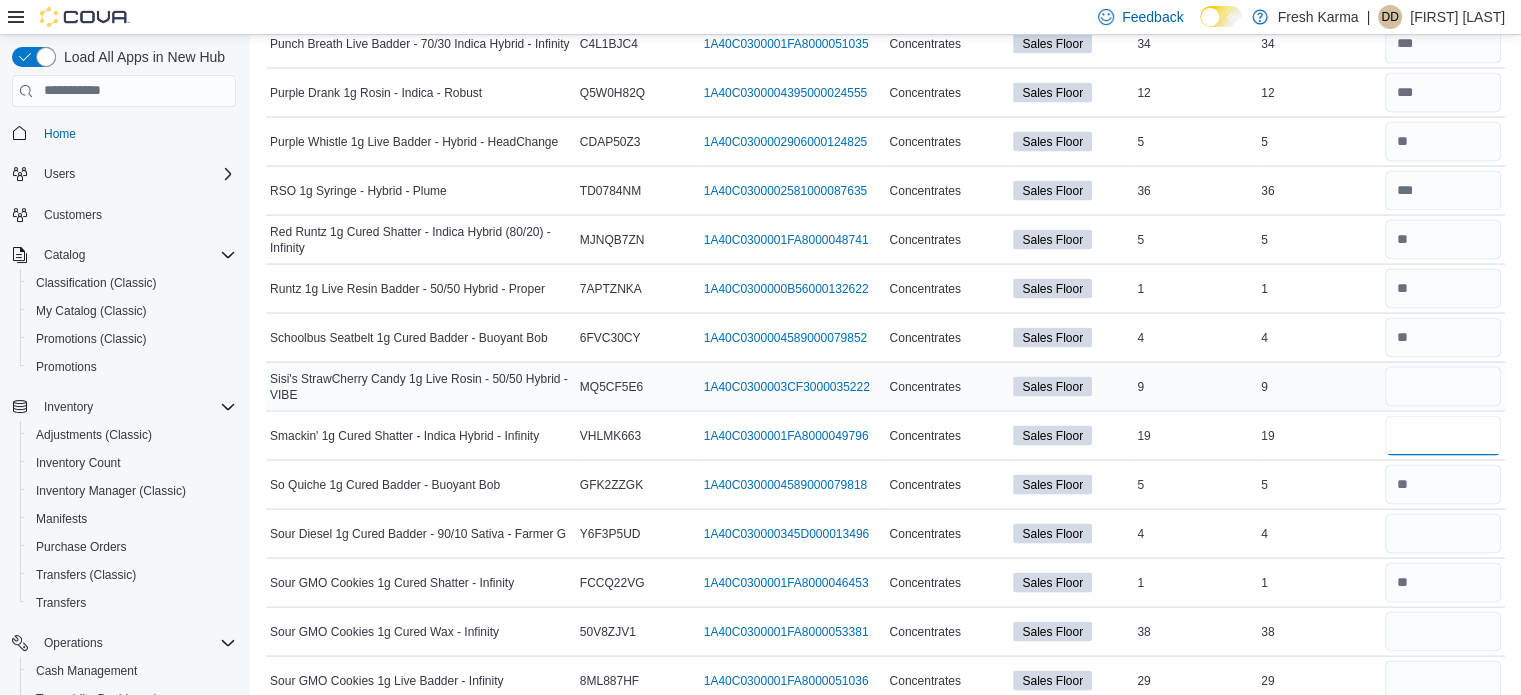 type 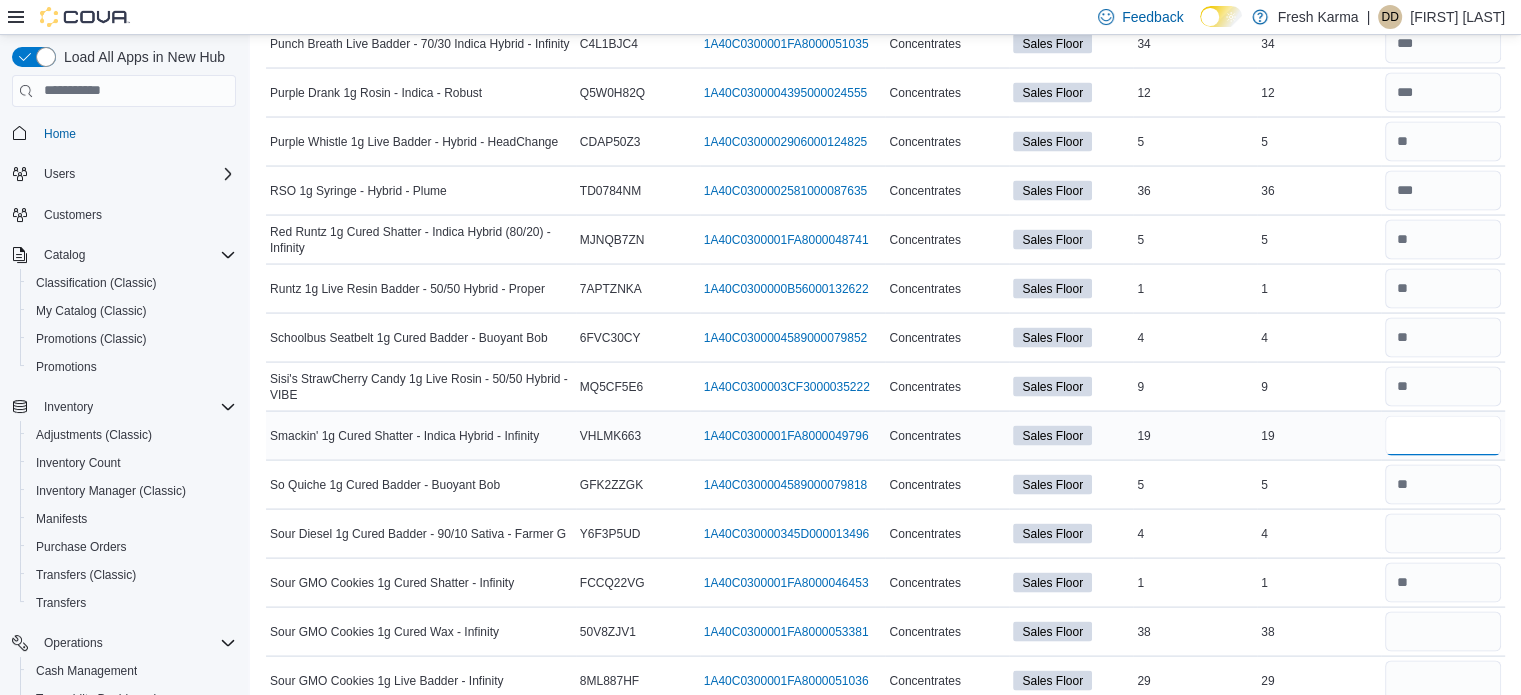 click at bounding box center [1443, 436] 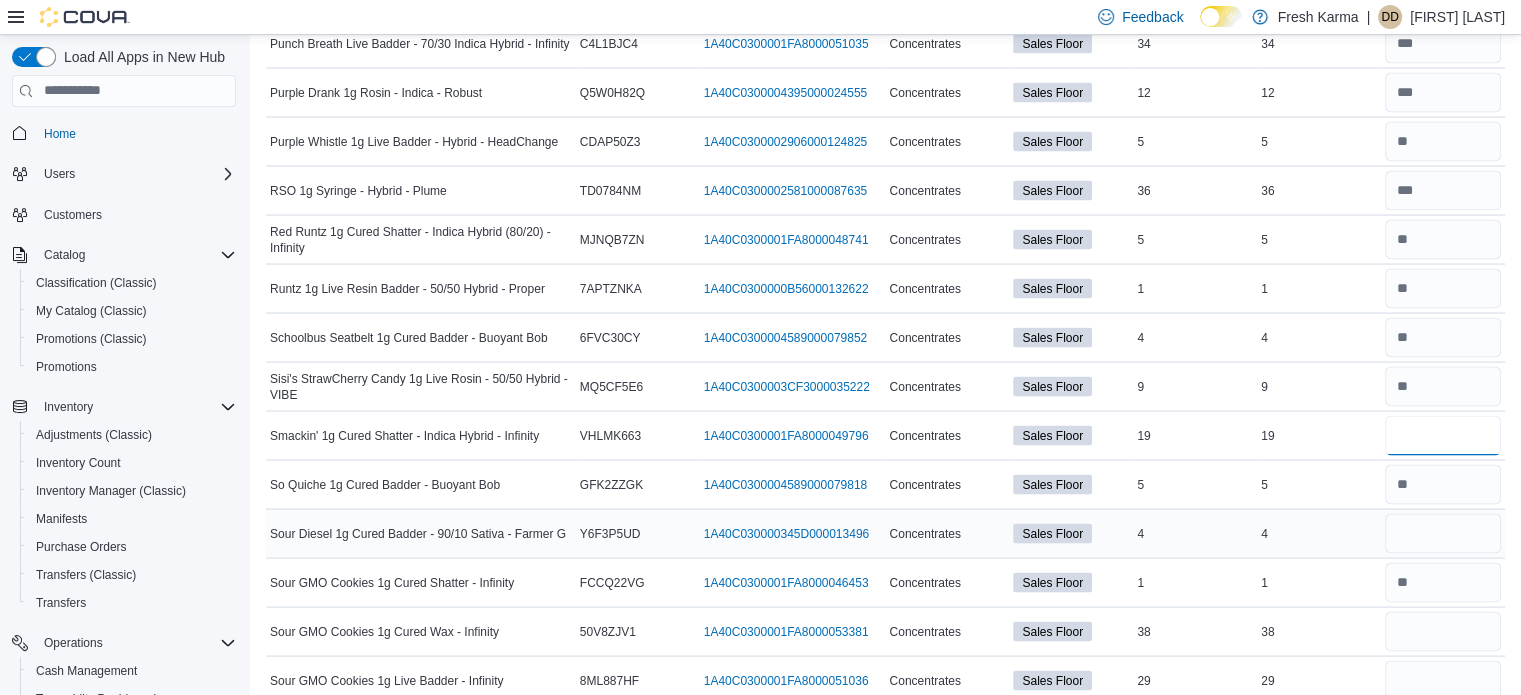 type on "**" 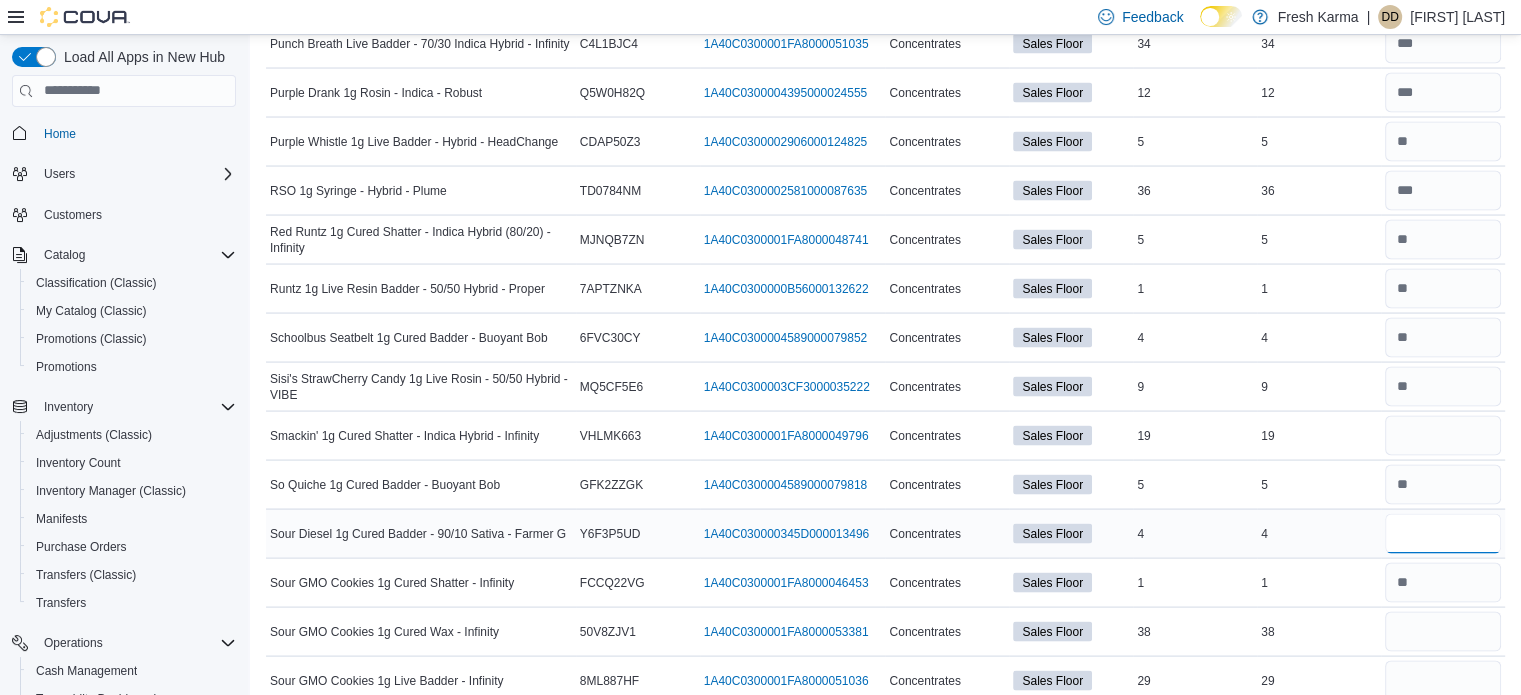 type 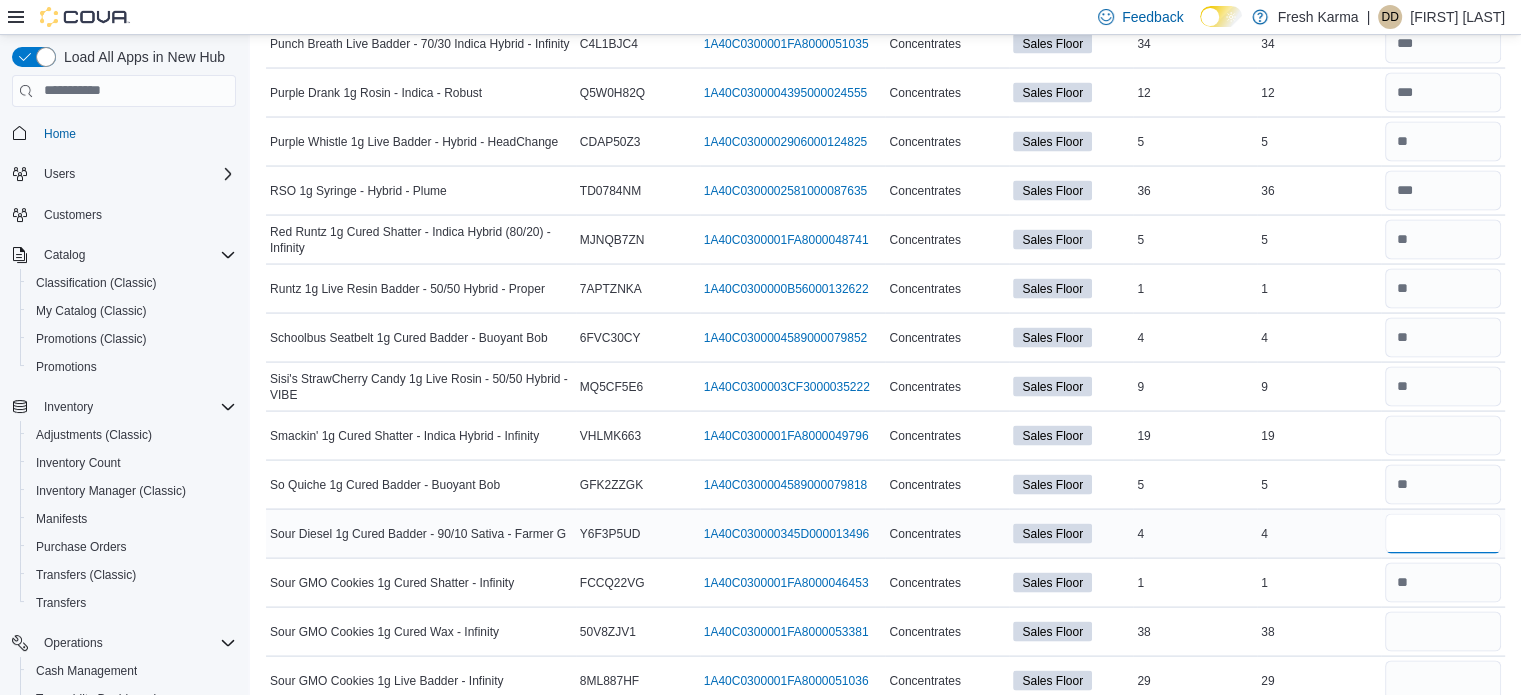 click at bounding box center [1443, 534] 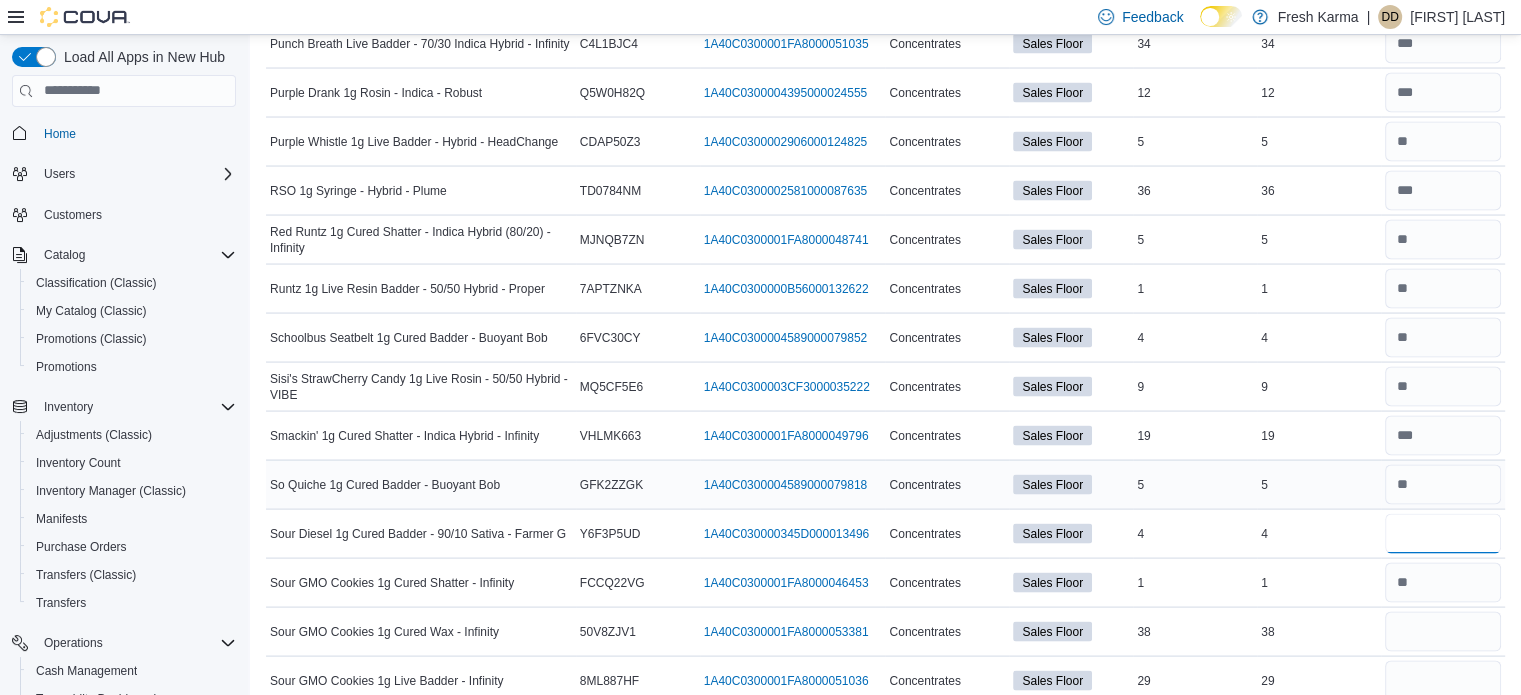 type on "*" 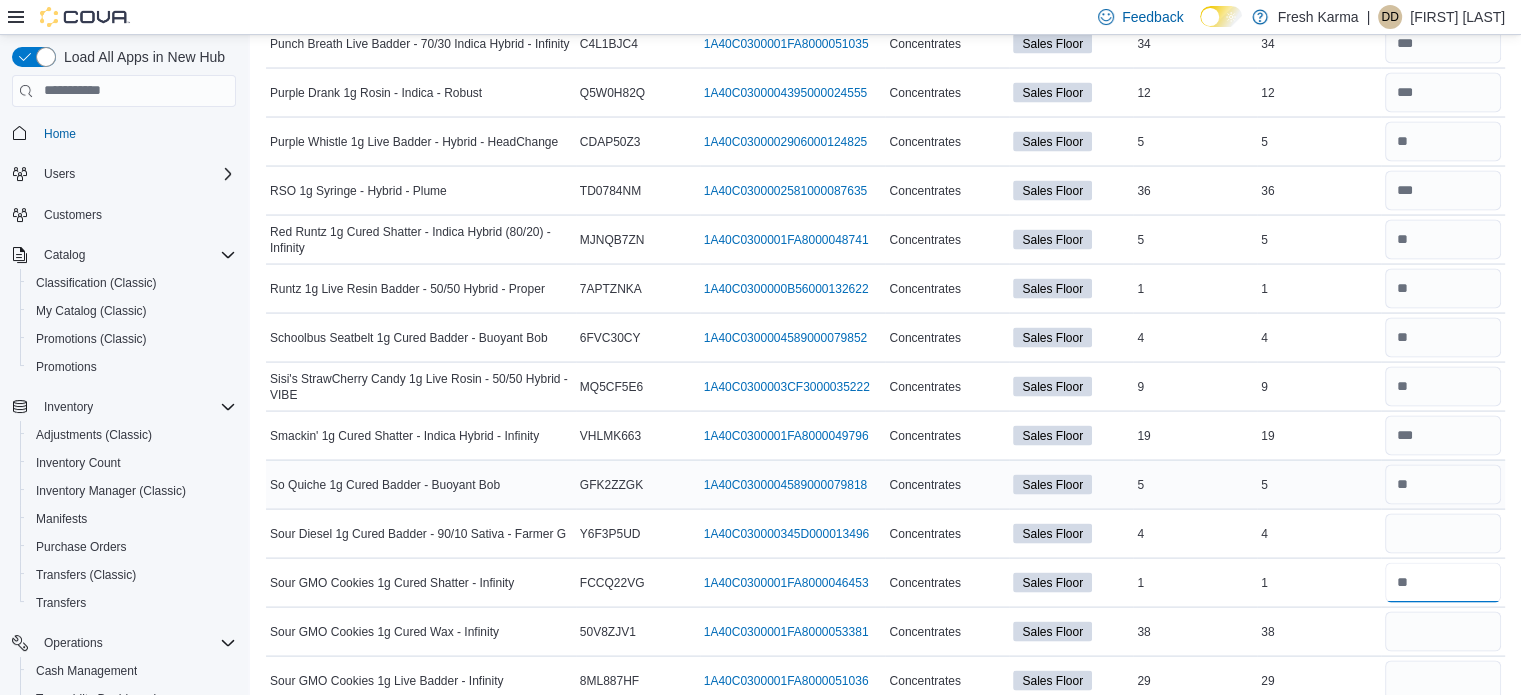 type 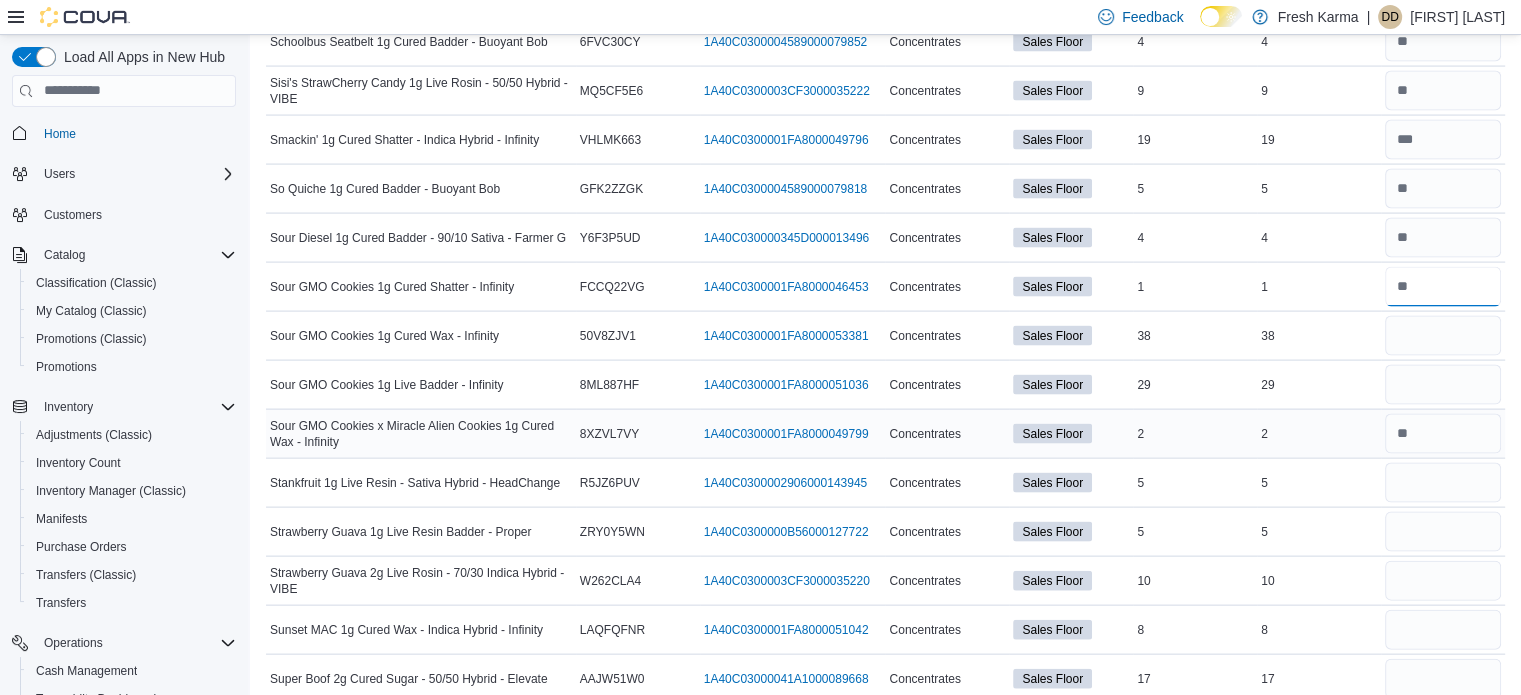 scroll, scrollTop: 4200, scrollLeft: 0, axis: vertical 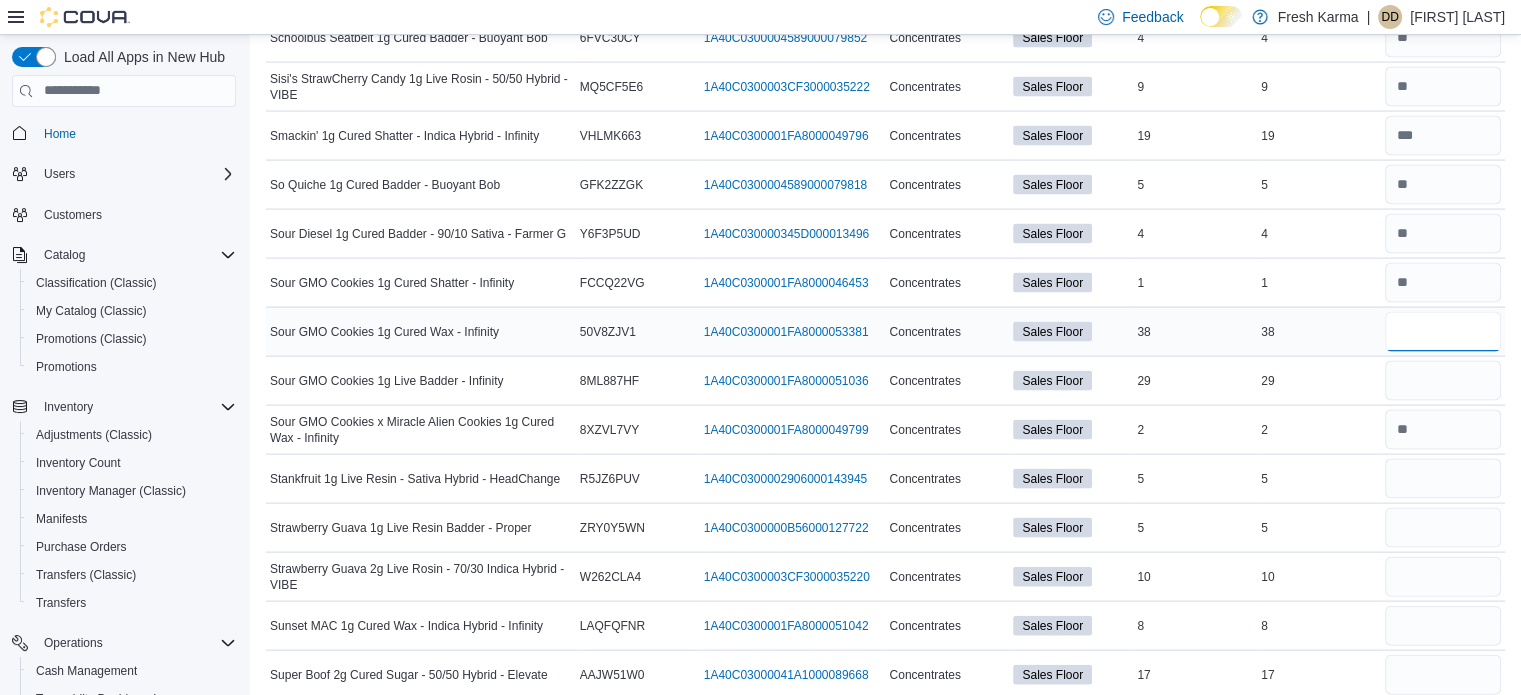 click at bounding box center [1443, 332] 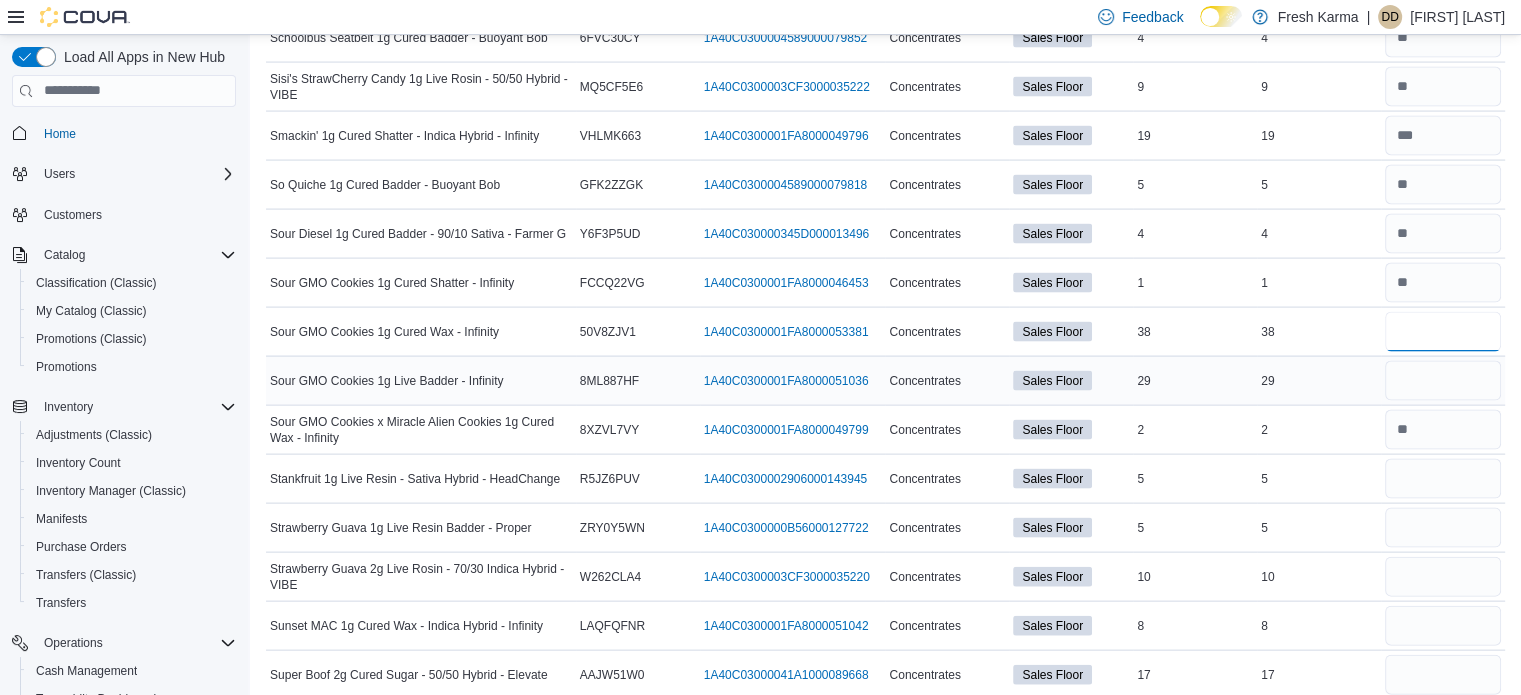type on "**" 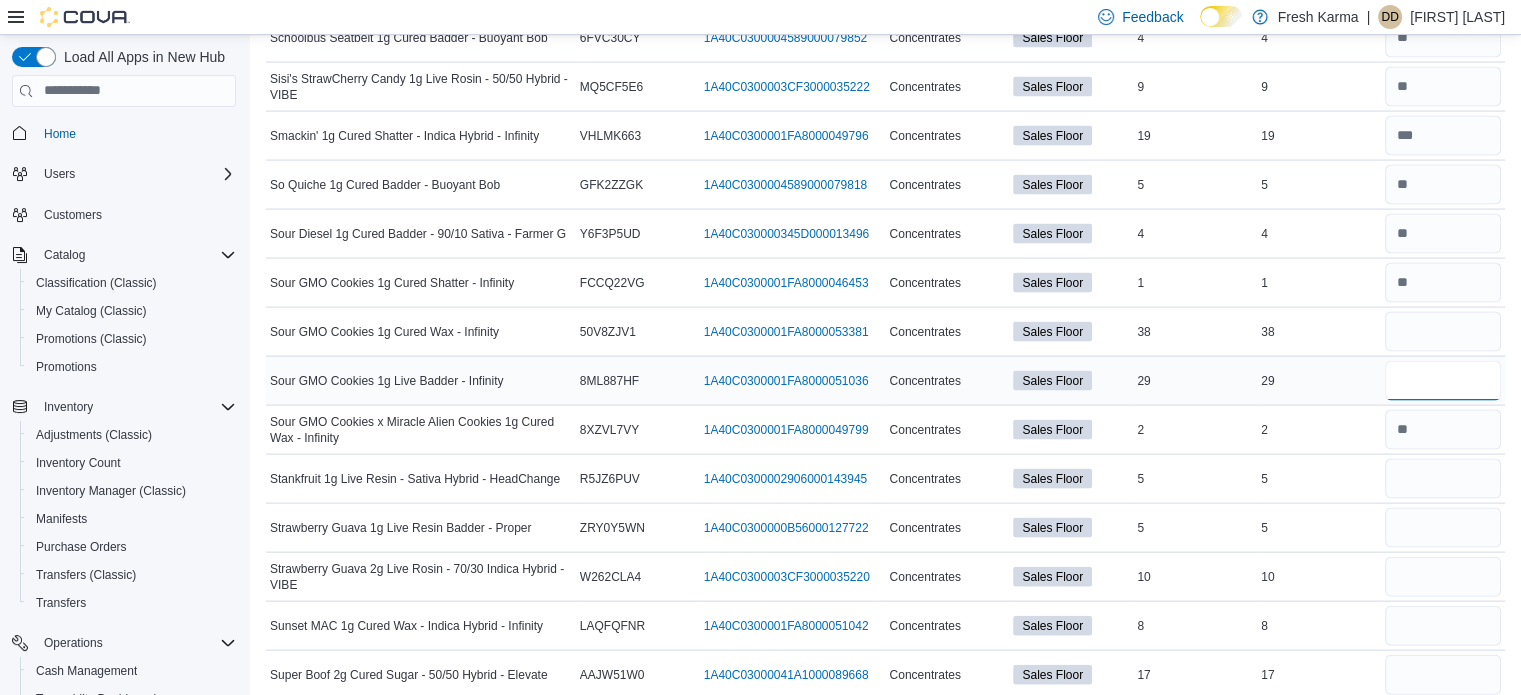 type 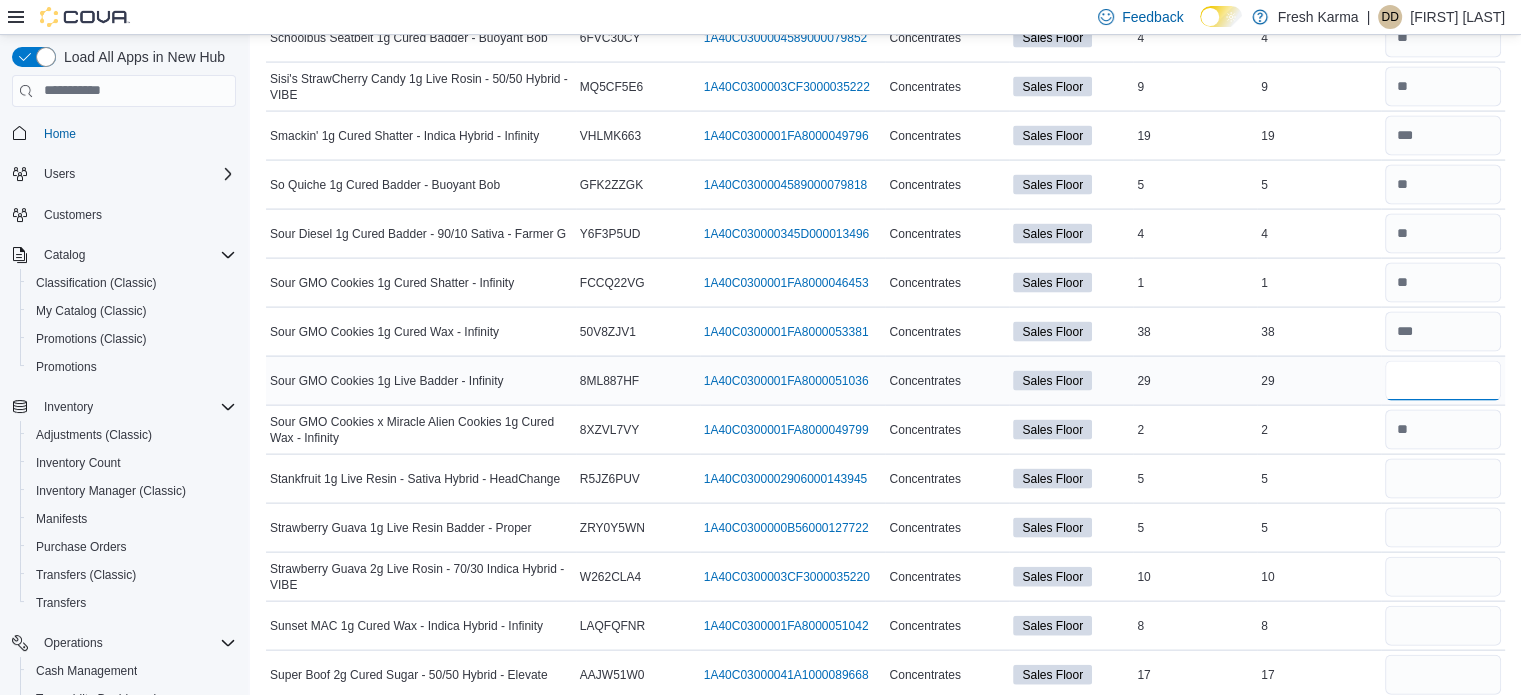 click at bounding box center [1443, 381] 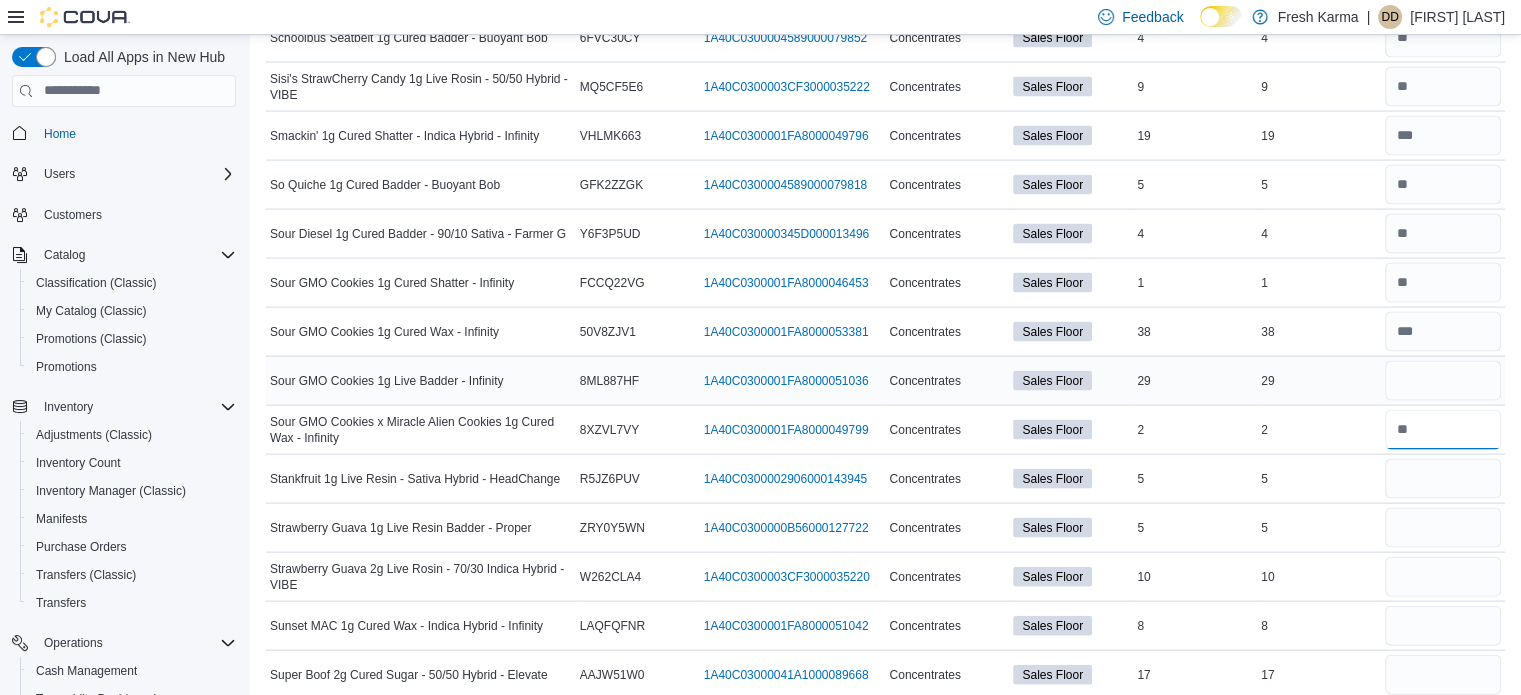 type 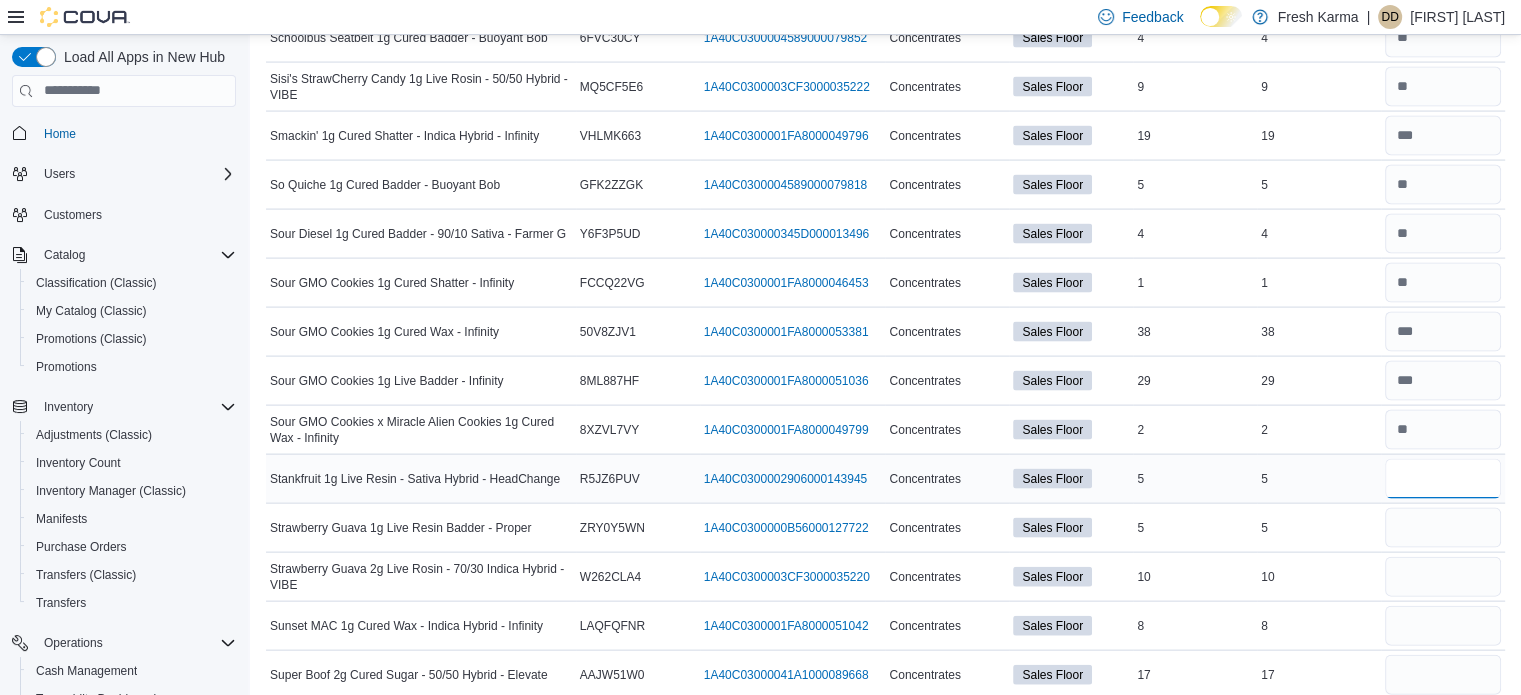 type on "*" 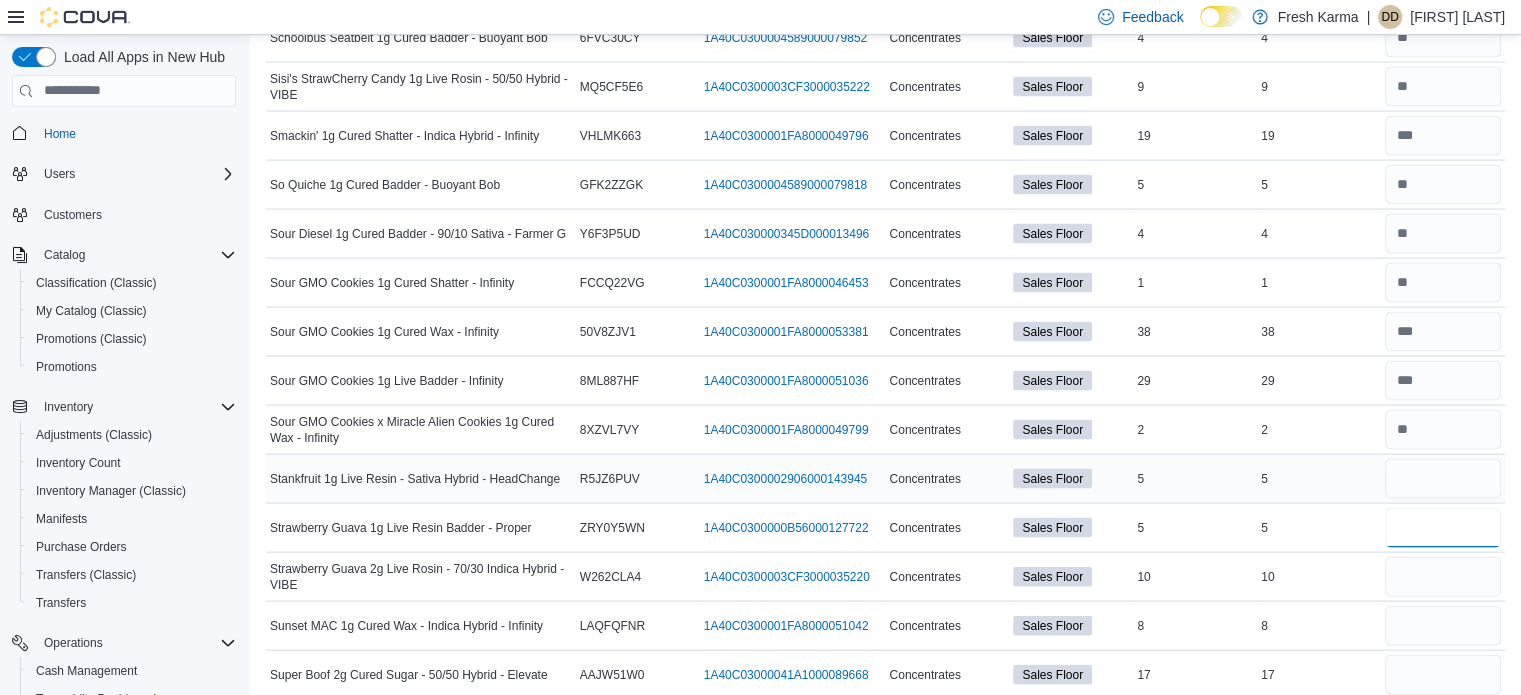 type 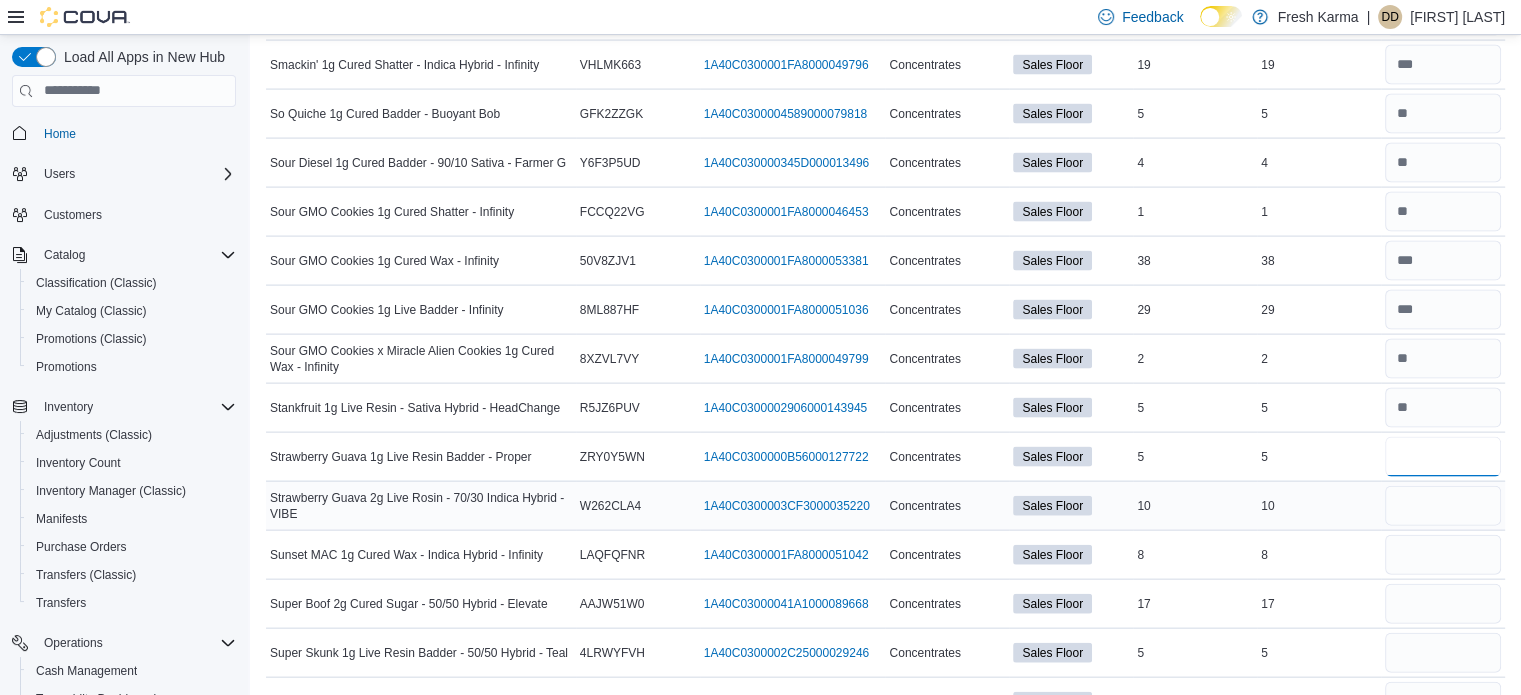scroll, scrollTop: 4300, scrollLeft: 0, axis: vertical 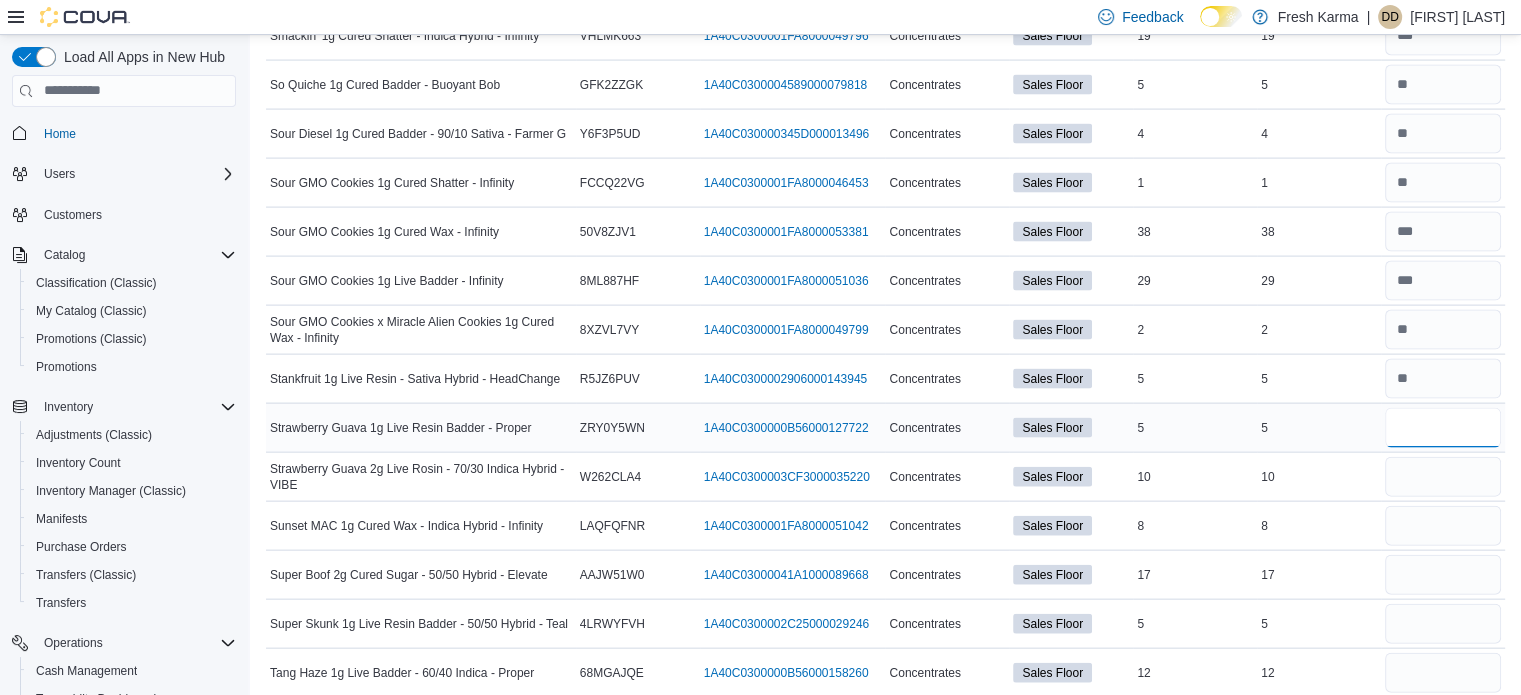 click at bounding box center (1443, 428) 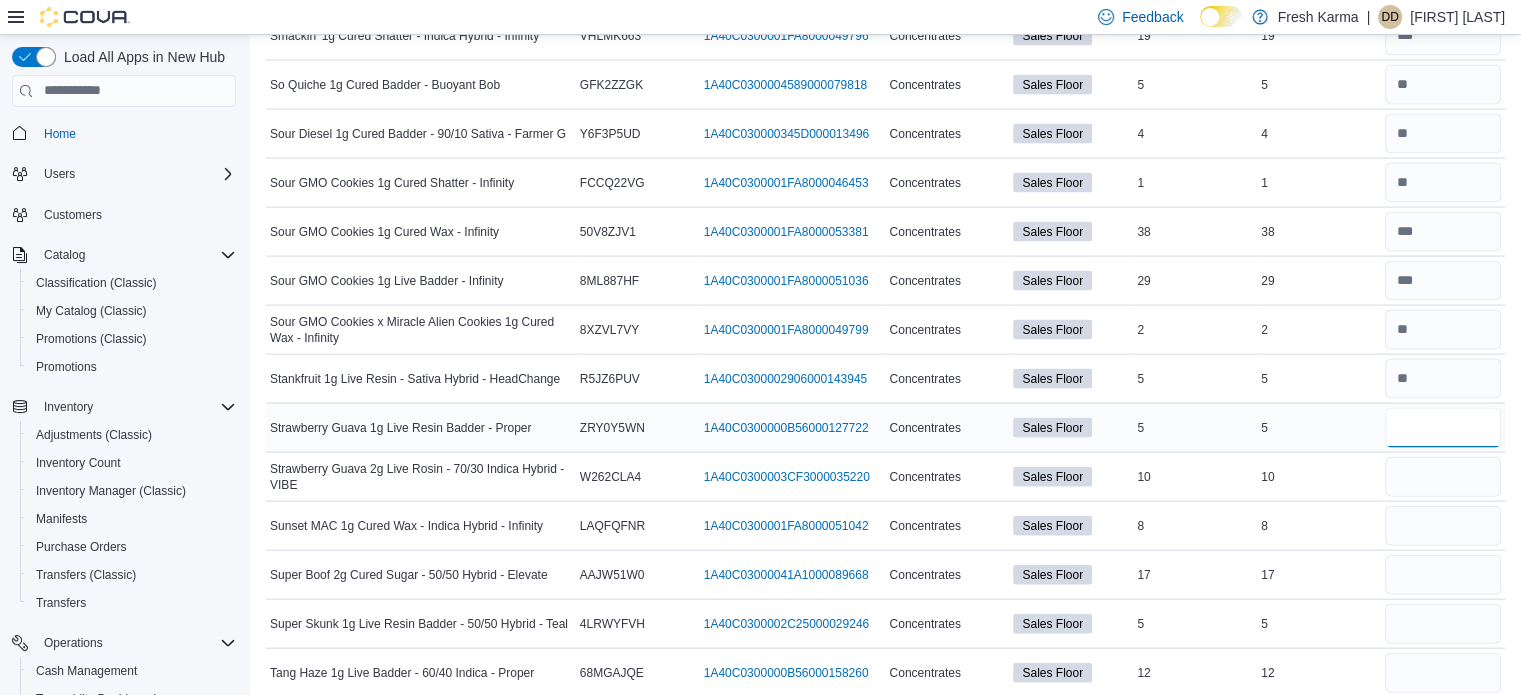 type on "*" 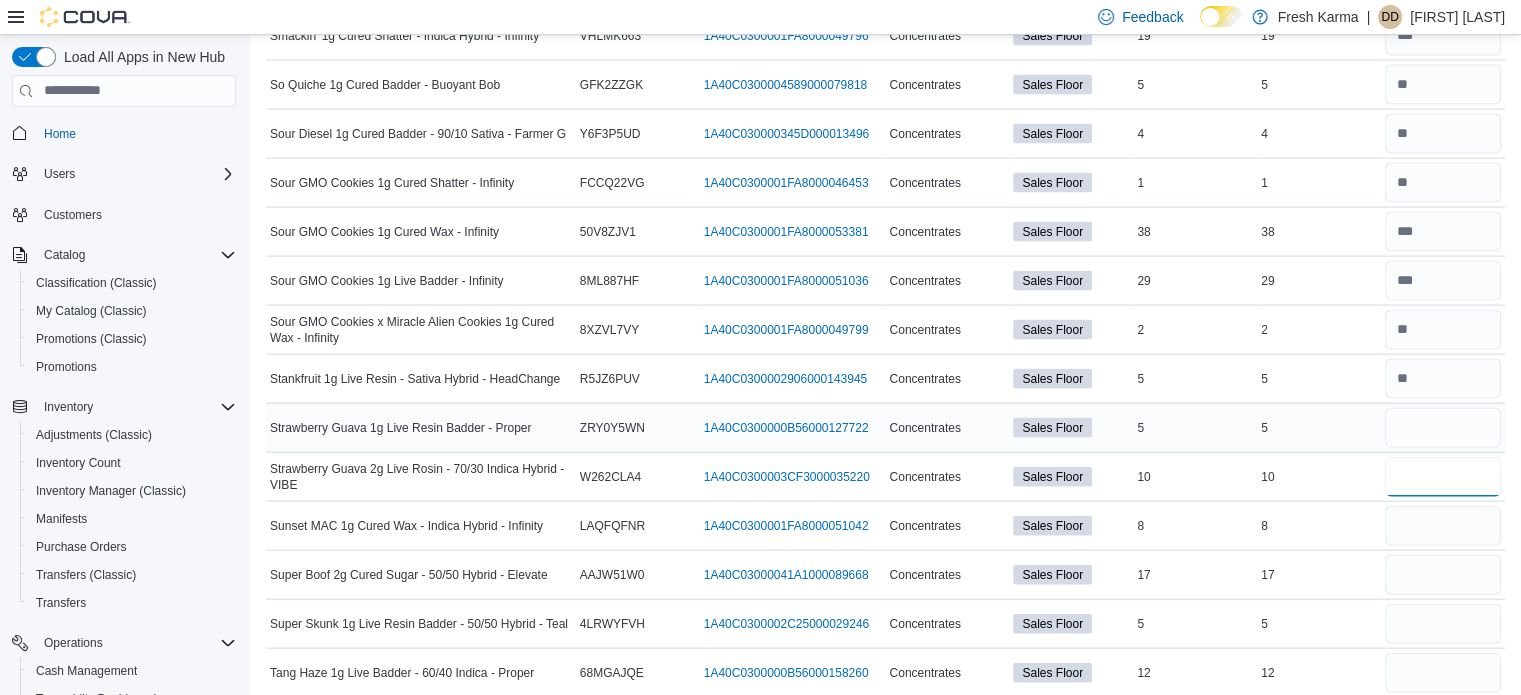 type 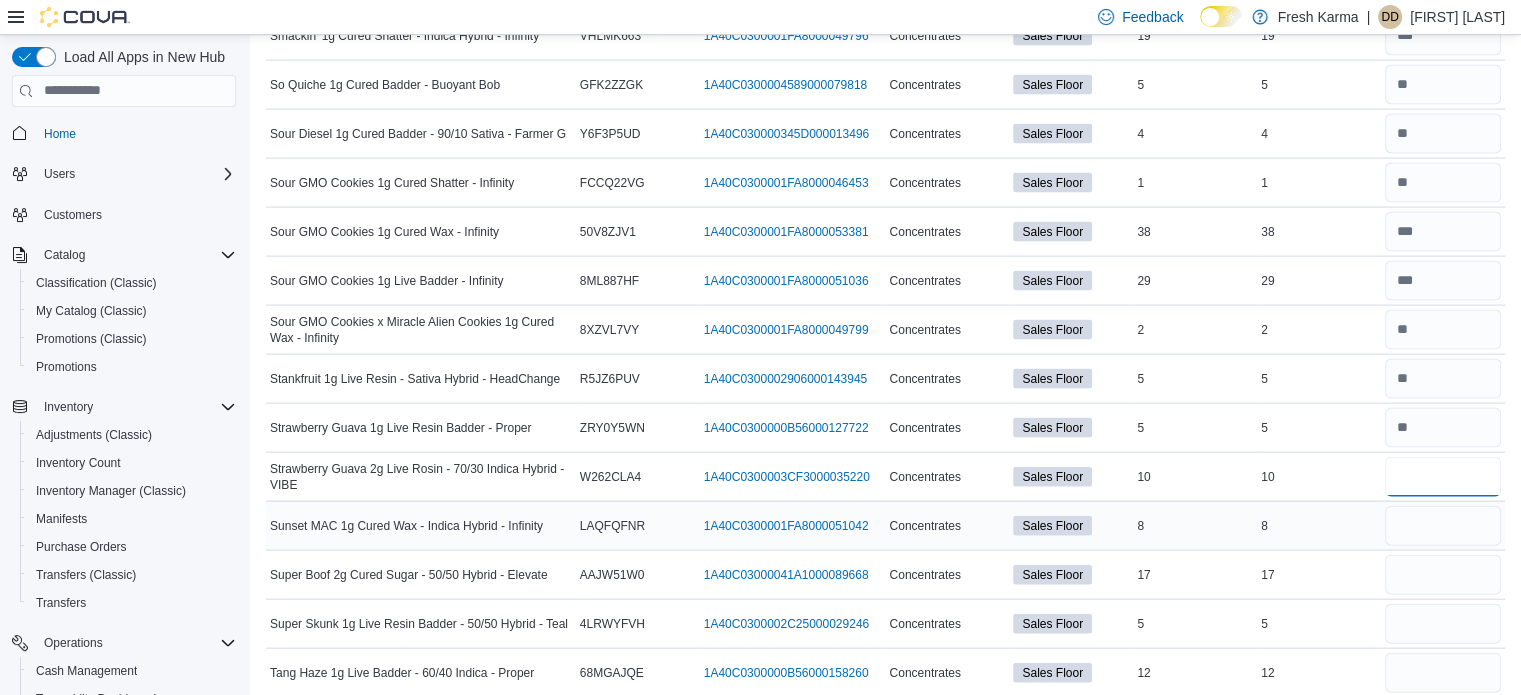 type on "**" 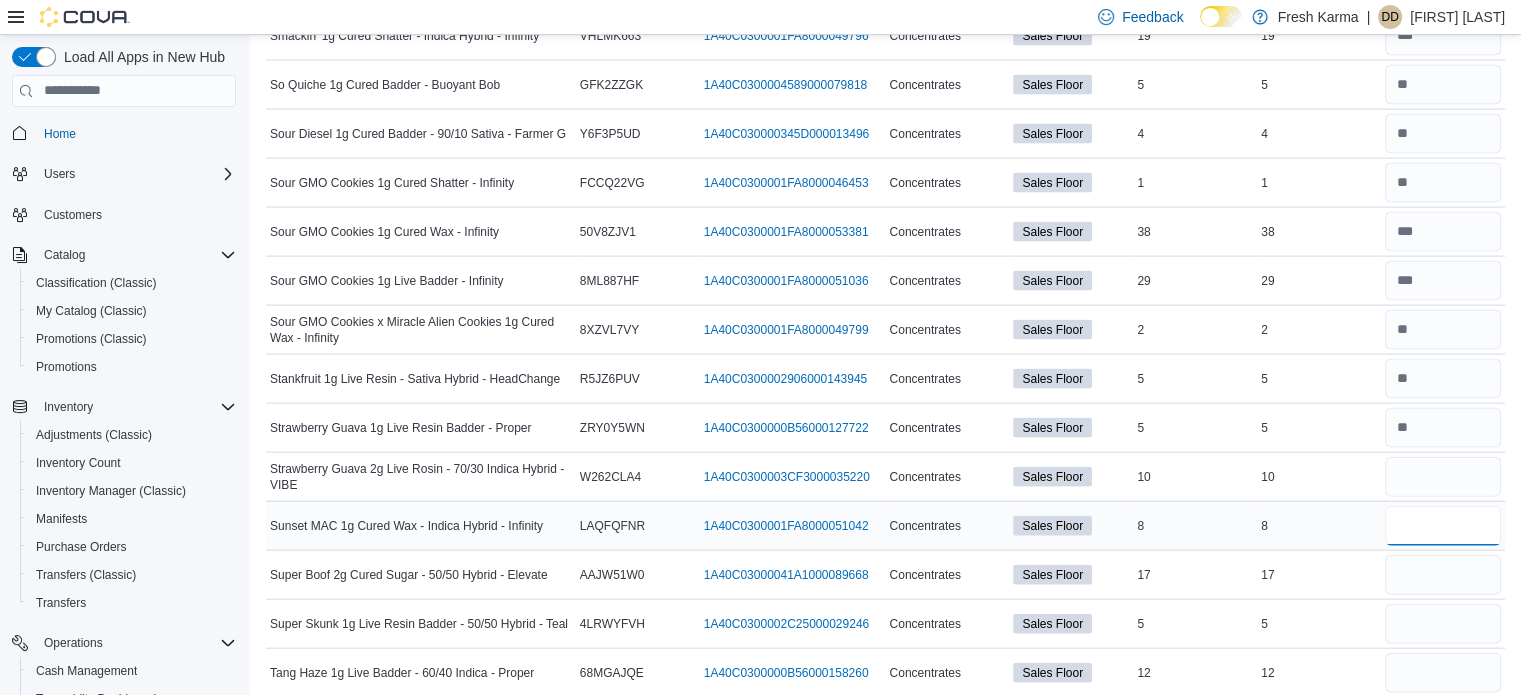 type 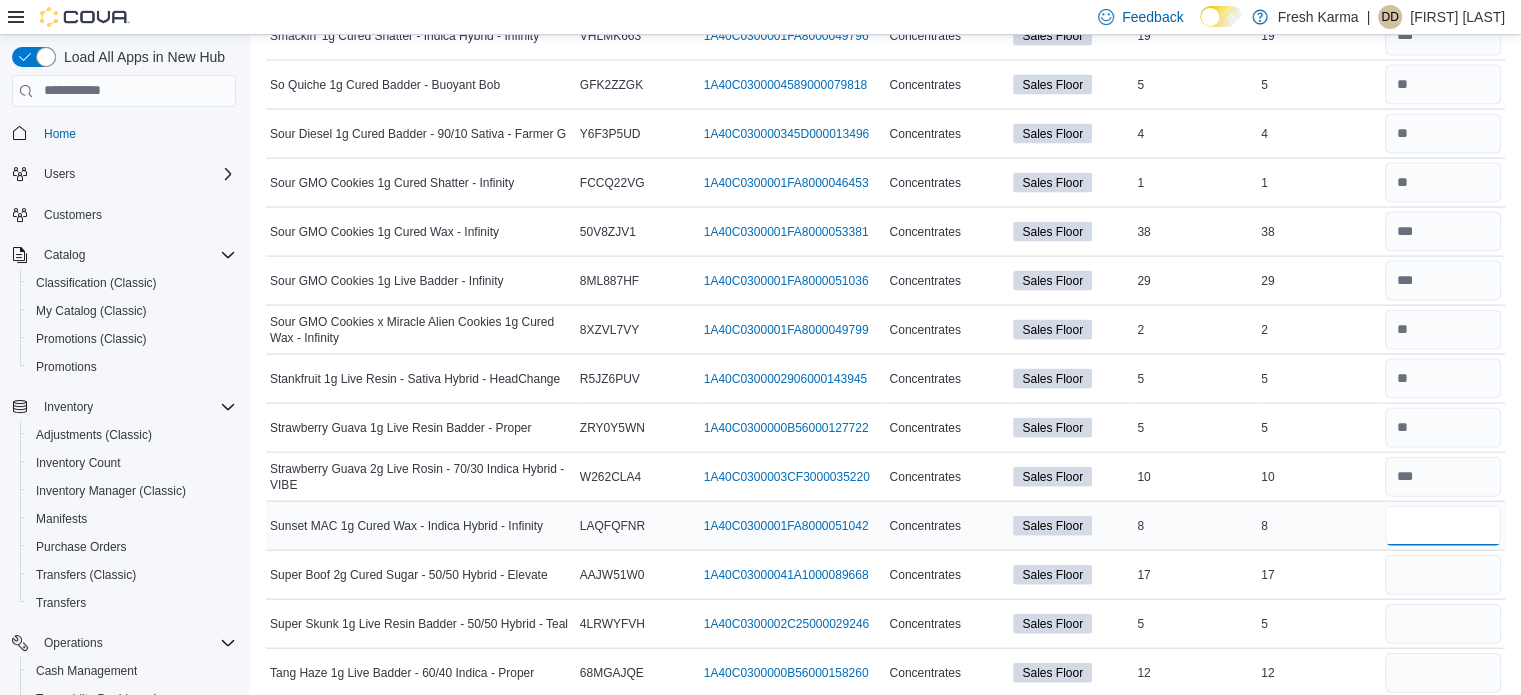 type on "*" 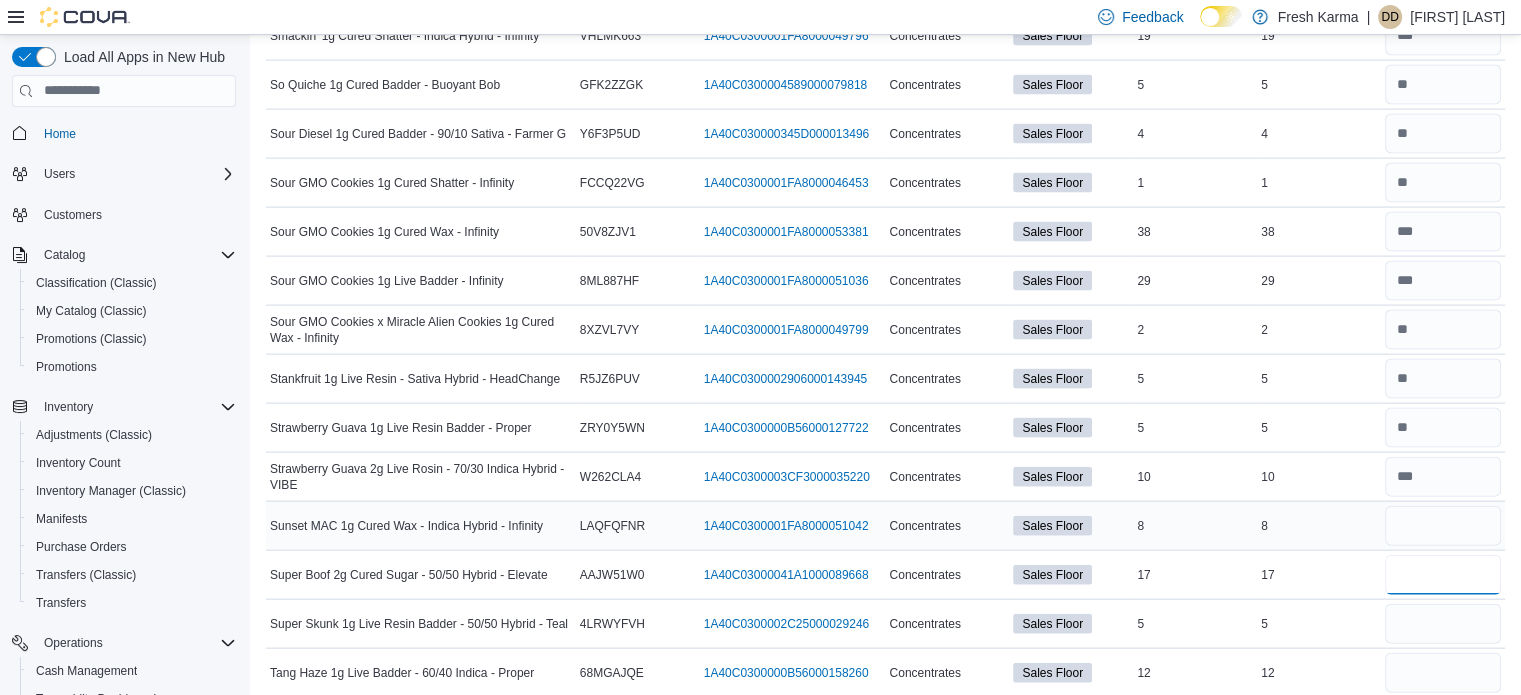 type 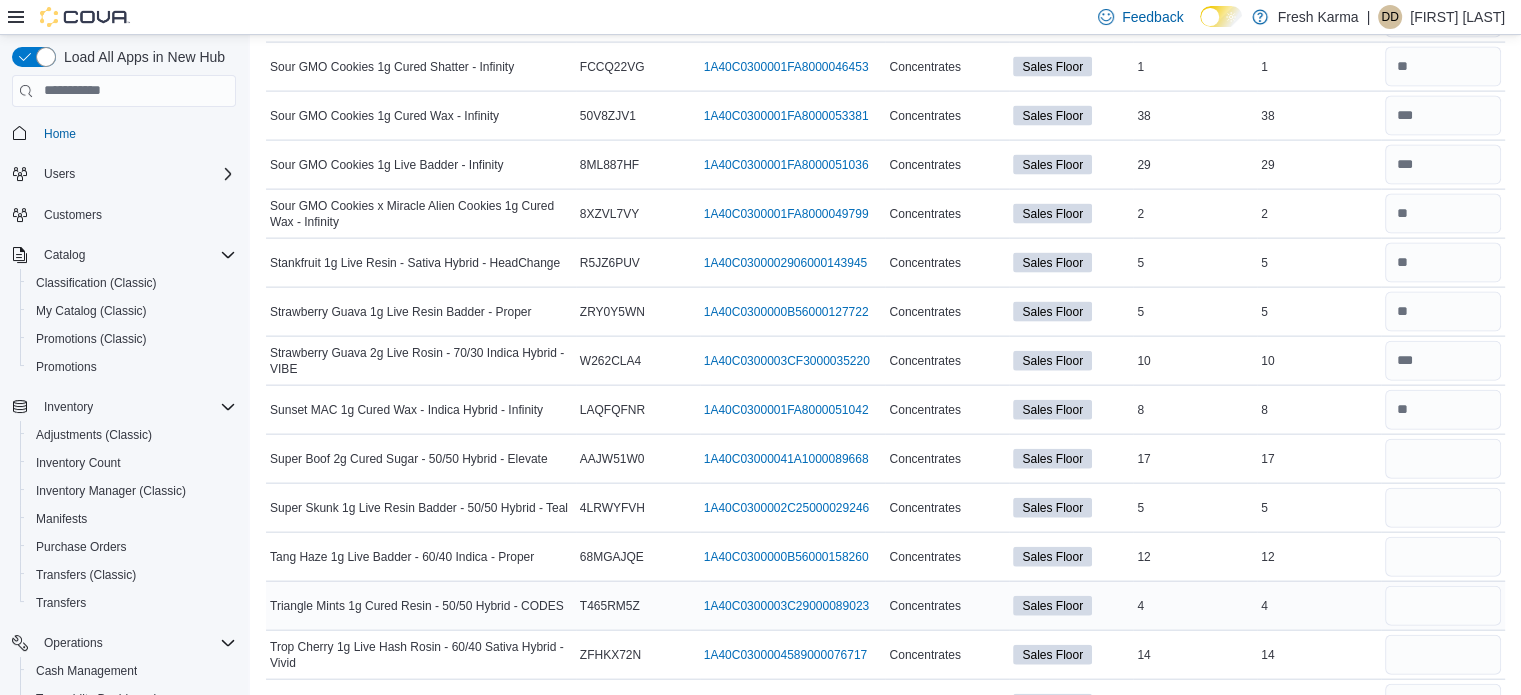 scroll, scrollTop: 4500, scrollLeft: 0, axis: vertical 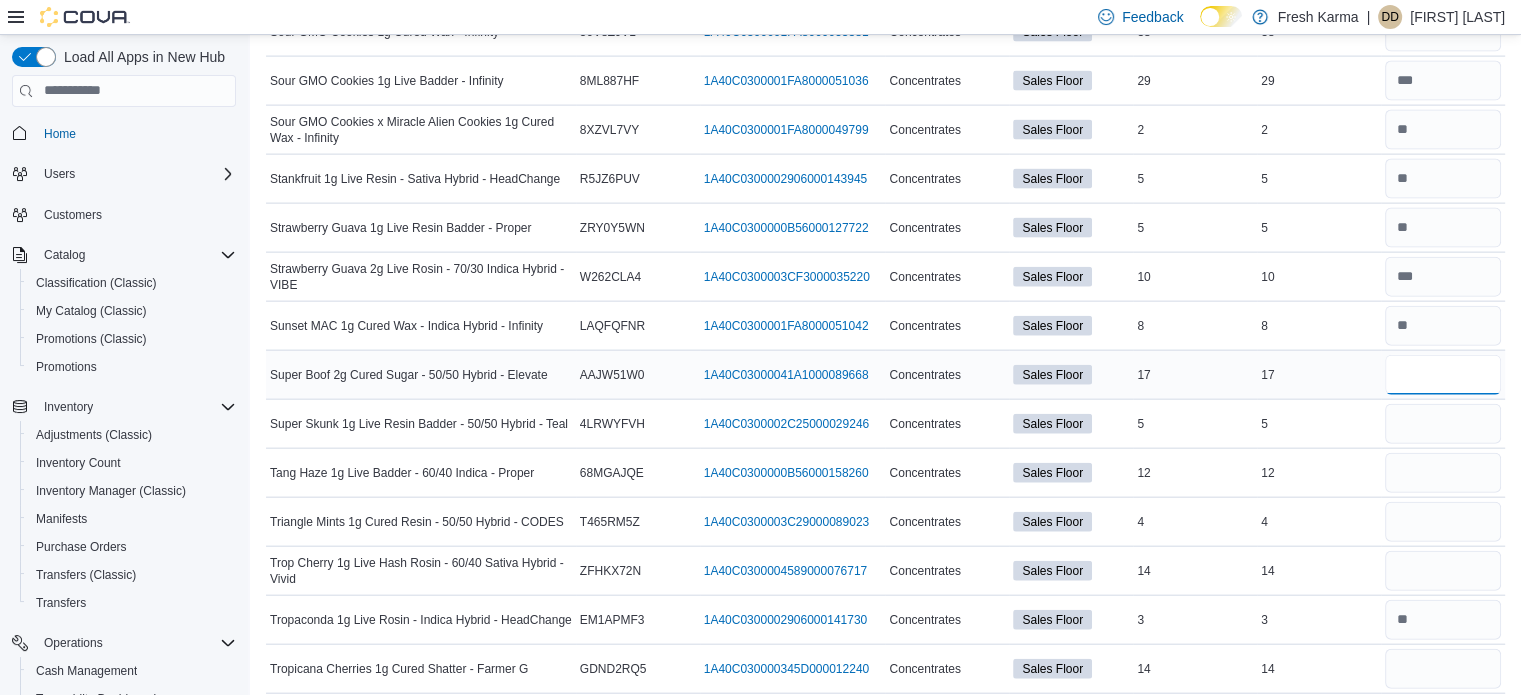 click at bounding box center [1443, 375] 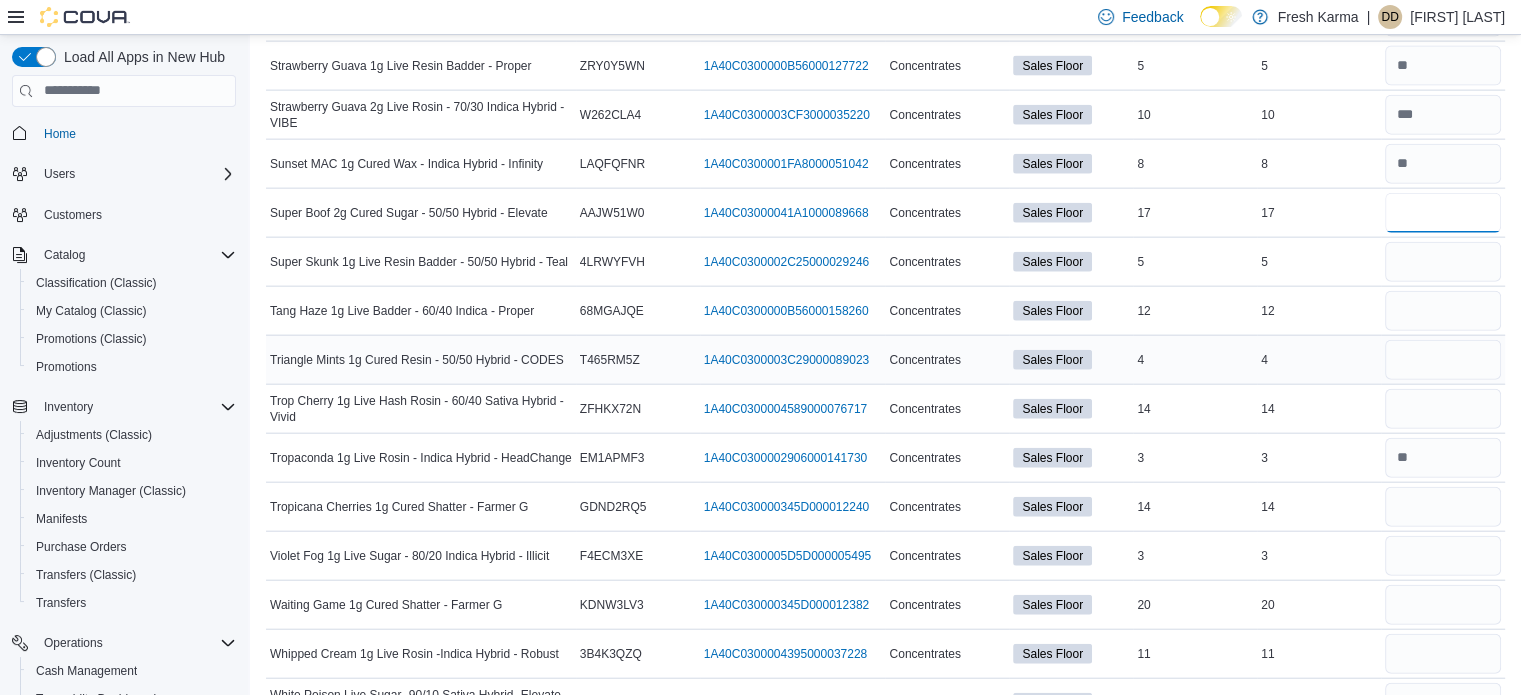 scroll, scrollTop: 4688, scrollLeft: 0, axis: vertical 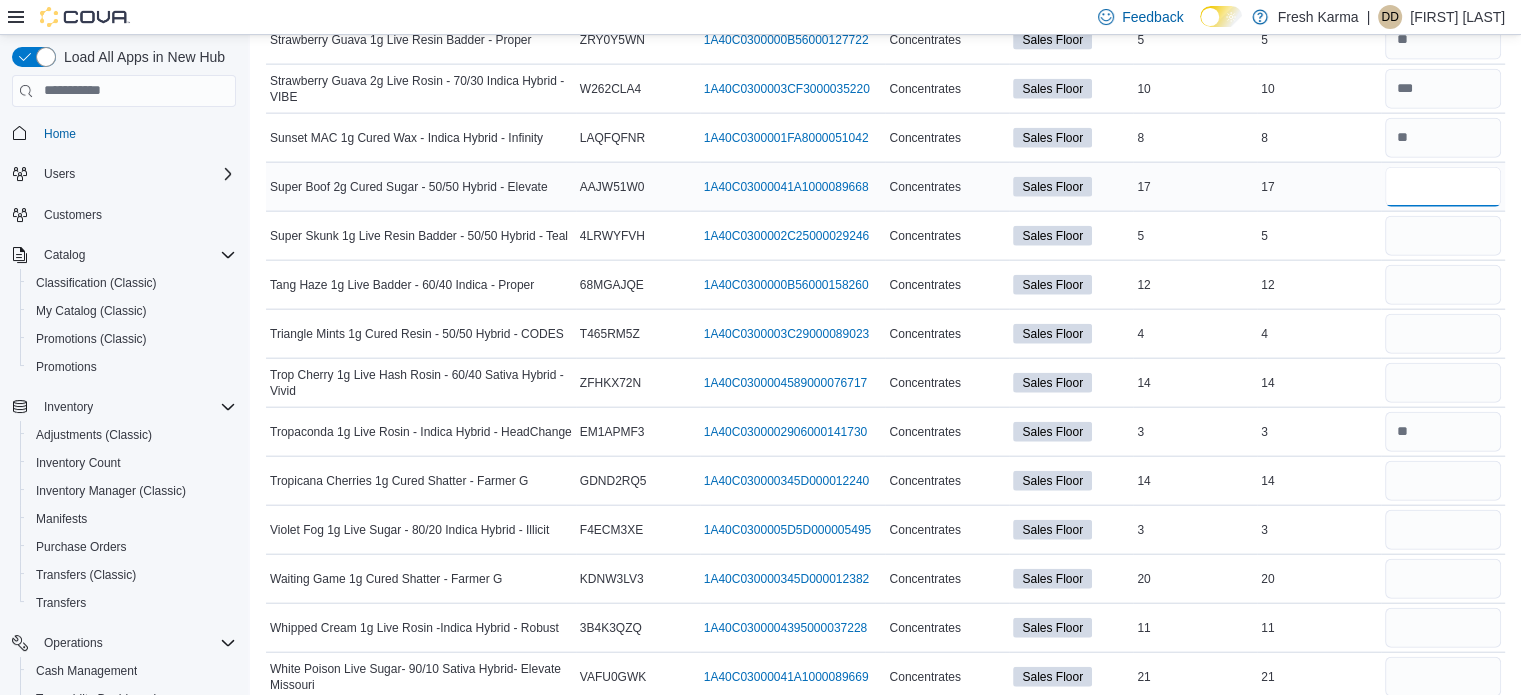 click at bounding box center (1443, 187) 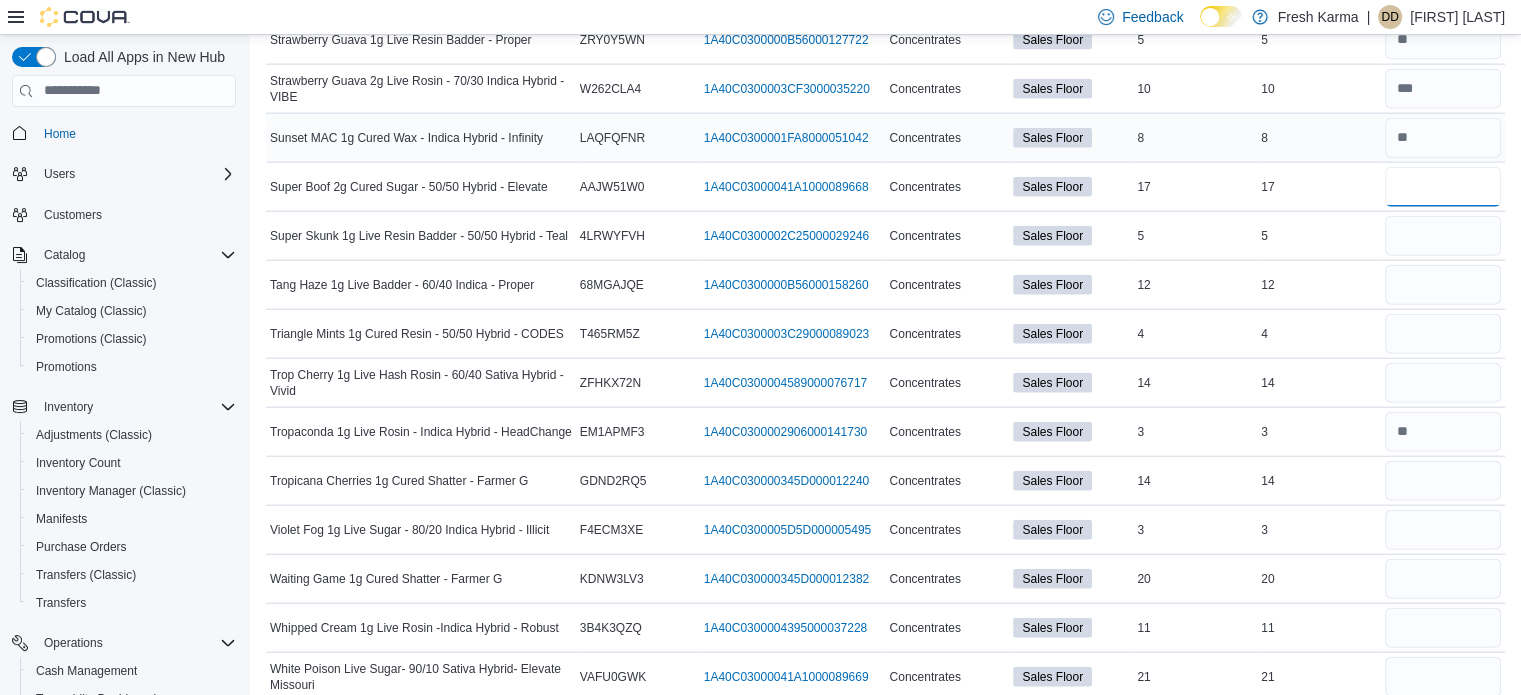 type 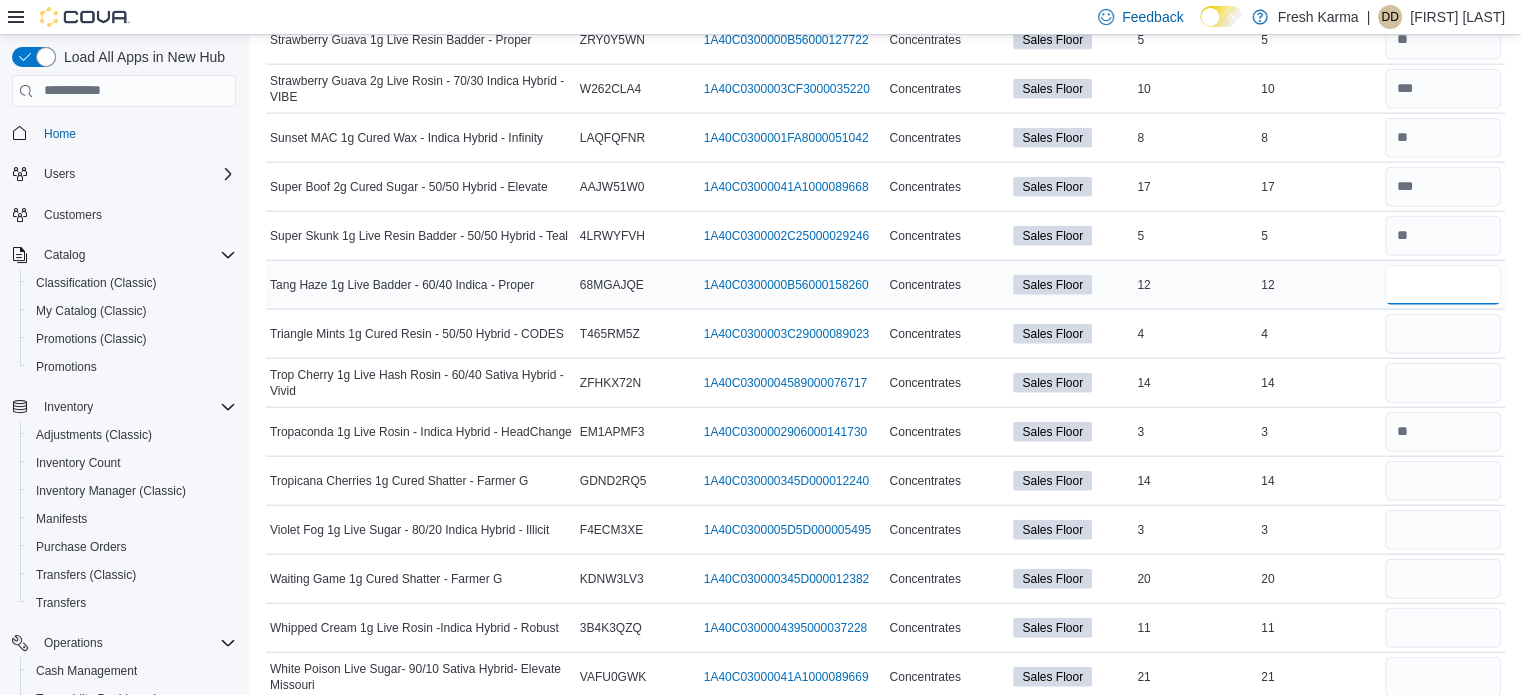 click at bounding box center (1443, 285) 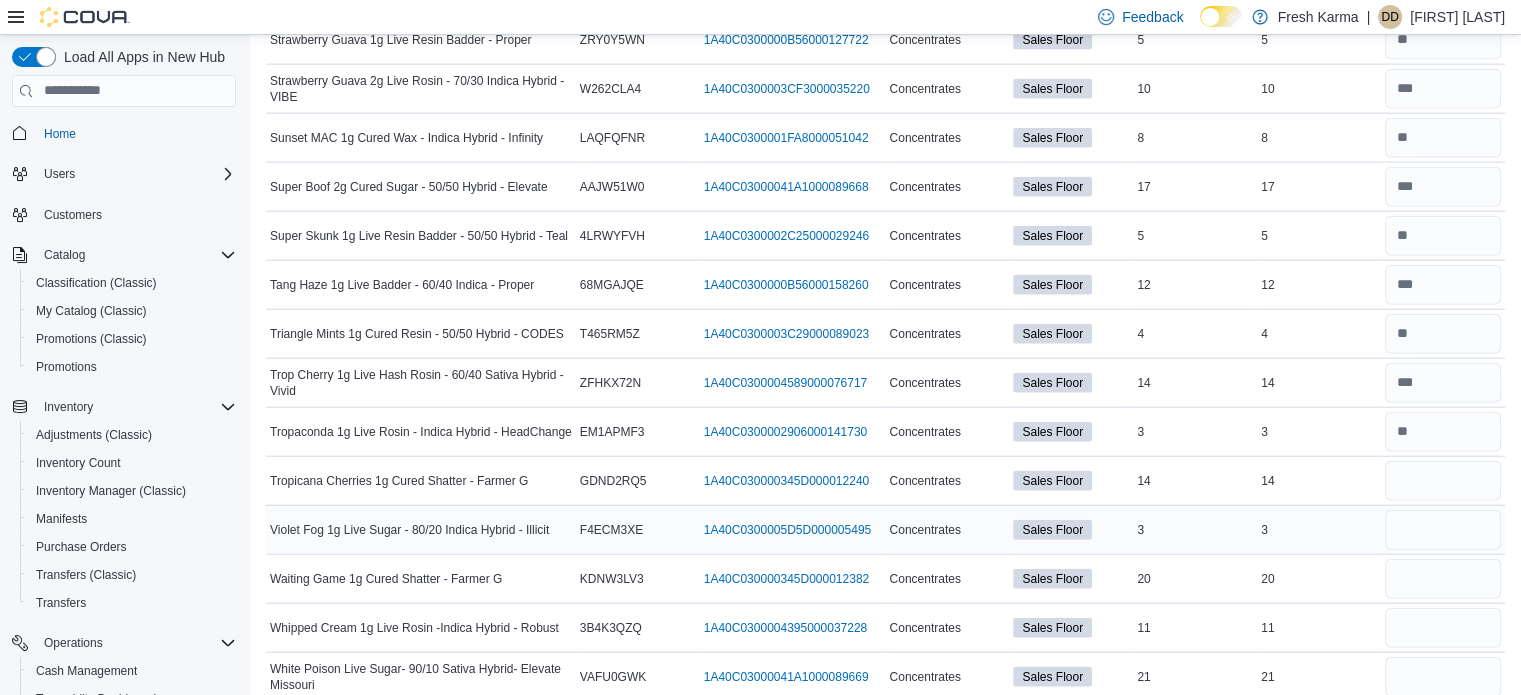 click on "Violet Fog 1g Live Sugar - 80/20 Indica Hybrid - Illicit Catalog SKU F4ECM3XE Package Number 1A40C0300005D5D000005495 (opens in a new tab or window) Concentrates Sales Floor In Stock 3 Real Time Stock 3" at bounding box center (885, 529) 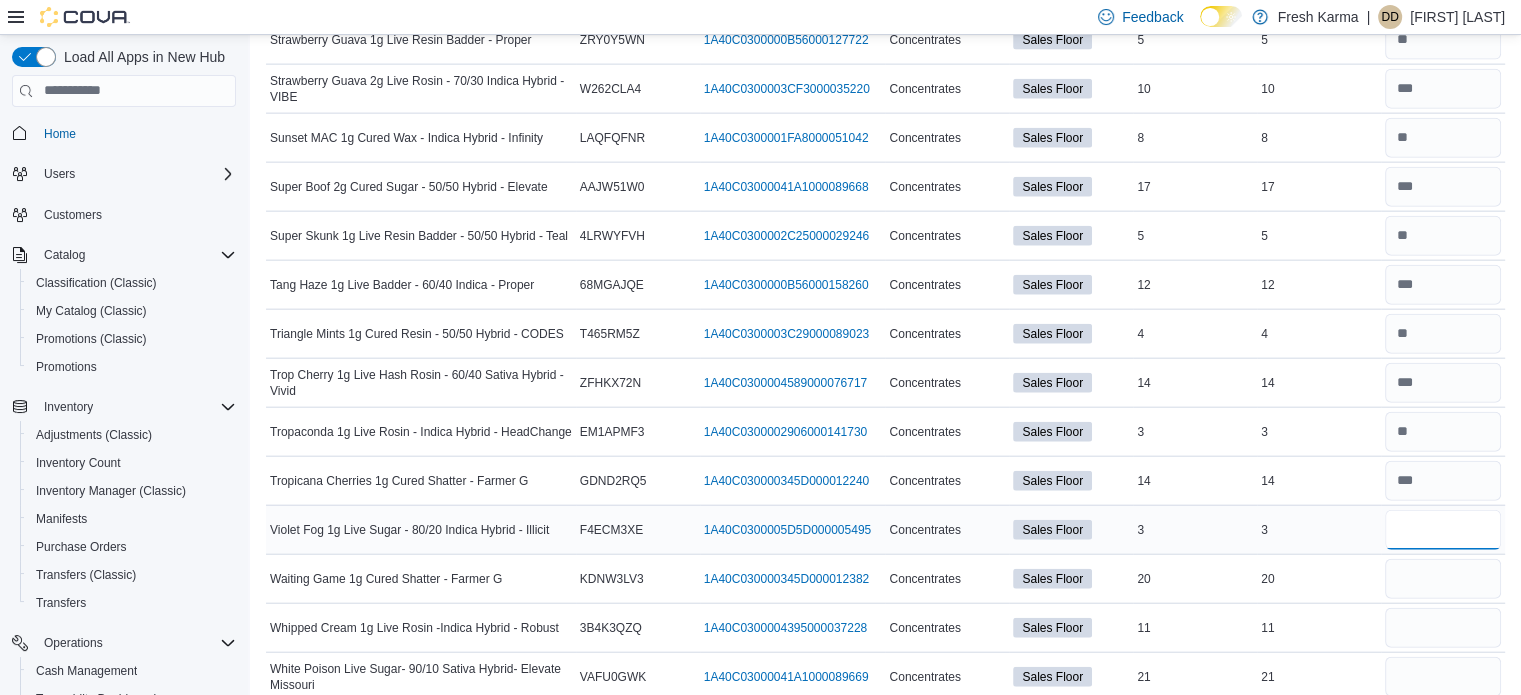 click at bounding box center [1443, 530] 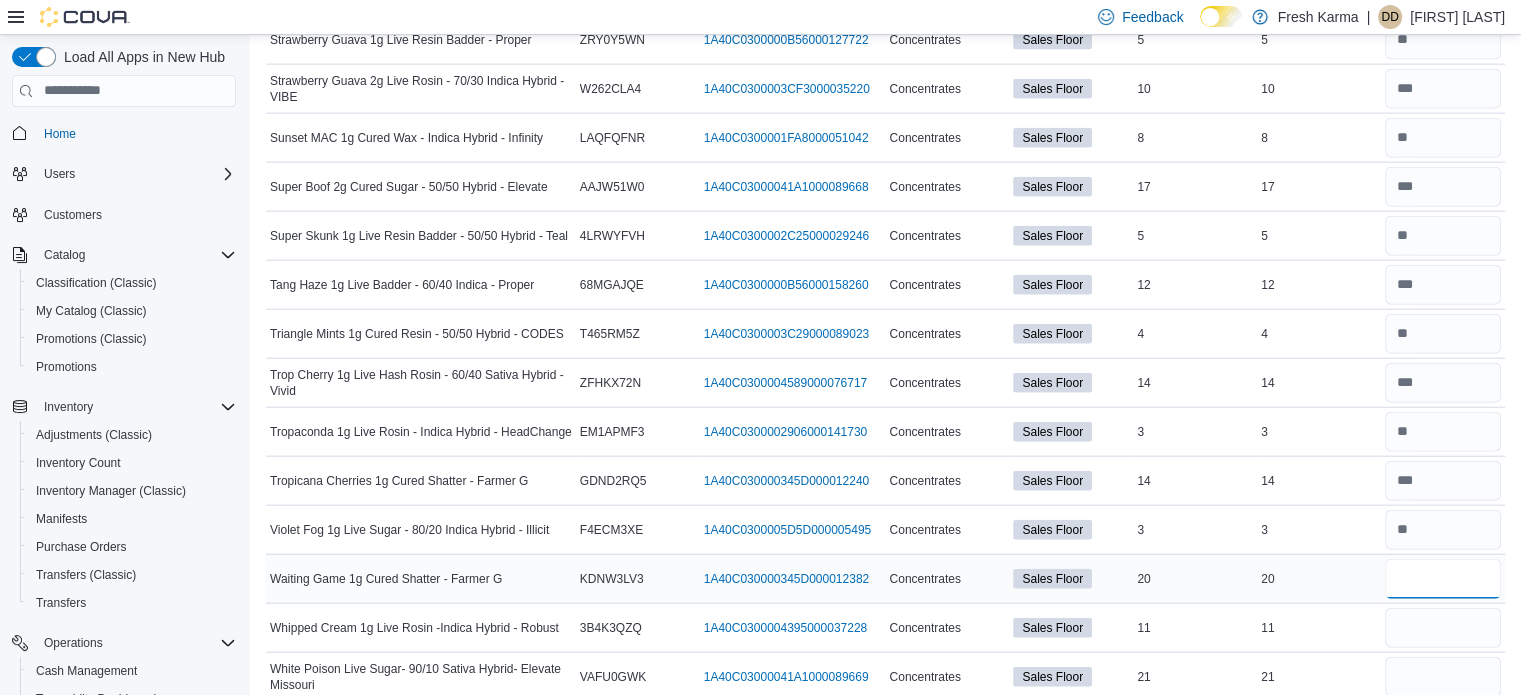 click at bounding box center [1443, 579] 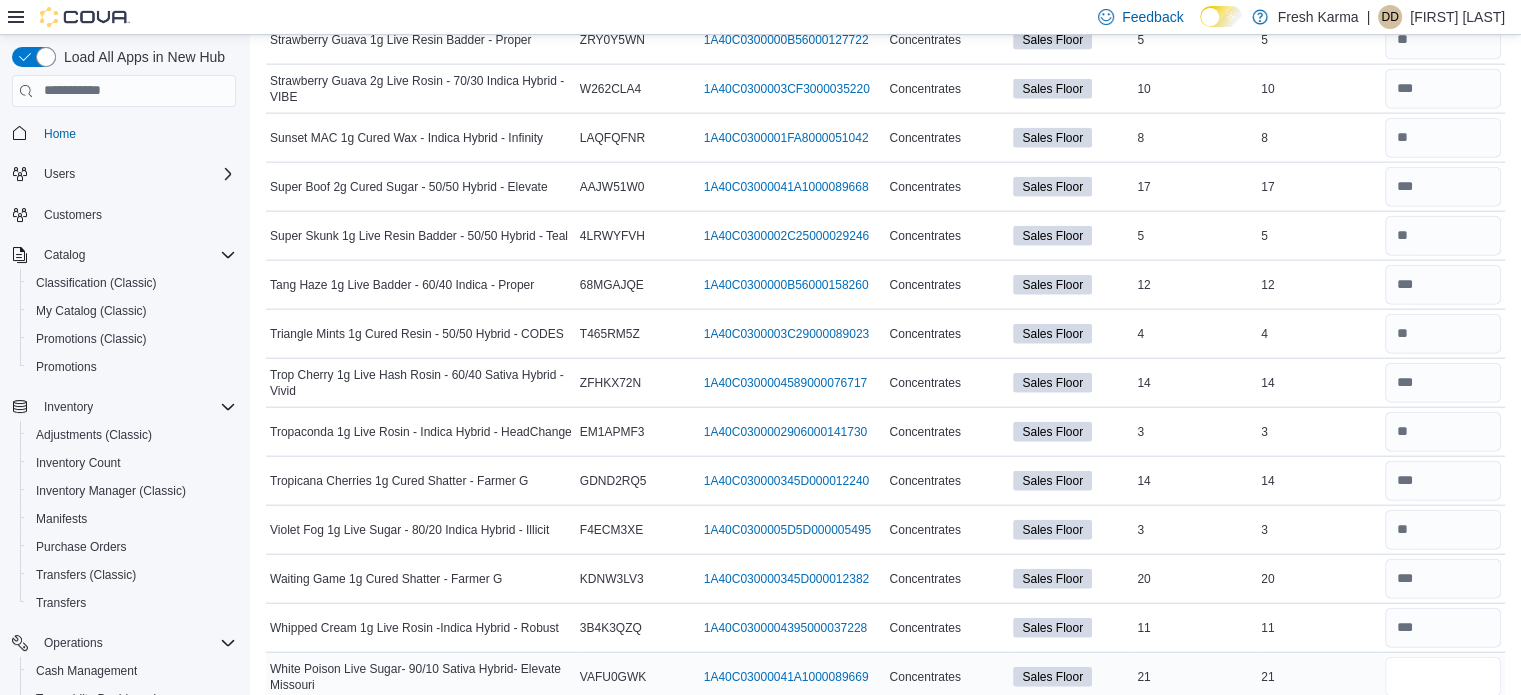 click at bounding box center (1443, 677) 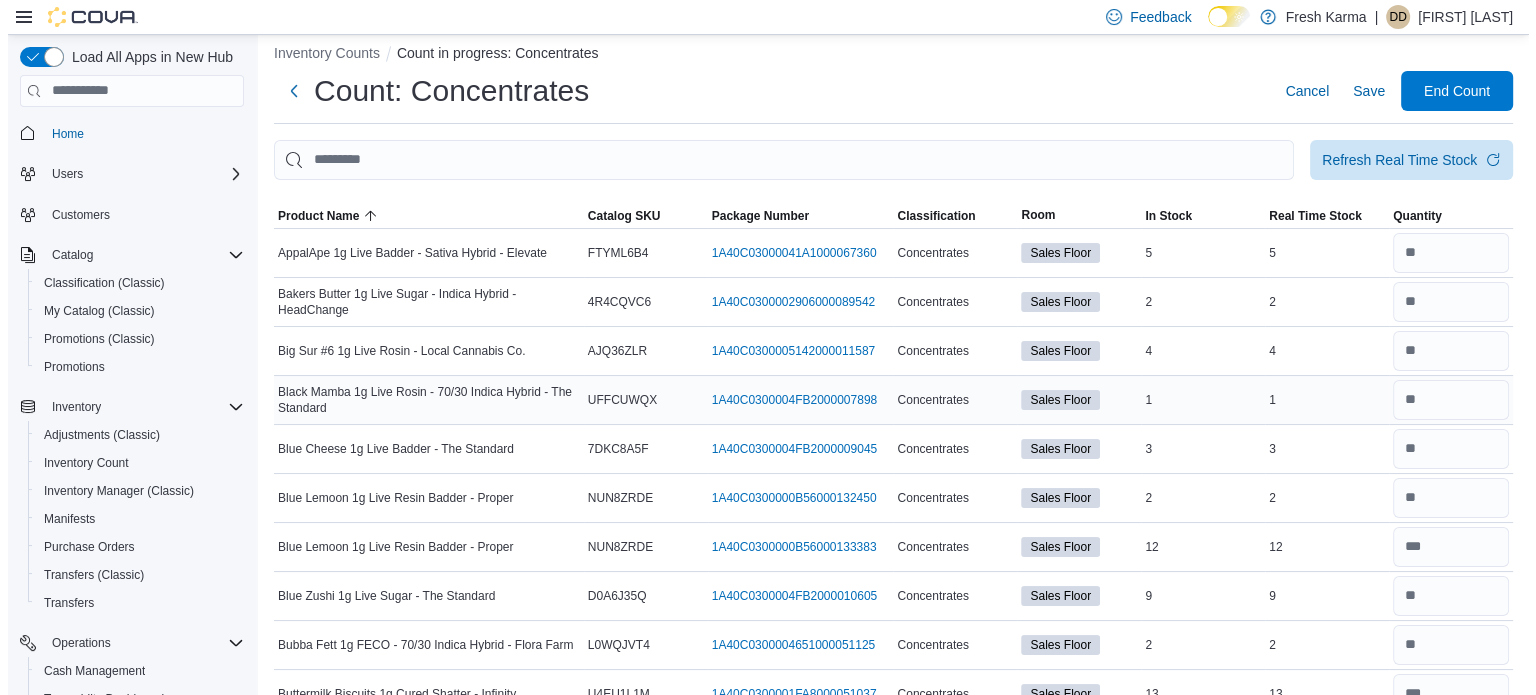 scroll, scrollTop: 0, scrollLeft: 0, axis: both 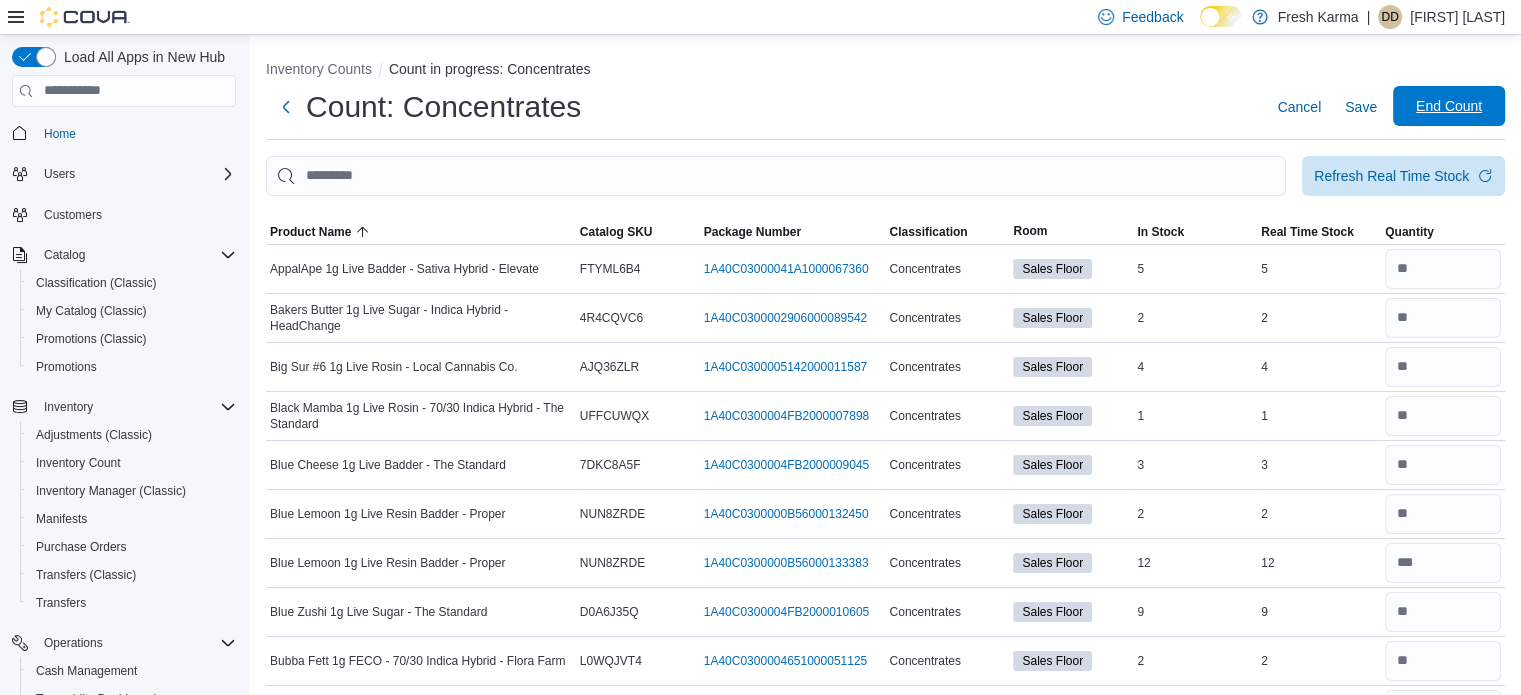 click on "End Count" at bounding box center [1449, 106] 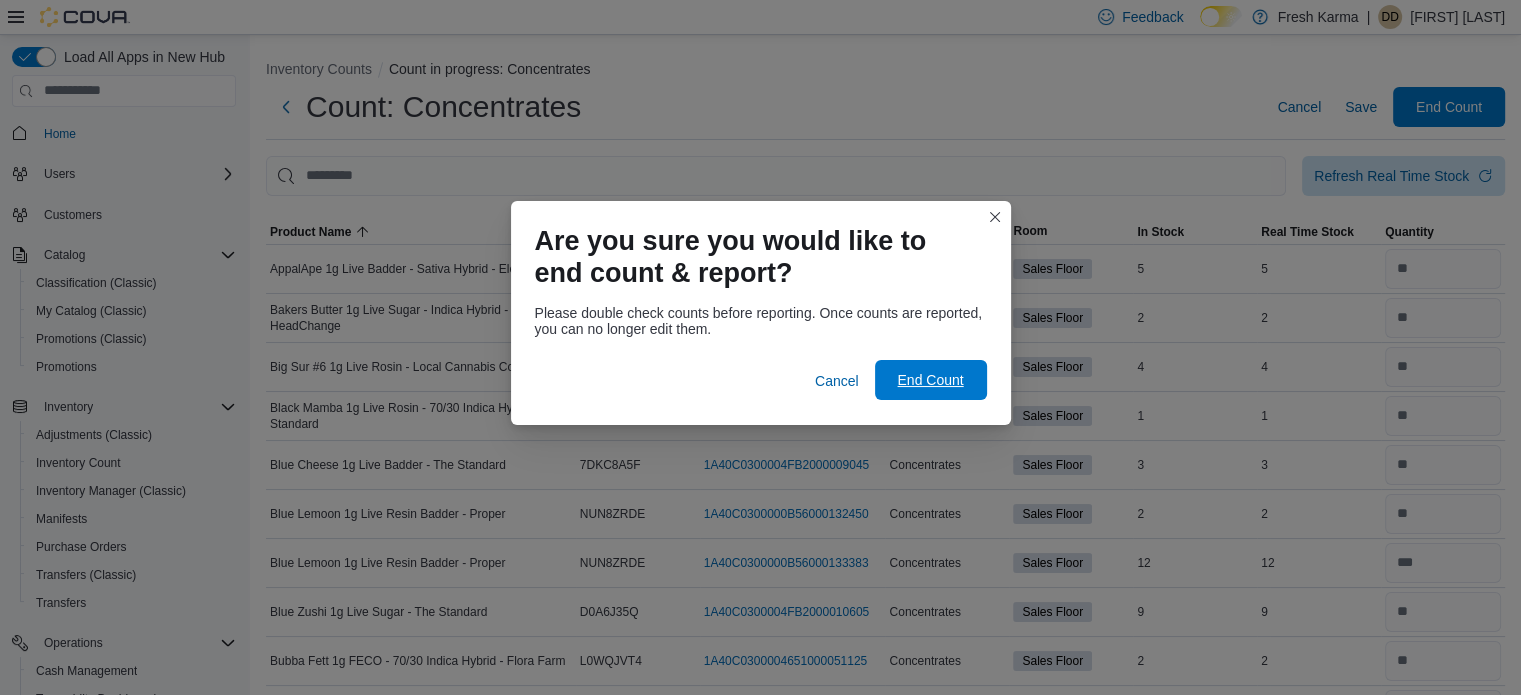 click on "End Count" at bounding box center [930, 380] 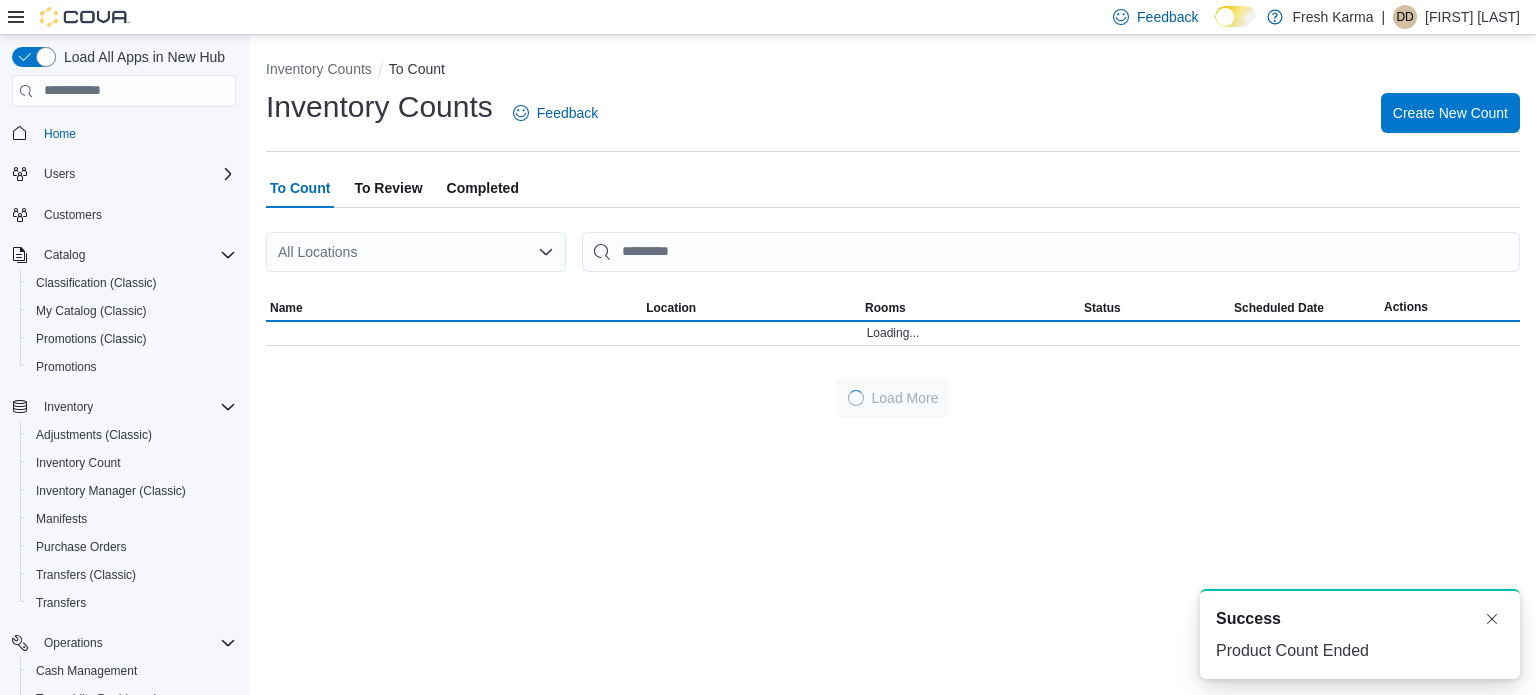 scroll, scrollTop: 0, scrollLeft: 0, axis: both 